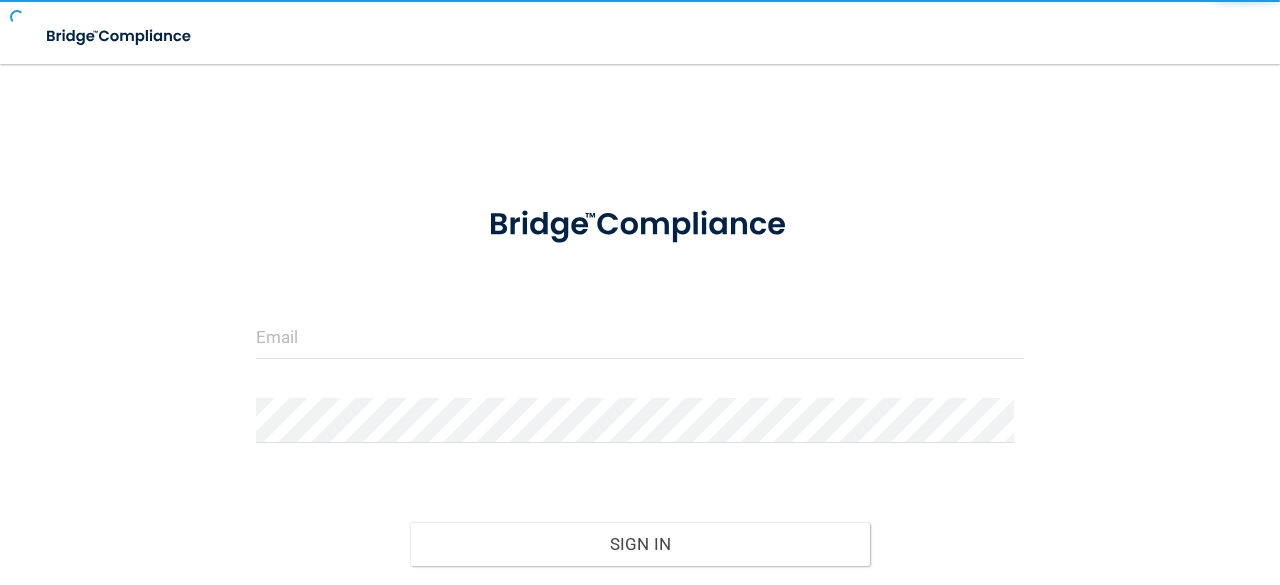 scroll, scrollTop: 0, scrollLeft: 0, axis: both 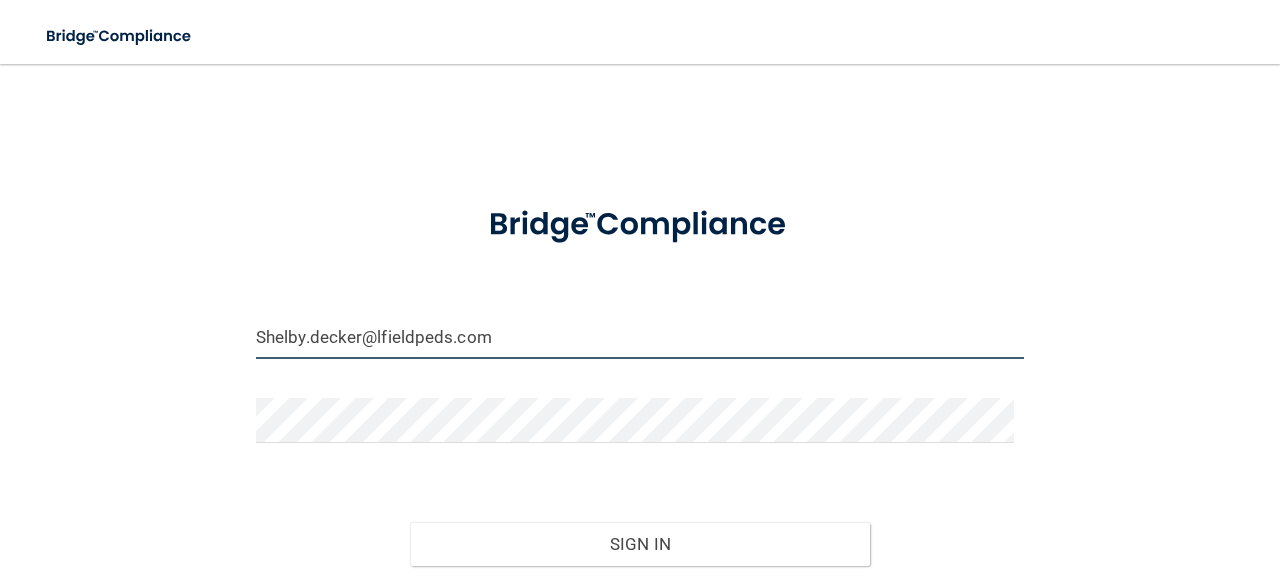 click on "Shelby.decker@lfieldpeds.com" at bounding box center (640, 336) 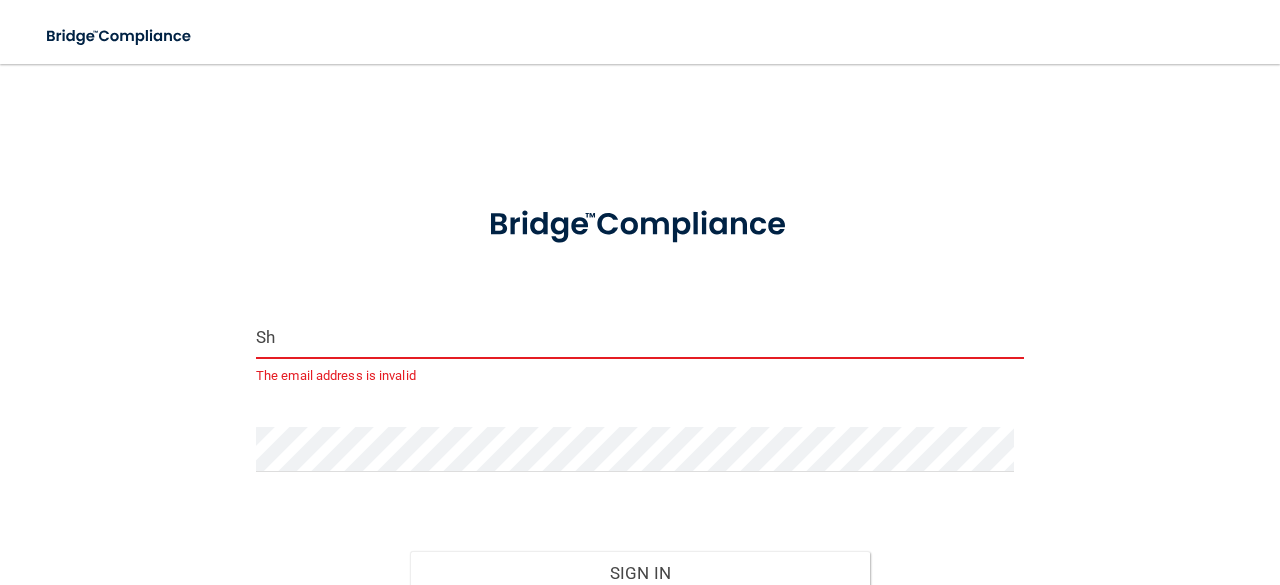 type on "S" 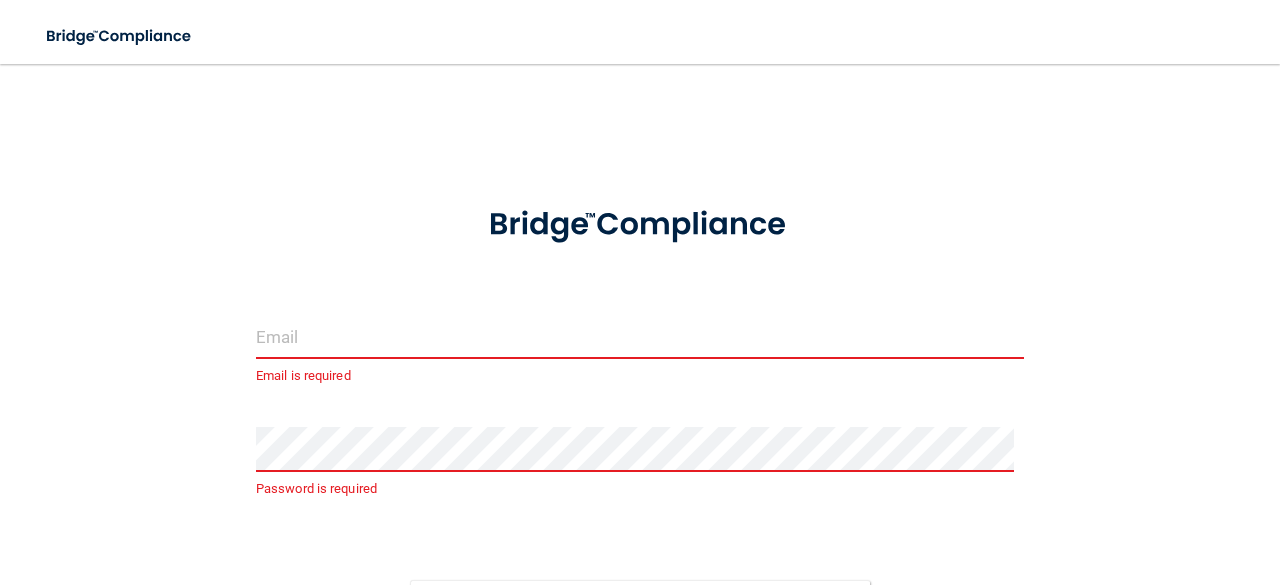 click at bounding box center [640, 336] 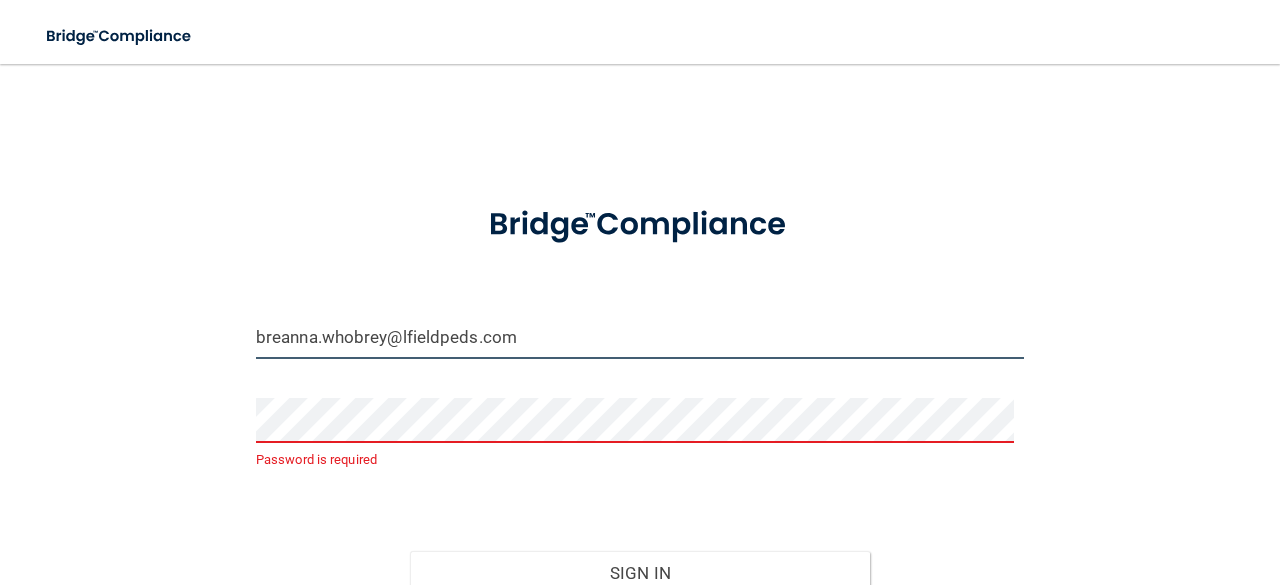 type on "breanna.whobrey@lfieldpeds.com" 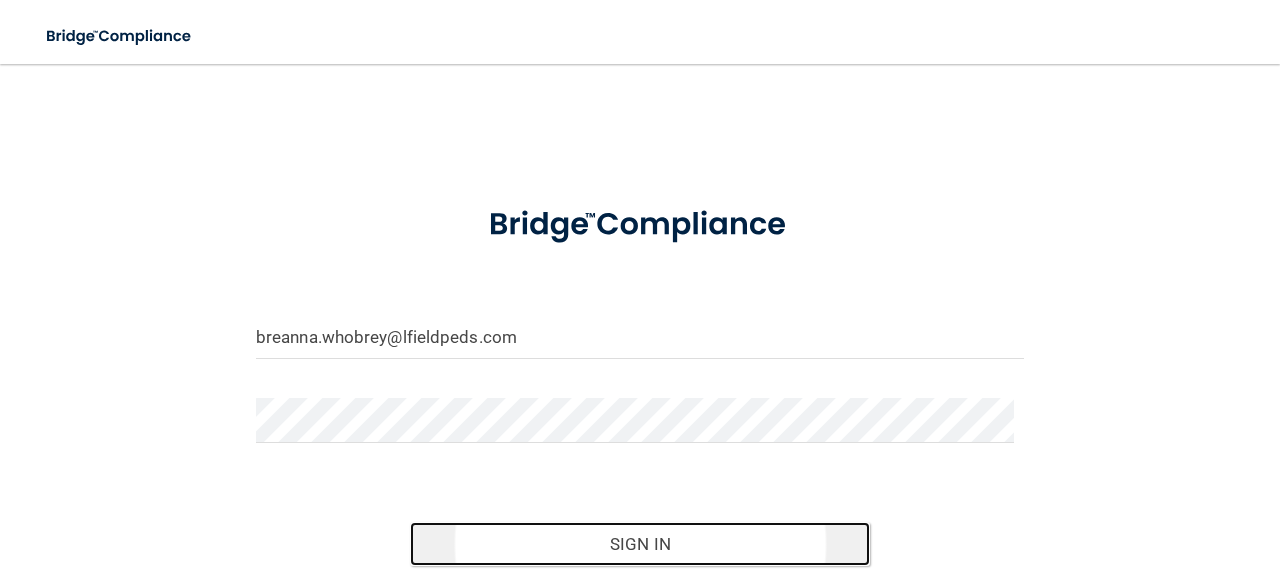 click on "Sign In" at bounding box center [640, 544] 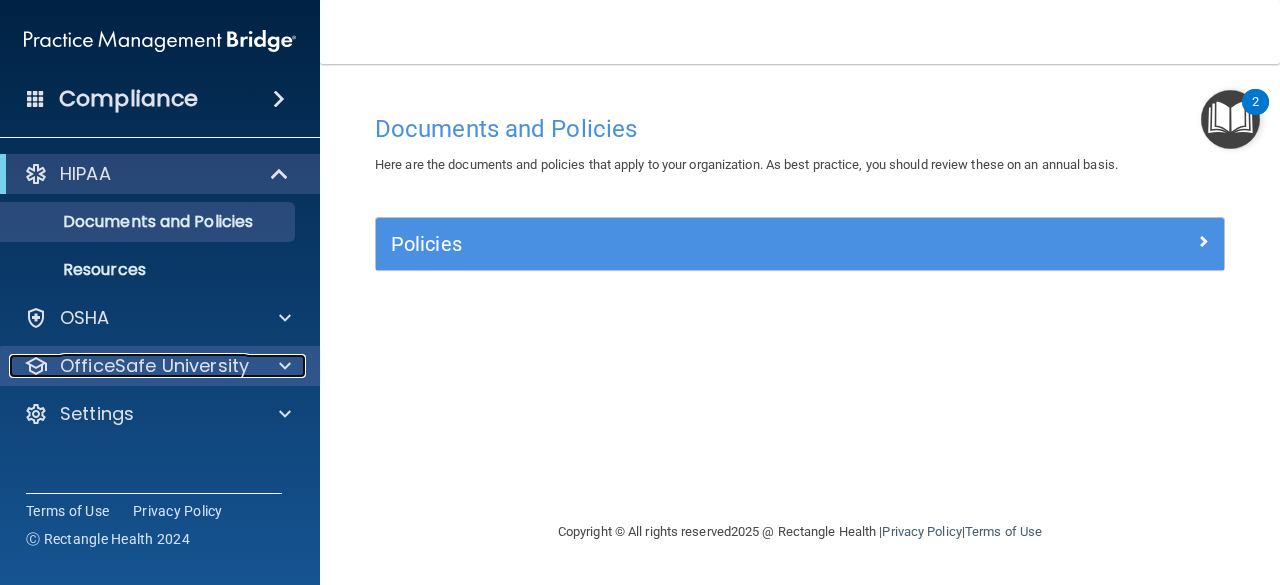 click at bounding box center [285, 366] 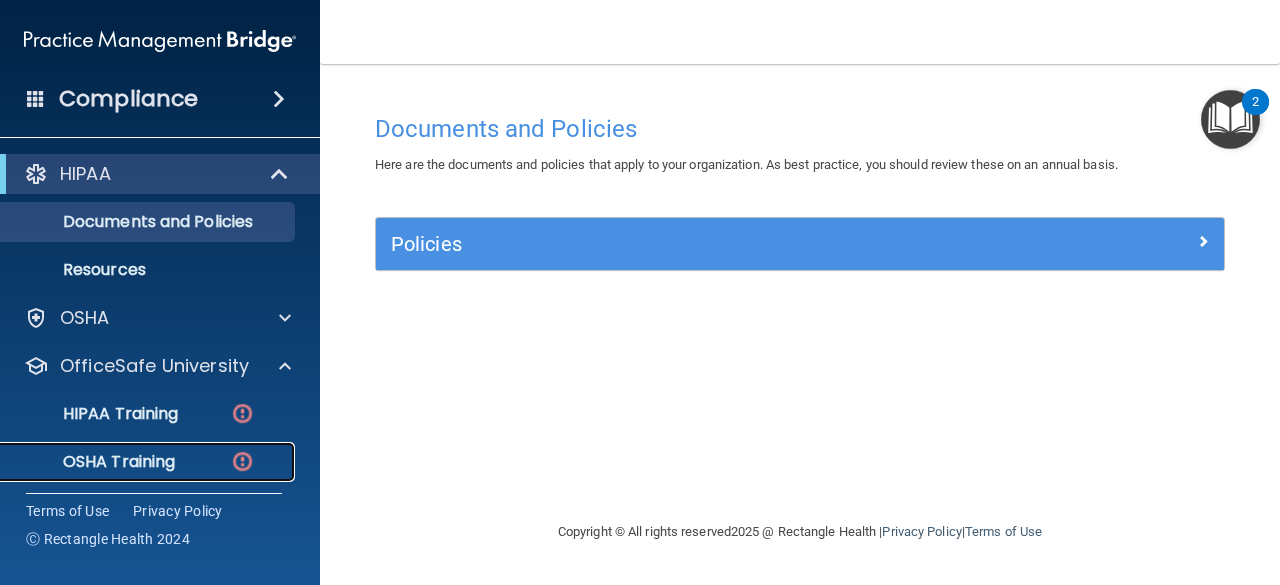 click on "OSHA Training" at bounding box center (94, 462) 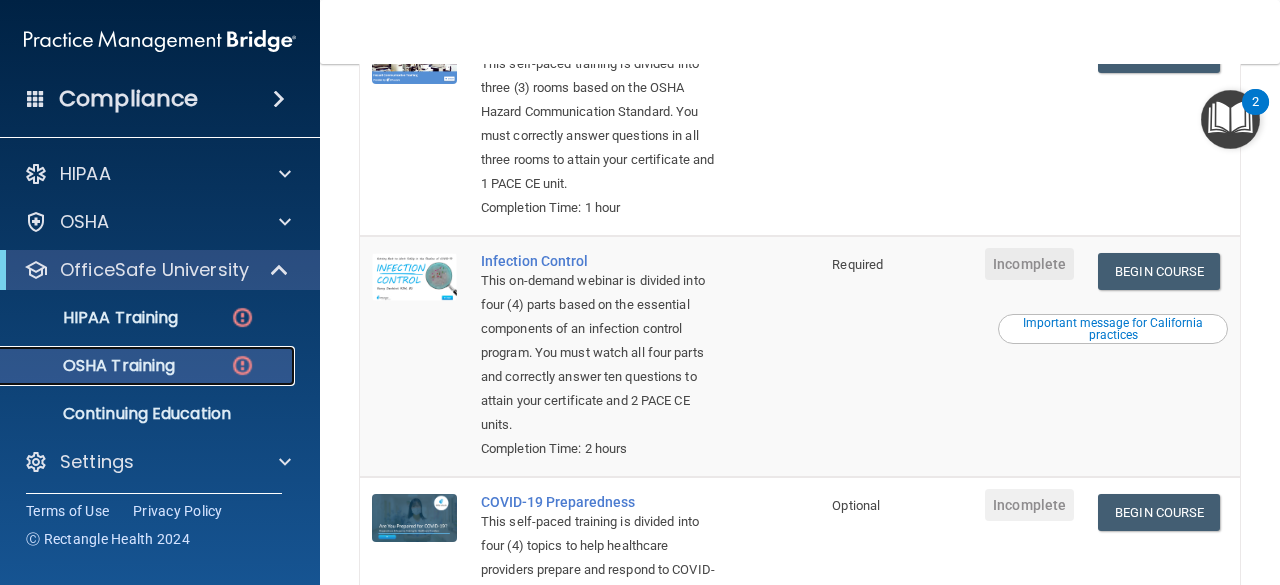 scroll, scrollTop: 520, scrollLeft: 0, axis: vertical 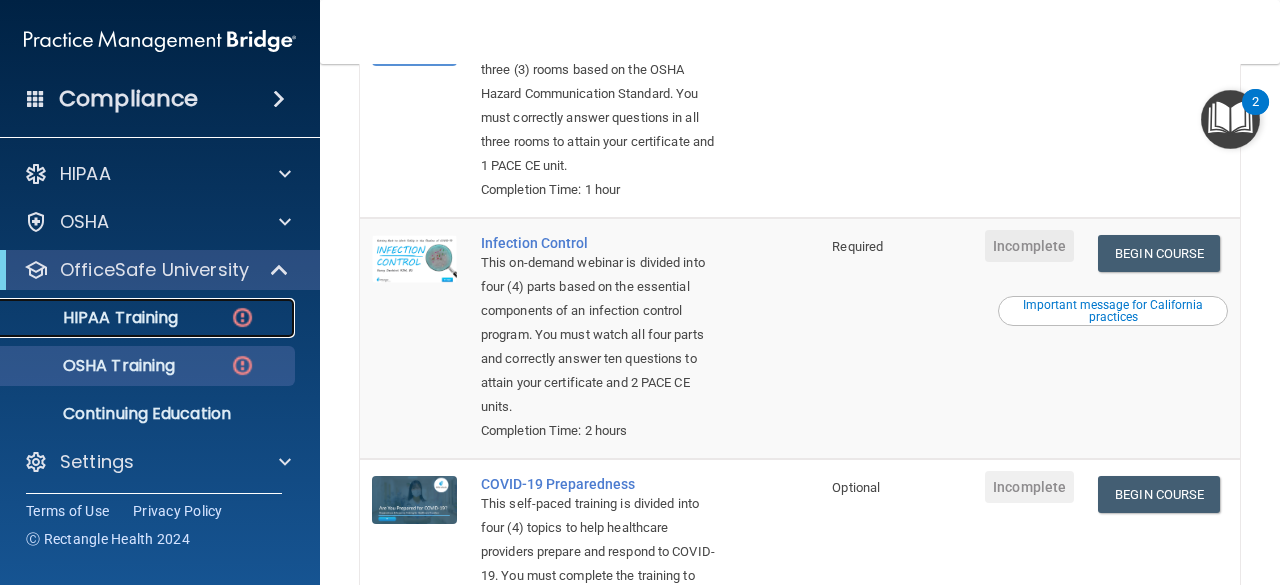 click on "HIPAA Training" at bounding box center (95, 318) 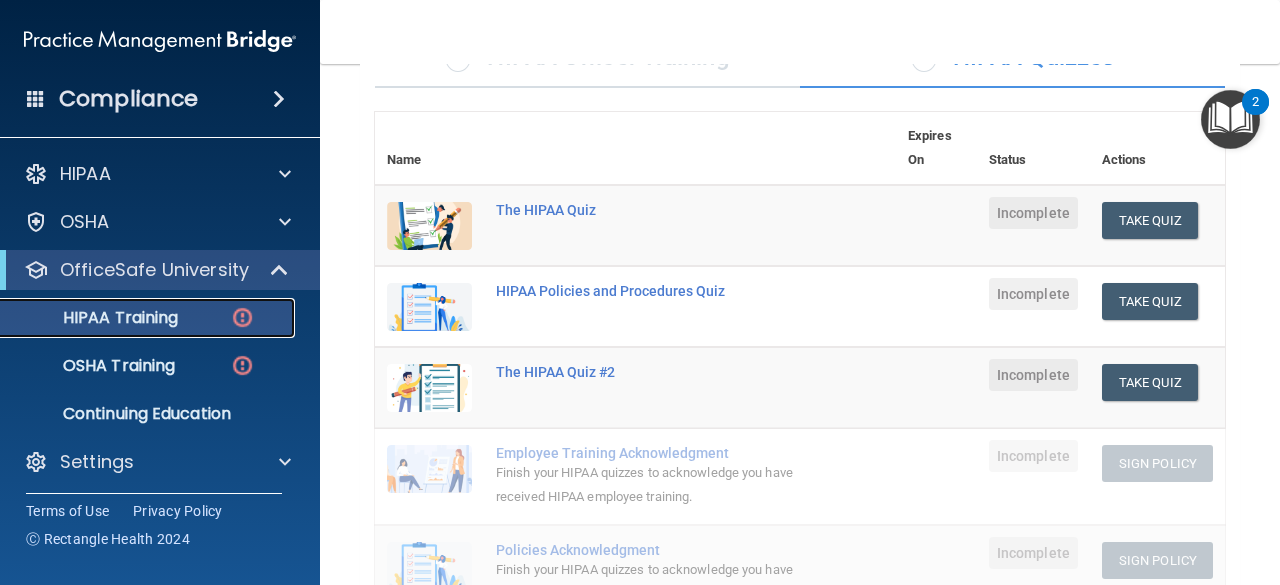 scroll, scrollTop: 184, scrollLeft: 0, axis: vertical 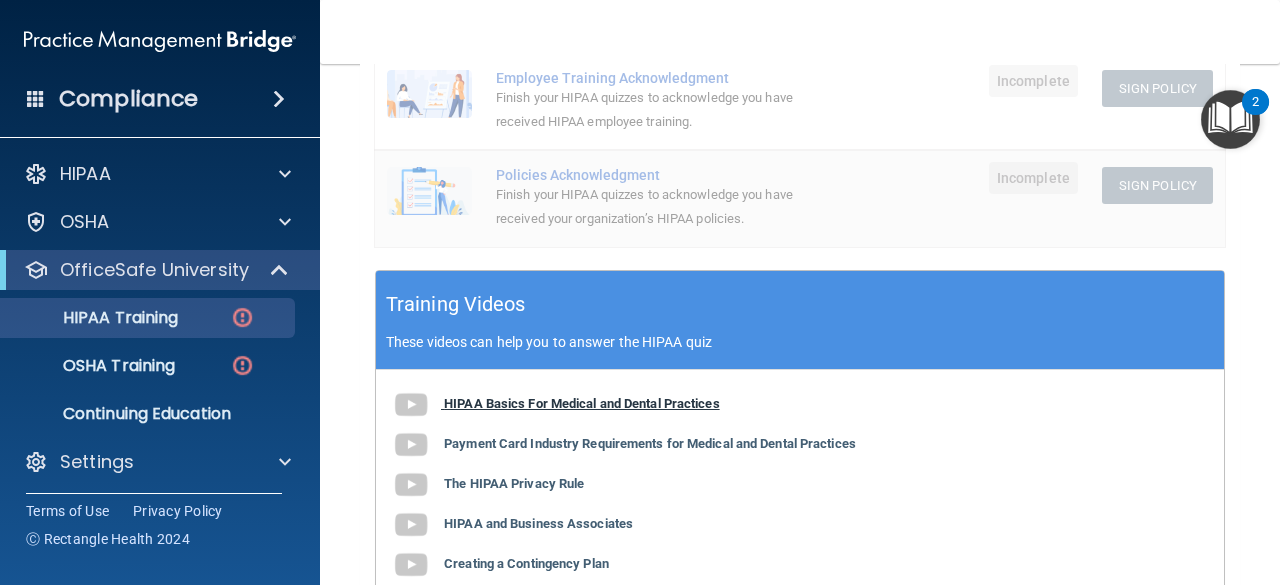 click on "HIPAA Basics For Medical and Dental Practices" at bounding box center (582, 403) 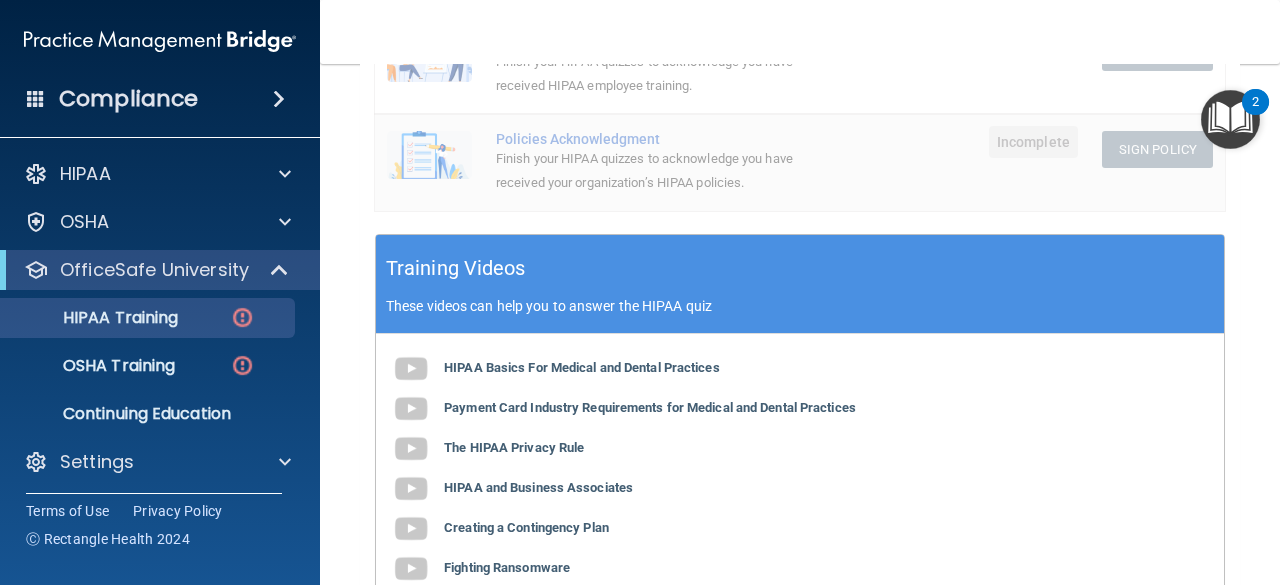 scroll, scrollTop: 608, scrollLeft: 0, axis: vertical 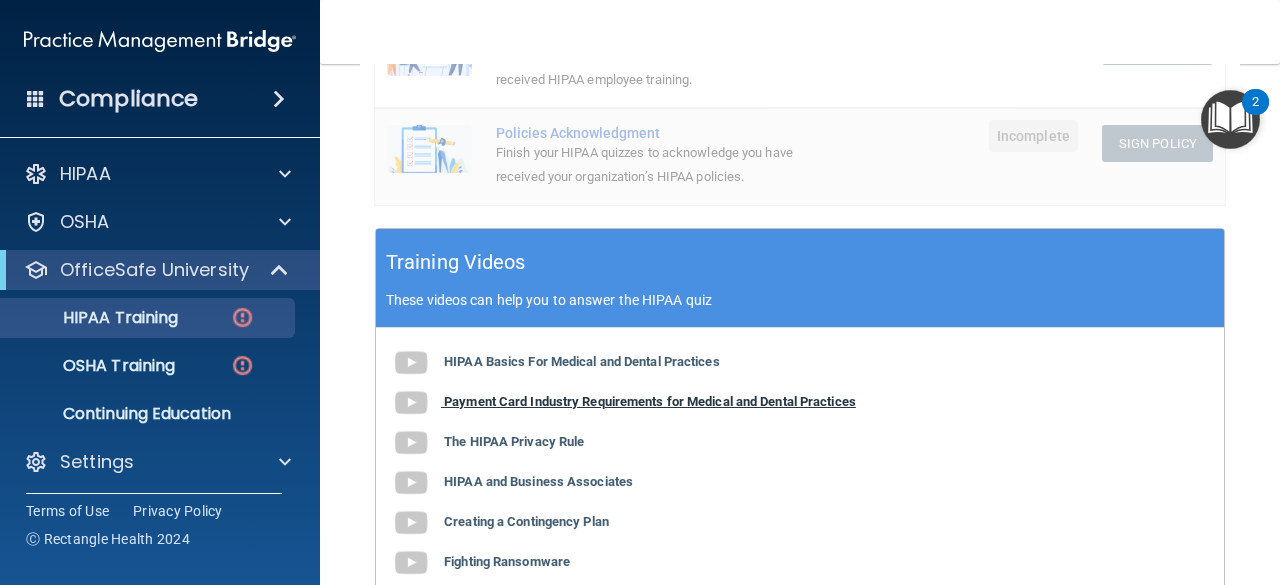 click on "Payment Card Industry Requirements for Medical and Dental Practices" at bounding box center [650, 401] 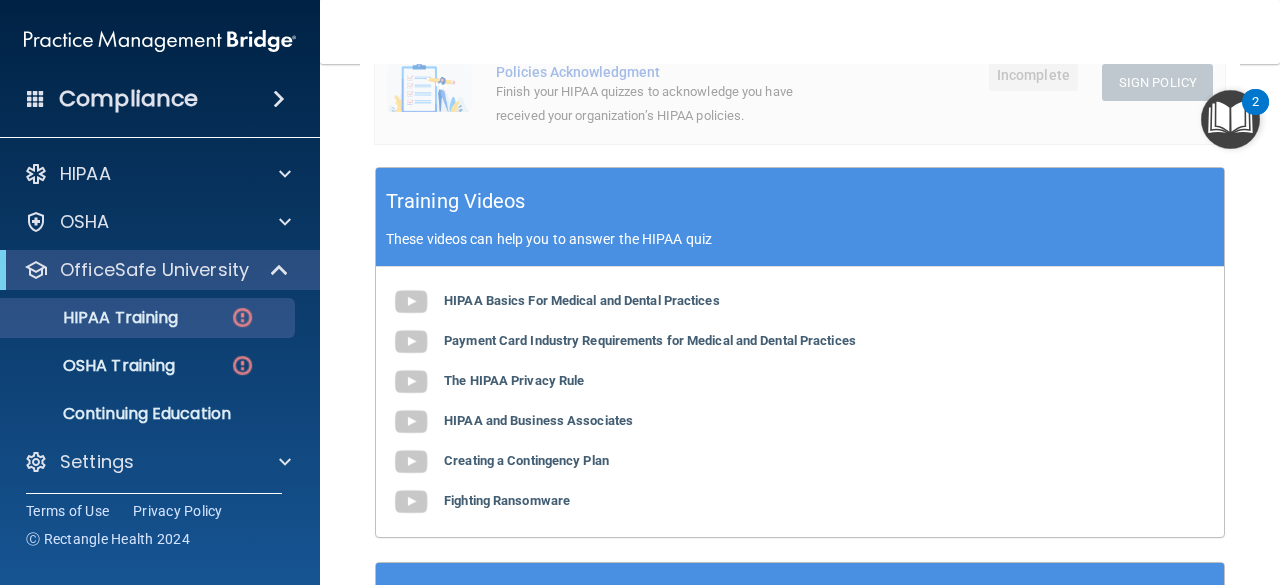 scroll, scrollTop: 670, scrollLeft: 0, axis: vertical 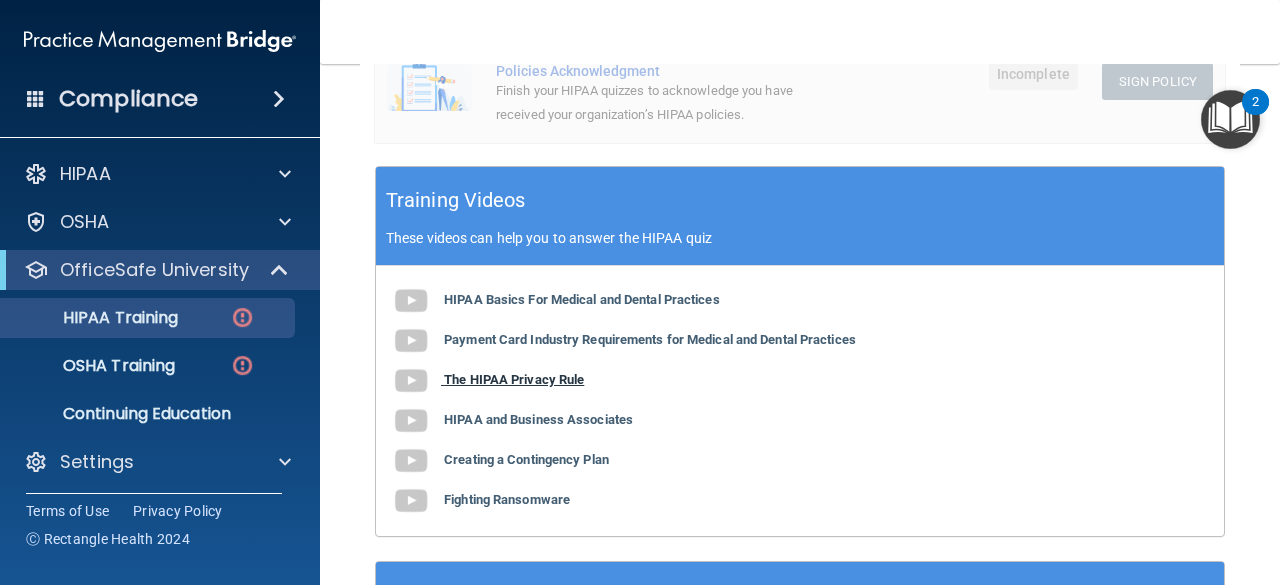 click on "The HIPAA Privacy Rule" at bounding box center [514, 379] 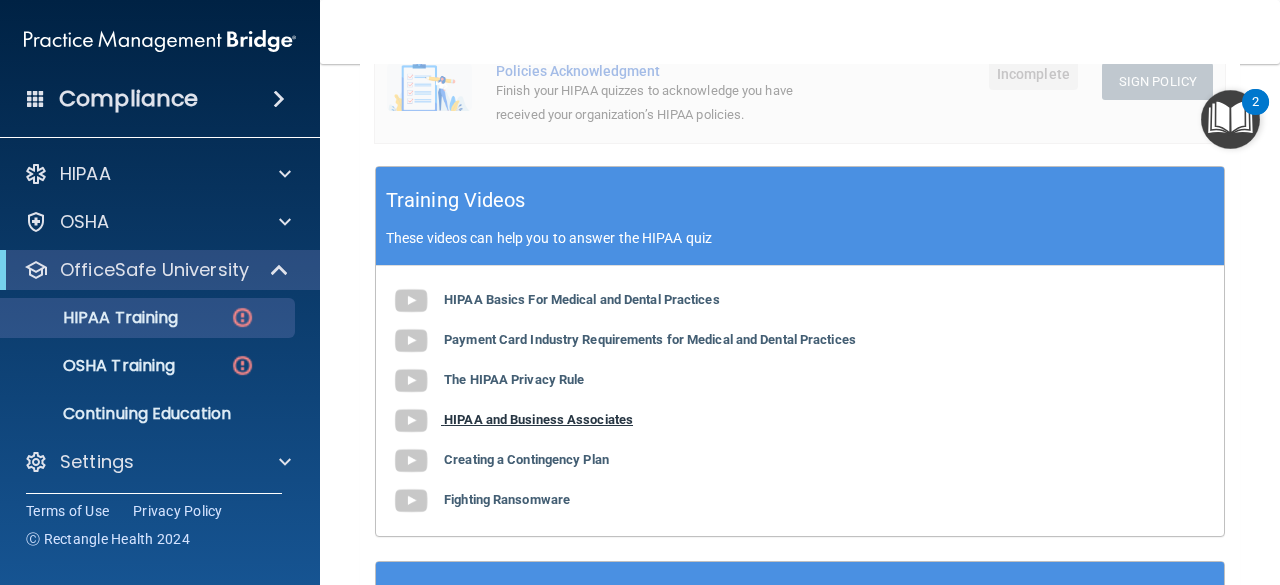 click on "HIPAA and Business Associates" at bounding box center (538, 419) 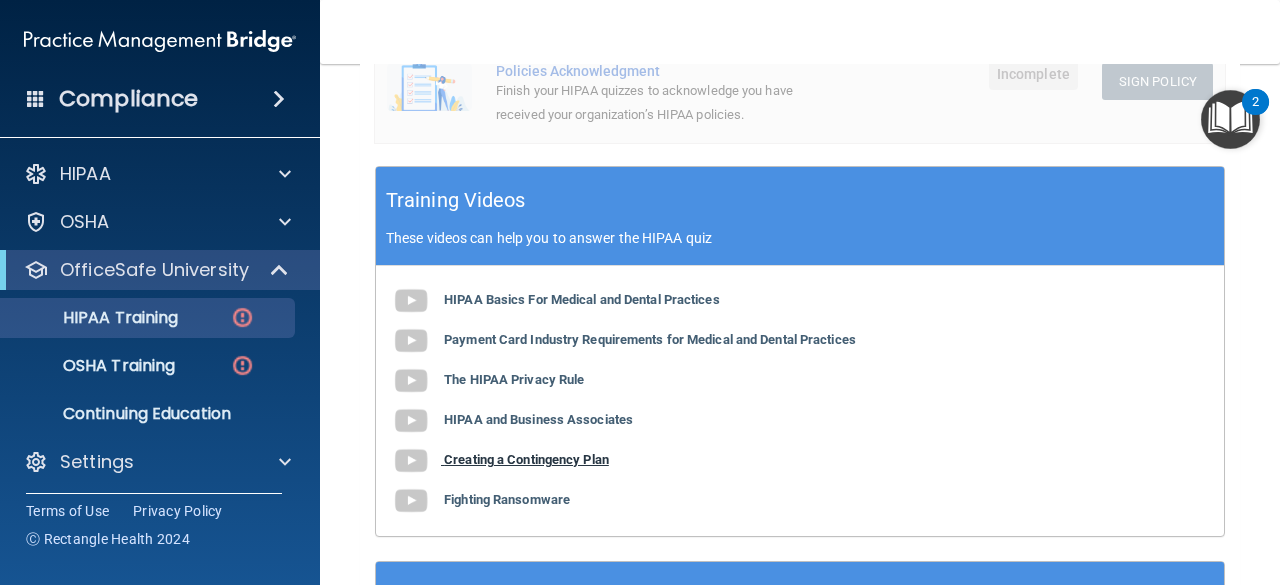 click on "Creating a Contingency Plan" at bounding box center (526, 459) 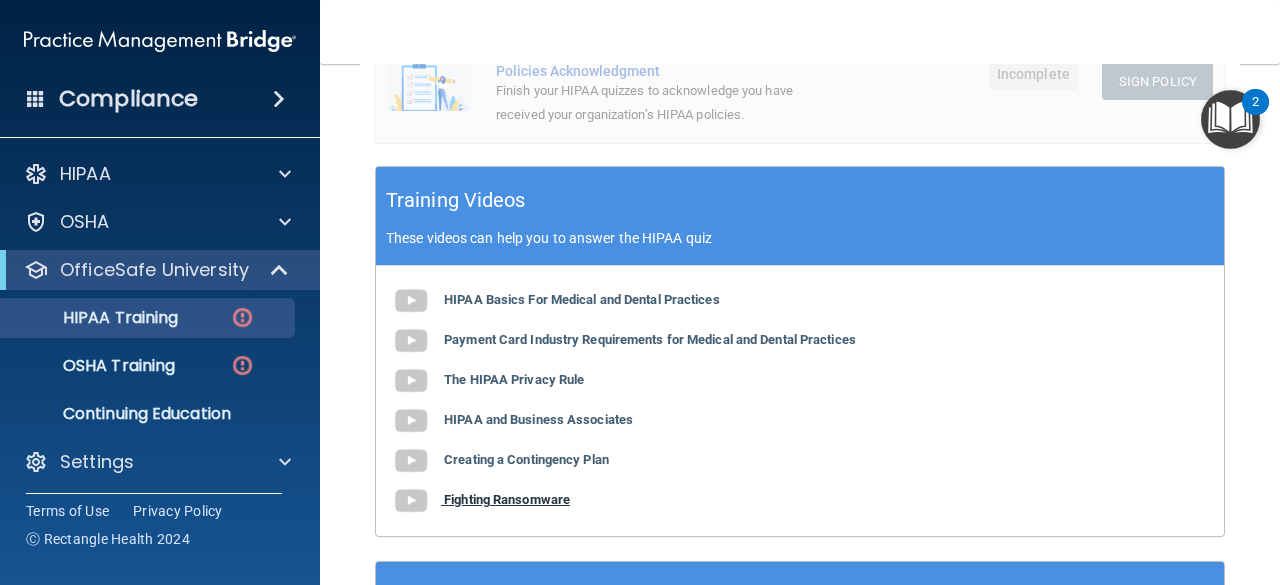 click on "Fighting Ransomware" at bounding box center [507, 499] 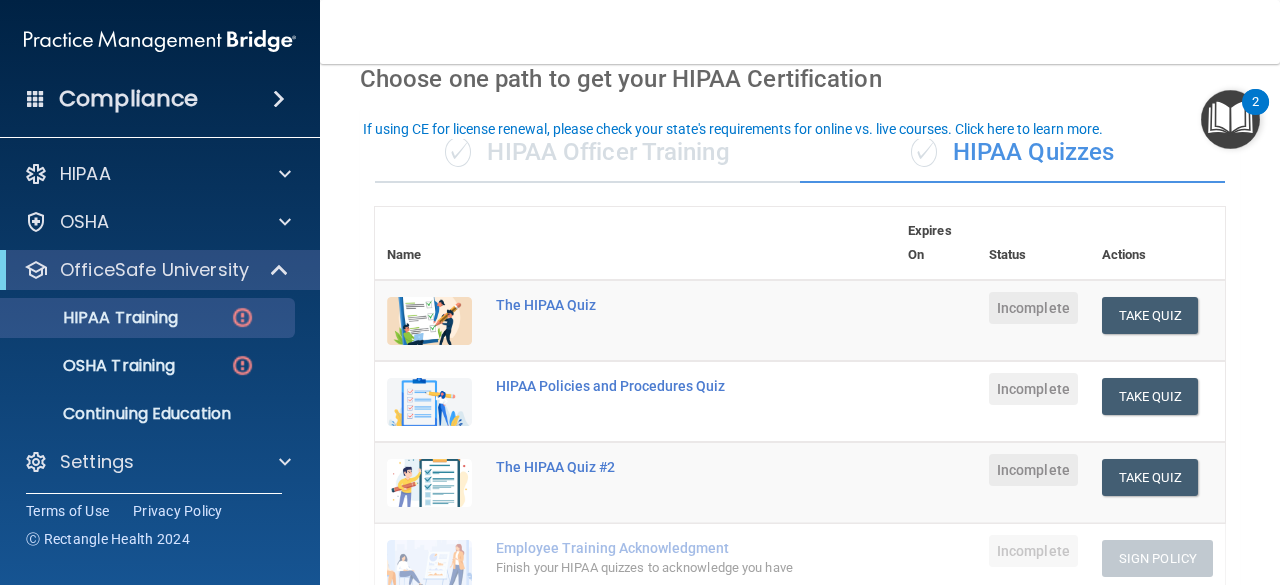 scroll, scrollTop: 0, scrollLeft: 0, axis: both 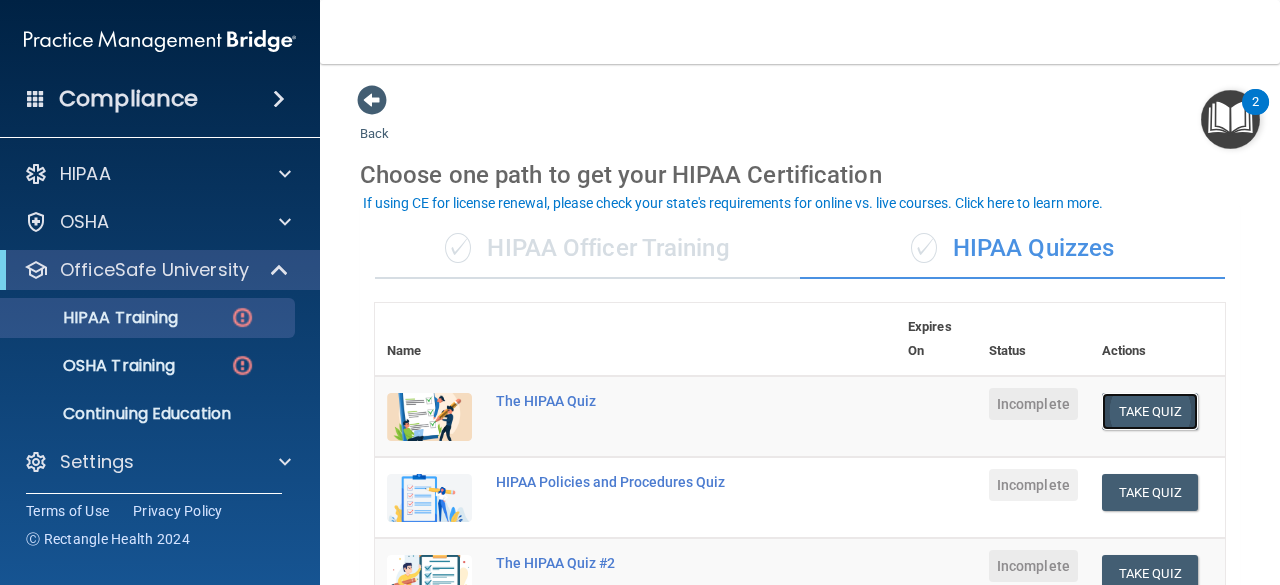 click on "Take Quiz" at bounding box center [1150, 411] 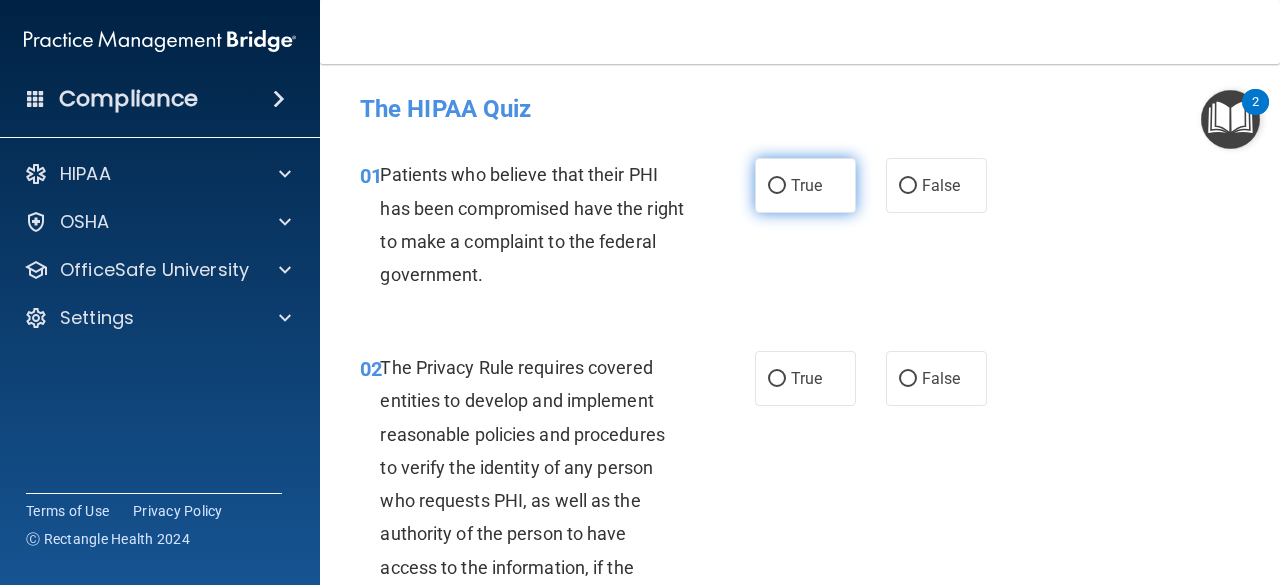 click on "True" at bounding box center (805, 185) 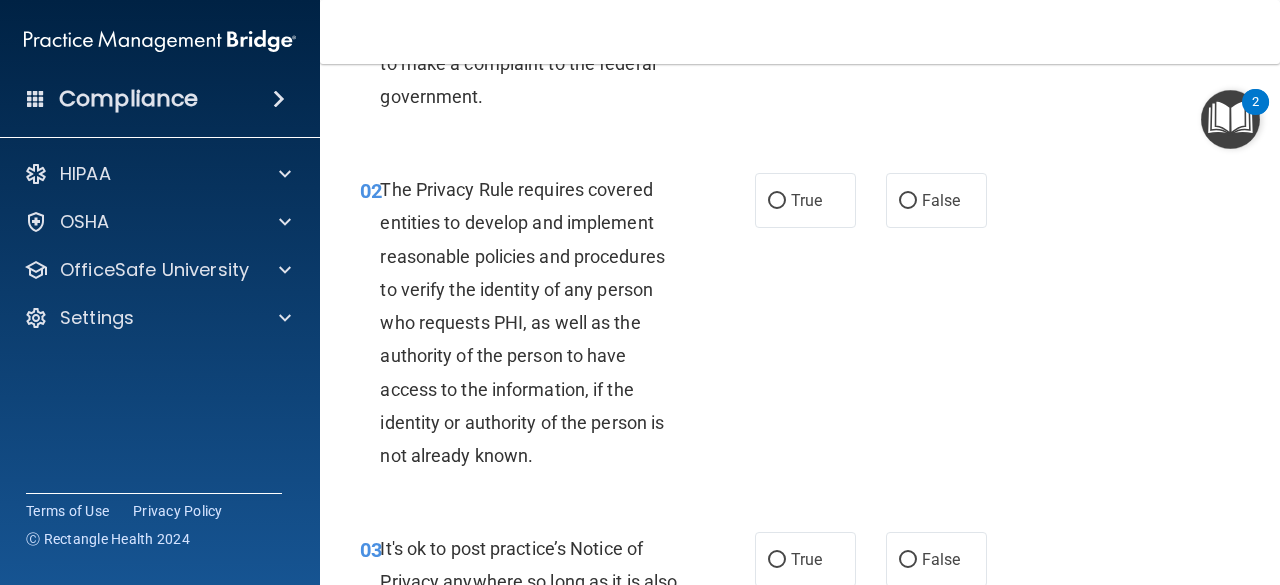 scroll, scrollTop: 180, scrollLeft: 0, axis: vertical 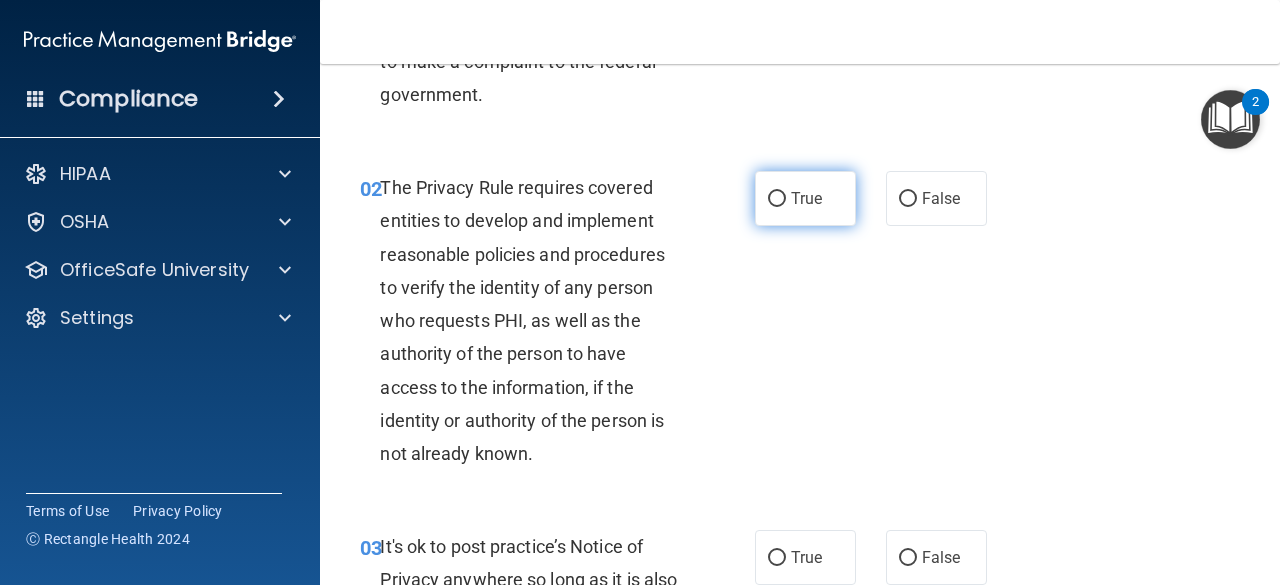 click on "True" at bounding box center (806, 198) 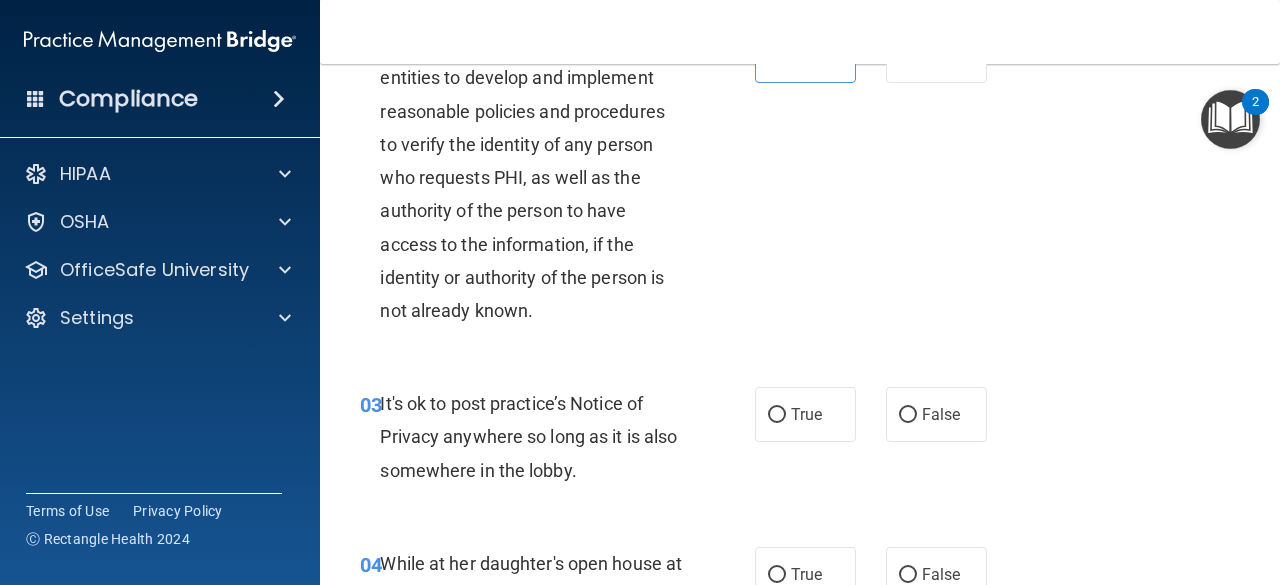 scroll, scrollTop: 357, scrollLeft: 0, axis: vertical 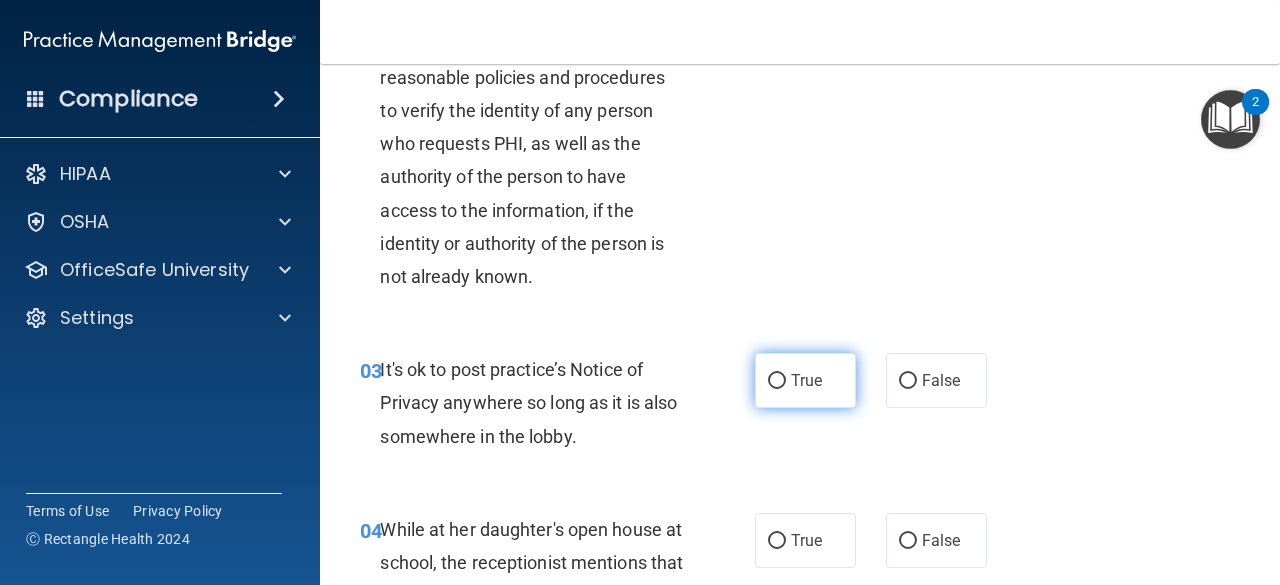click on "True" at bounding box center (777, 381) 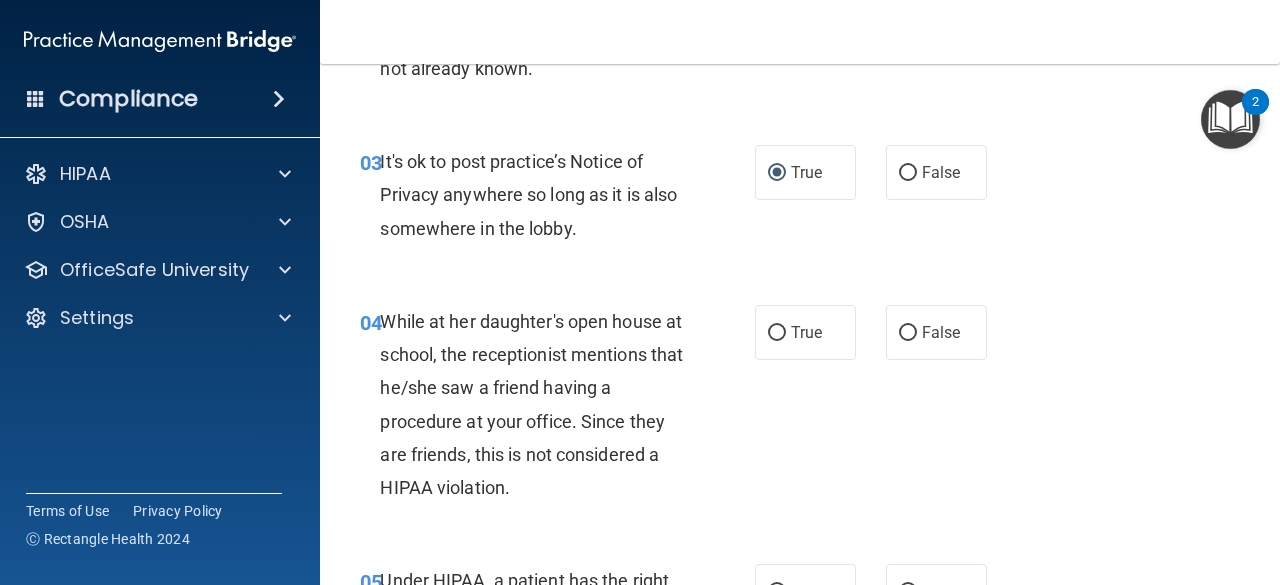 scroll, scrollTop: 570, scrollLeft: 0, axis: vertical 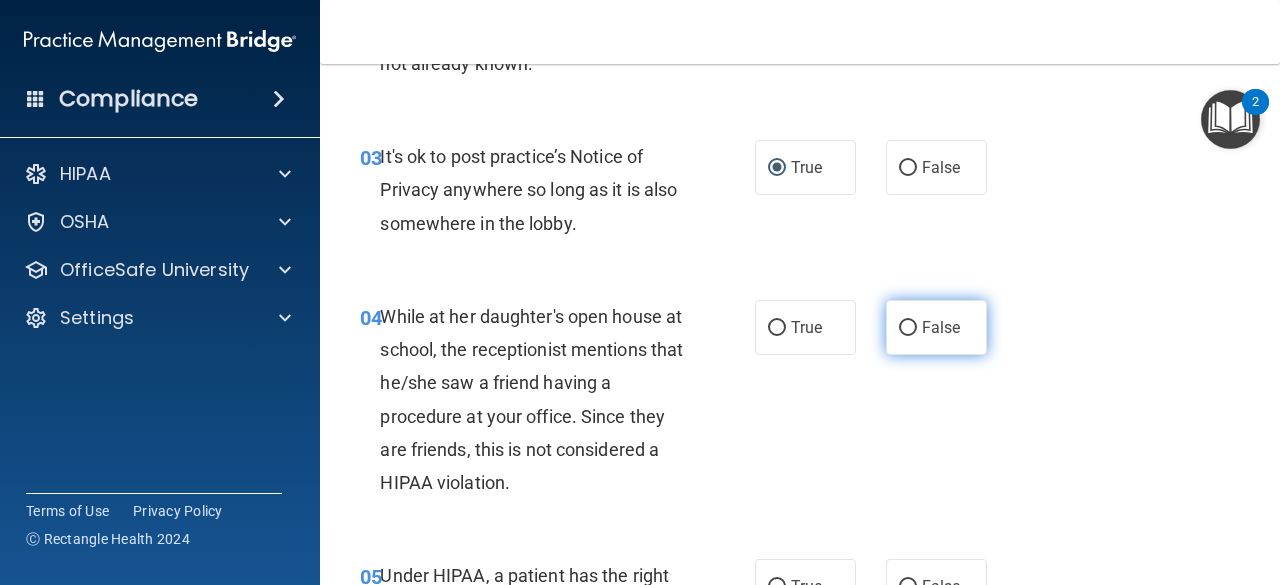 click on "False" at bounding box center [941, 327] 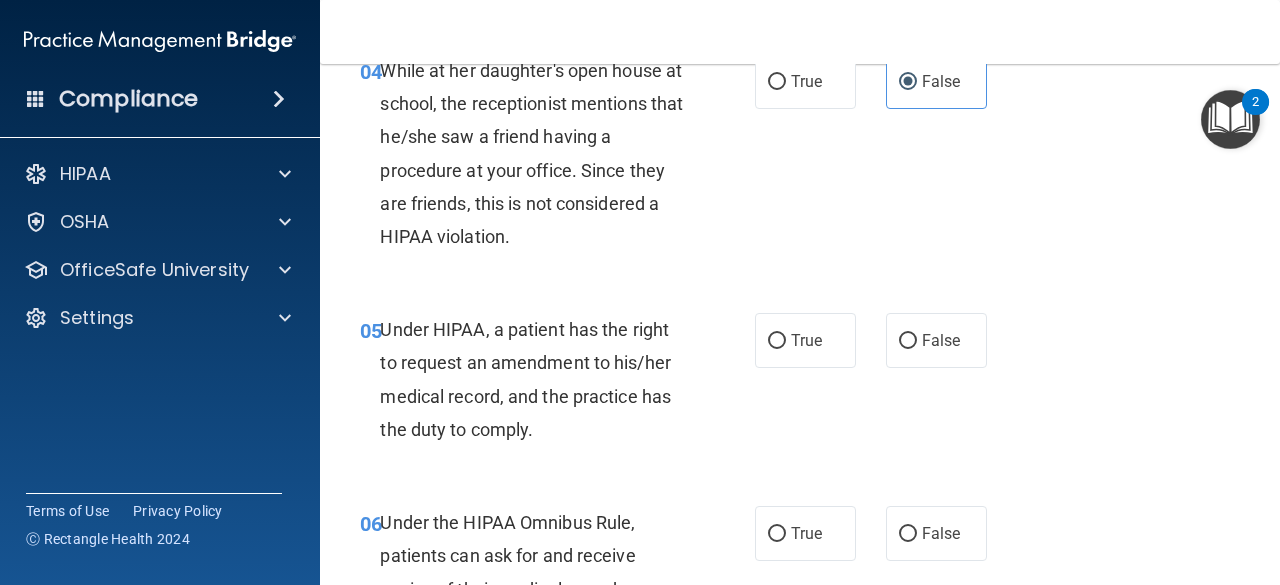 scroll, scrollTop: 817, scrollLeft: 0, axis: vertical 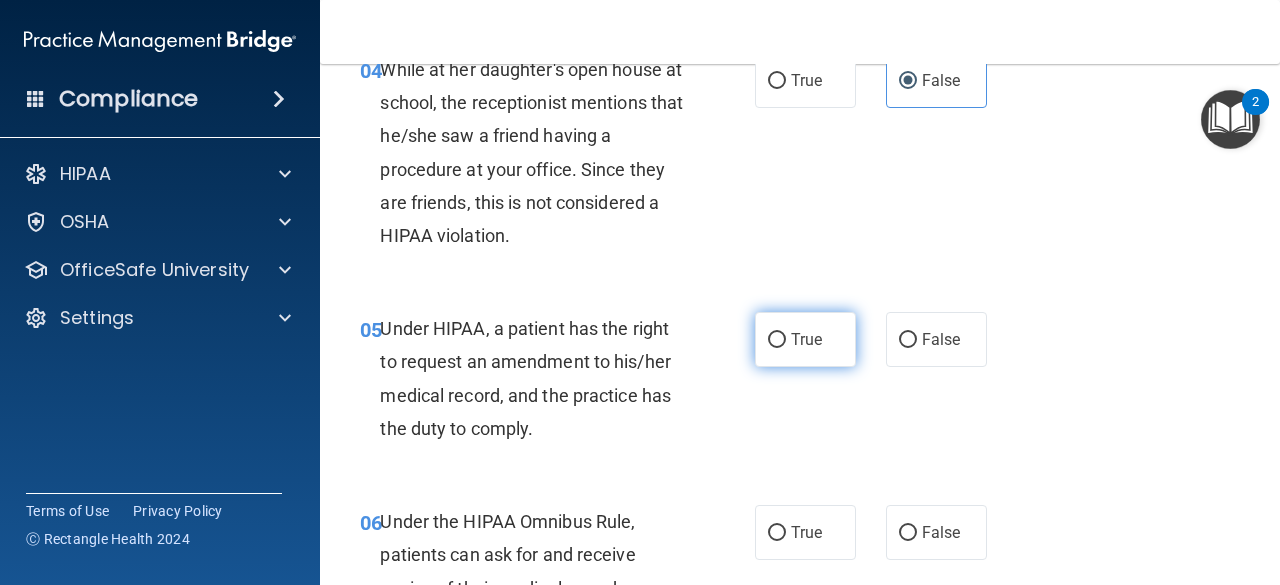click on "True" at bounding box center (777, 340) 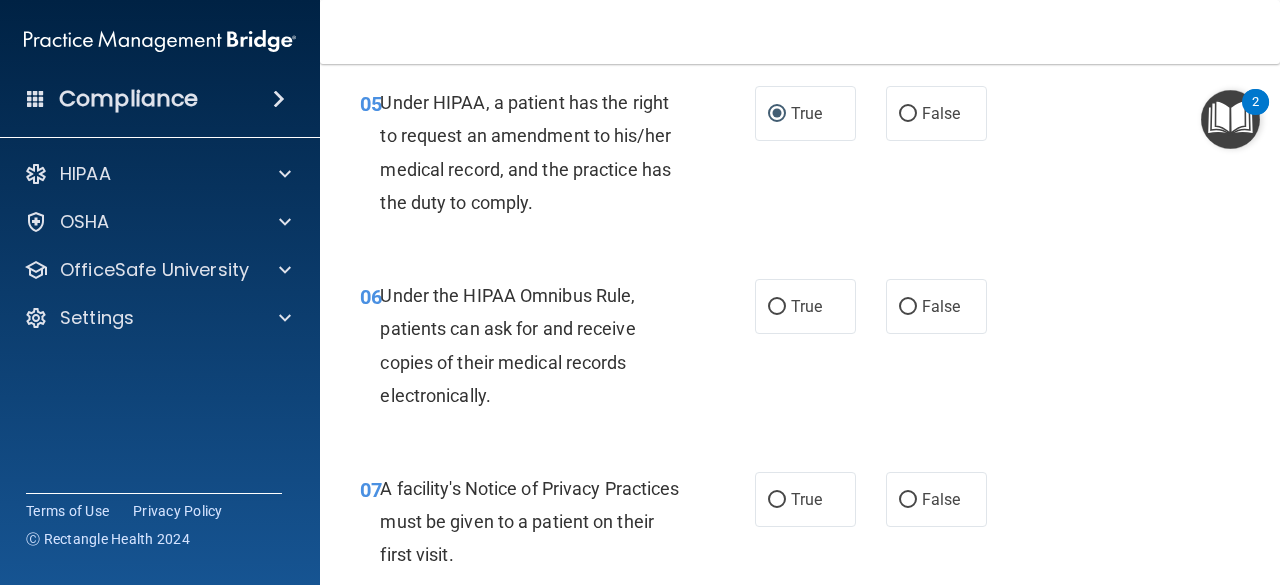 scroll, scrollTop: 1048, scrollLeft: 0, axis: vertical 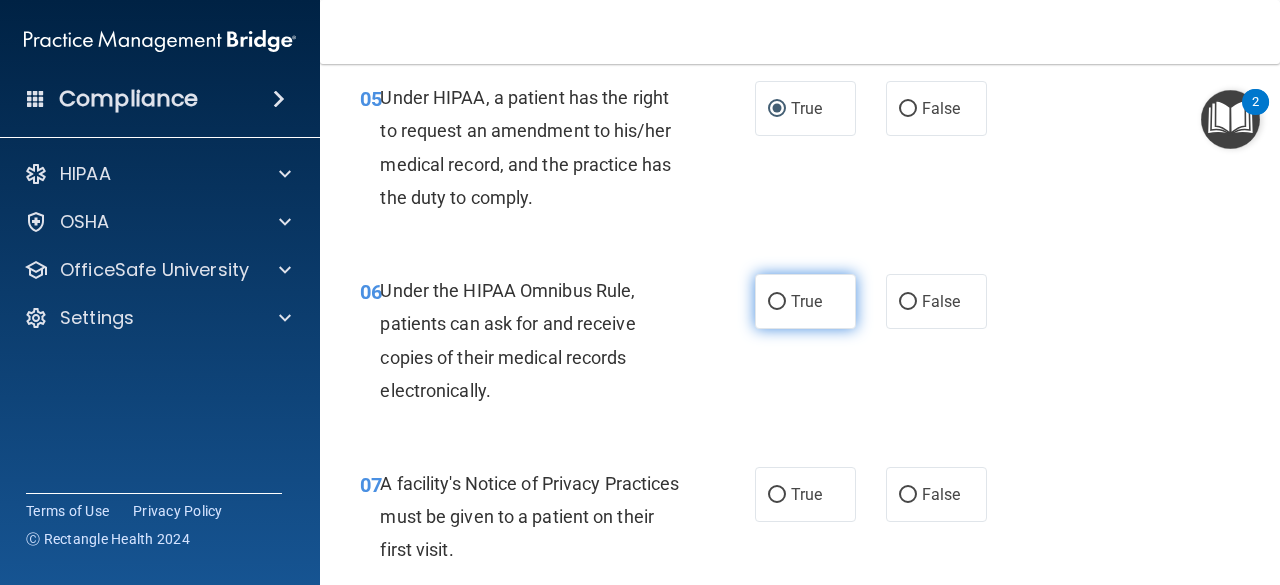 click on "True" at bounding box center [777, 302] 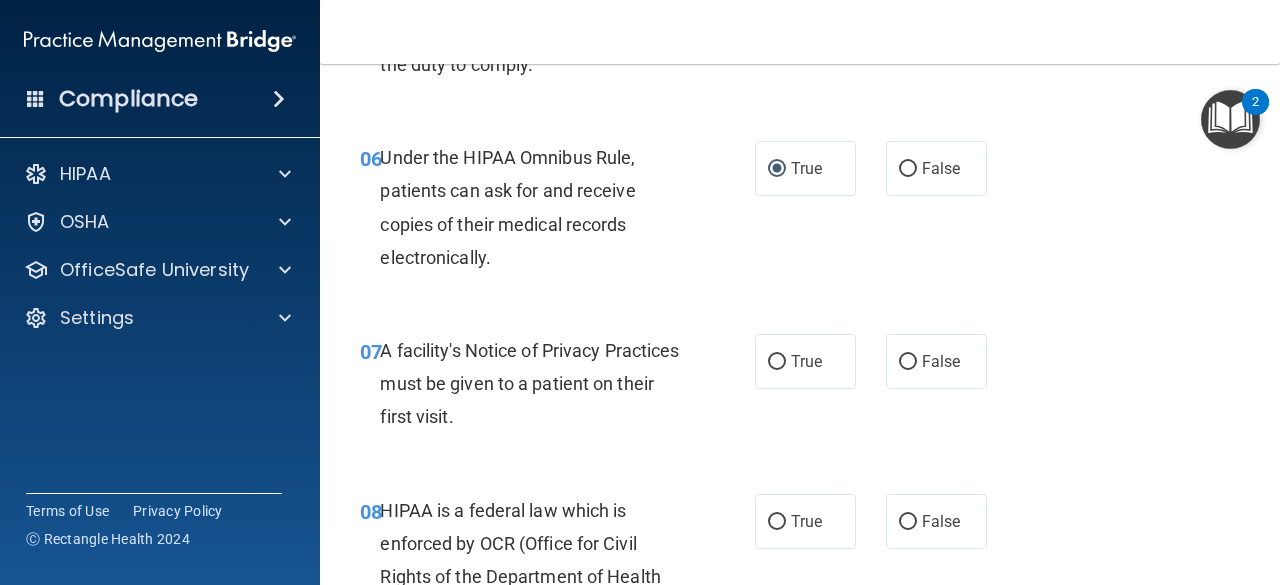 scroll, scrollTop: 1184, scrollLeft: 0, axis: vertical 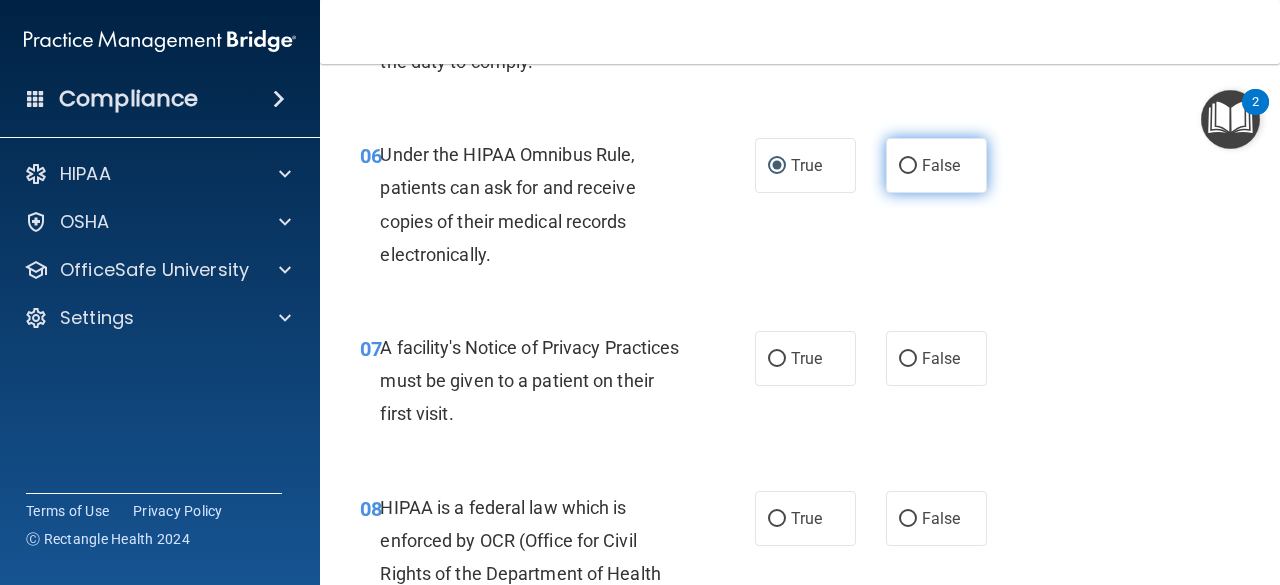 click on "False" at bounding box center [908, 166] 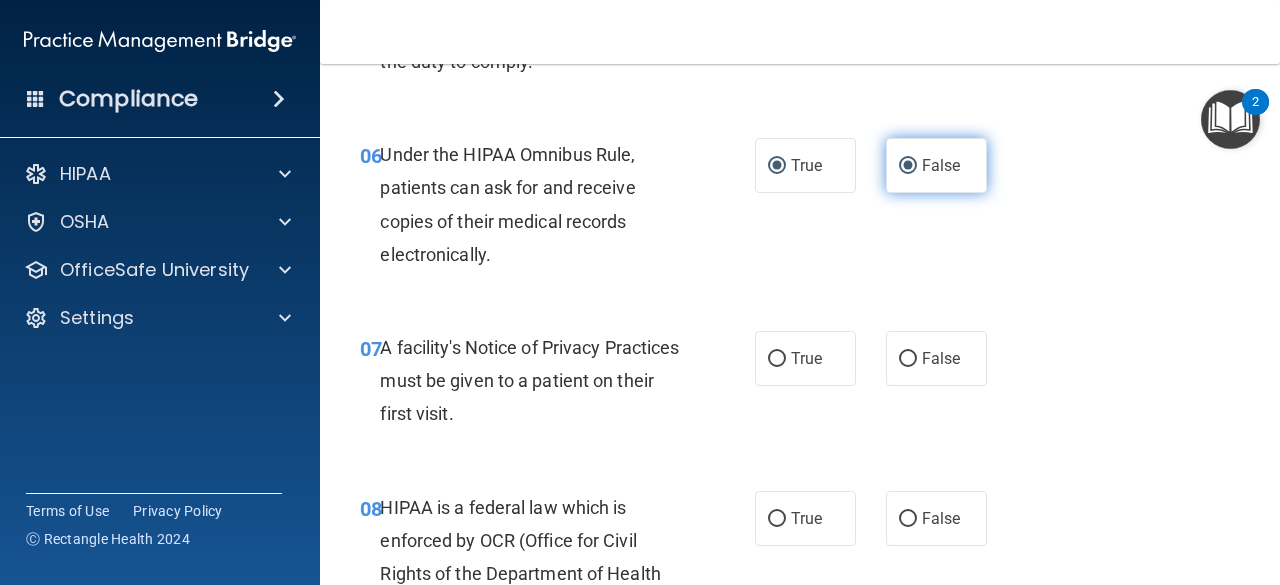 radio on "false" 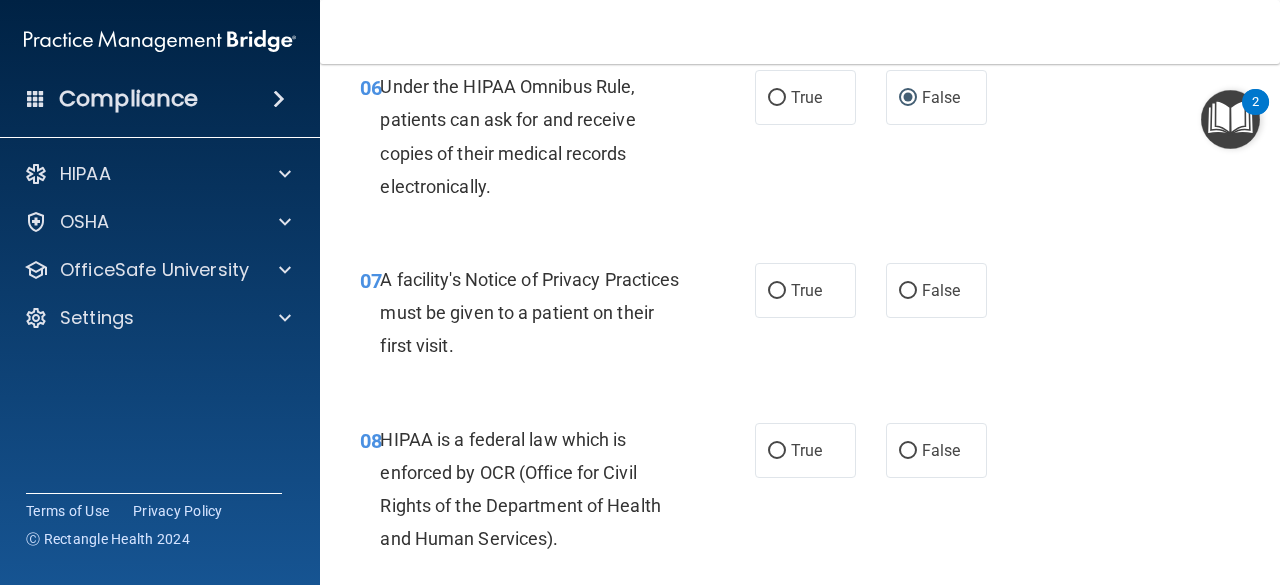 scroll, scrollTop: 1244, scrollLeft: 0, axis: vertical 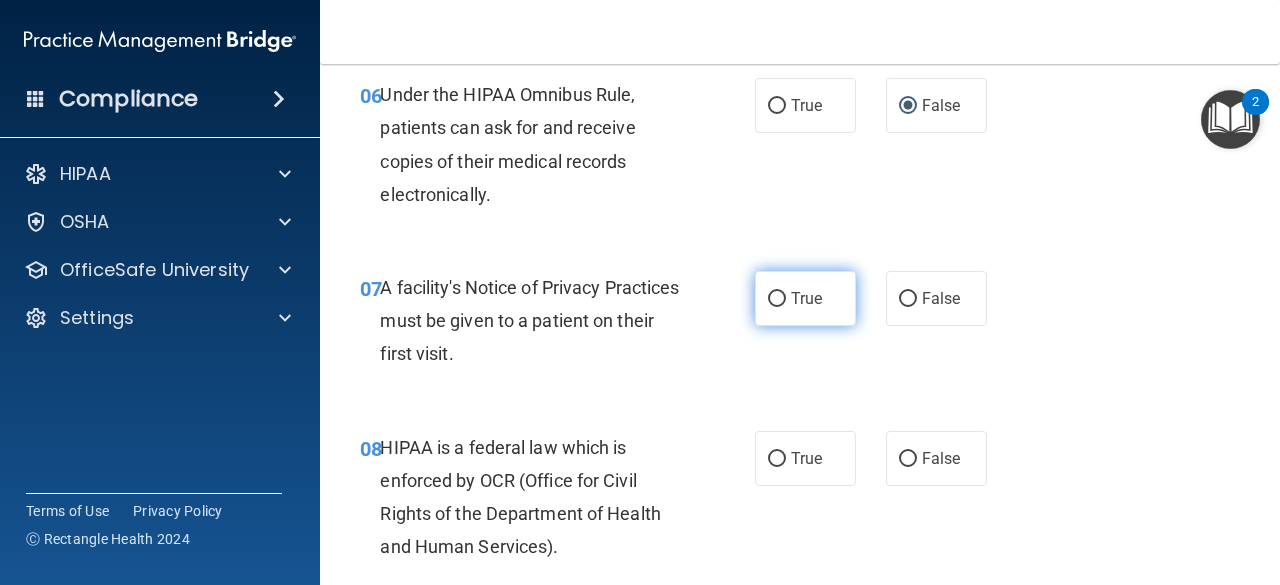 click on "True" at bounding box center [805, 298] 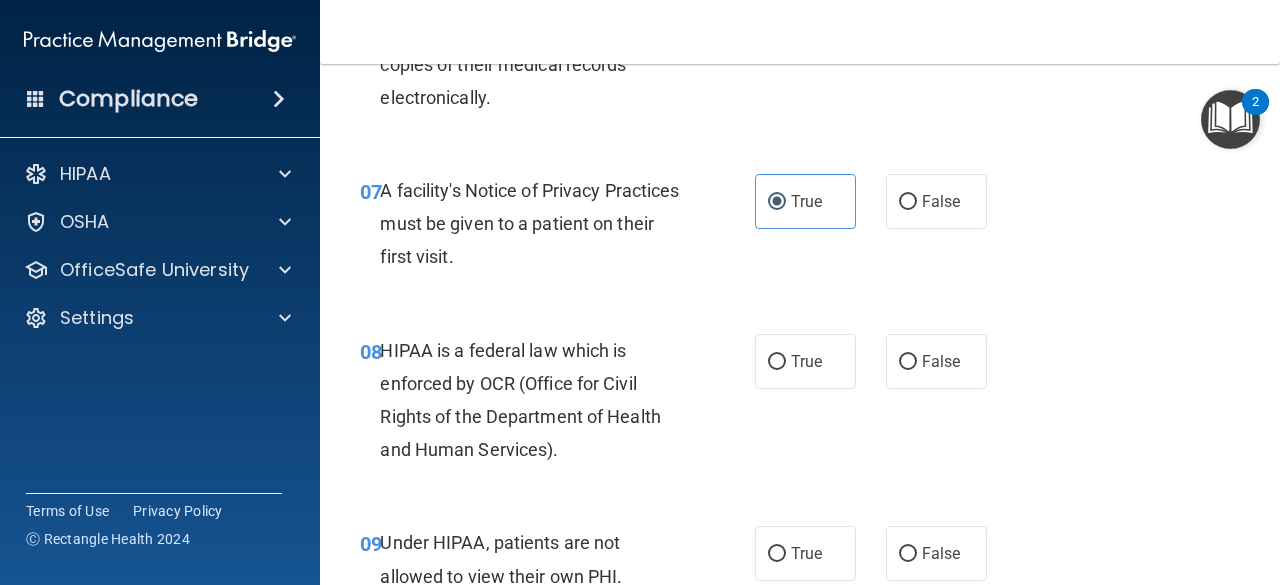 scroll, scrollTop: 1342, scrollLeft: 0, axis: vertical 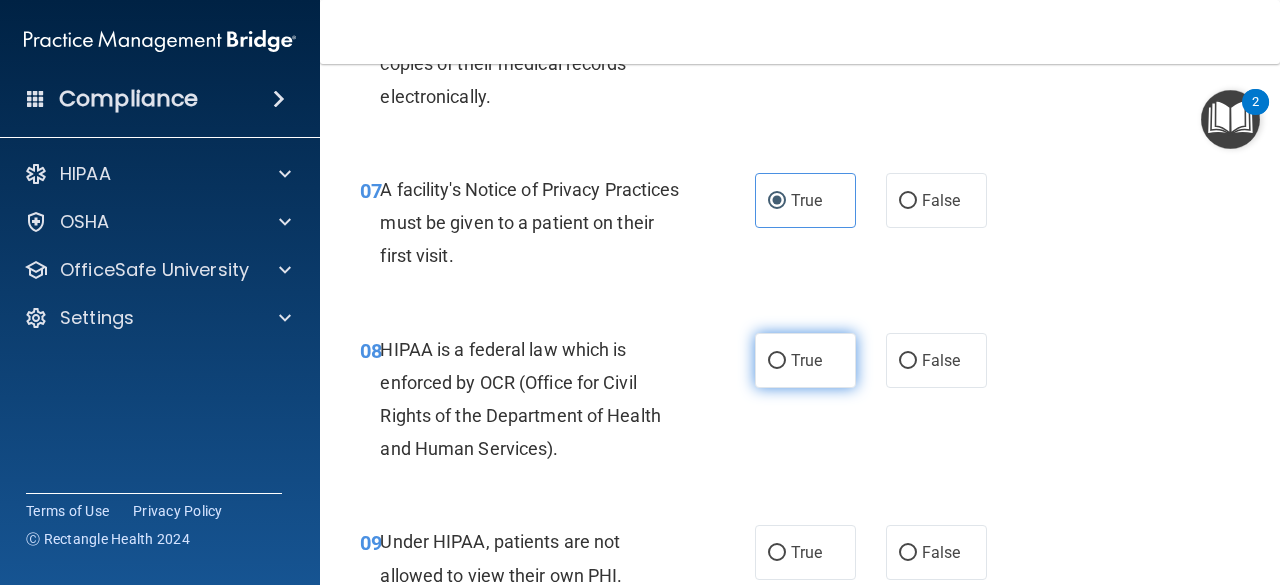 click on "True" at bounding box center (806, 360) 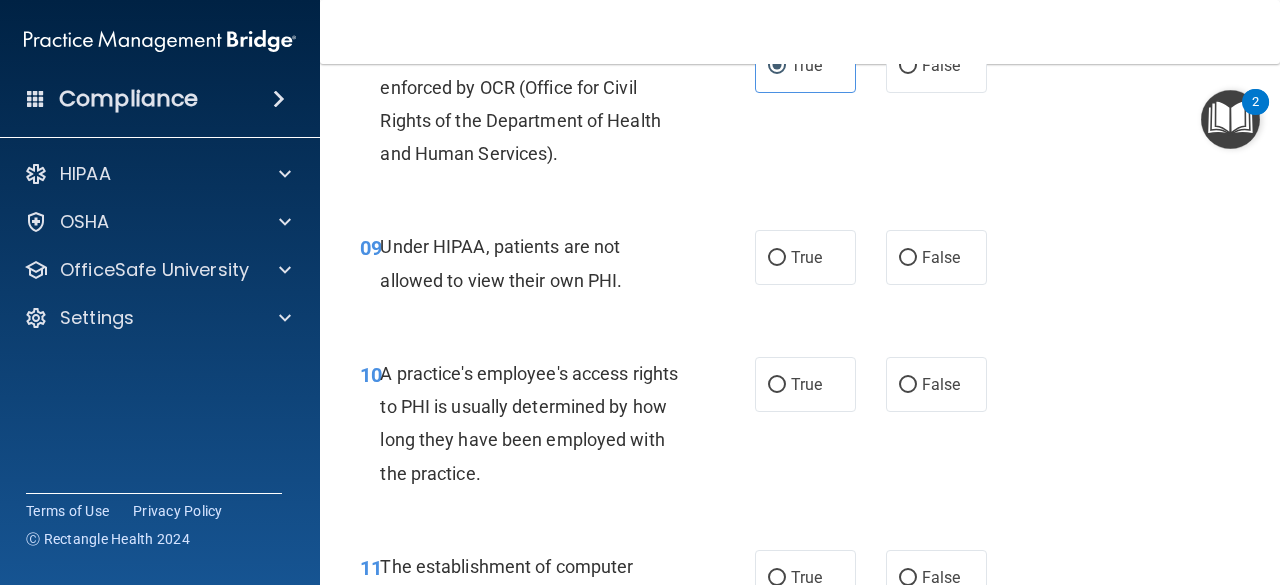 scroll, scrollTop: 1638, scrollLeft: 0, axis: vertical 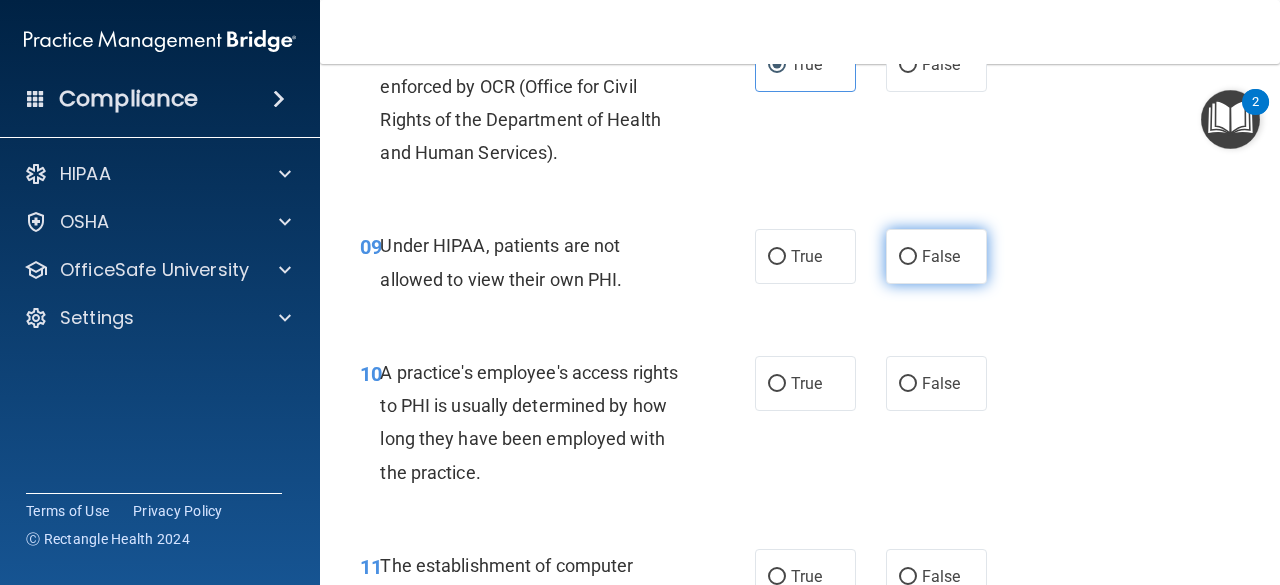 click on "False" at bounding box center (936, 256) 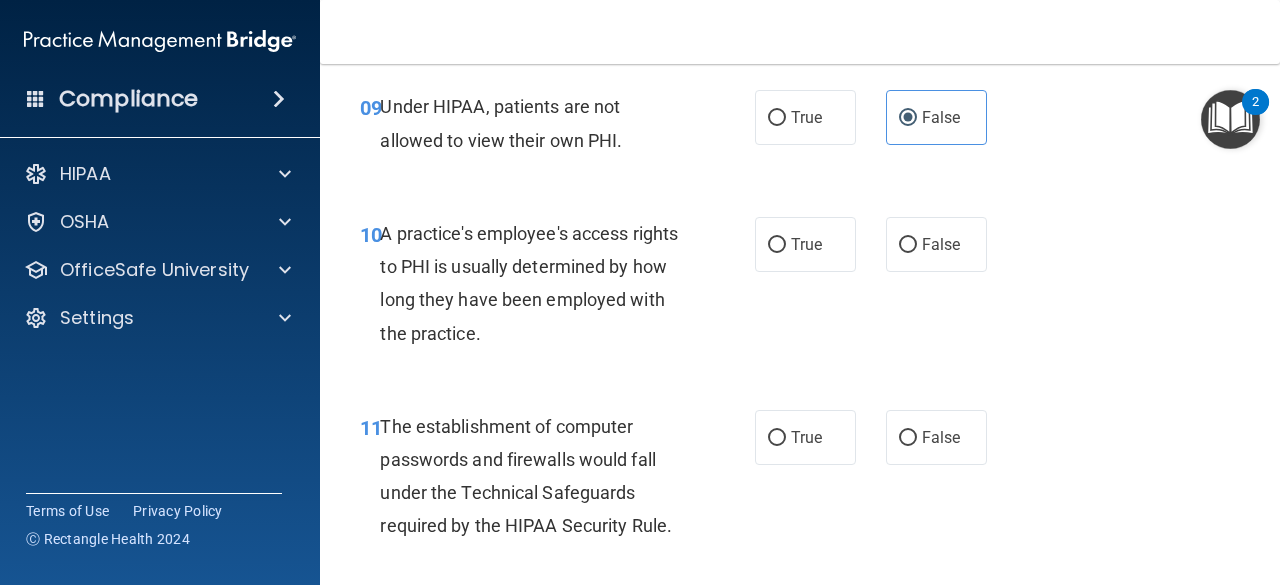 scroll, scrollTop: 1778, scrollLeft: 0, axis: vertical 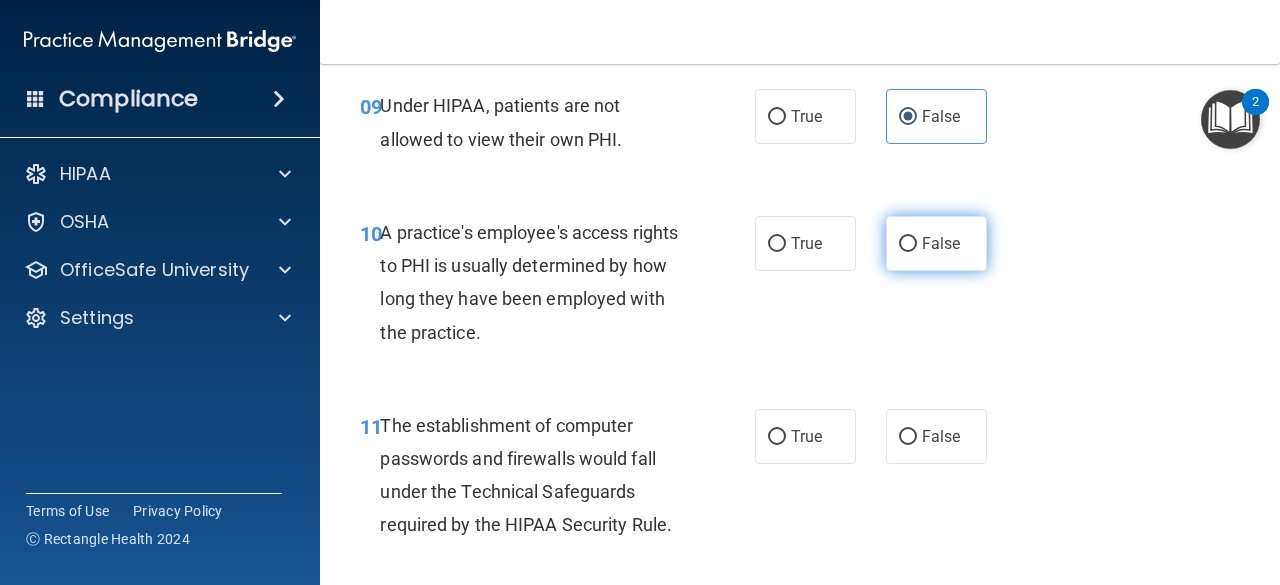 click on "False" at bounding box center [908, 244] 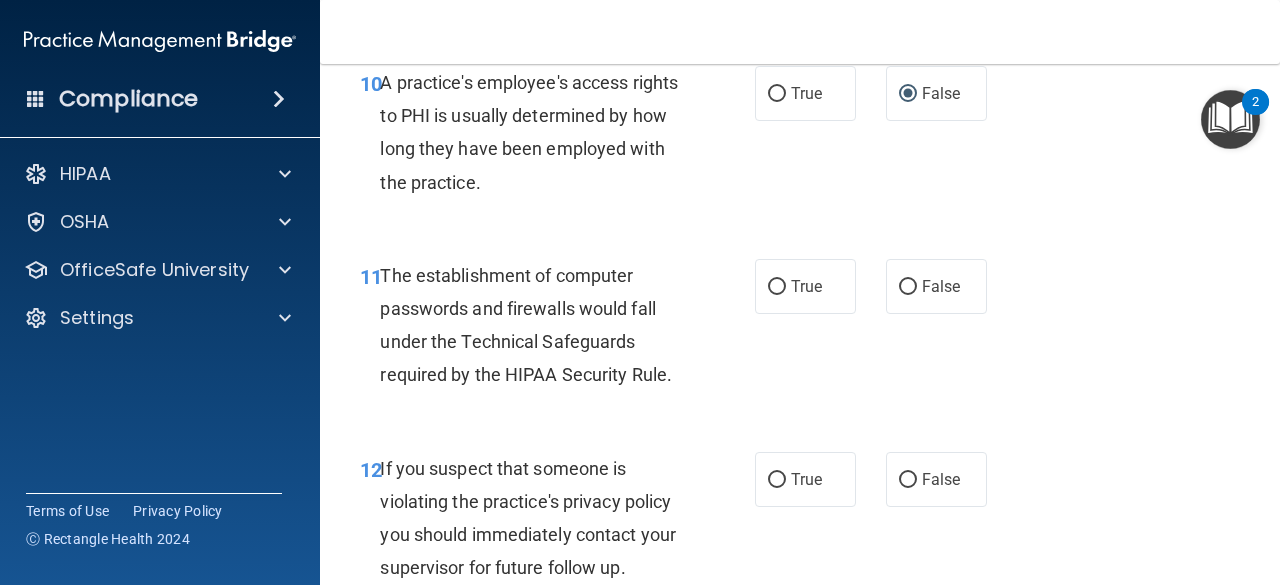 scroll, scrollTop: 1926, scrollLeft: 0, axis: vertical 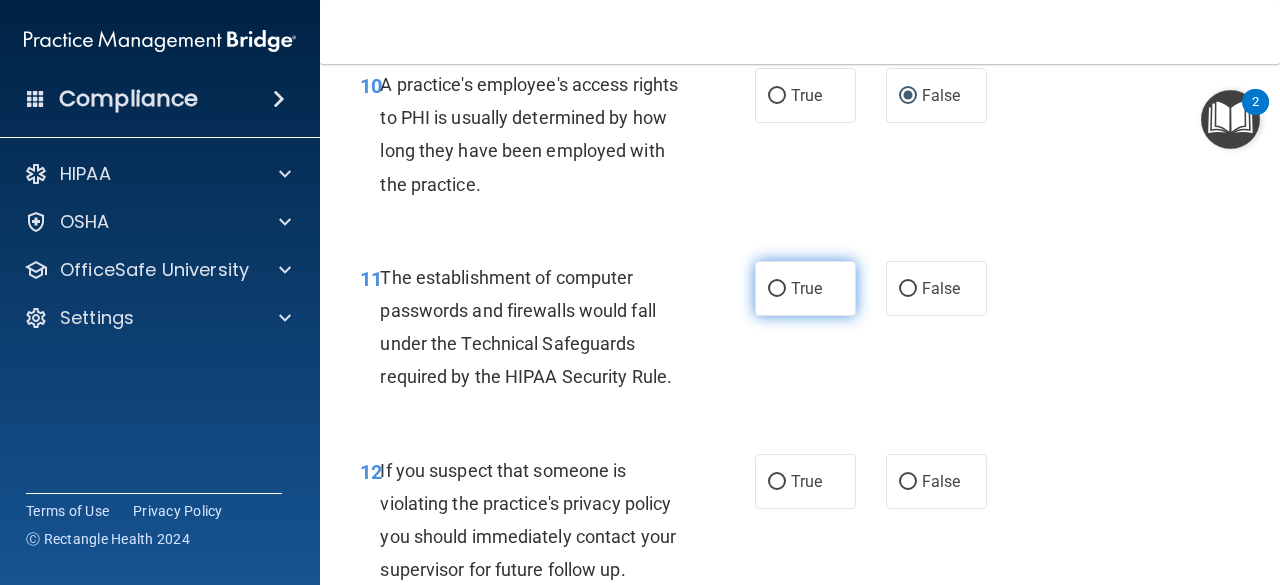 click on "True" at bounding box center [805, 288] 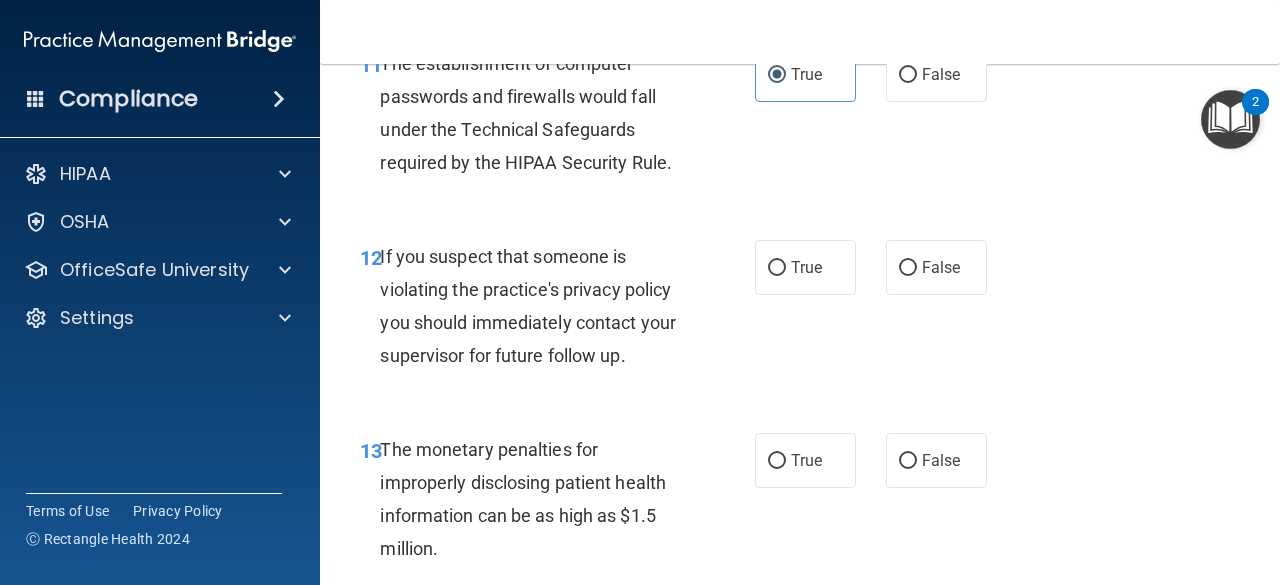 scroll, scrollTop: 2140, scrollLeft: 0, axis: vertical 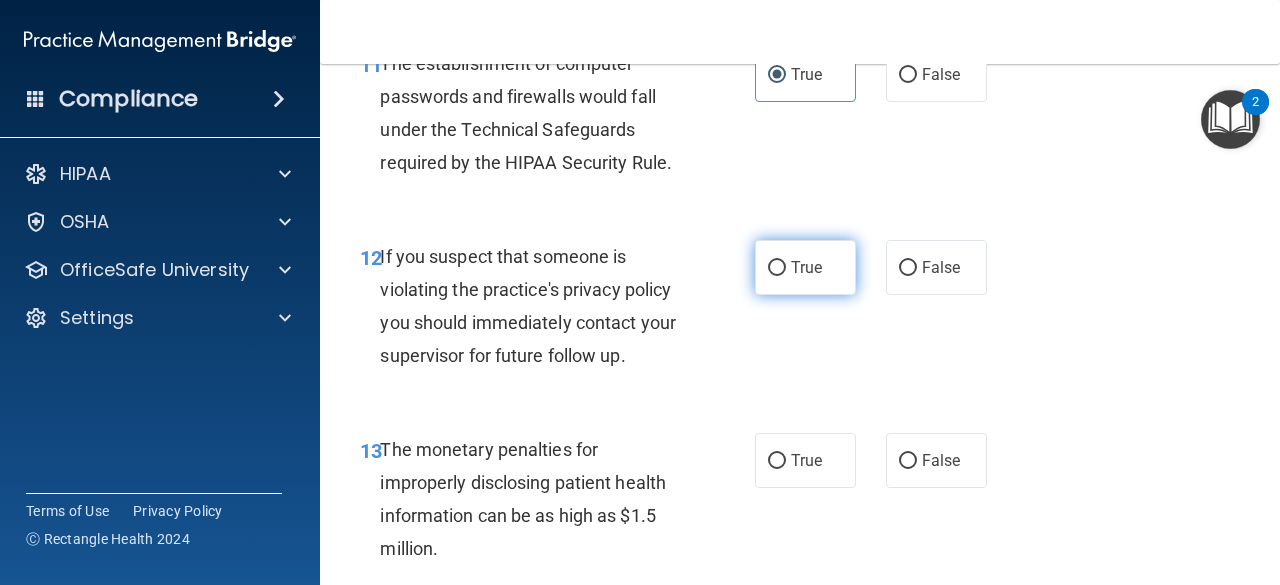 click on "True" at bounding box center [806, 267] 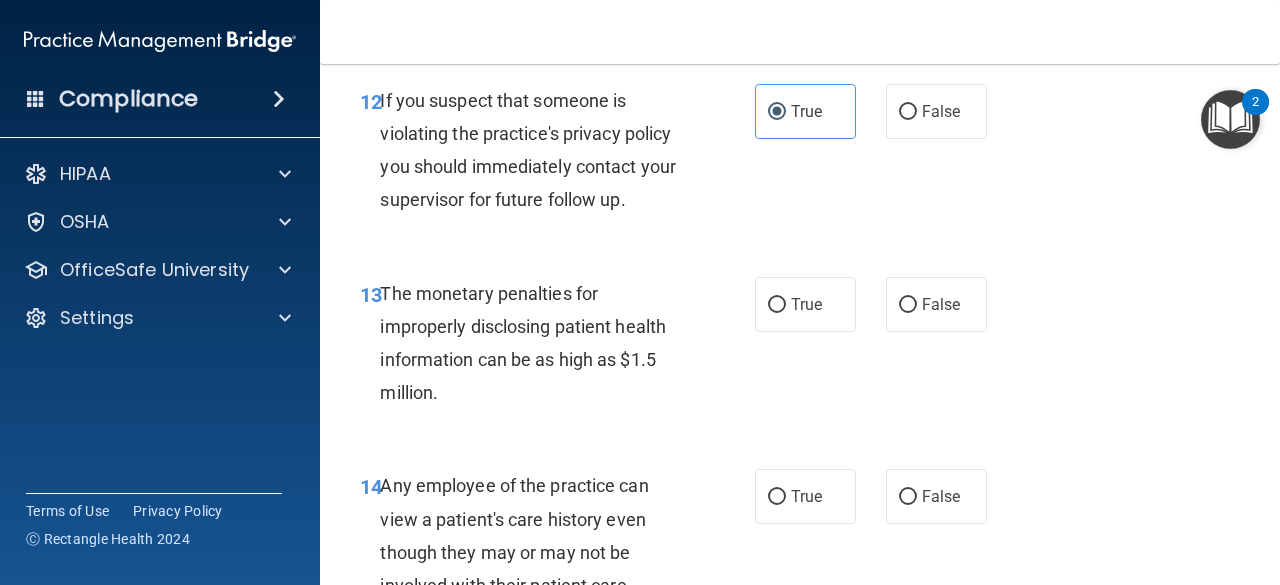 scroll, scrollTop: 2297, scrollLeft: 0, axis: vertical 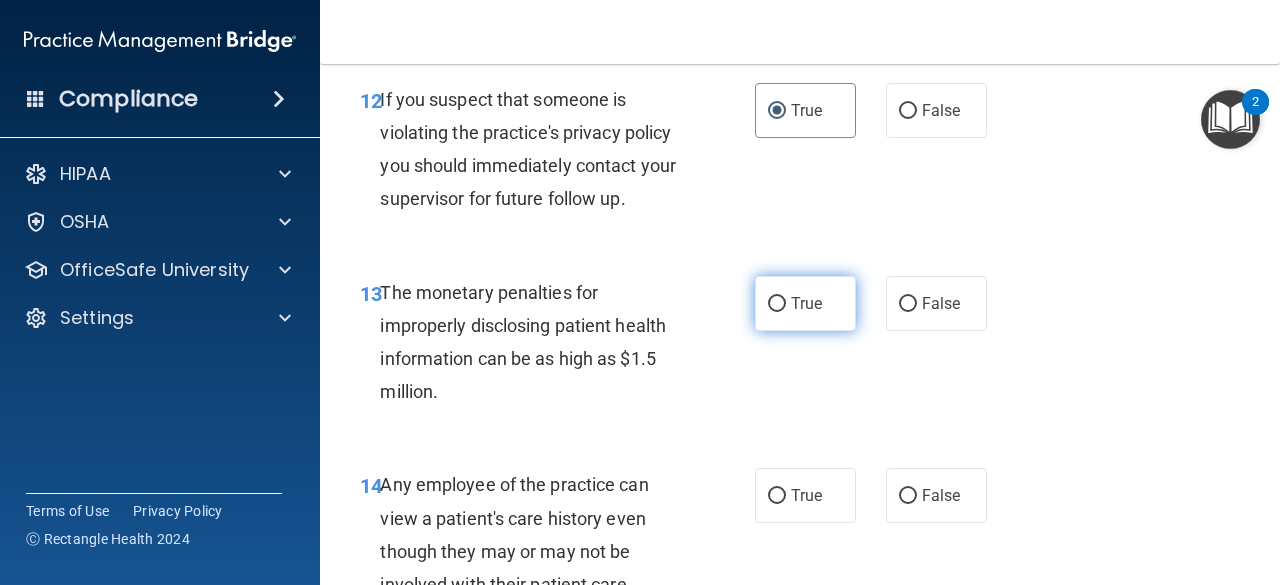 click on "True" at bounding box center [806, 303] 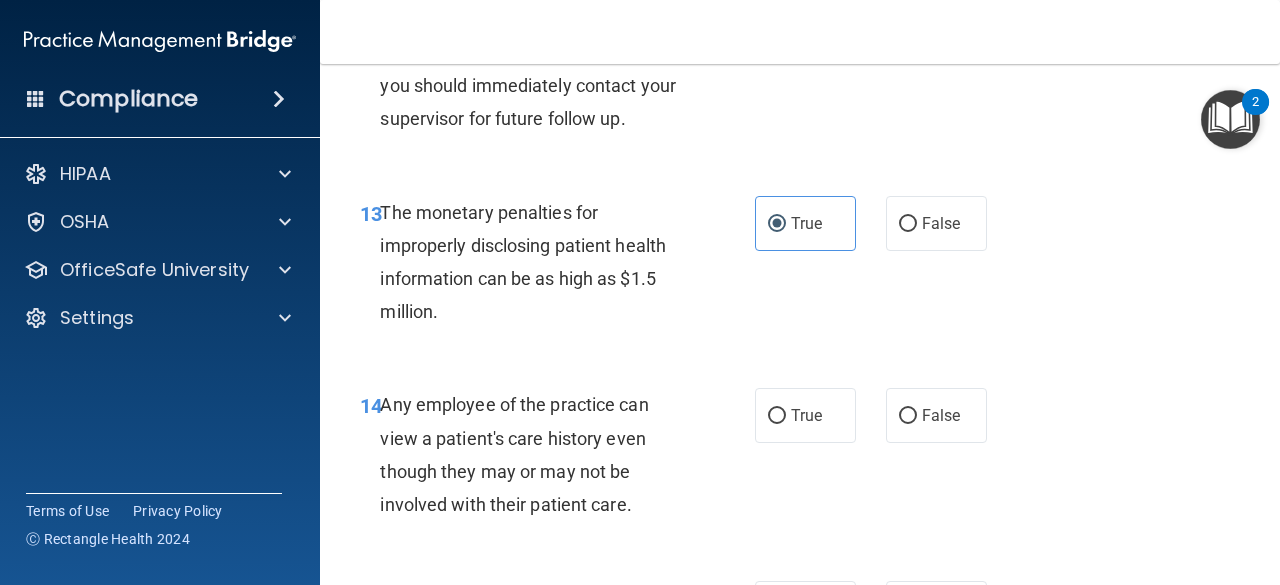 scroll, scrollTop: 2398, scrollLeft: 0, axis: vertical 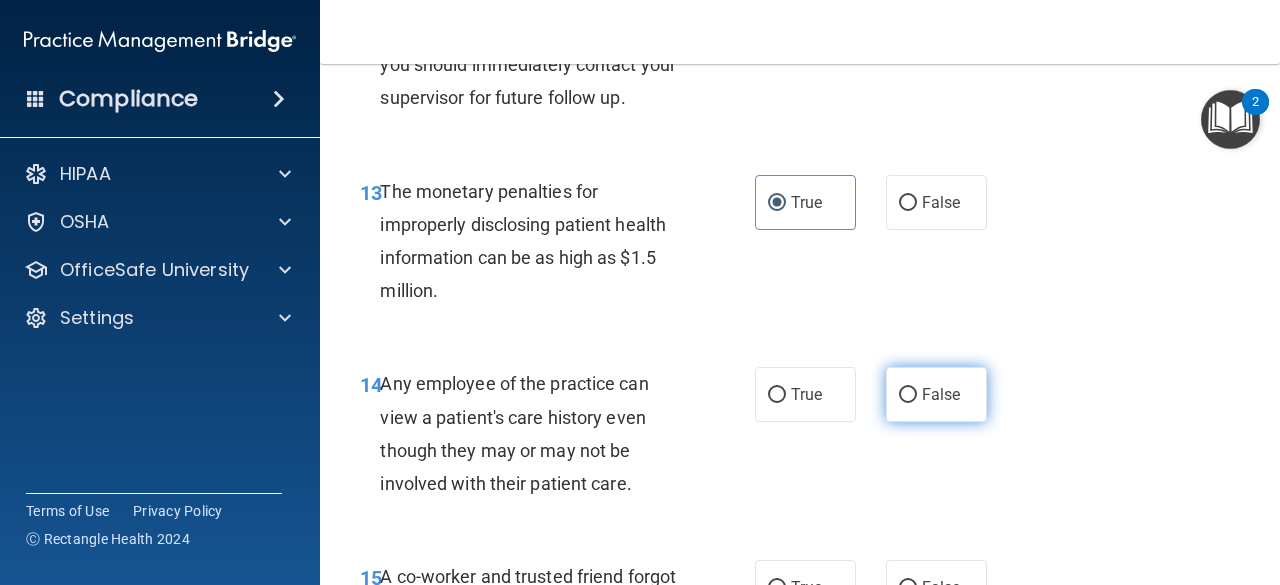 click on "False" at bounding box center [936, 394] 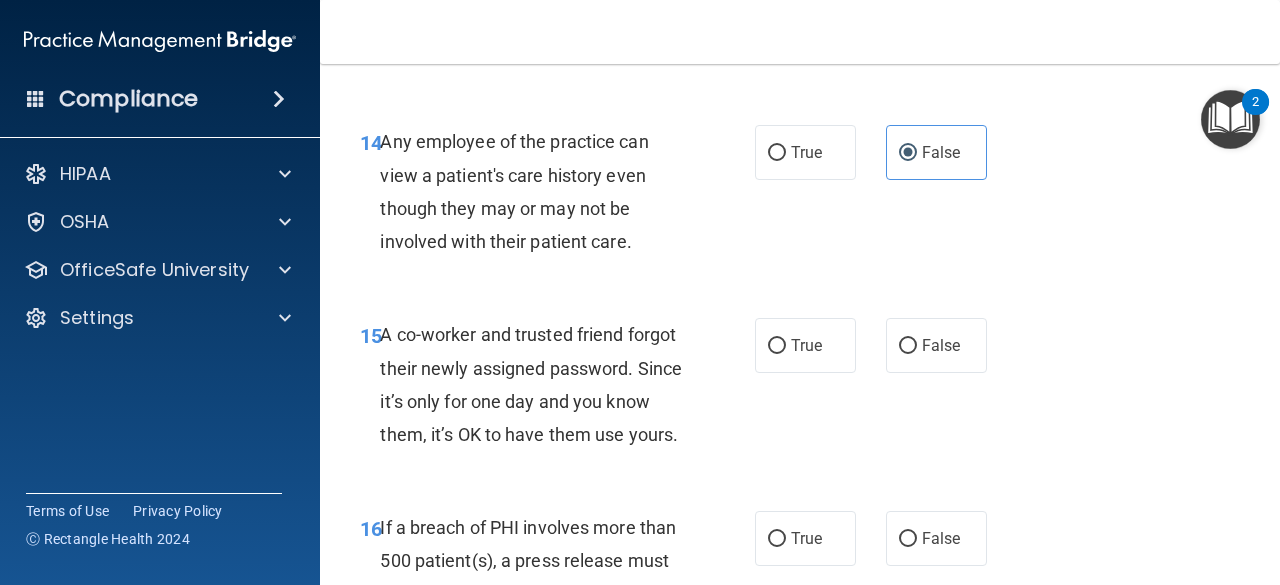 scroll, scrollTop: 2643, scrollLeft: 0, axis: vertical 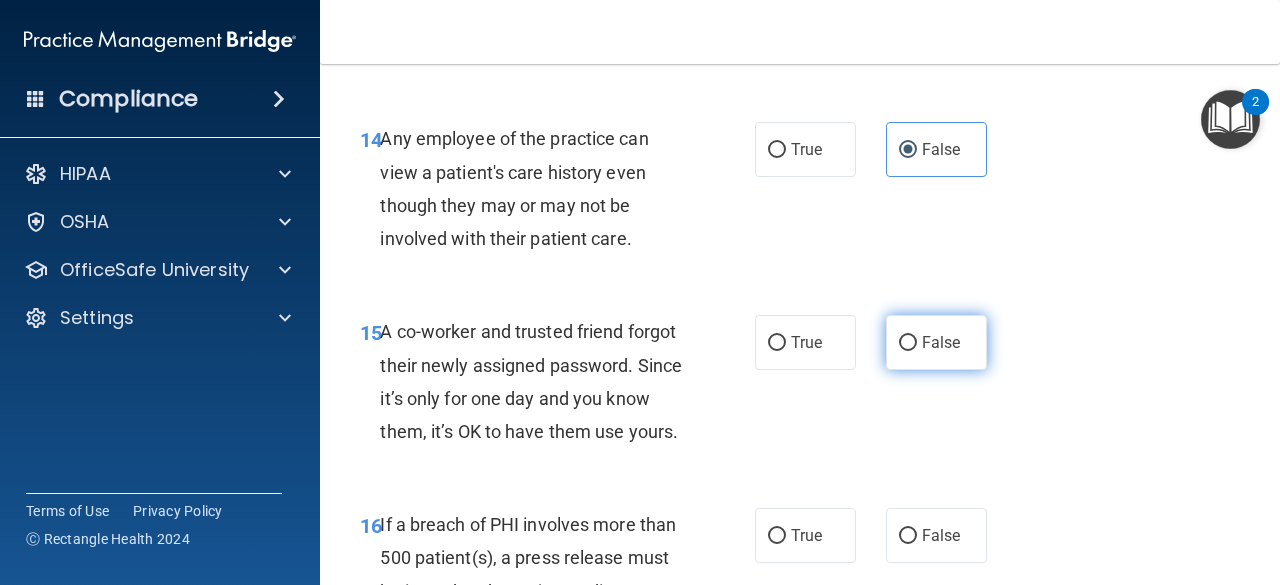 click on "False" at bounding box center [936, 342] 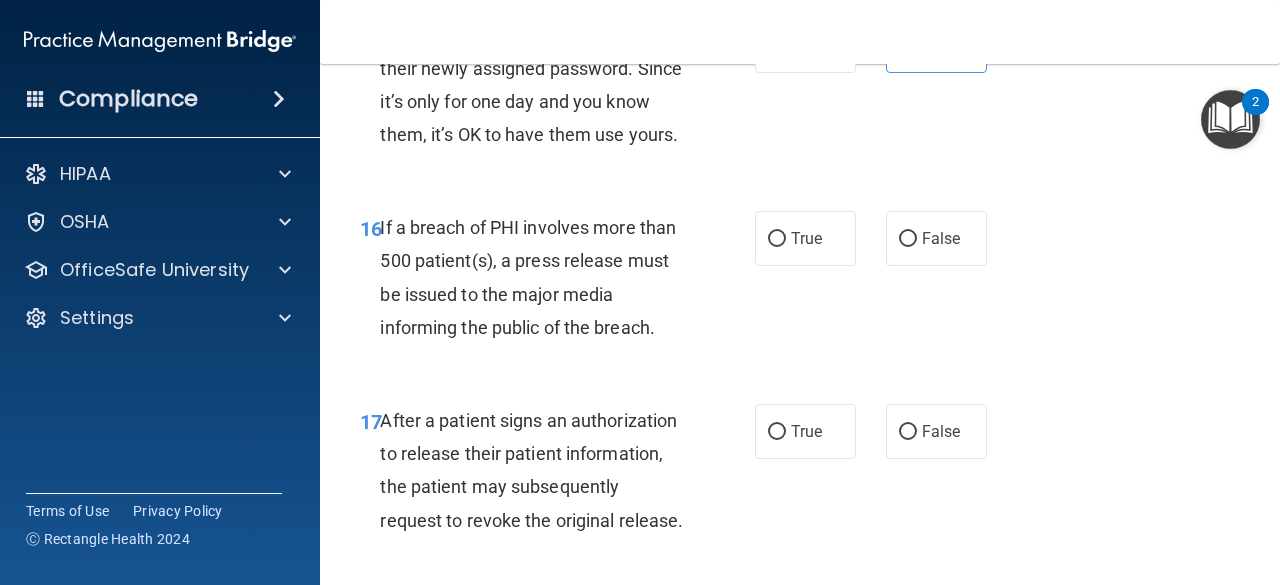 scroll, scrollTop: 2941, scrollLeft: 0, axis: vertical 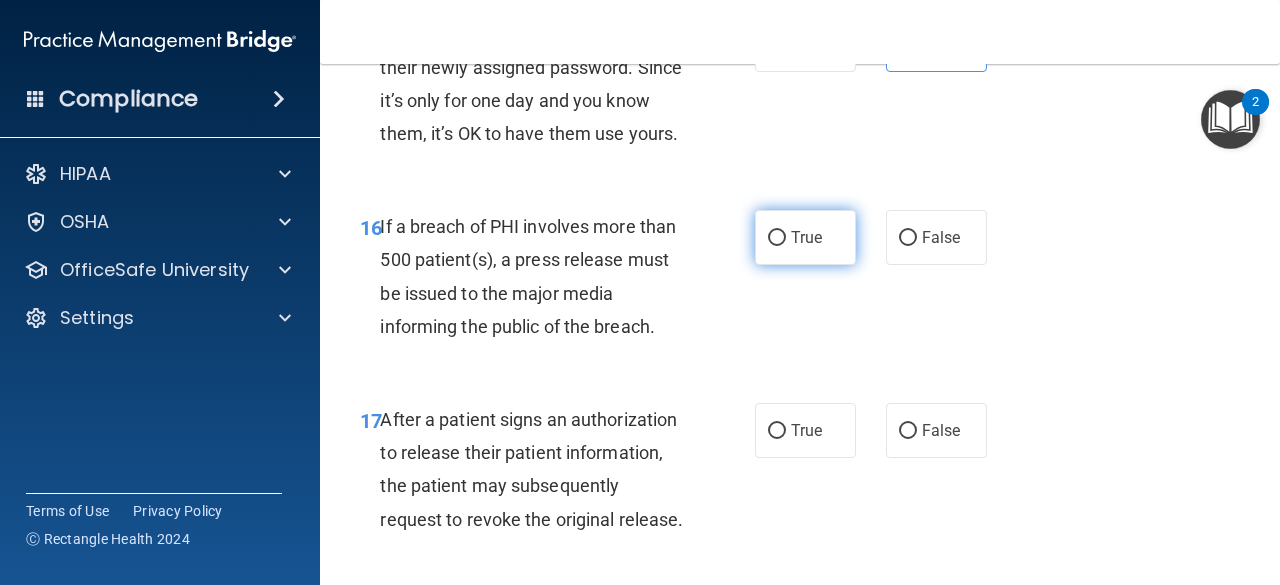 click on "True" at bounding box center [806, 237] 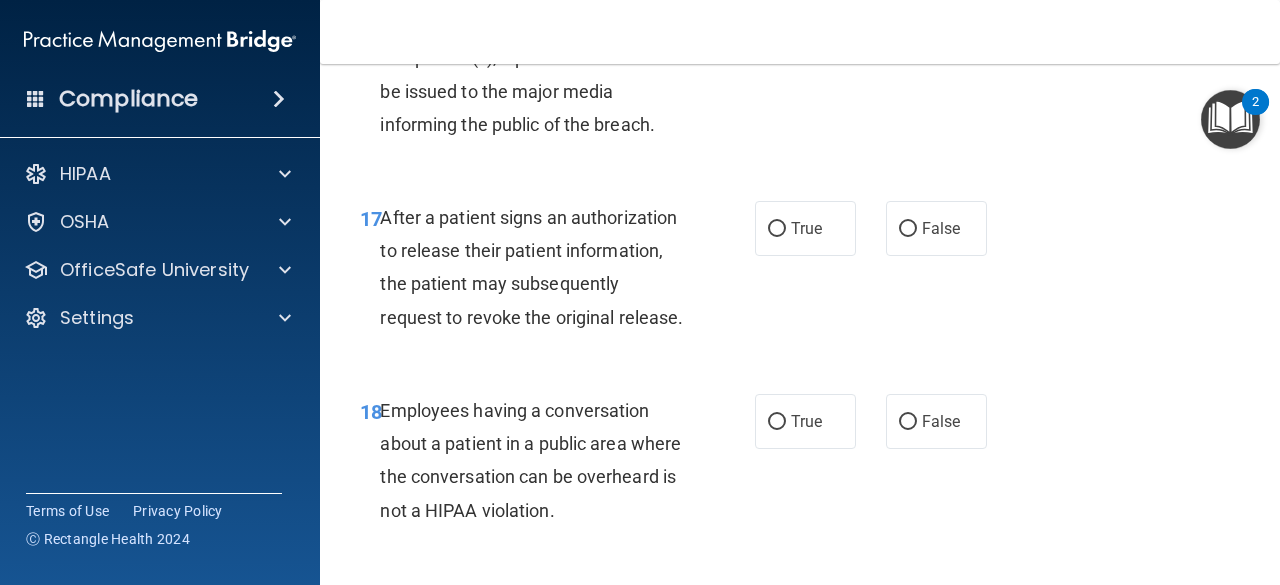 scroll, scrollTop: 3144, scrollLeft: 0, axis: vertical 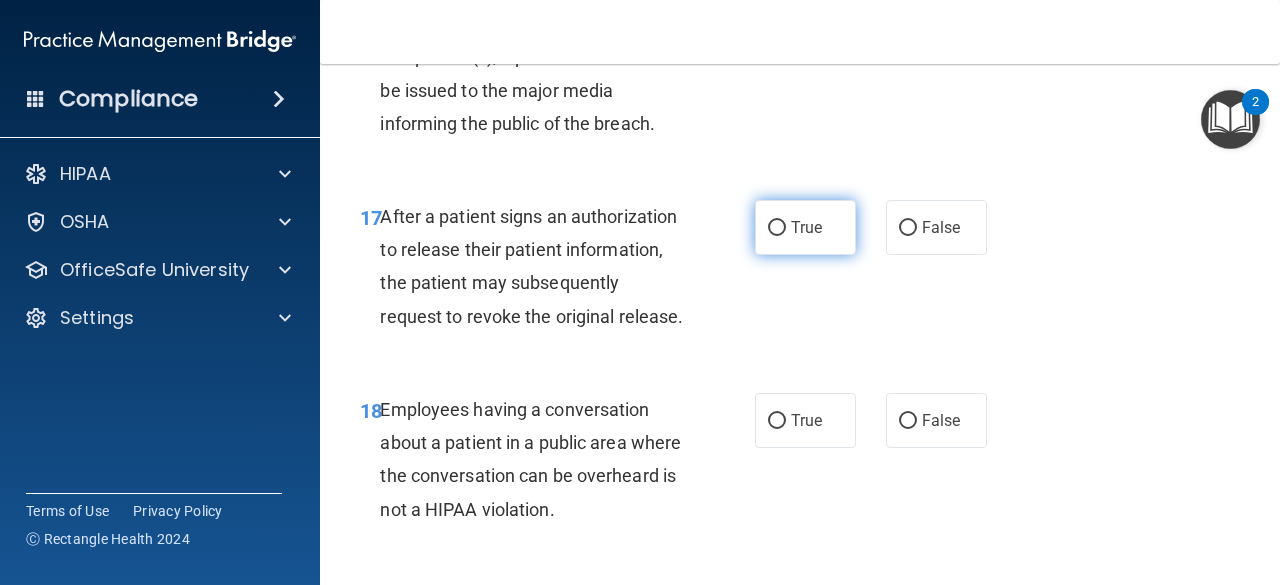 click on "True" at bounding box center (805, 227) 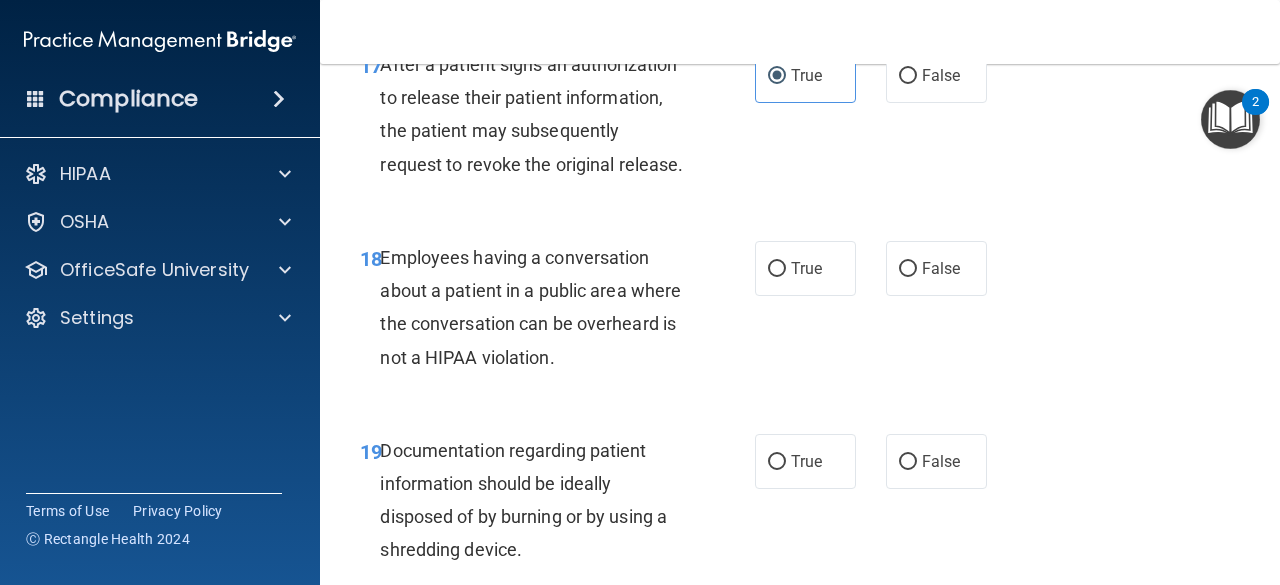 scroll, scrollTop: 3305, scrollLeft: 0, axis: vertical 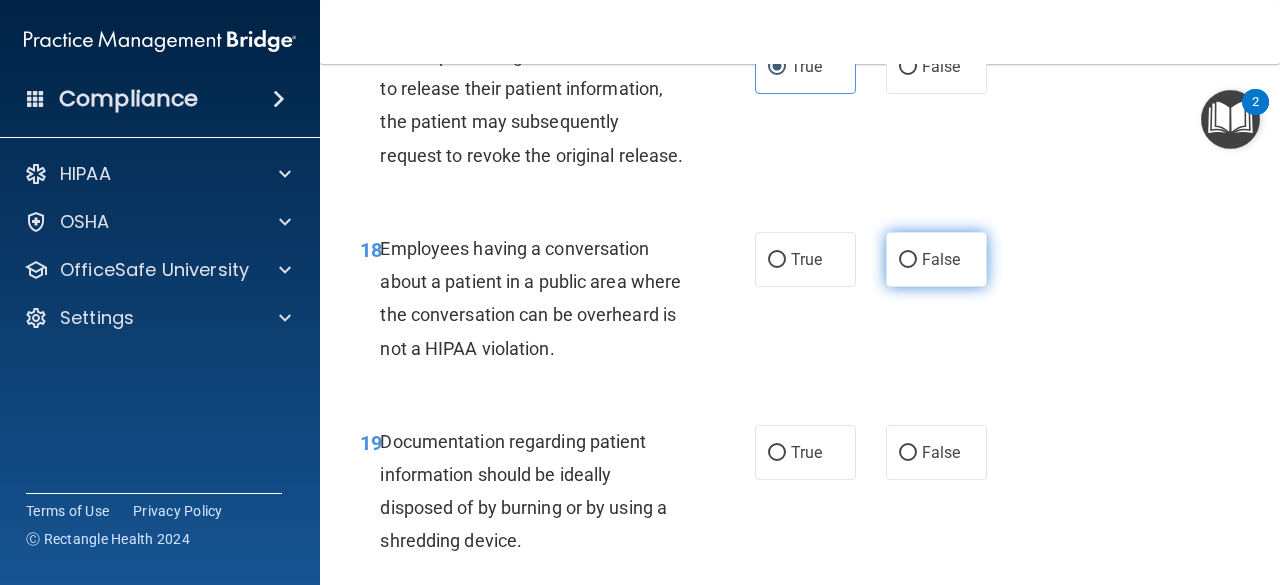 click on "False" at bounding box center [936, 259] 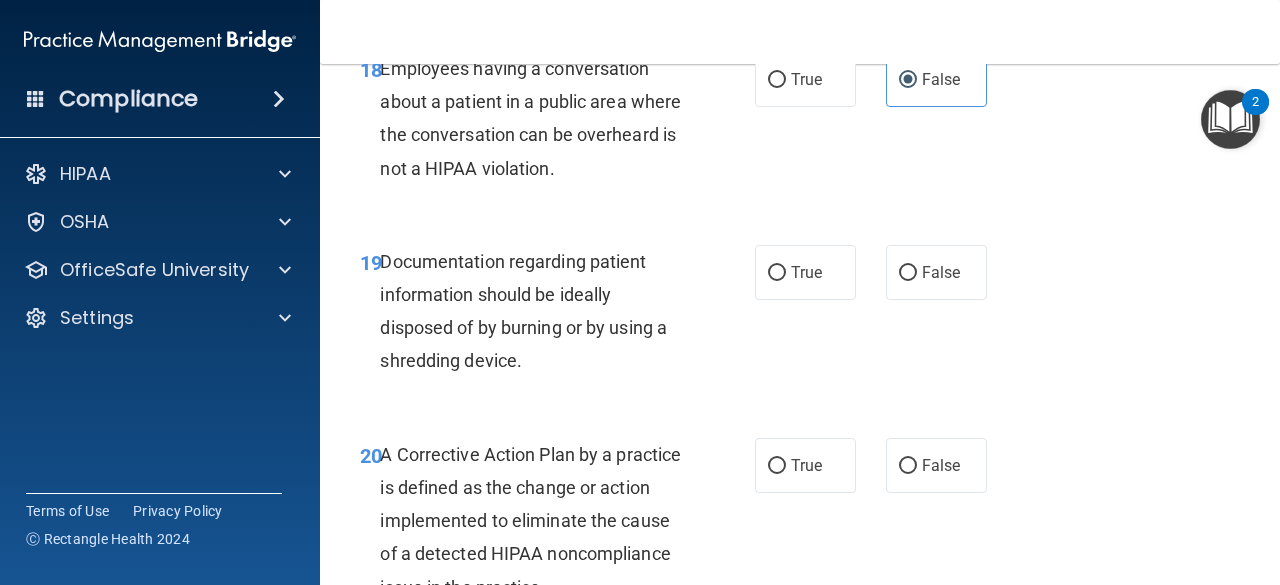 scroll, scrollTop: 3486, scrollLeft: 0, axis: vertical 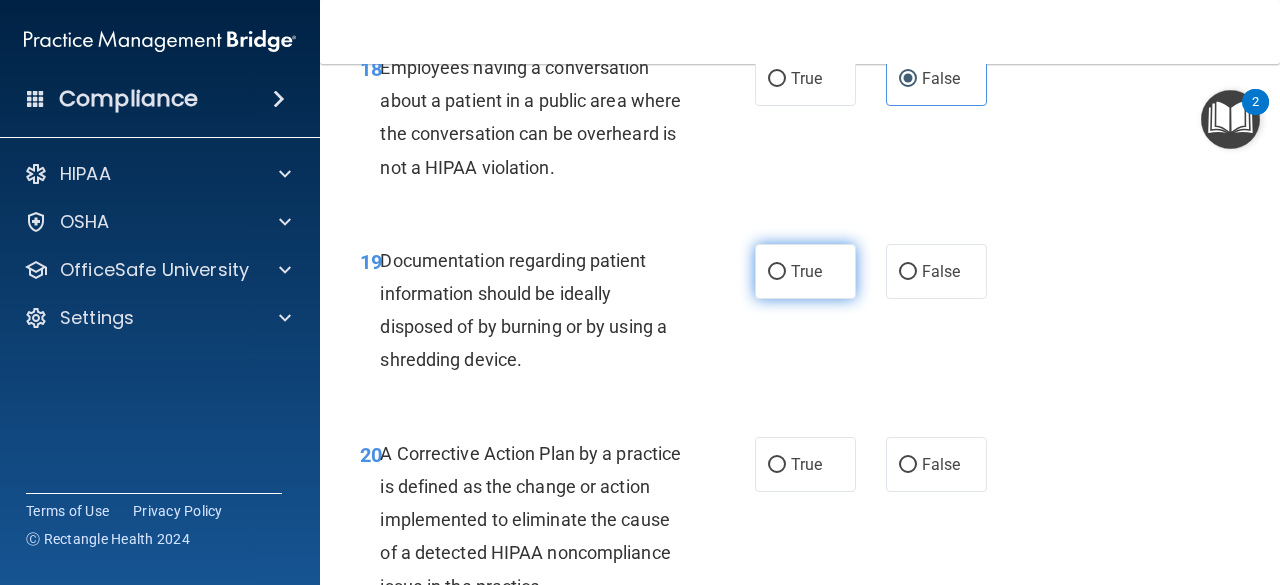 click on "True" at bounding box center (805, 271) 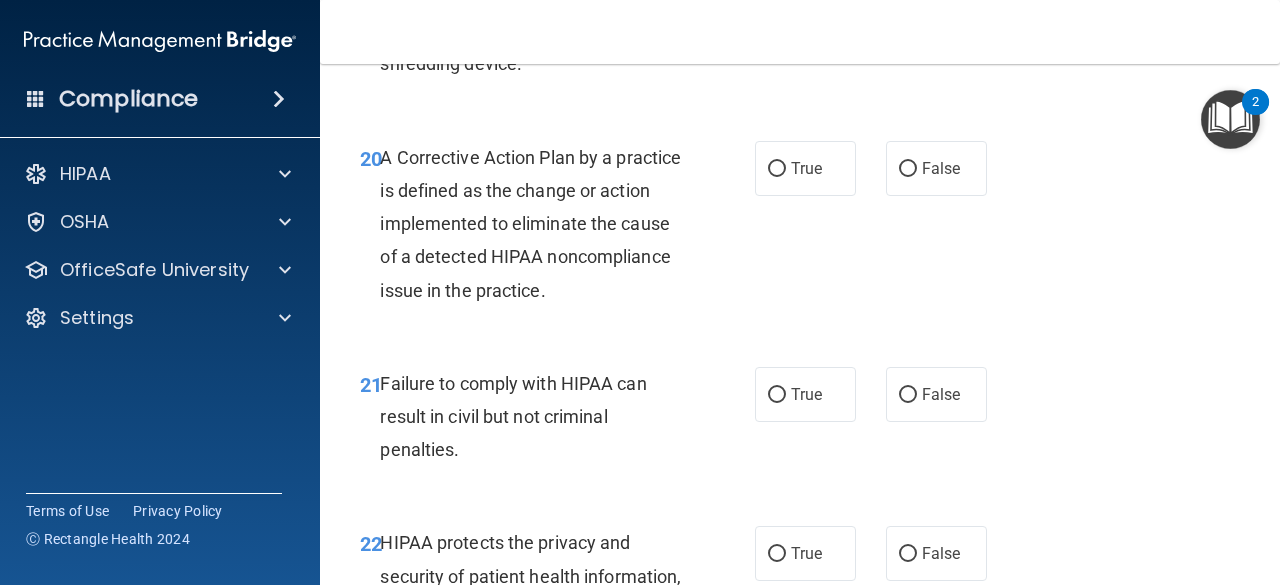 scroll, scrollTop: 3781, scrollLeft: 0, axis: vertical 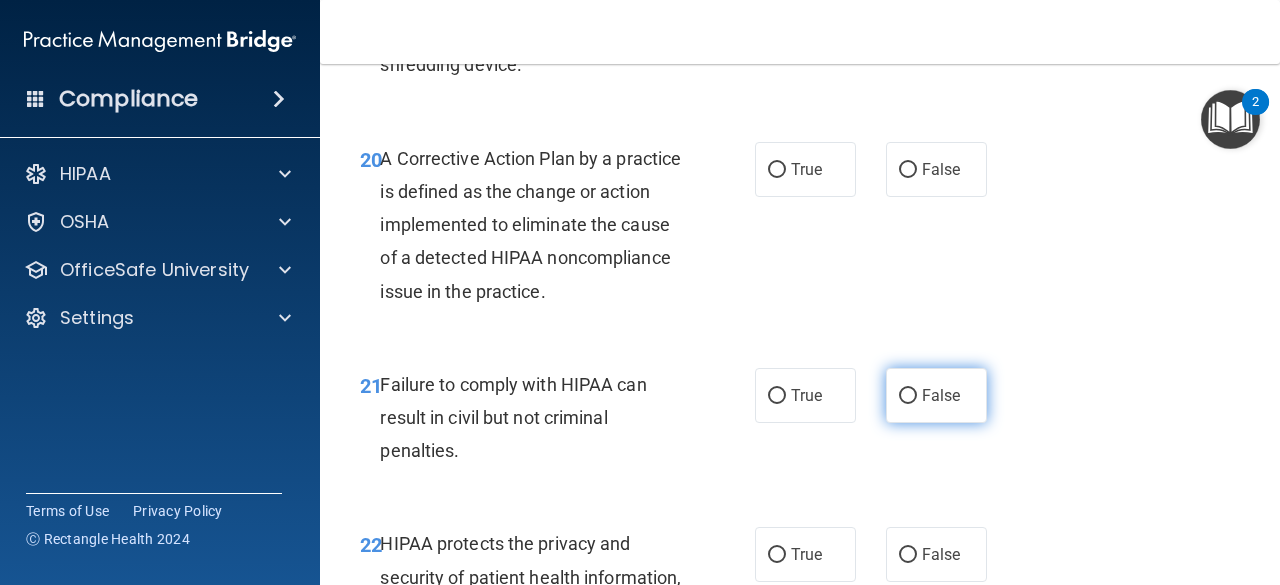 click on "False" at bounding box center [936, 395] 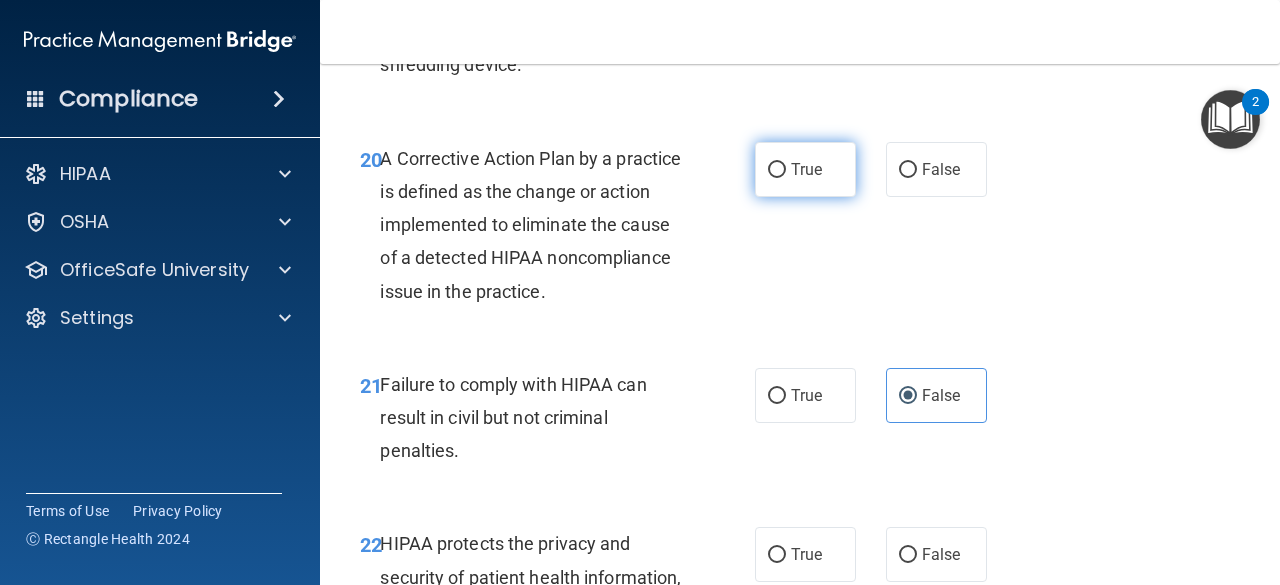 click on "True" at bounding box center (805, 169) 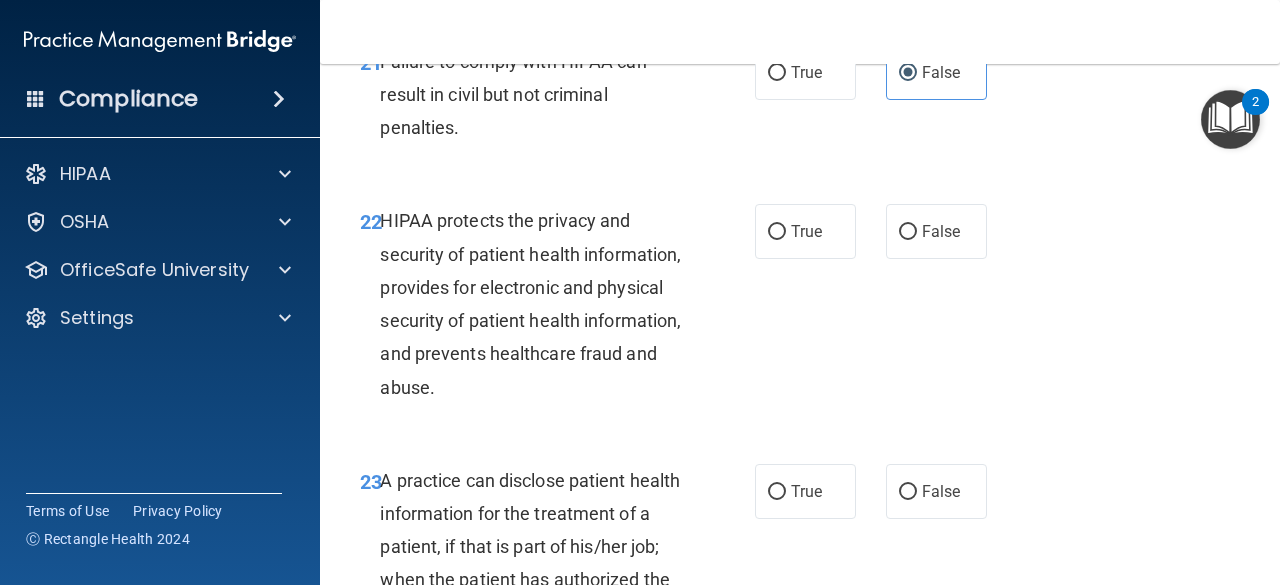 scroll, scrollTop: 4106, scrollLeft: 0, axis: vertical 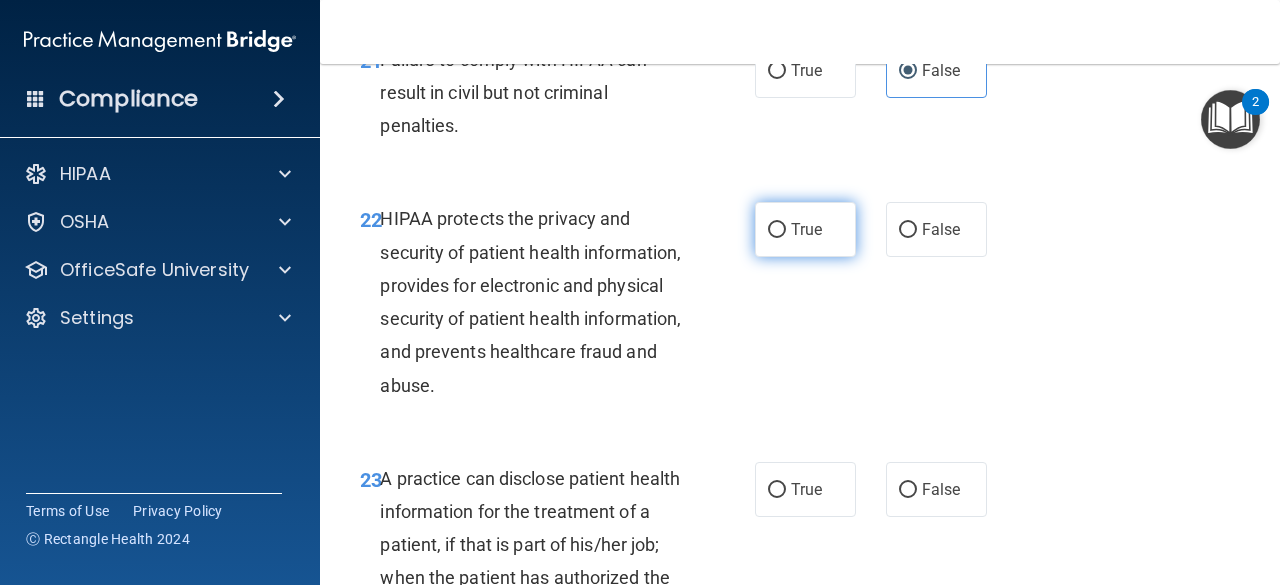 click on "True" at bounding box center (805, 229) 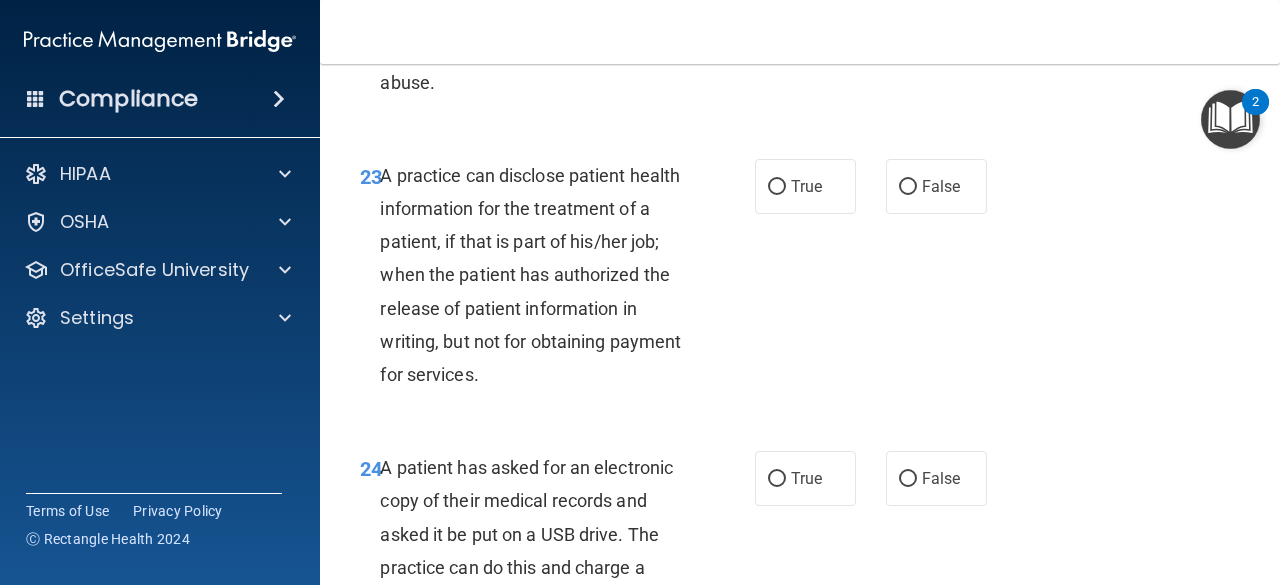 scroll, scrollTop: 4410, scrollLeft: 0, axis: vertical 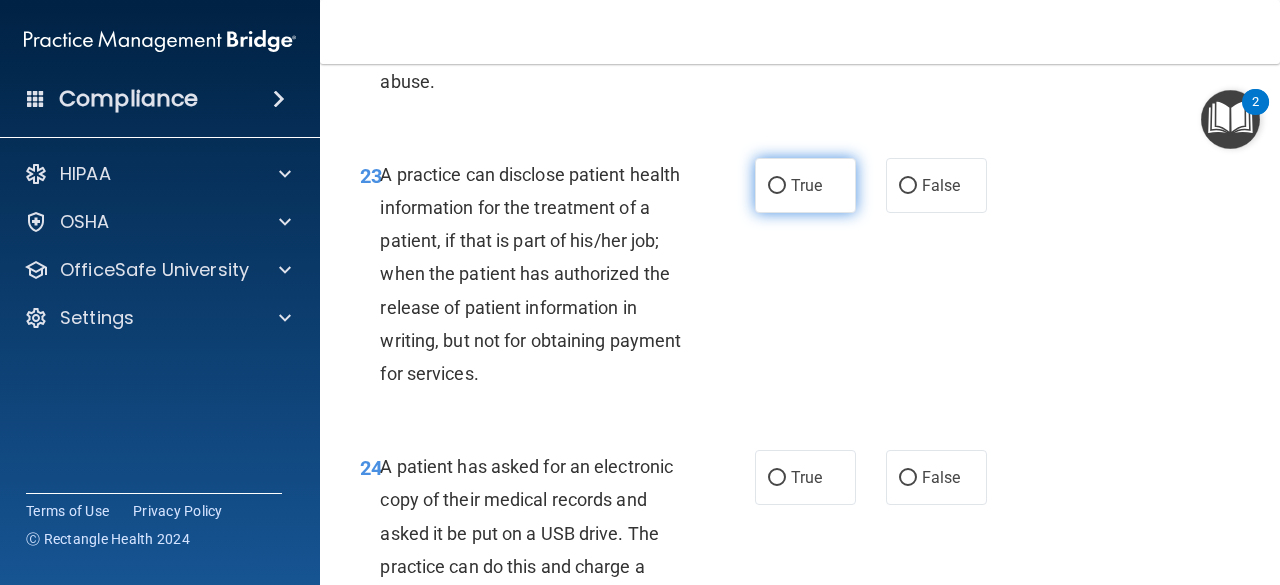 click on "True" at bounding box center [805, 185] 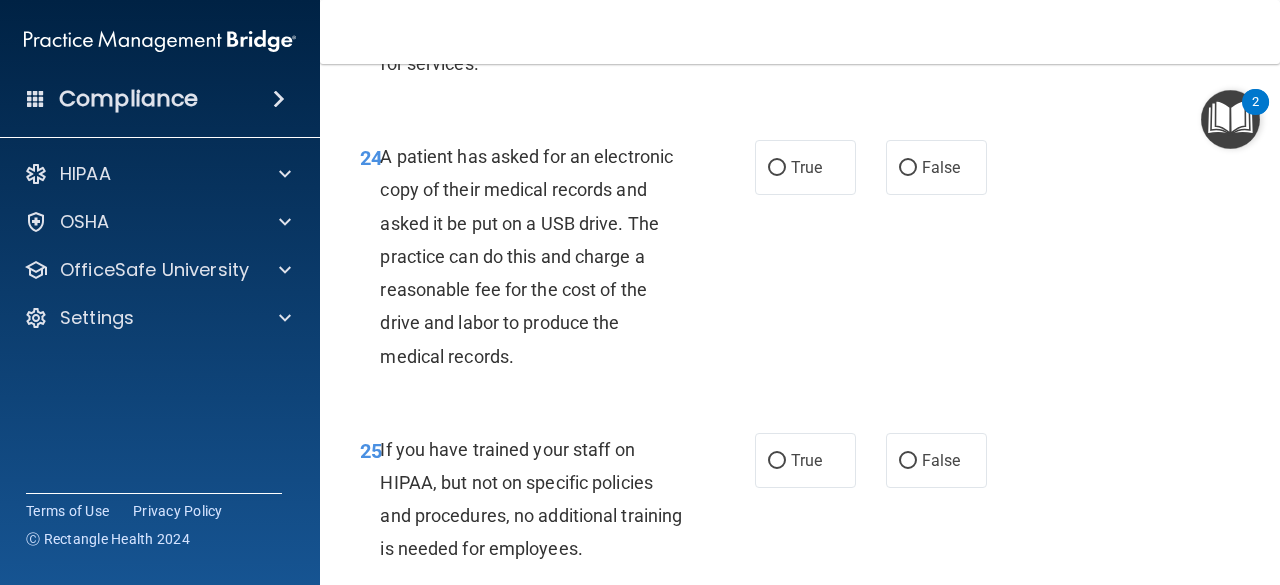scroll, scrollTop: 4721, scrollLeft: 0, axis: vertical 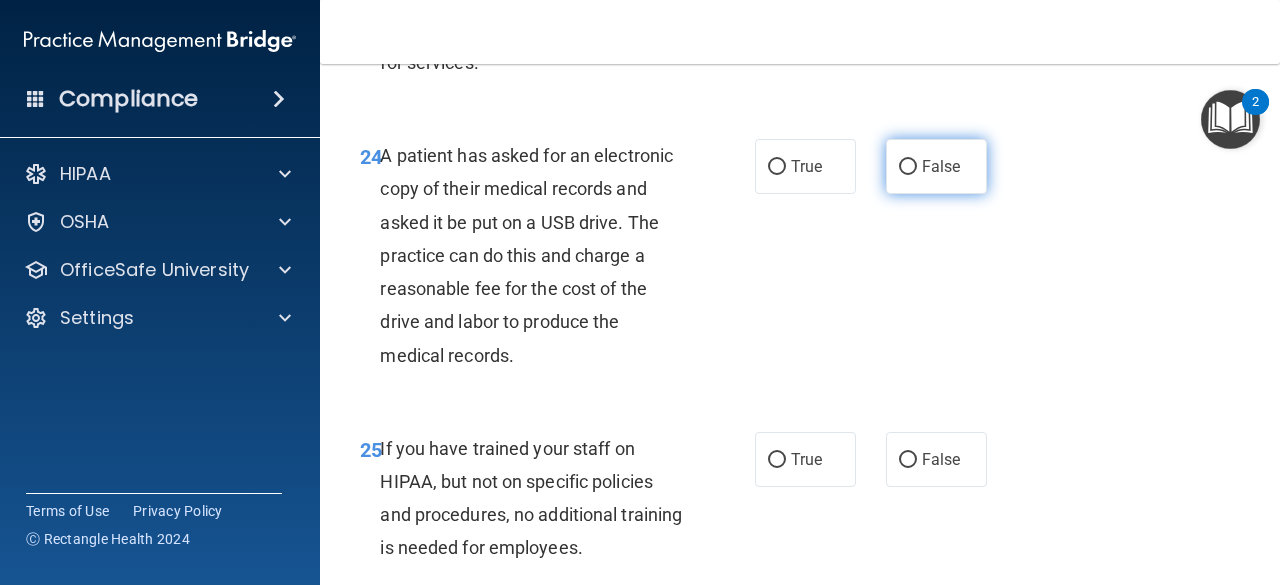 click on "False" at bounding box center (941, 166) 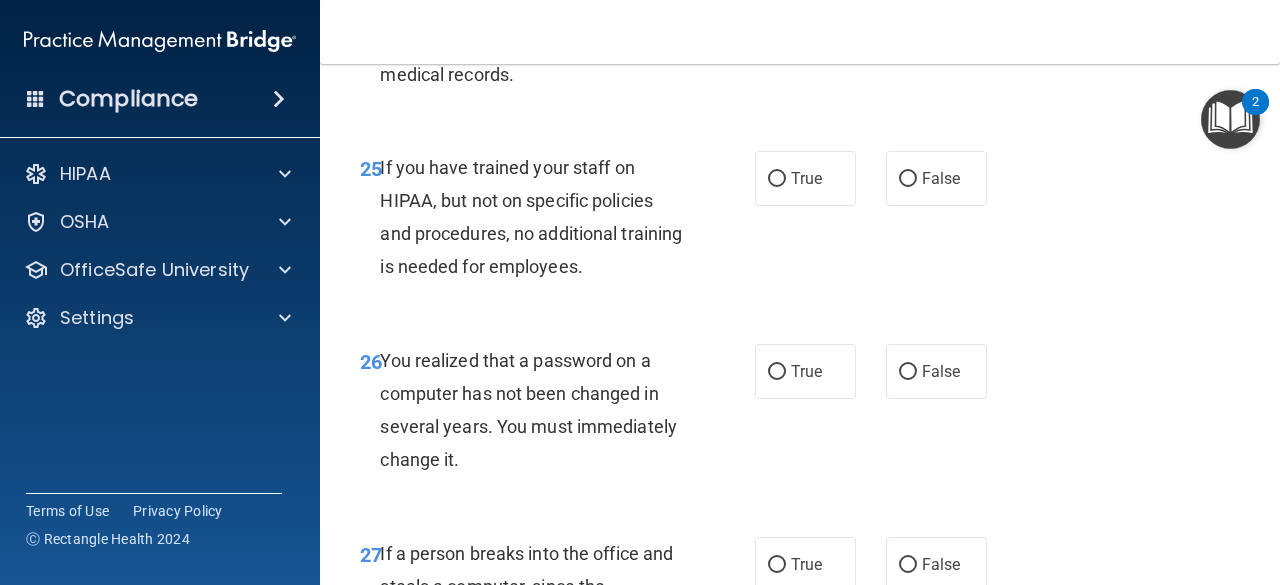 scroll, scrollTop: 5003, scrollLeft: 0, axis: vertical 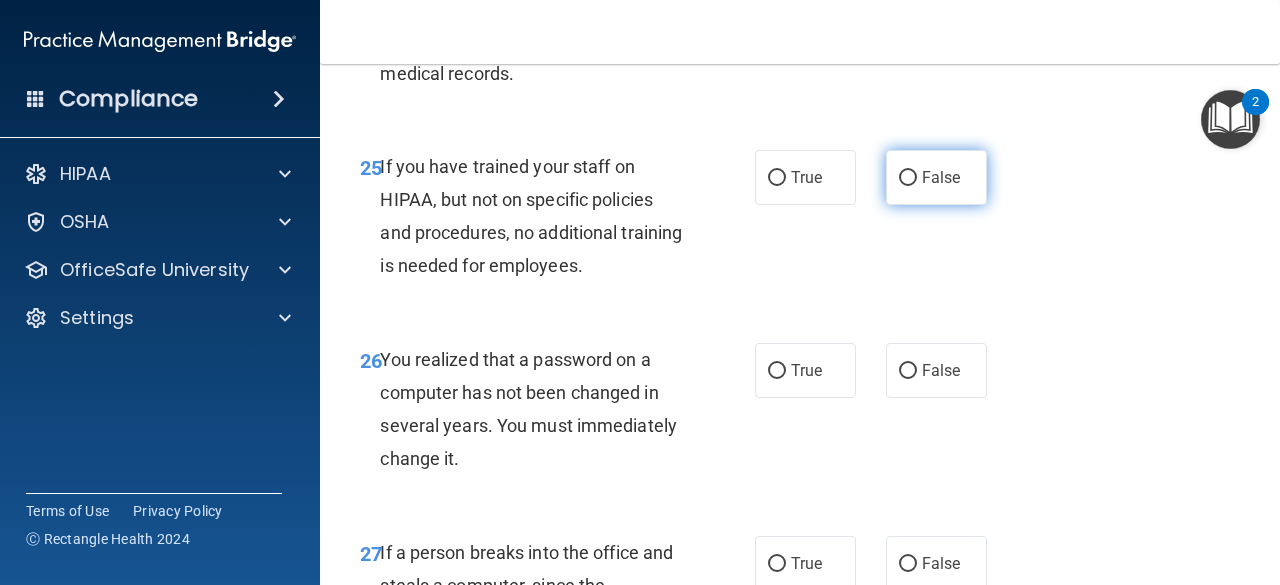 click on "False" at bounding box center [936, 177] 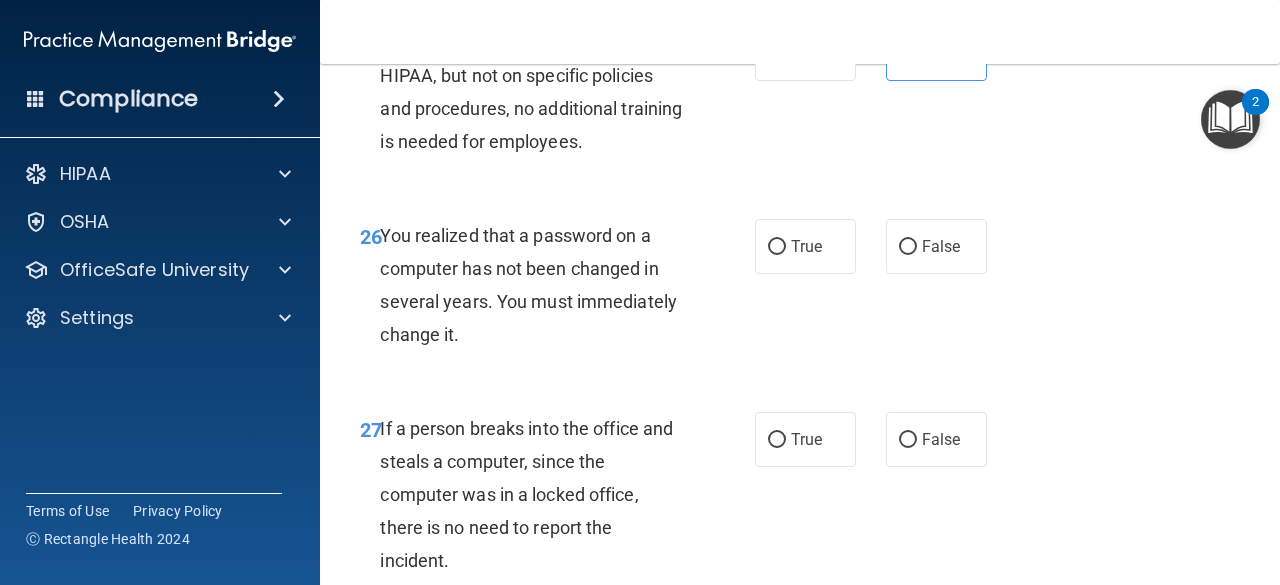 scroll, scrollTop: 5156, scrollLeft: 0, axis: vertical 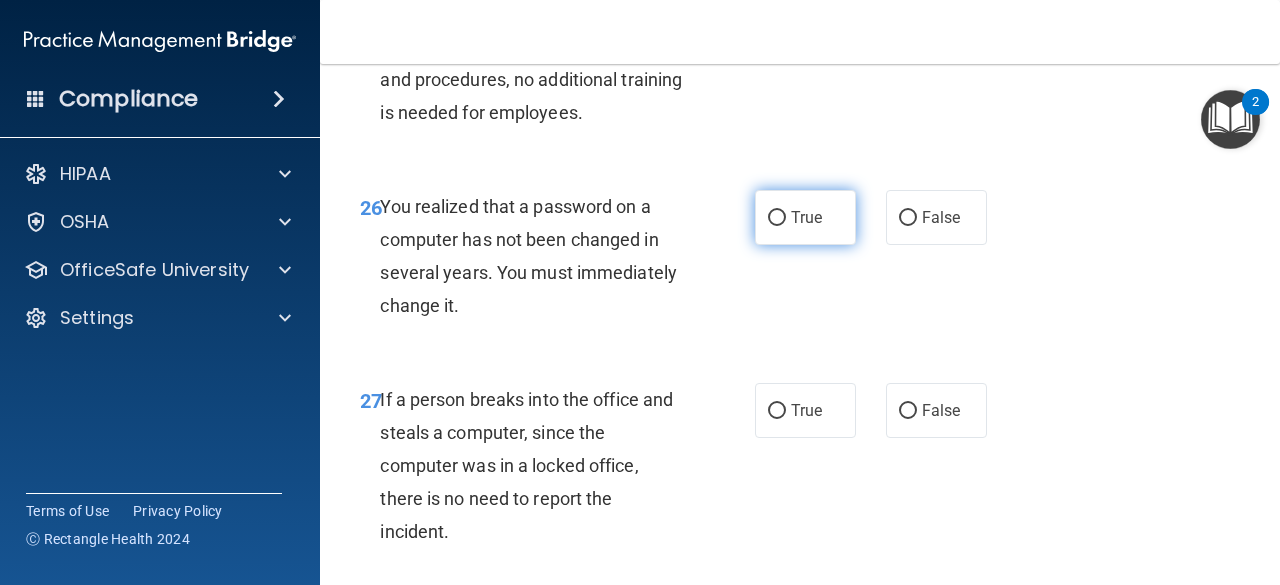 click on "True" at bounding box center (805, 217) 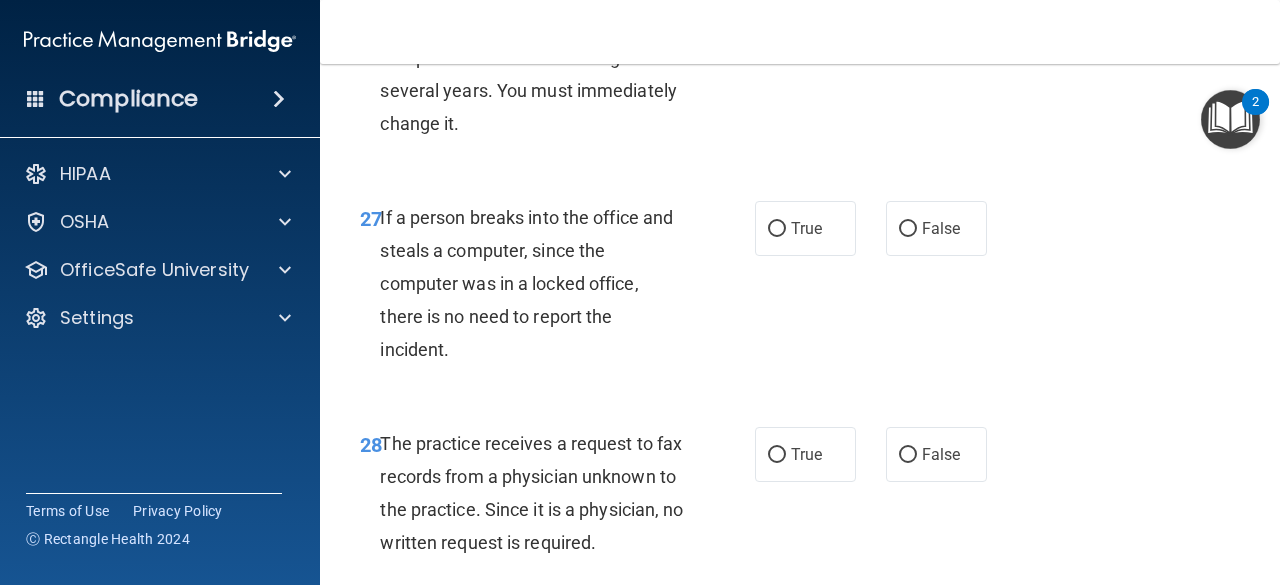scroll, scrollTop: 5339, scrollLeft: 0, axis: vertical 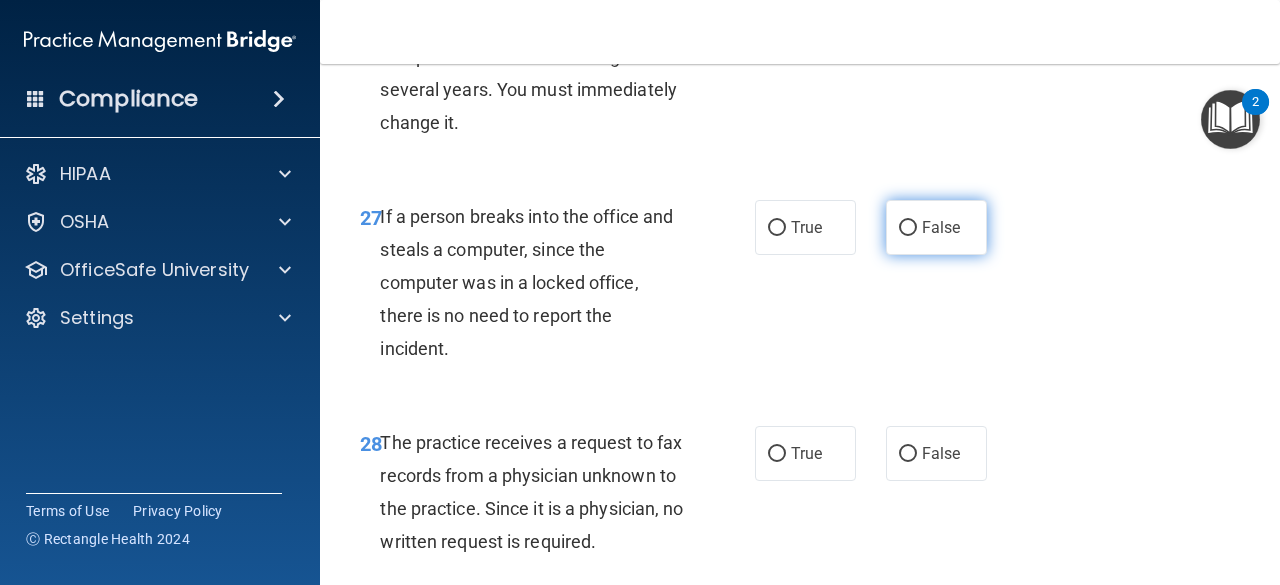 click on "False" at bounding box center [936, 227] 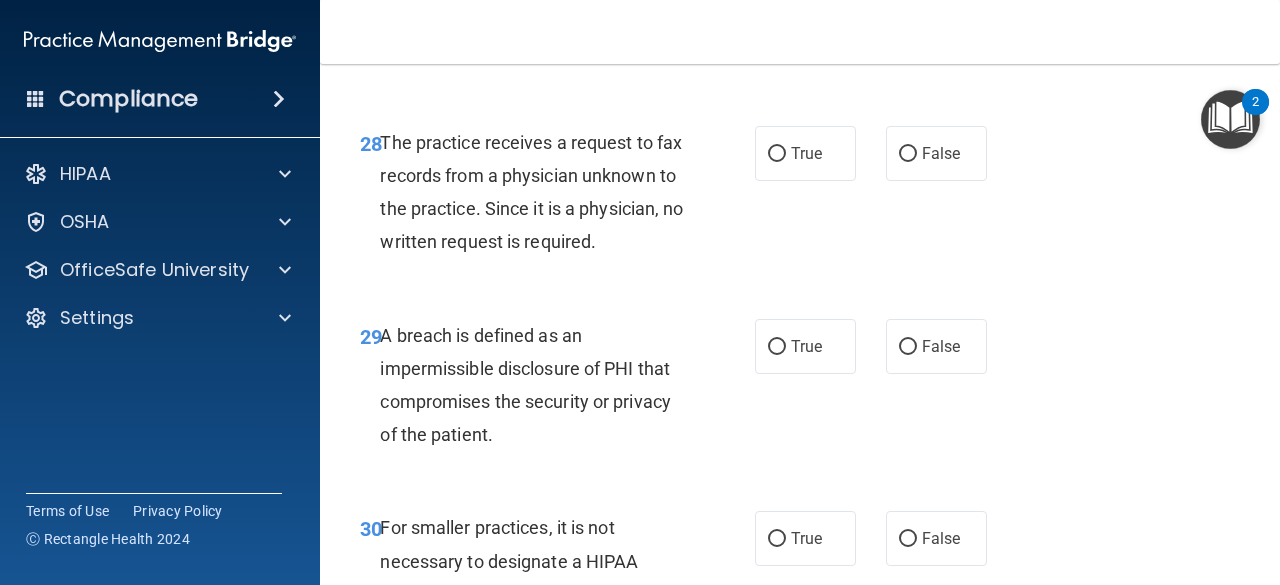scroll, scrollTop: 5644, scrollLeft: 0, axis: vertical 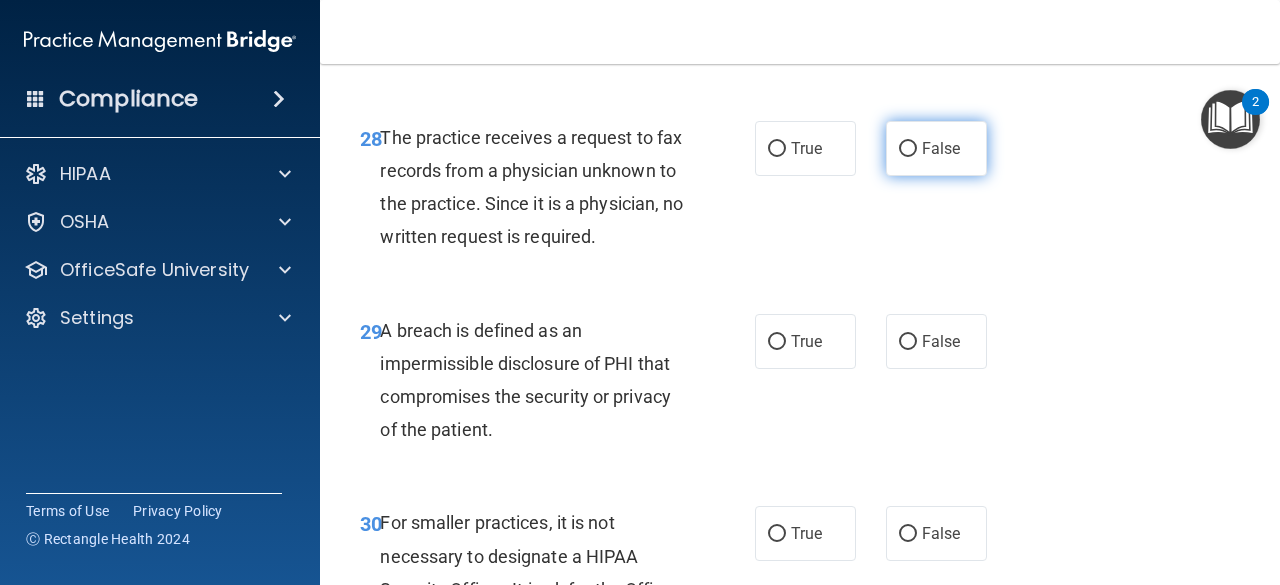 click on "False" at bounding box center (936, 148) 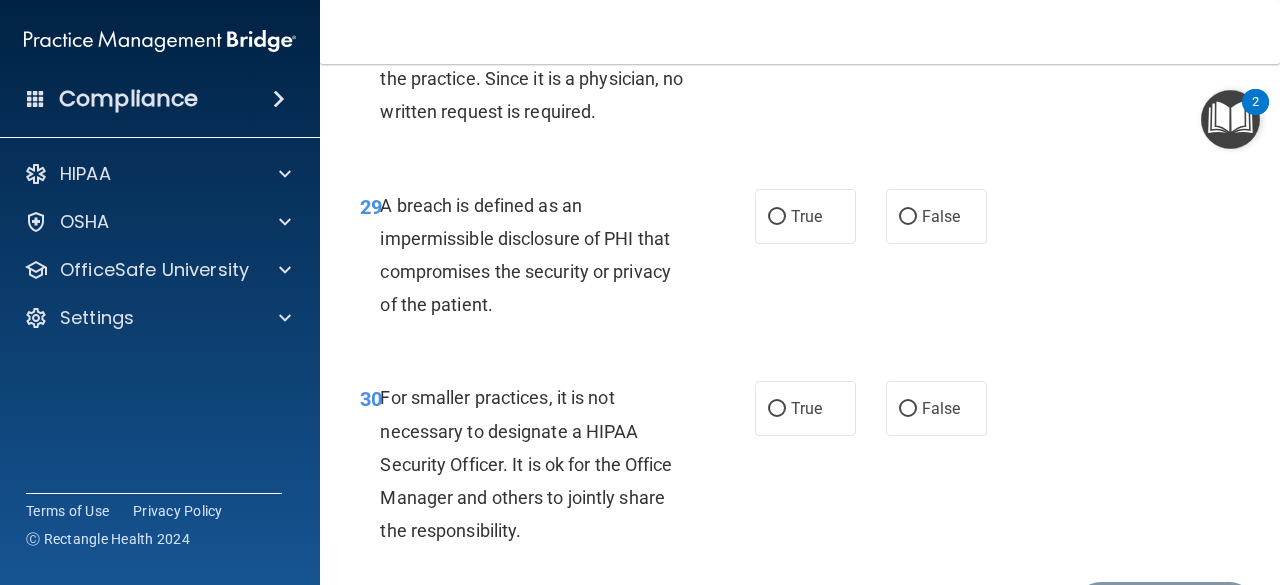 scroll, scrollTop: 5770, scrollLeft: 0, axis: vertical 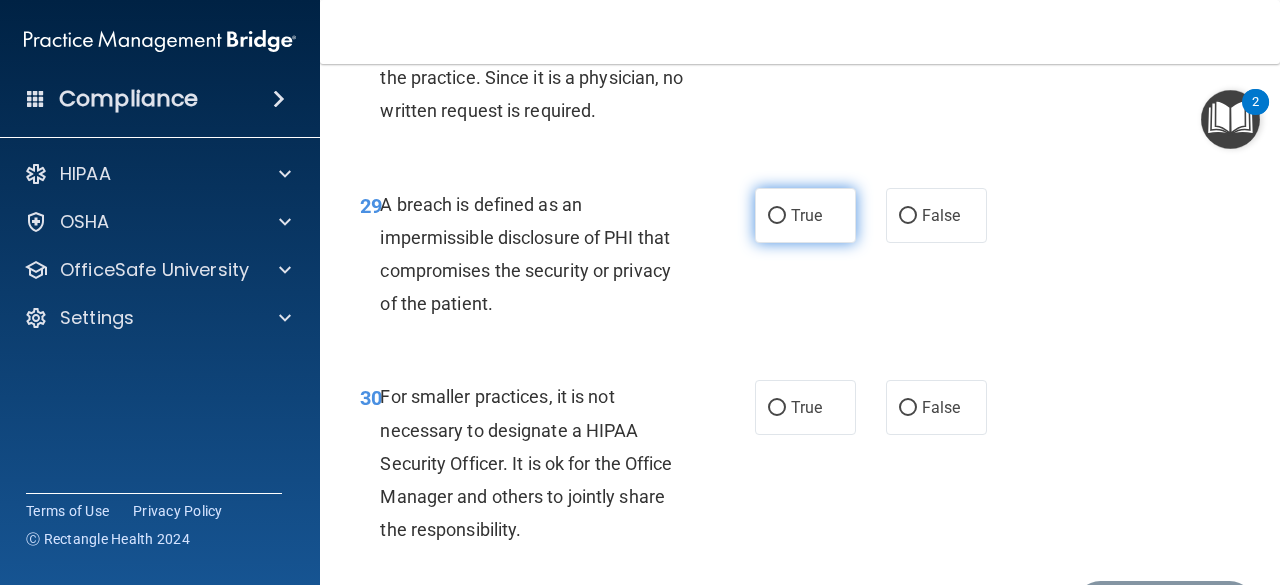 click on "True" at bounding box center (805, 215) 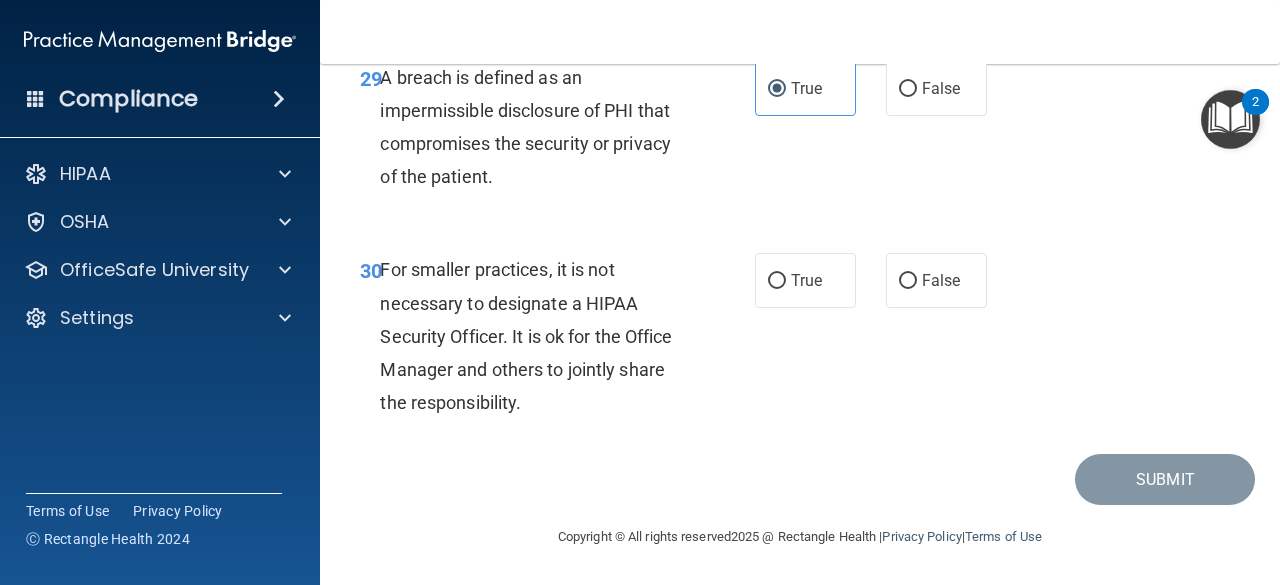 scroll, scrollTop: 5976, scrollLeft: 0, axis: vertical 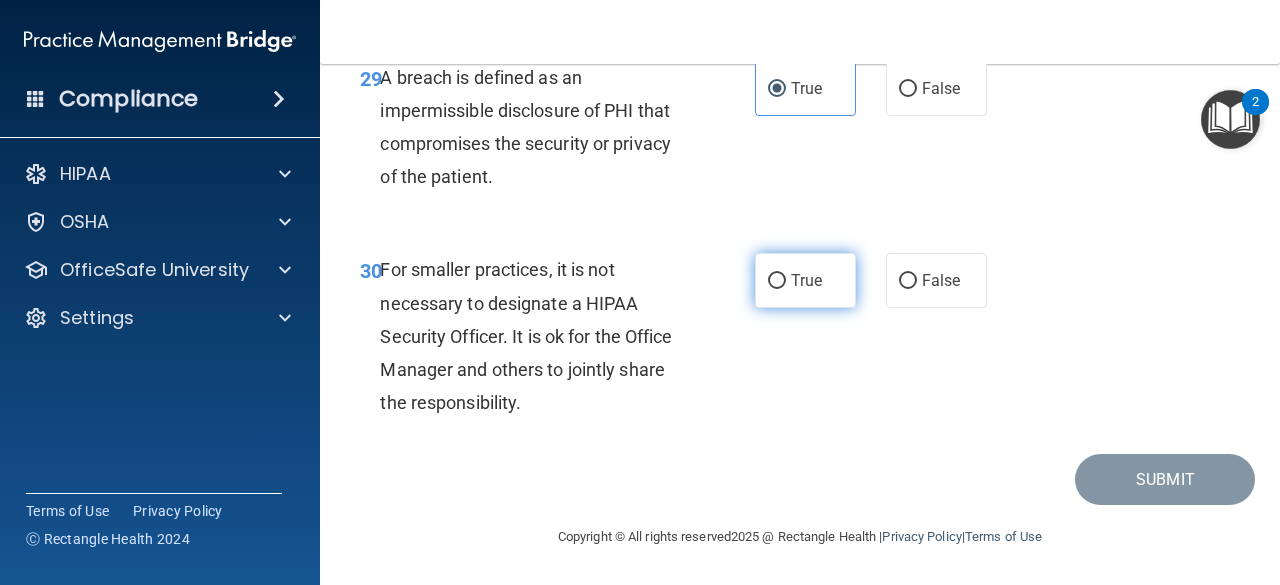 click on "True" at bounding box center (805, 280) 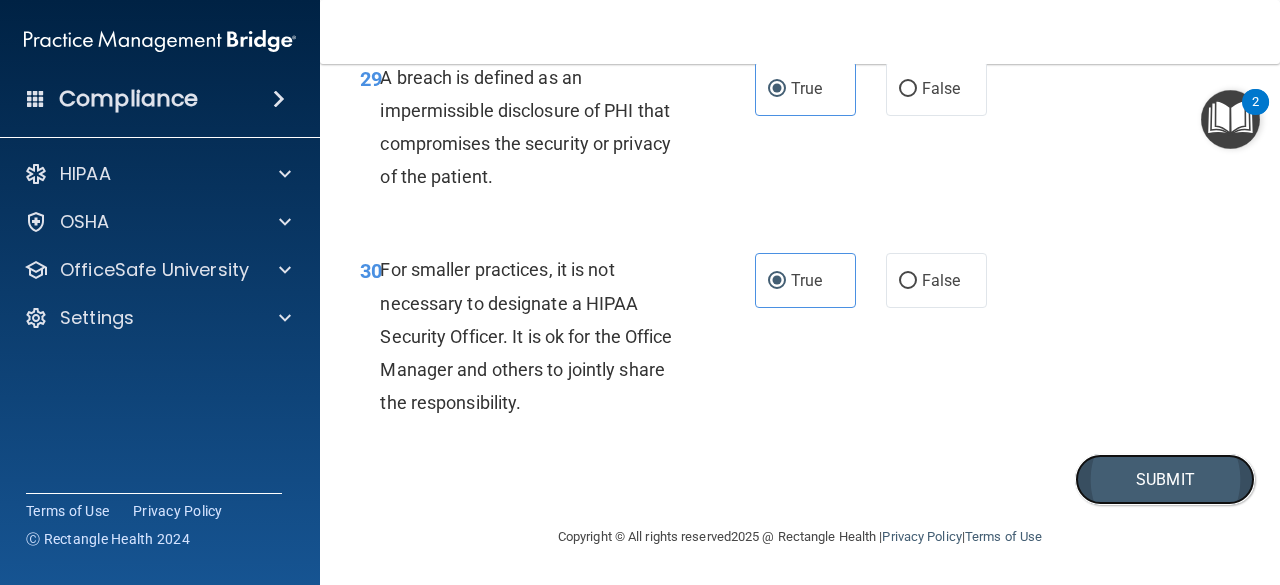 click on "Submit" at bounding box center [1165, 479] 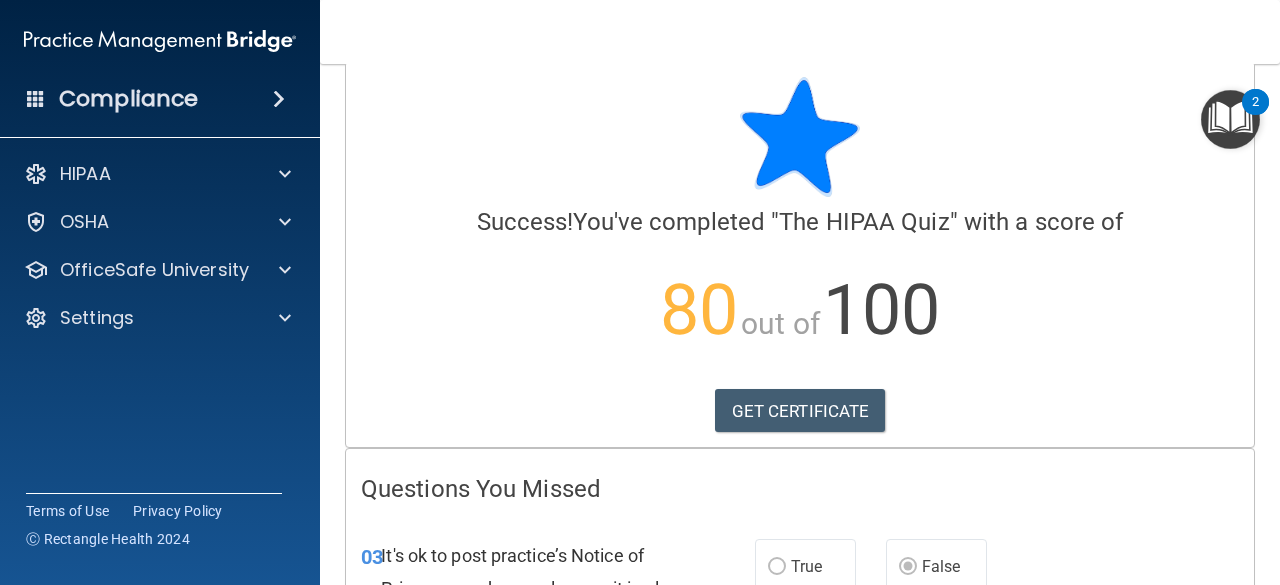 scroll, scrollTop: 0, scrollLeft: 0, axis: both 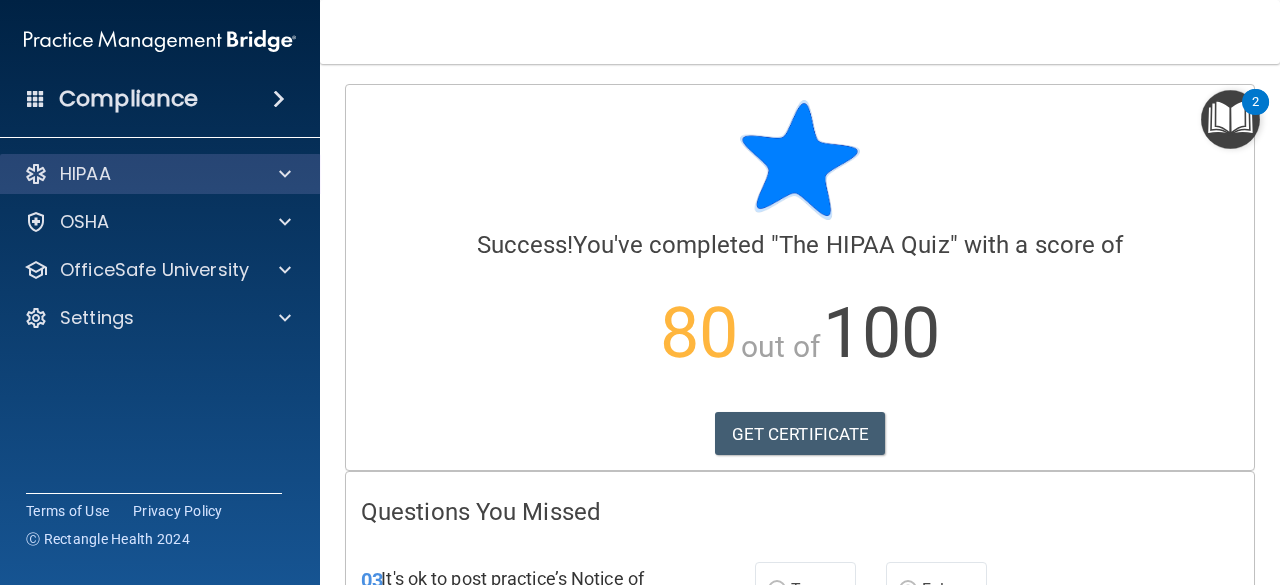 click on "HIPAA" at bounding box center [160, 174] 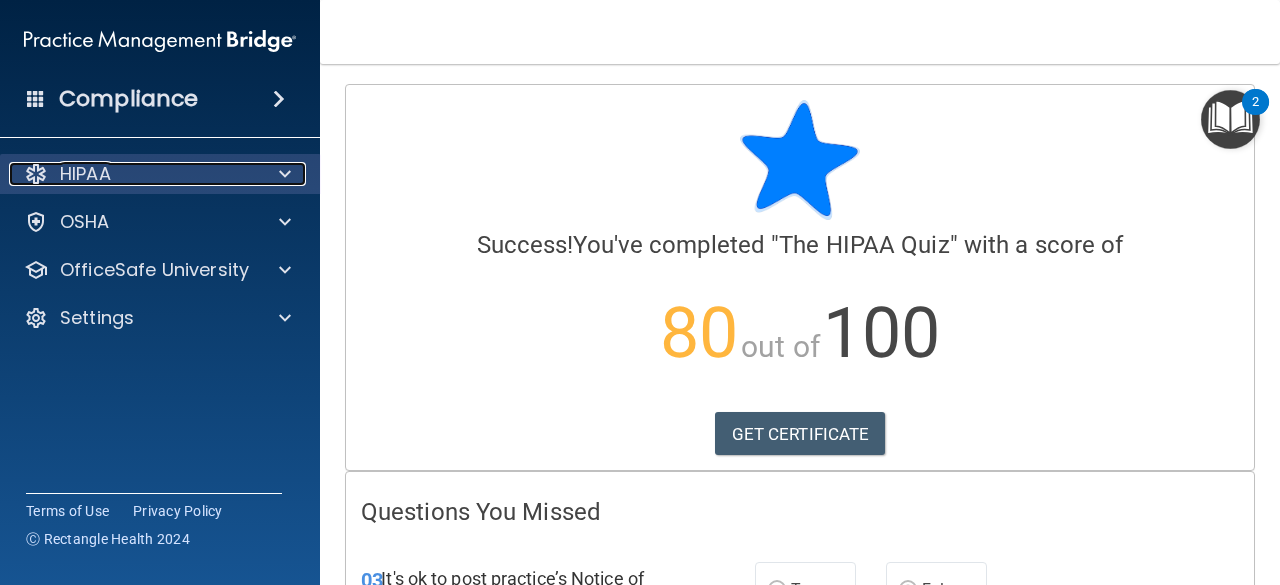 click on "HIPAA" at bounding box center [133, 174] 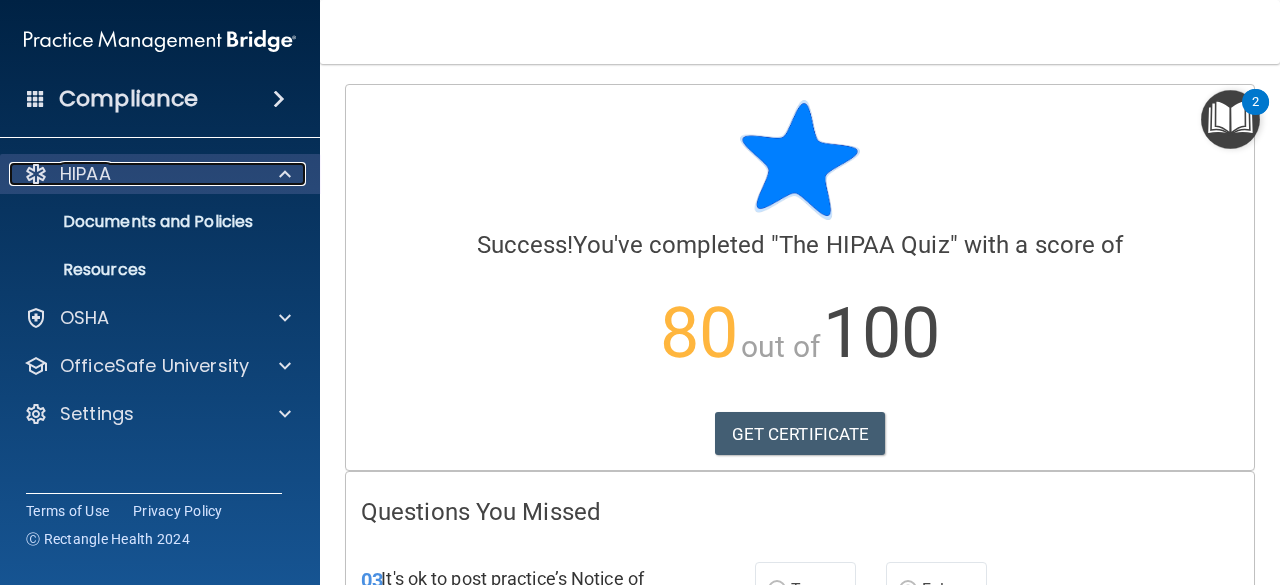 click on "HIPAA" at bounding box center (133, 174) 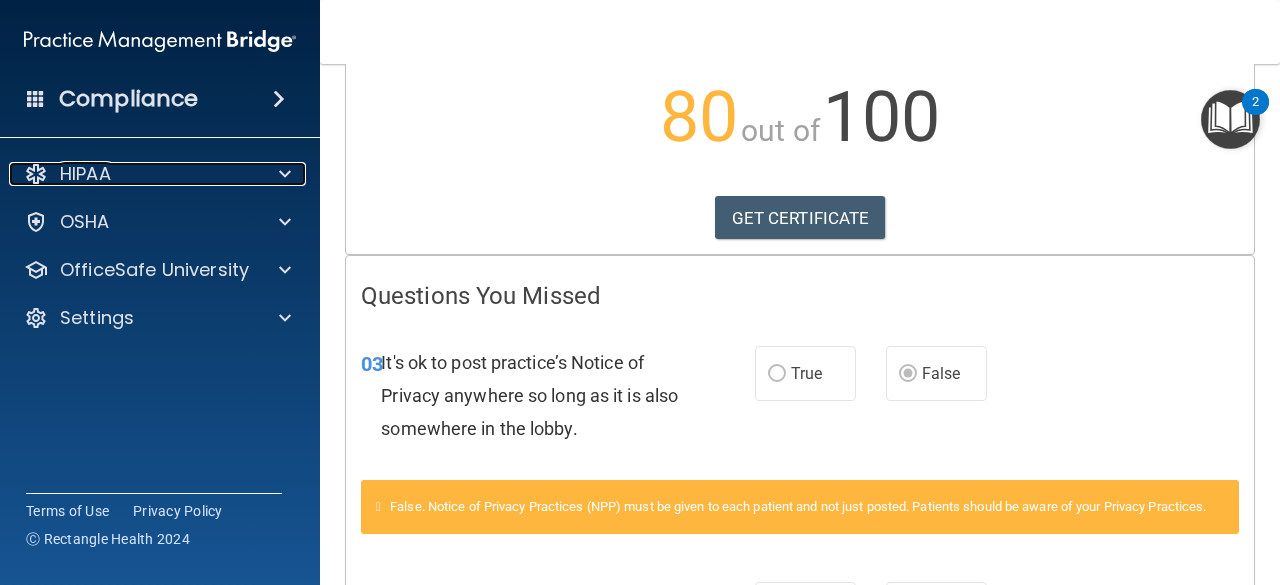scroll, scrollTop: 0, scrollLeft: 0, axis: both 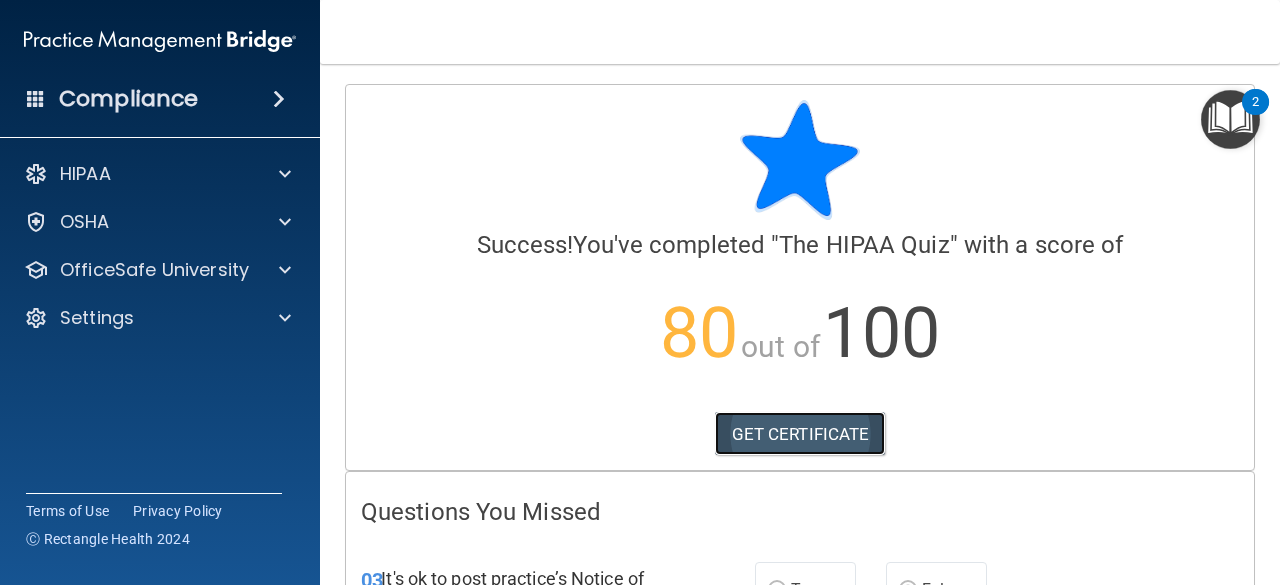 click on "GET CERTIFICATE" at bounding box center (800, 434) 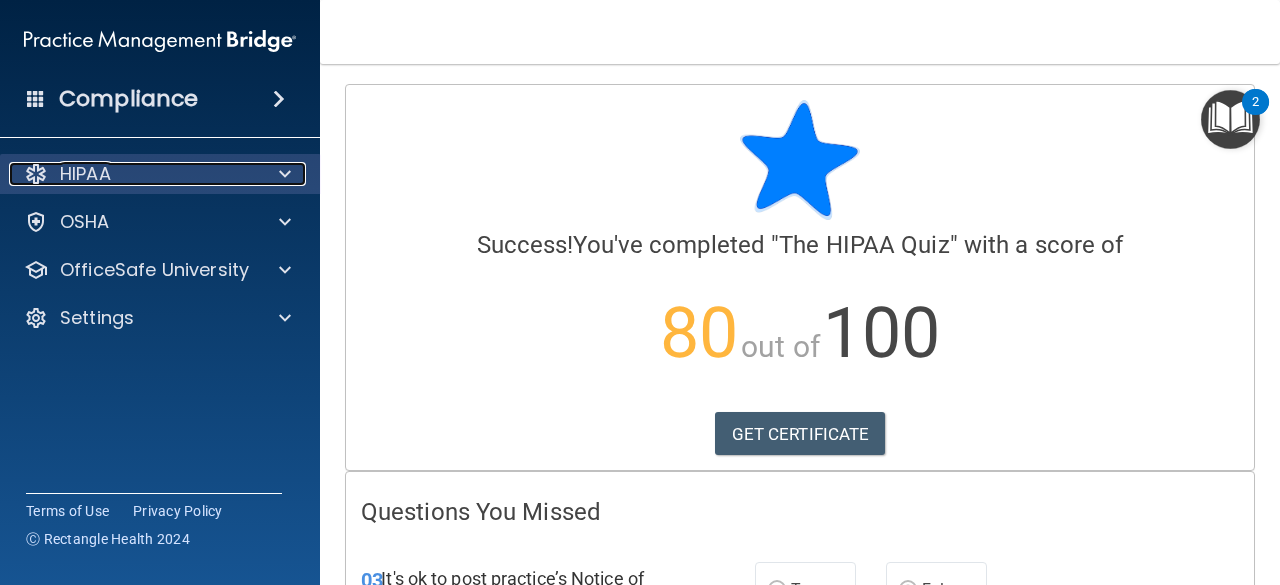 click on "HIPAA" at bounding box center [85, 174] 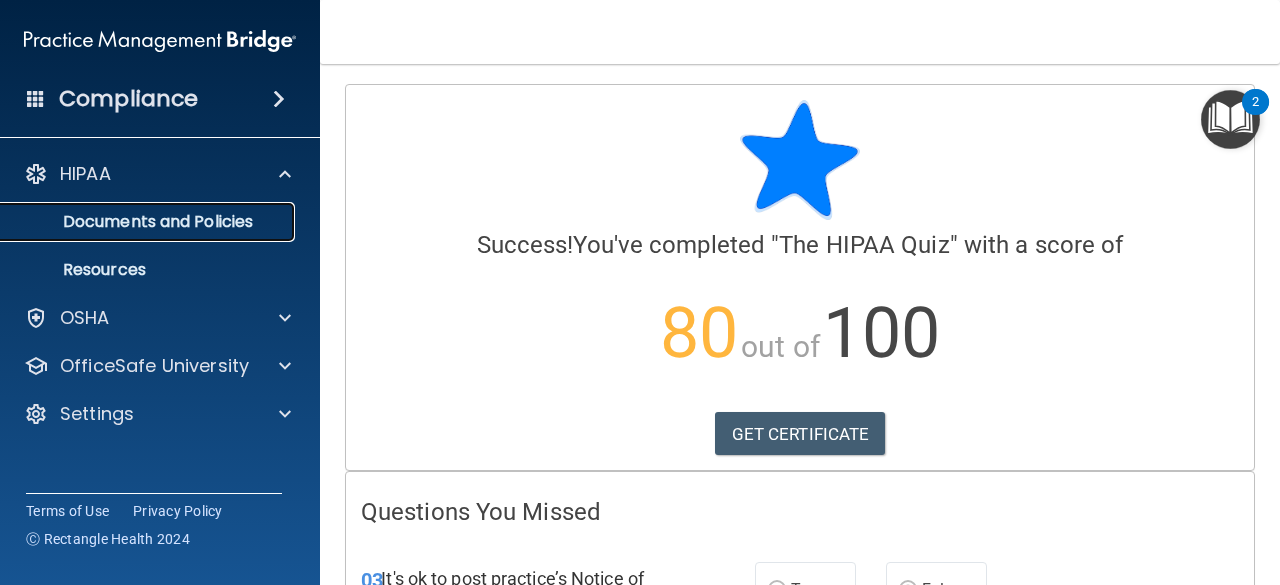 click on "Documents and Policies" at bounding box center [149, 222] 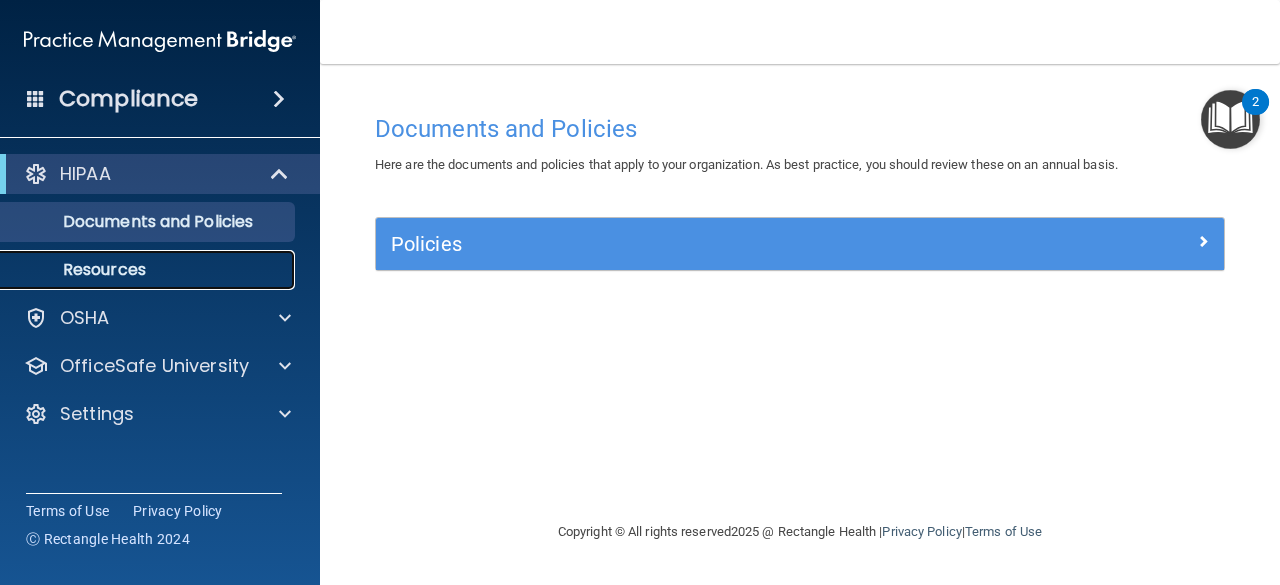 click on "Resources" at bounding box center (149, 270) 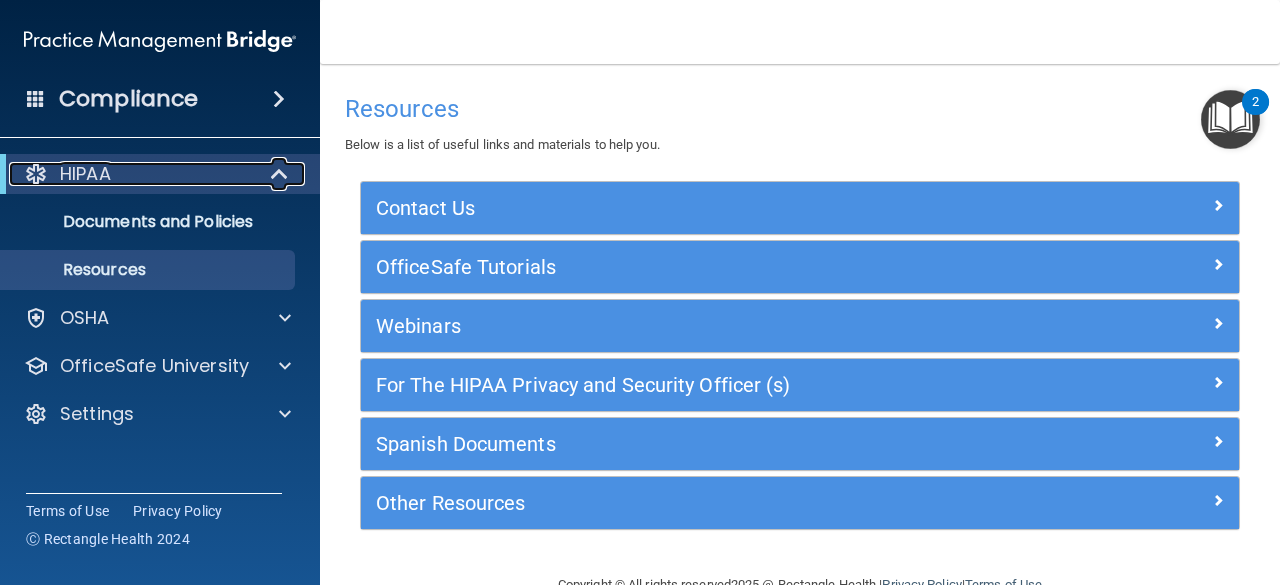 click on "HIPAA" at bounding box center [85, 174] 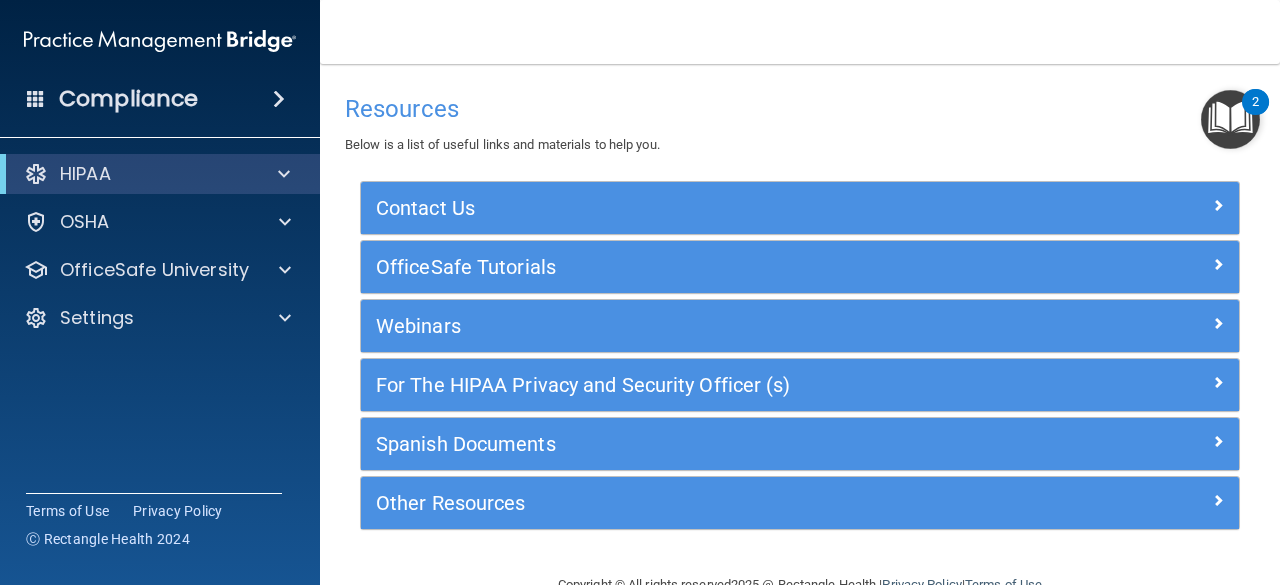 click on "Compliance" at bounding box center (128, 99) 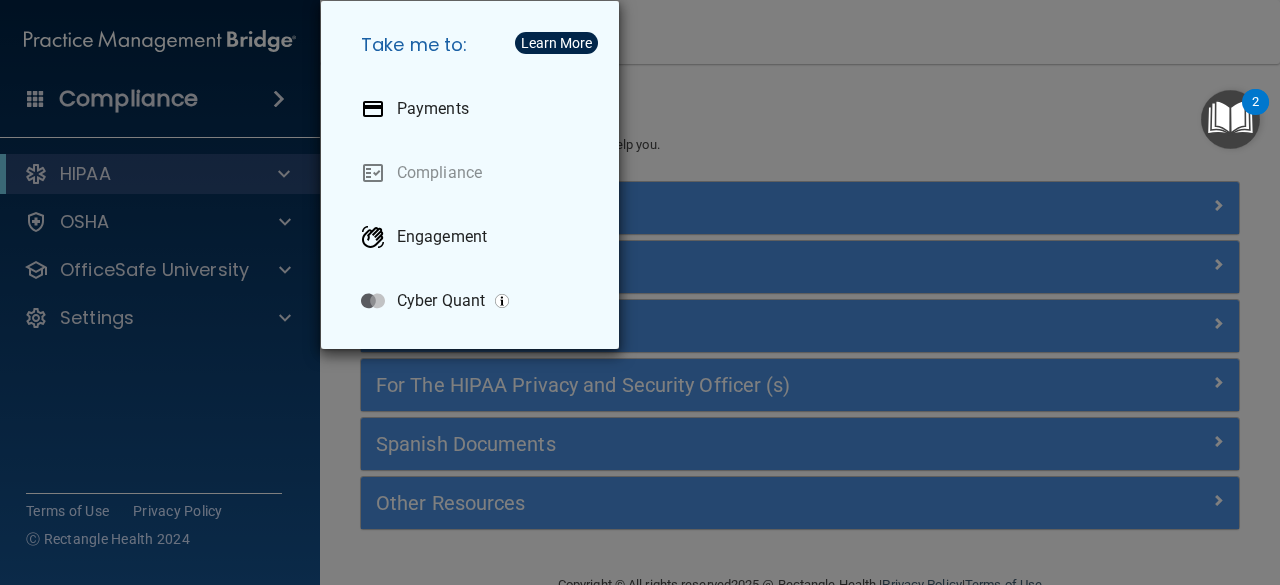 click on "Take me to:             Payments                   Compliance                     Engagement                     Cyber Quant" at bounding box center [640, 292] 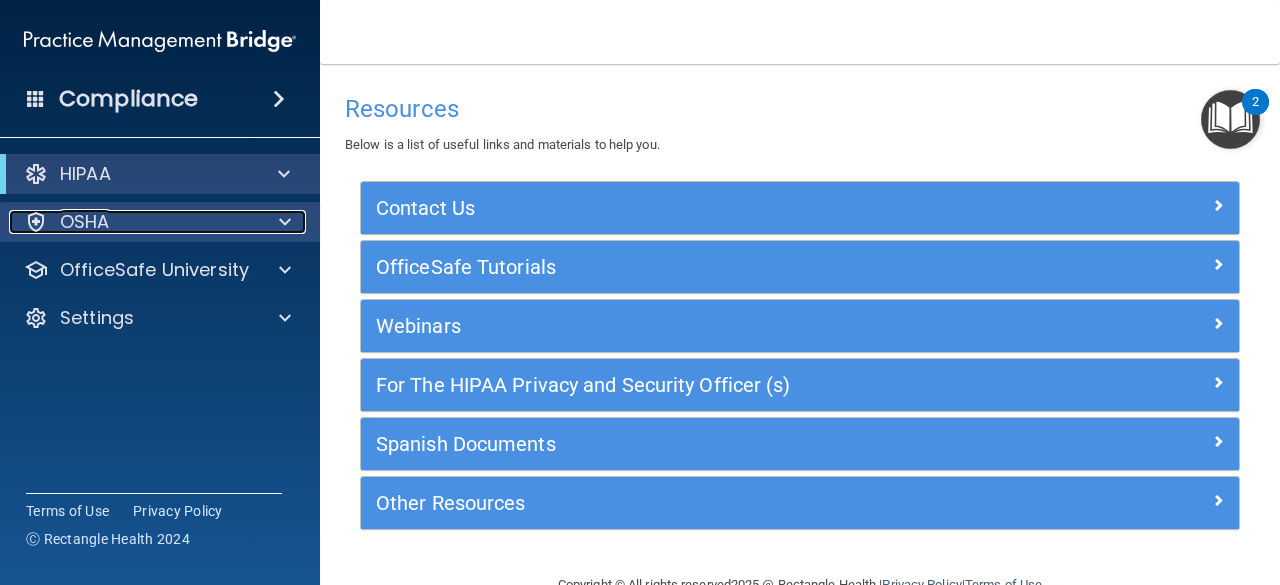click on "OSHA" at bounding box center [85, 222] 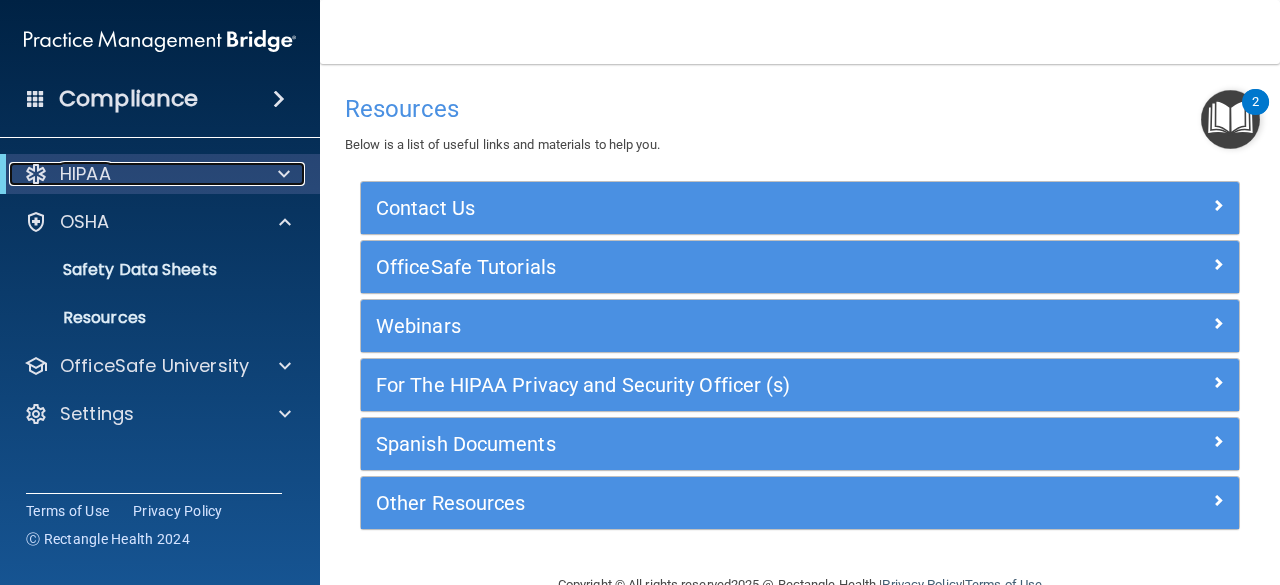 click on "HIPAA" at bounding box center (85, 174) 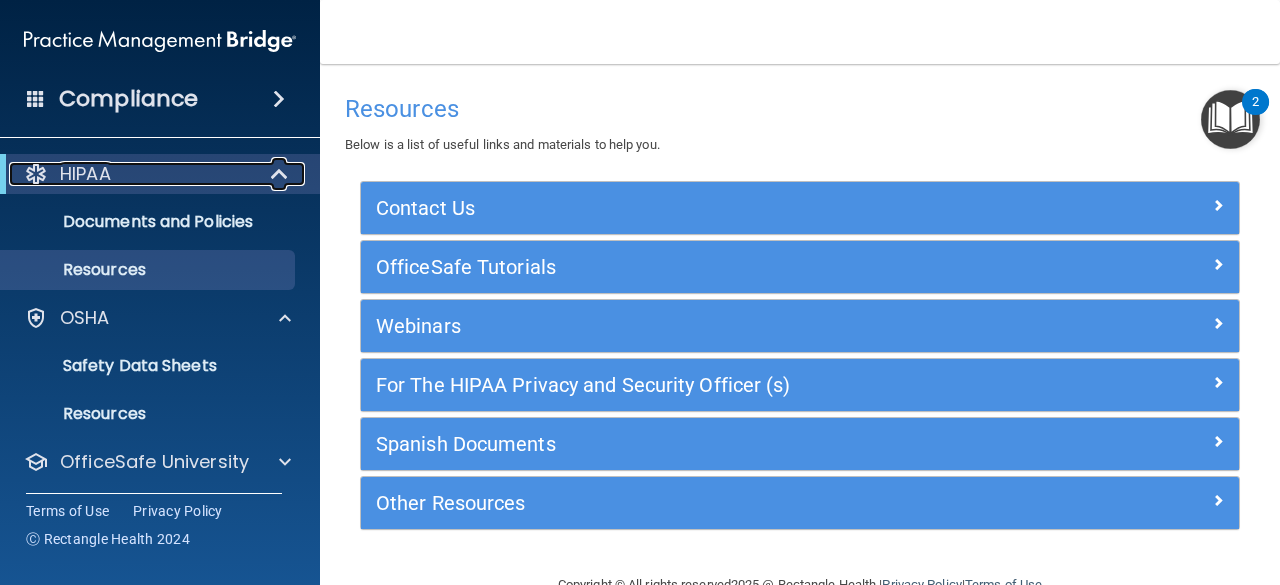 click at bounding box center [36, 174] 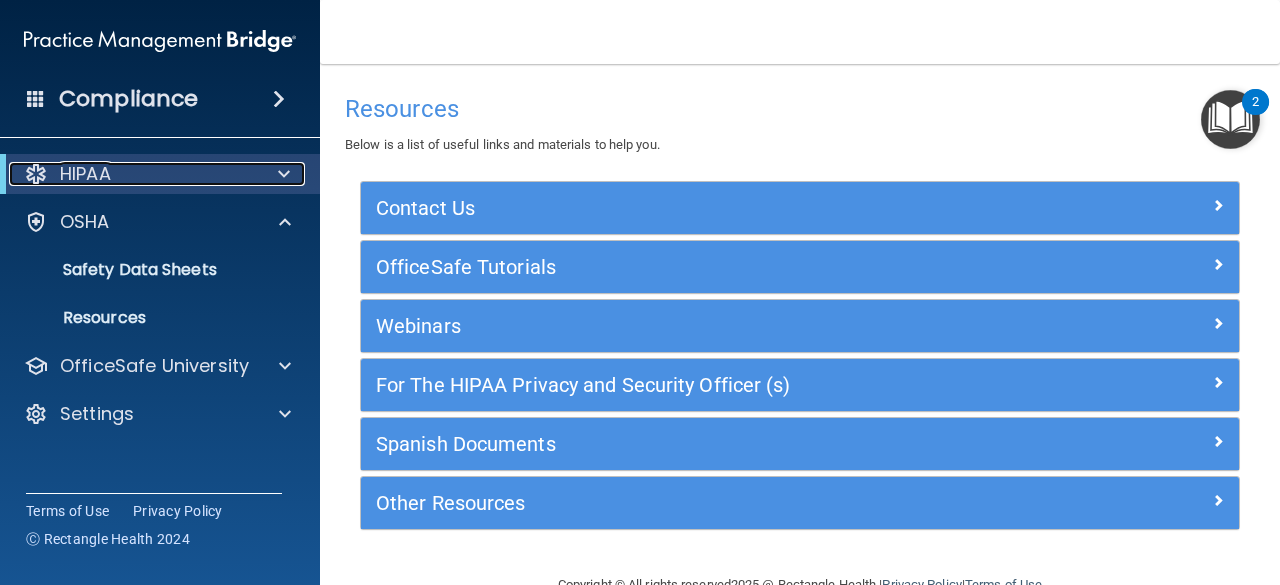 scroll, scrollTop: 44, scrollLeft: 0, axis: vertical 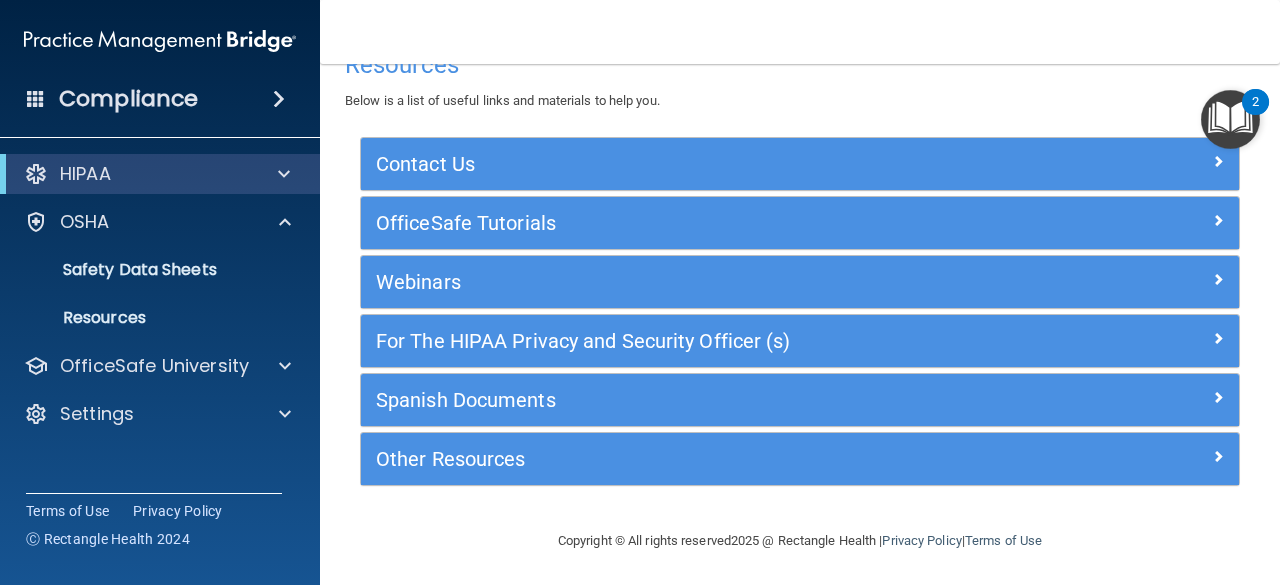 click at bounding box center (1230, 119) 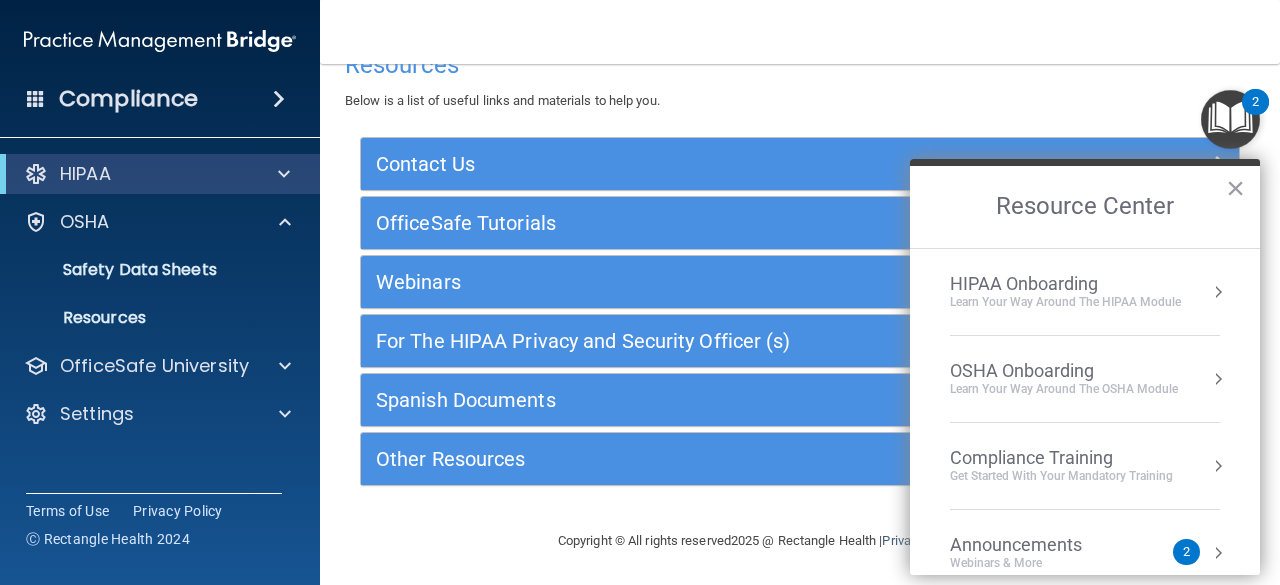 click on "Get Started with your mandatory training" at bounding box center [1061, 476] 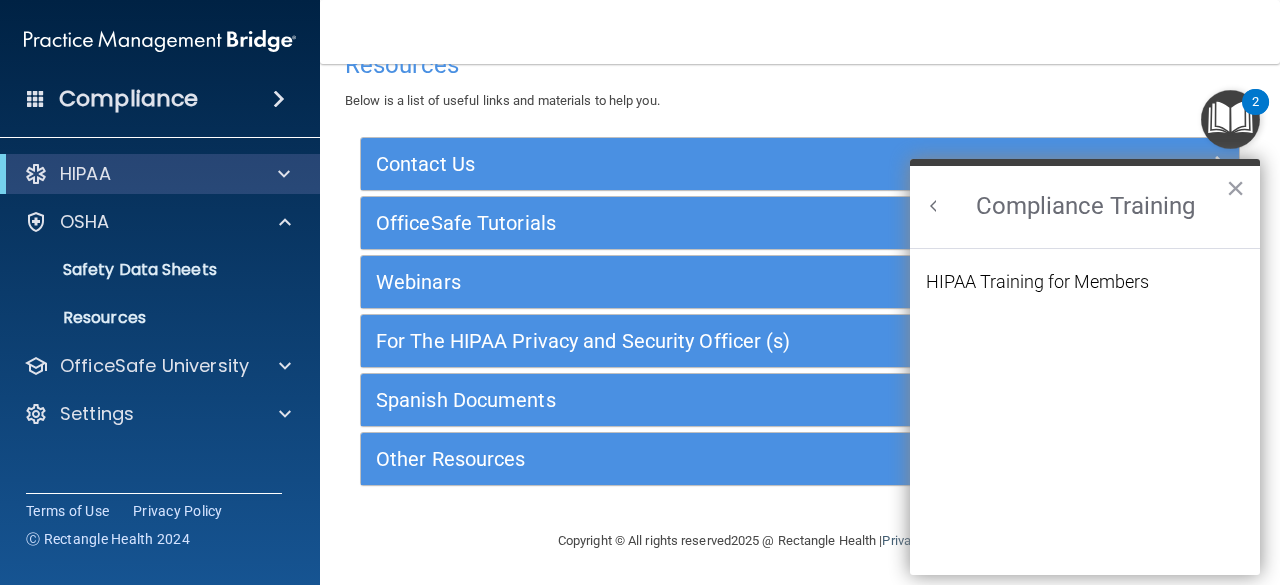 scroll, scrollTop: 0, scrollLeft: 0, axis: both 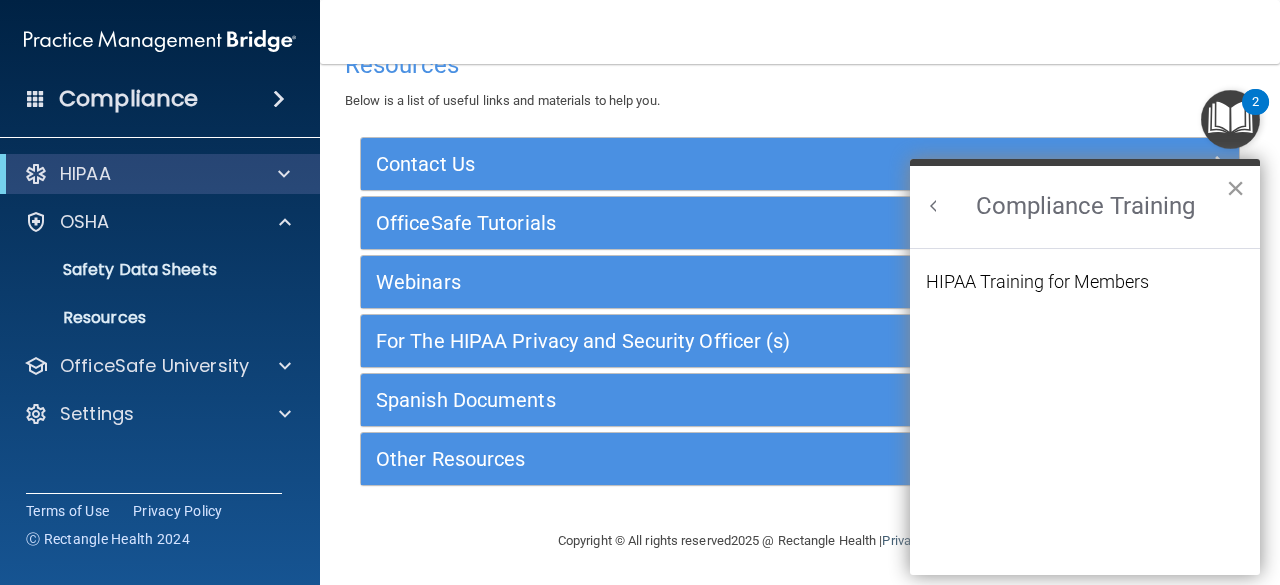 click on "×" at bounding box center [1235, 188] 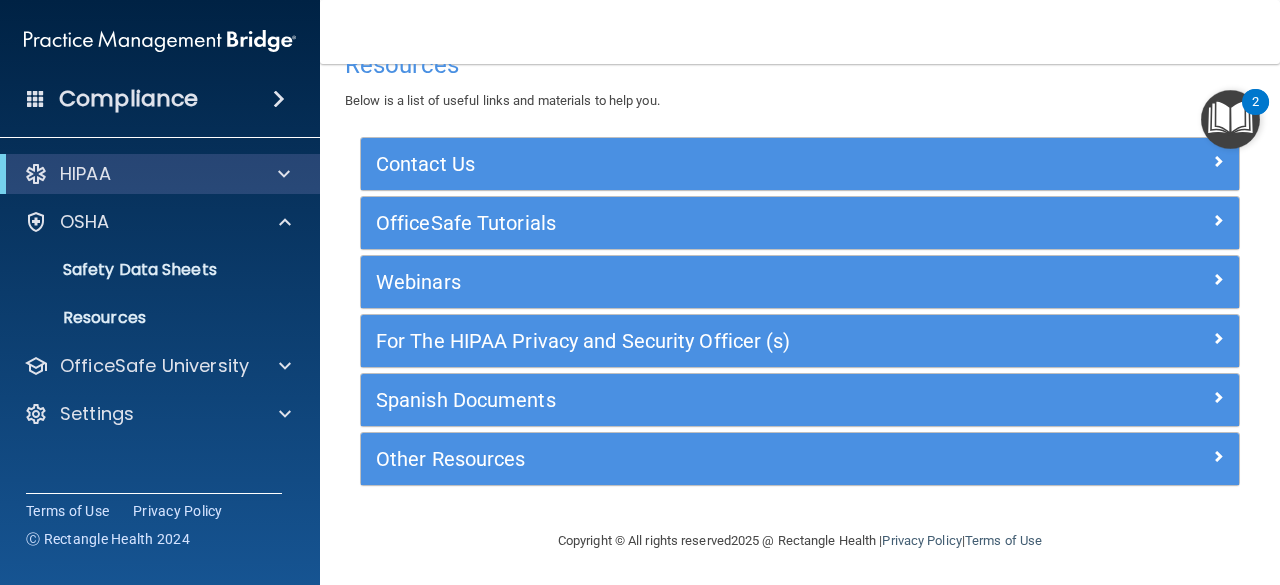 click at bounding box center [160, 41] 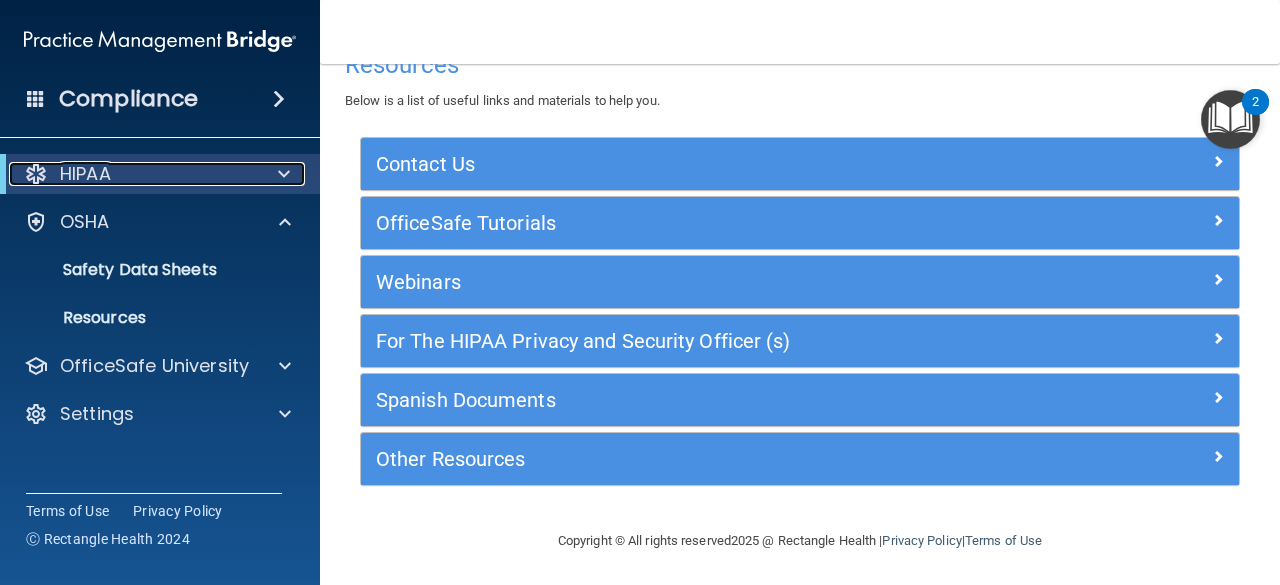 click on "HIPAA" at bounding box center (132, 174) 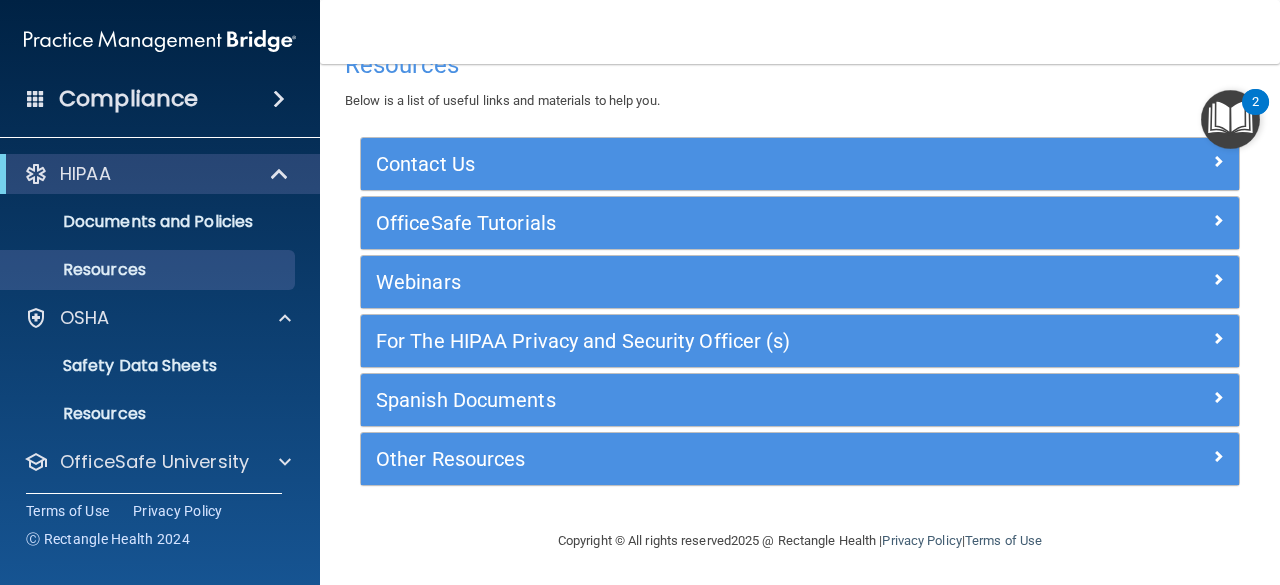 drag, startPoint x: 64, startPoint y: 163, endPoint x: 355, endPoint y: 65, distance: 307.05862 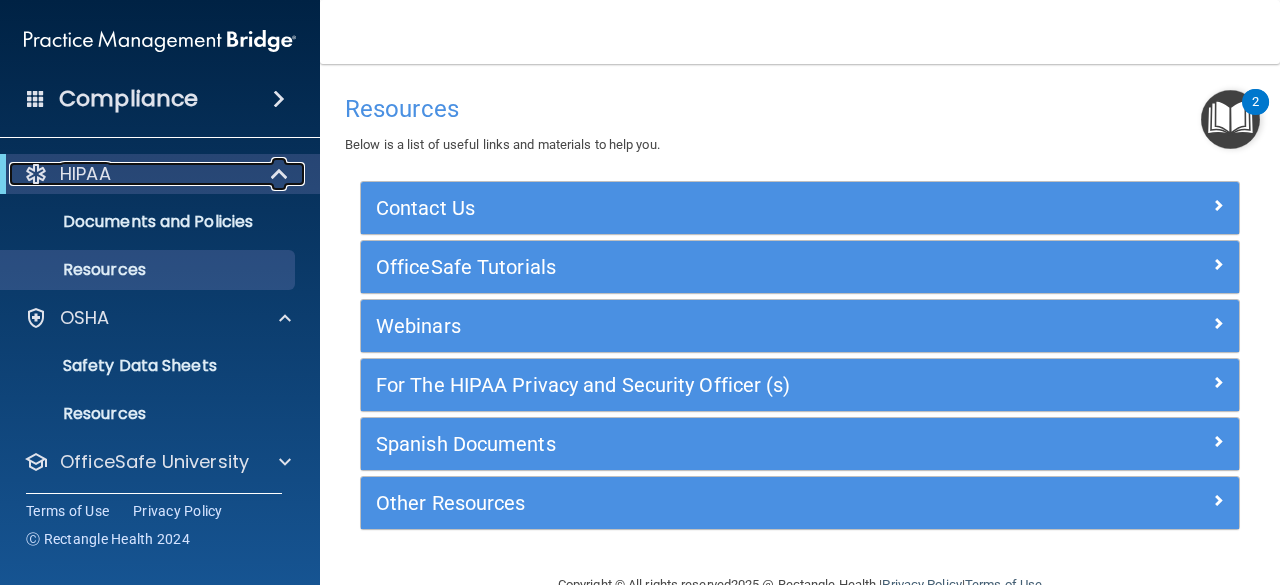 click on "HIPAA" at bounding box center [132, 174] 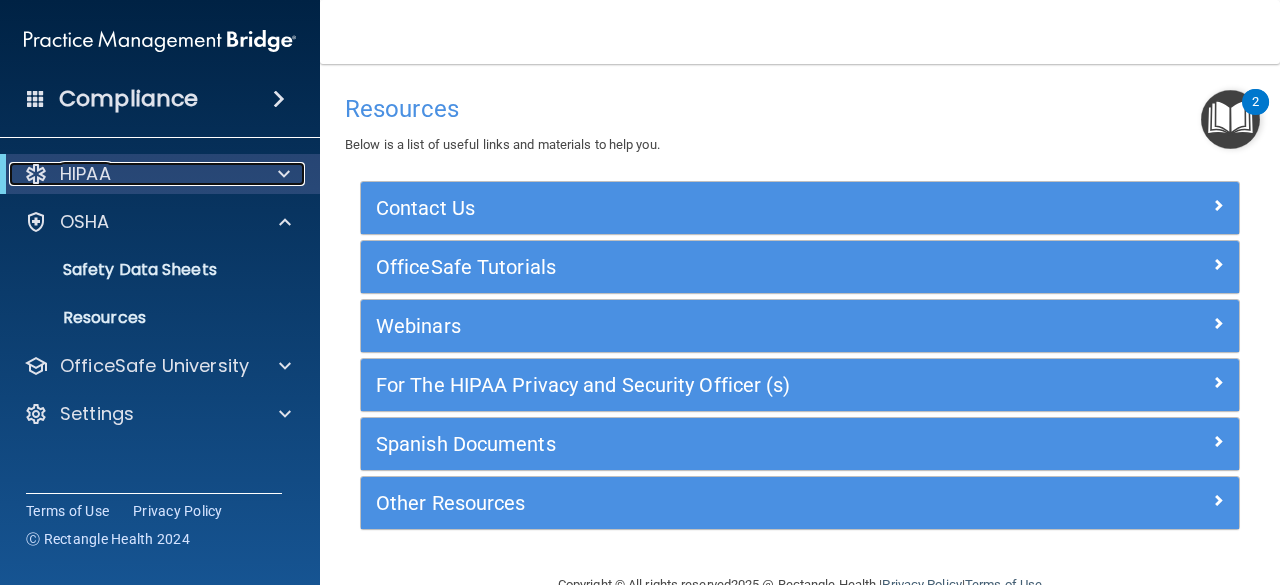 click on "HIPAA" at bounding box center (132, 174) 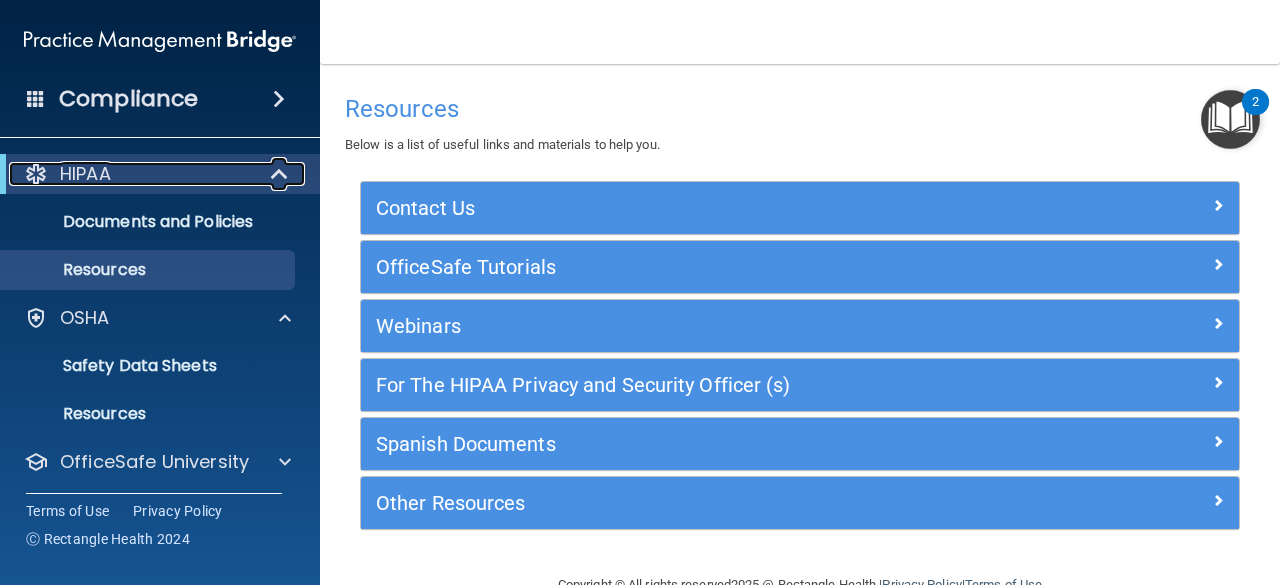 click on "HIPAA" at bounding box center (132, 174) 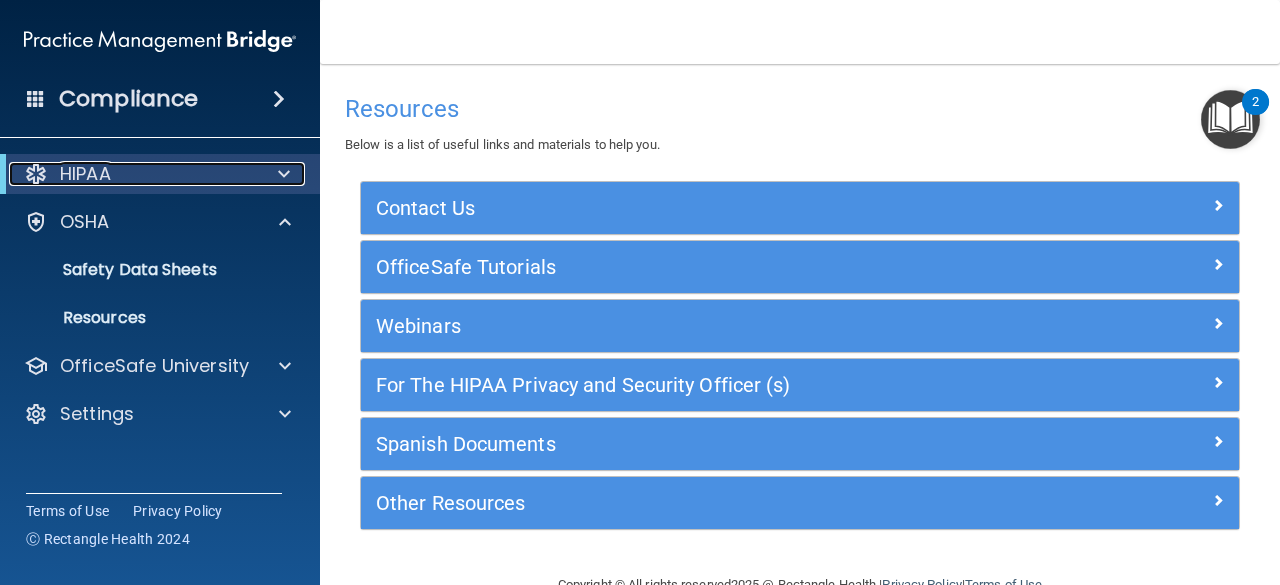 click on "HIPAA" at bounding box center [132, 174] 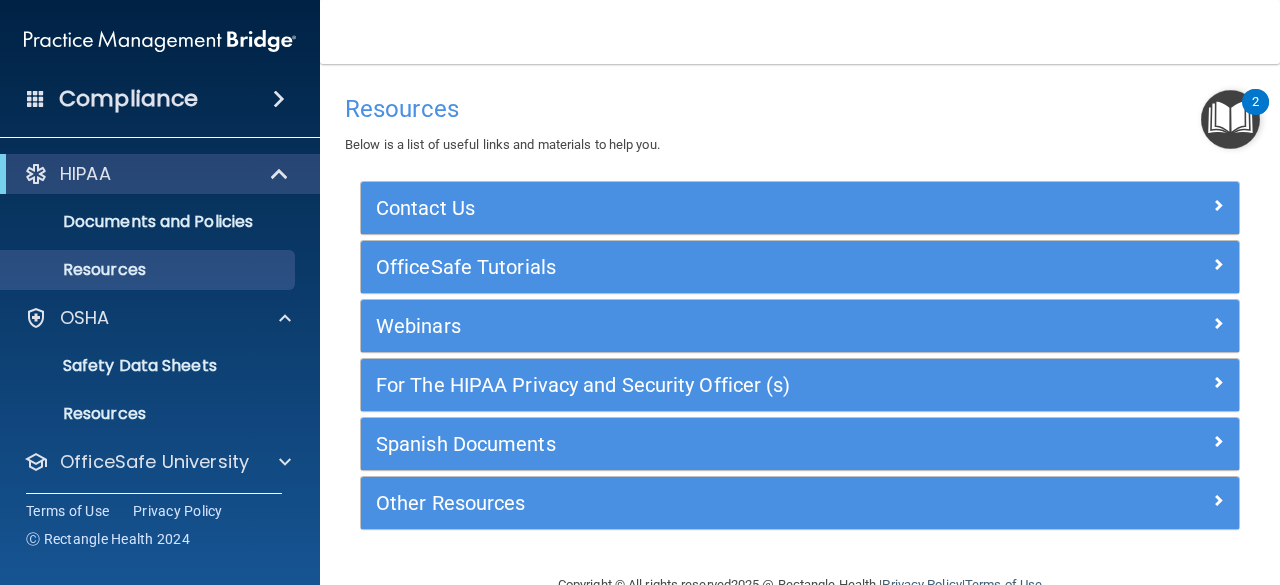 click on "Documents and Policies                 Report an Incident               Business Associates               Emergency Planning               Resources                 HIPAA Risk Assessment" at bounding box center (161, 242) 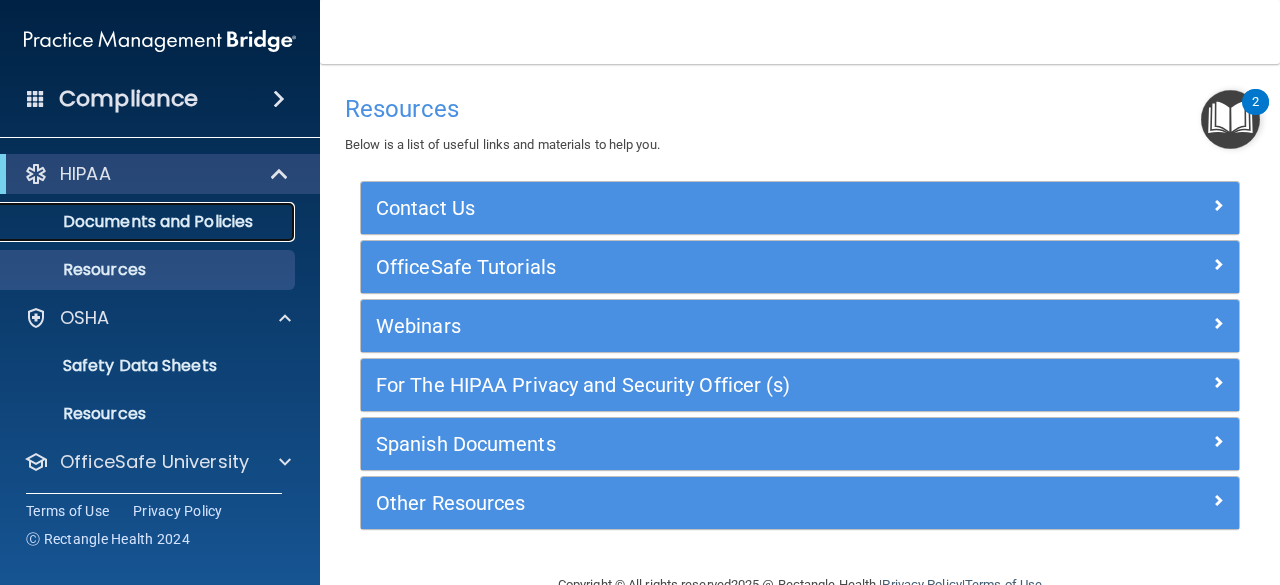 click on "Documents and Policies" at bounding box center [149, 222] 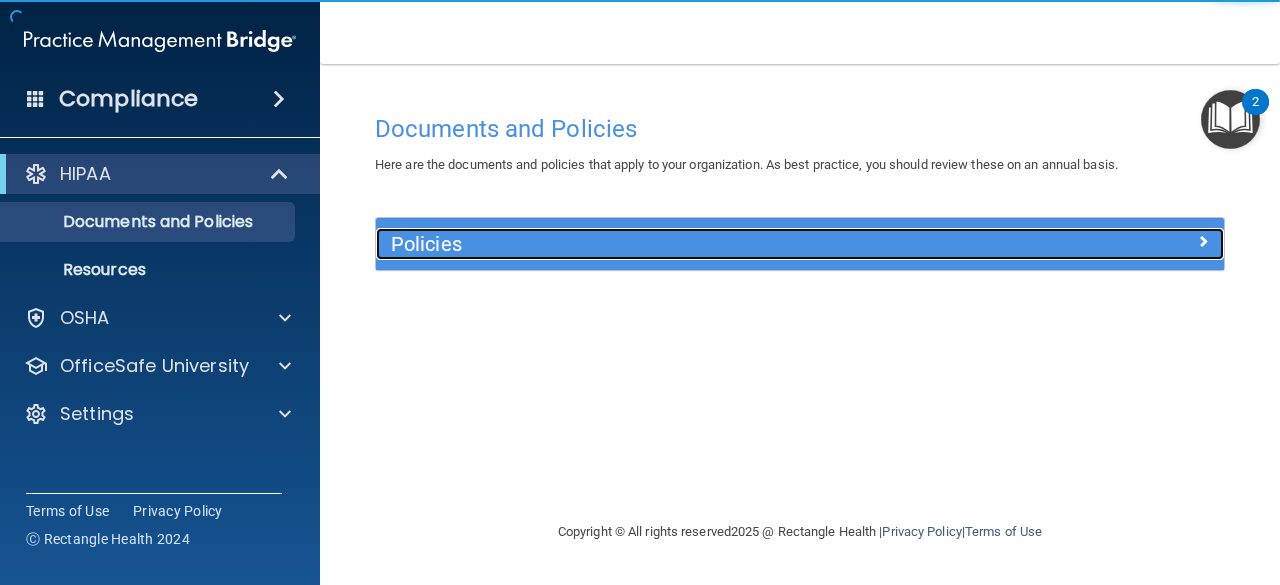 click on "Policies" at bounding box center [694, 244] 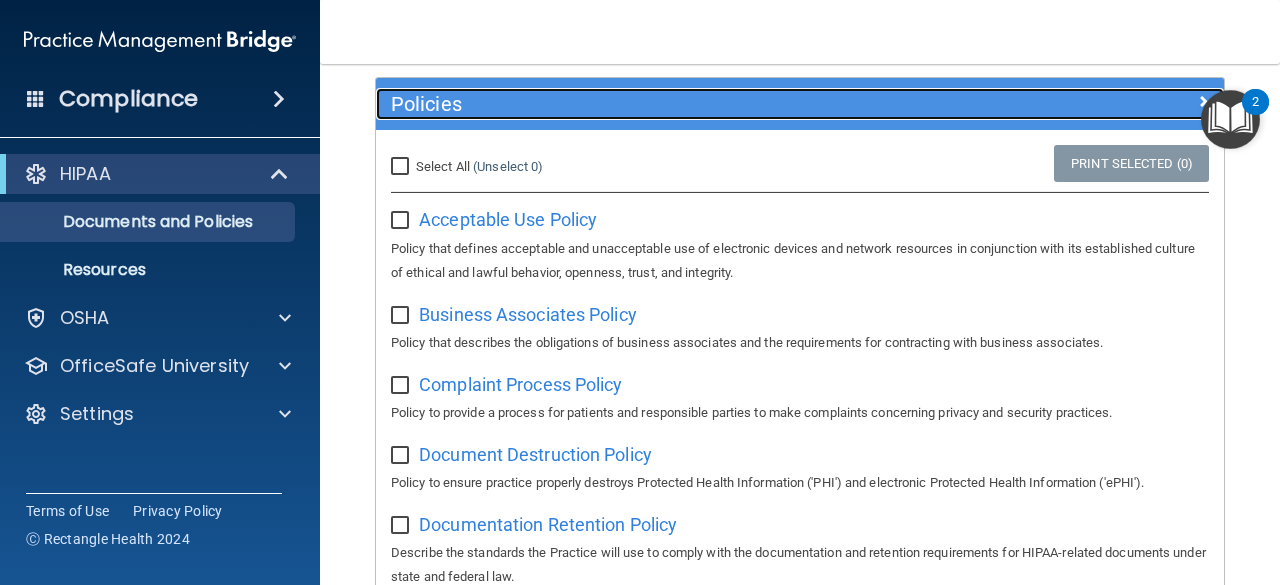 scroll, scrollTop: 0, scrollLeft: 0, axis: both 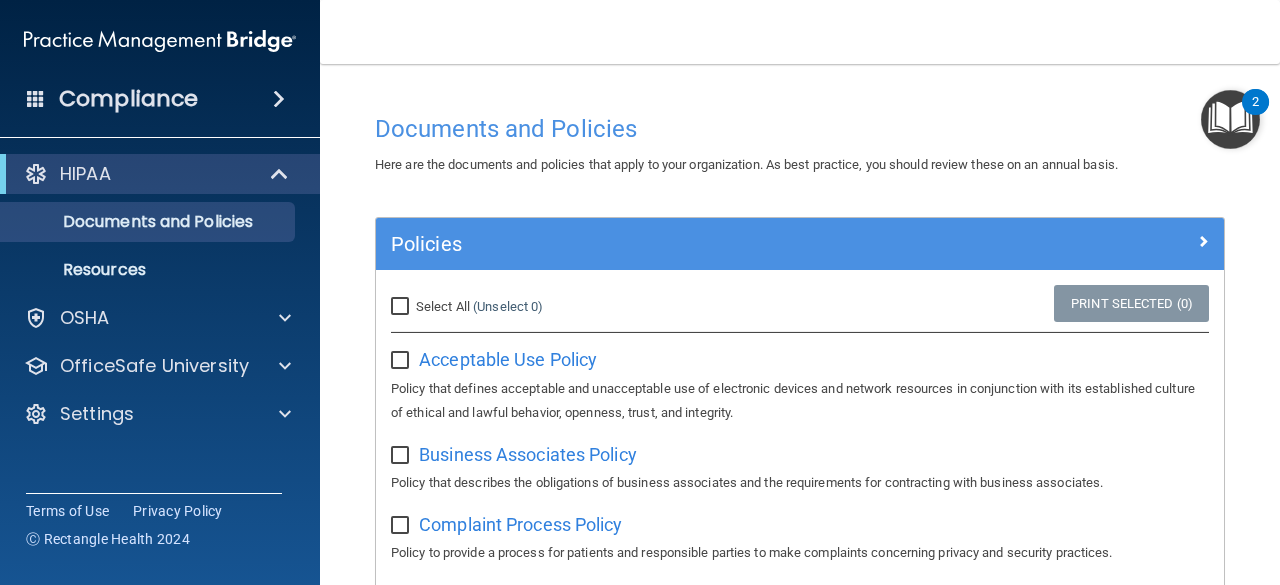 click at bounding box center (279, 99) 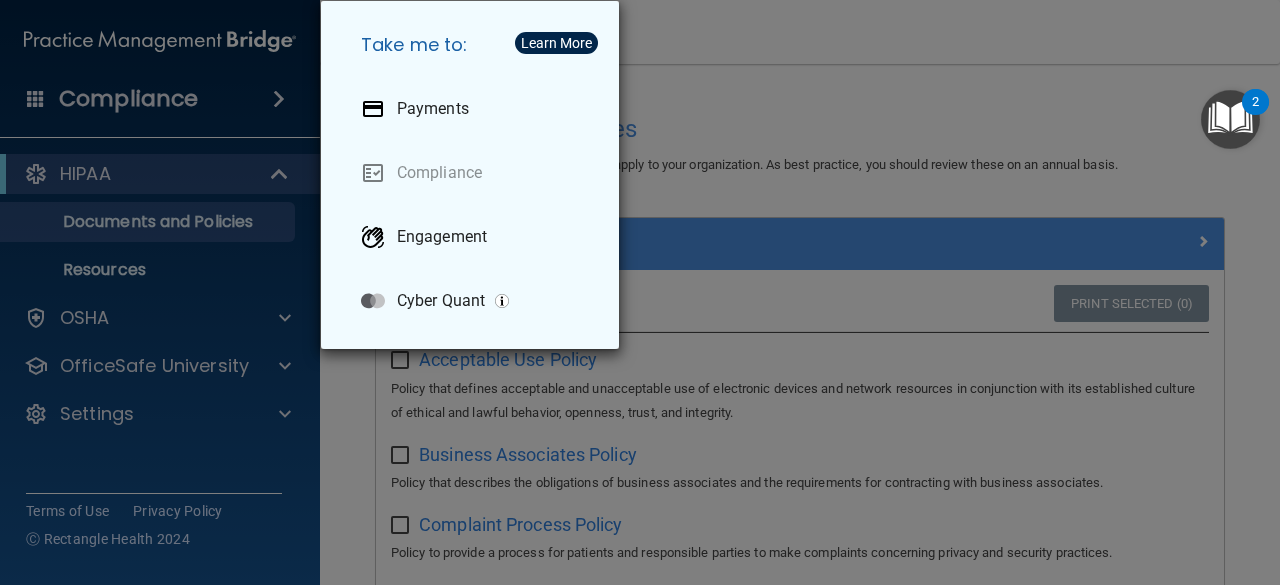 click on "Take me to:             Payments                   Compliance                     Engagement                     Cyber Quant" at bounding box center (640, 292) 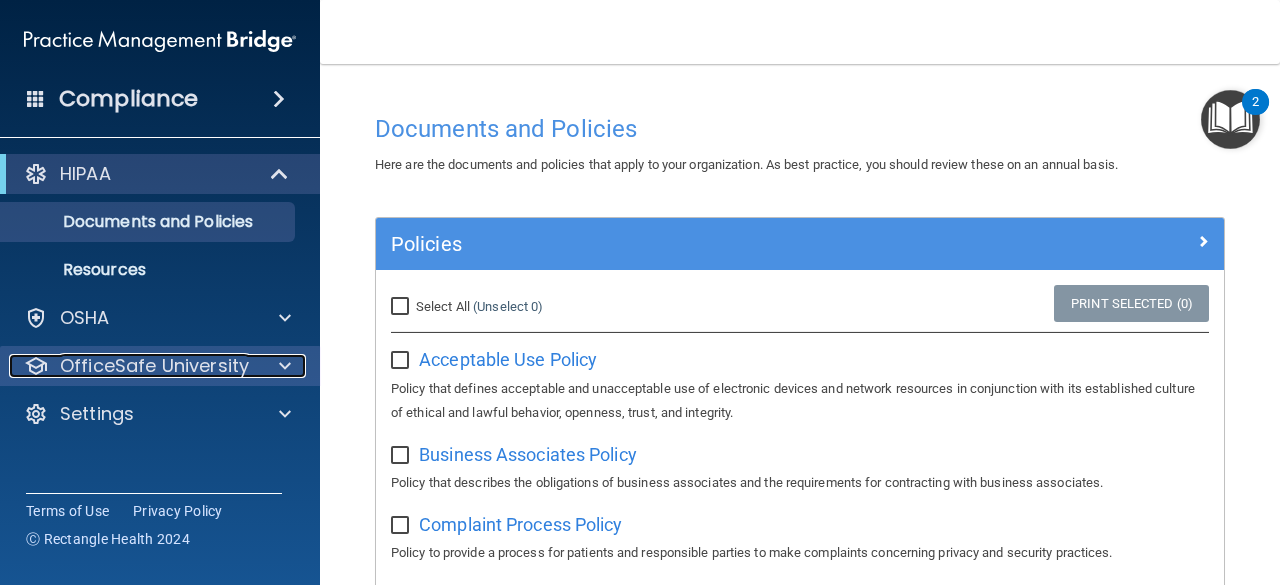 click on "OfficeSafe University" at bounding box center [154, 366] 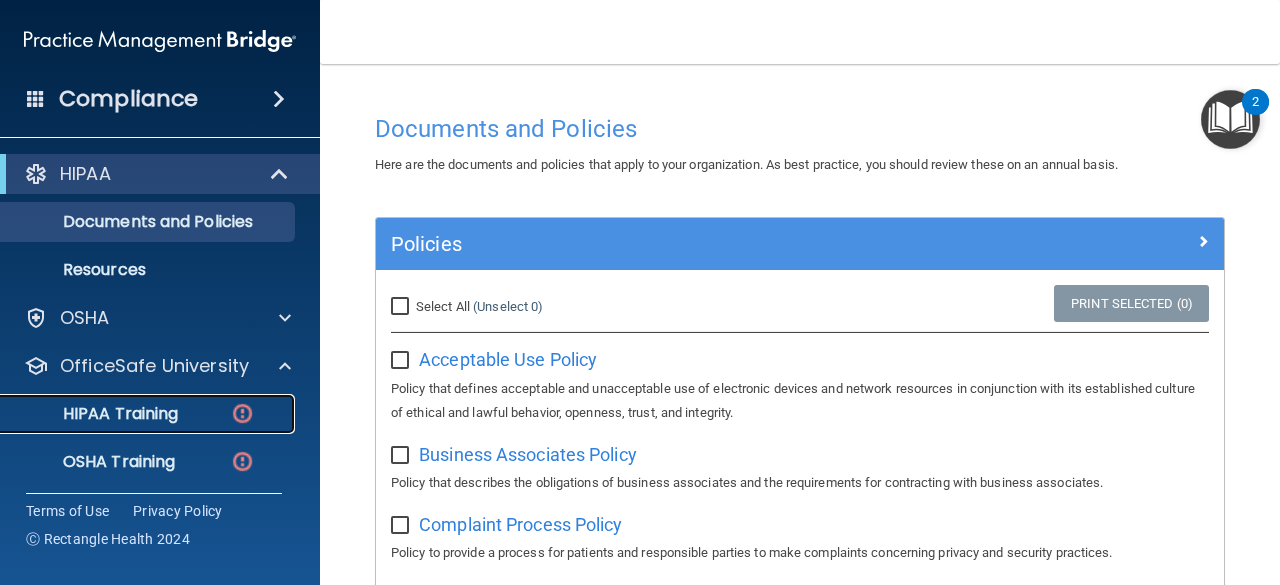 click on "HIPAA Training" at bounding box center (95, 414) 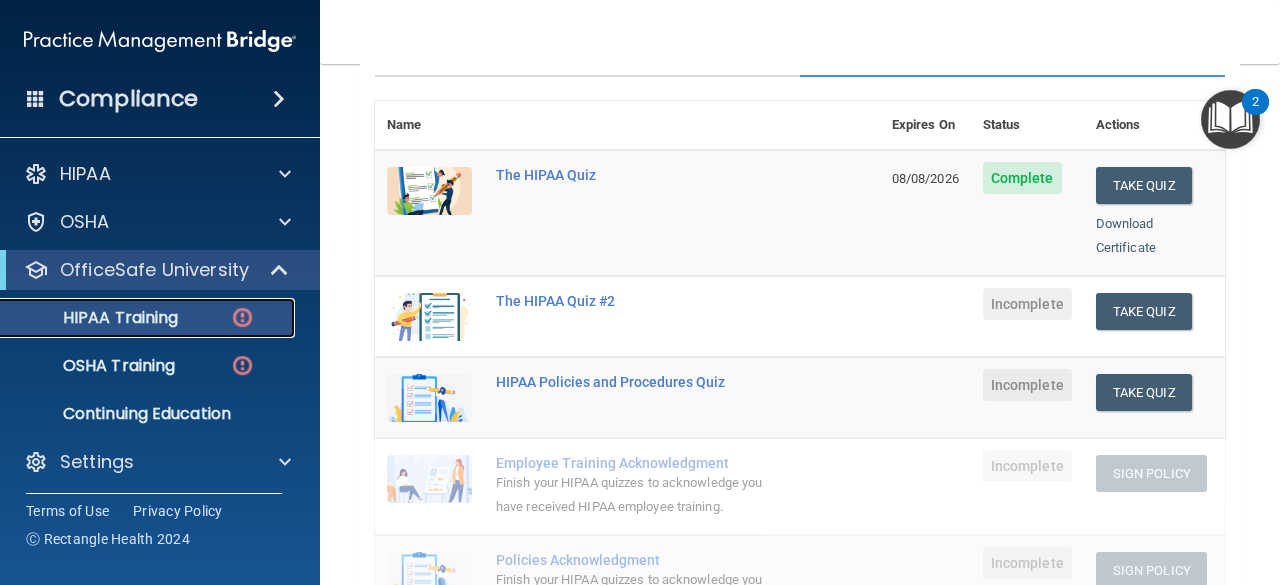 scroll, scrollTop: 211, scrollLeft: 0, axis: vertical 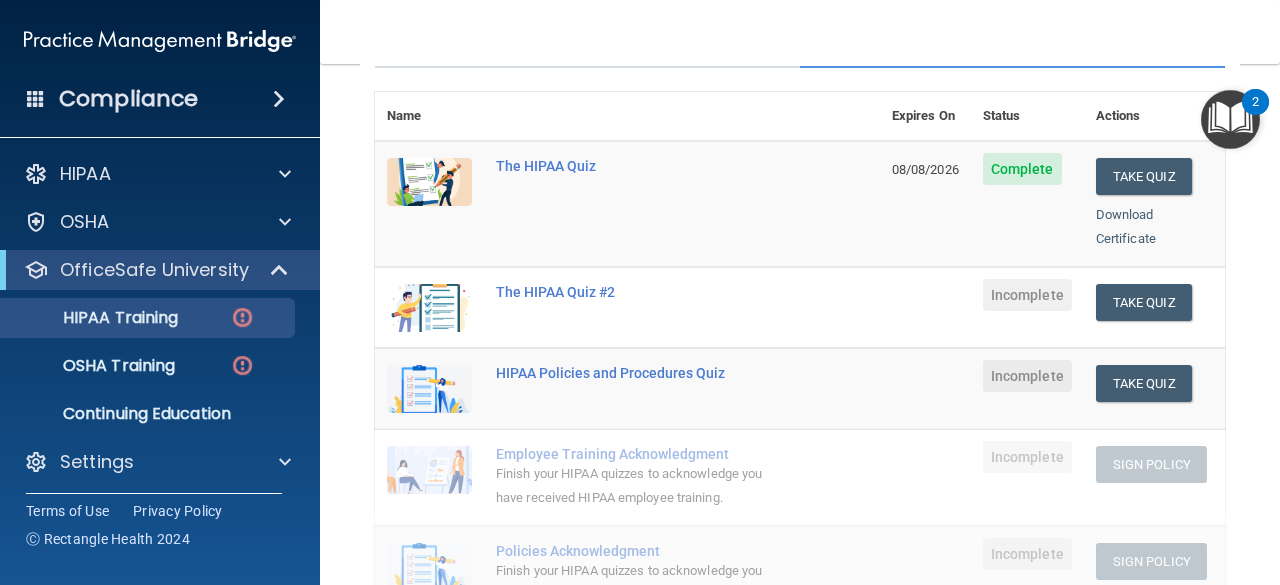click on "Take Quiz       Download Certificate" at bounding box center (1154, 307) 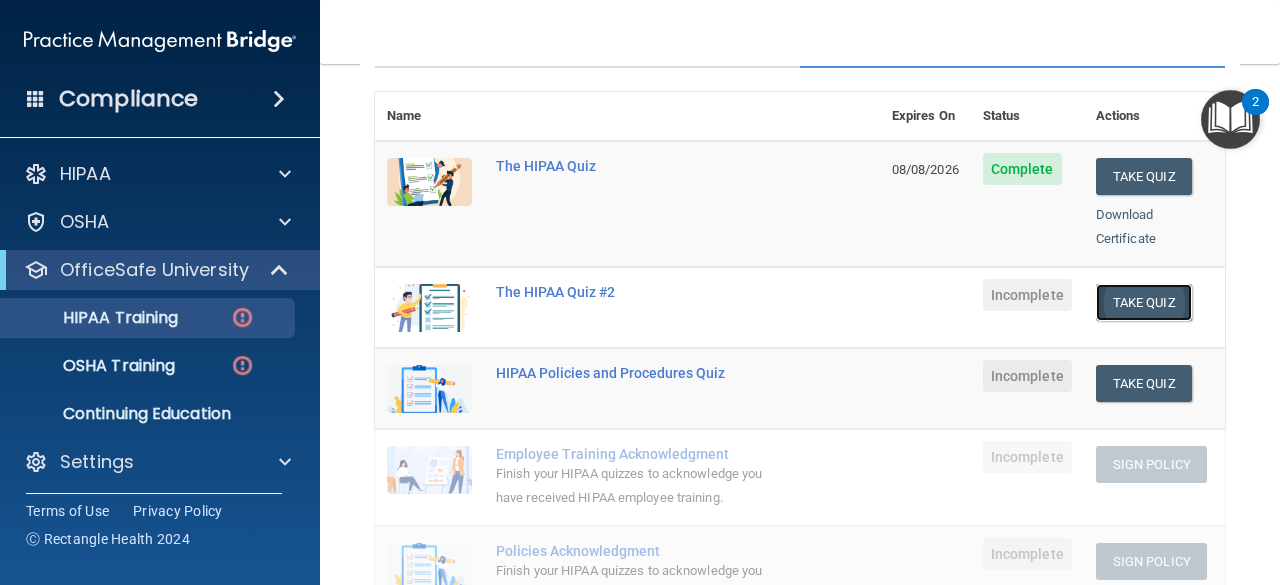 click on "Take Quiz" at bounding box center (1144, 302) 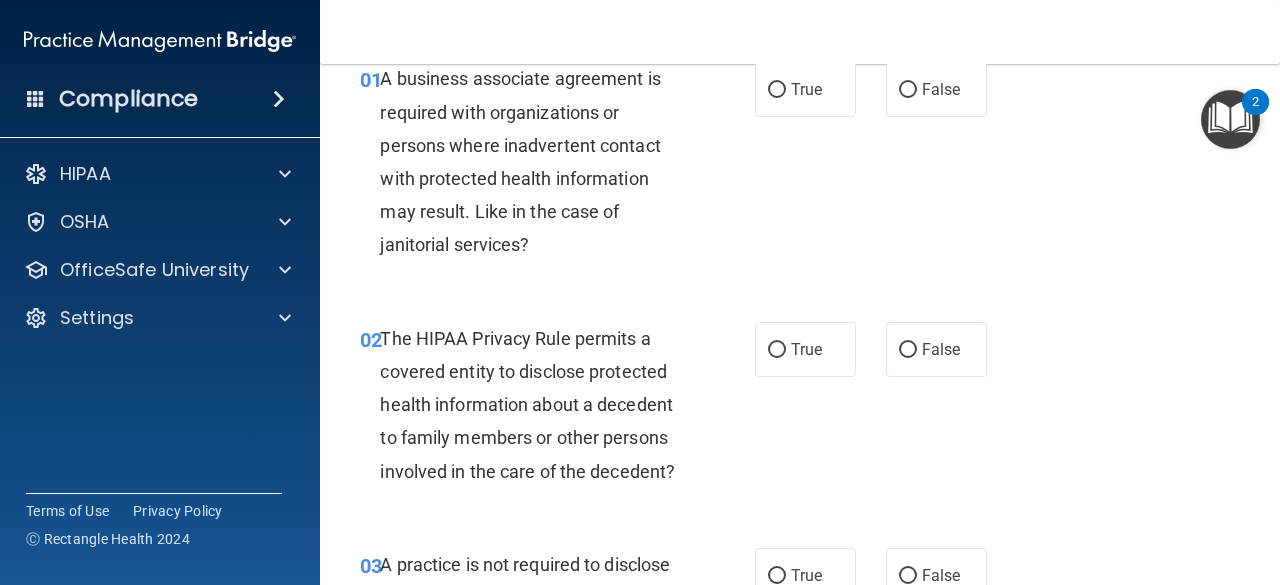 scroll, scrollTop: 0, scrollLeft: 0, axis: both 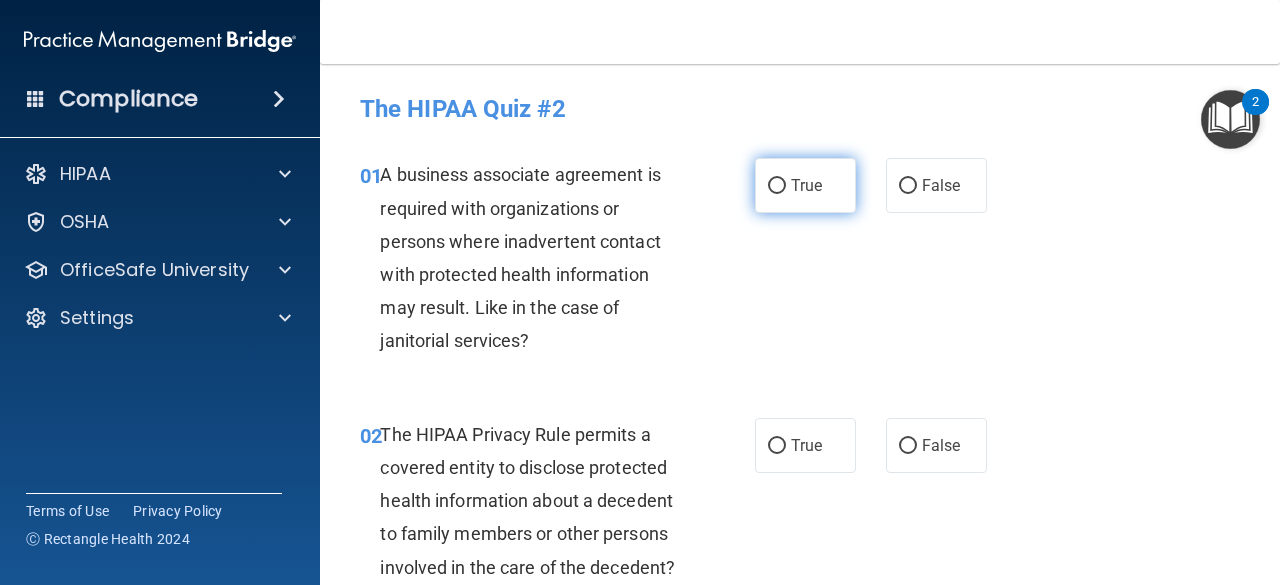 click on "True" at bounding box center (777, 186) 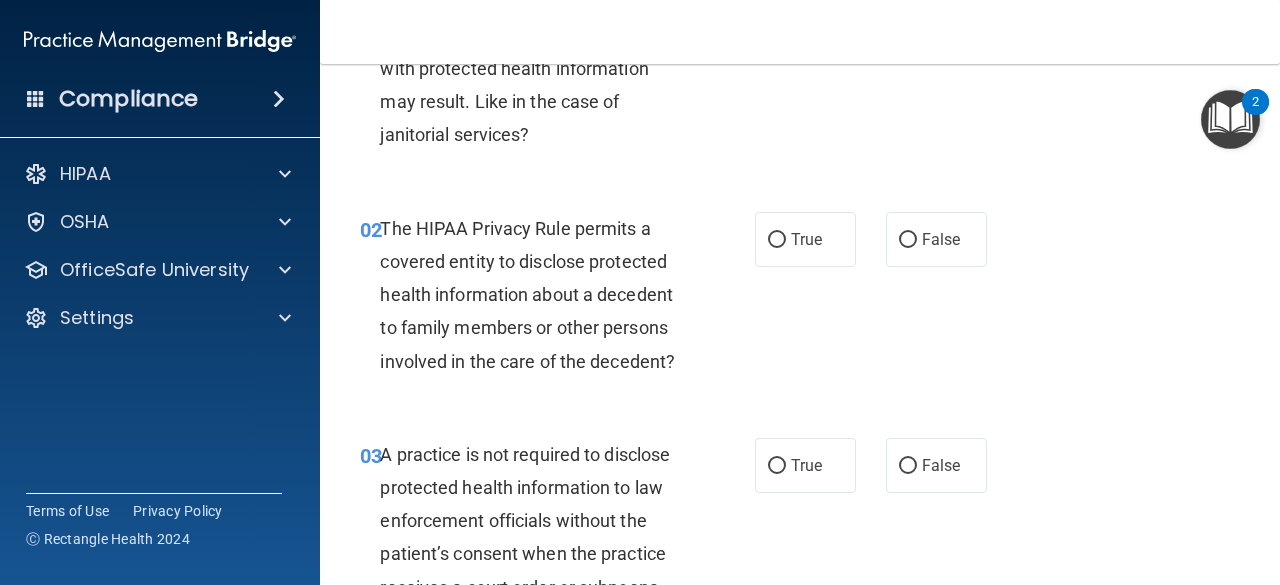 scroll, scrollTop: 207, scrollLeft: 0, axis: vertical 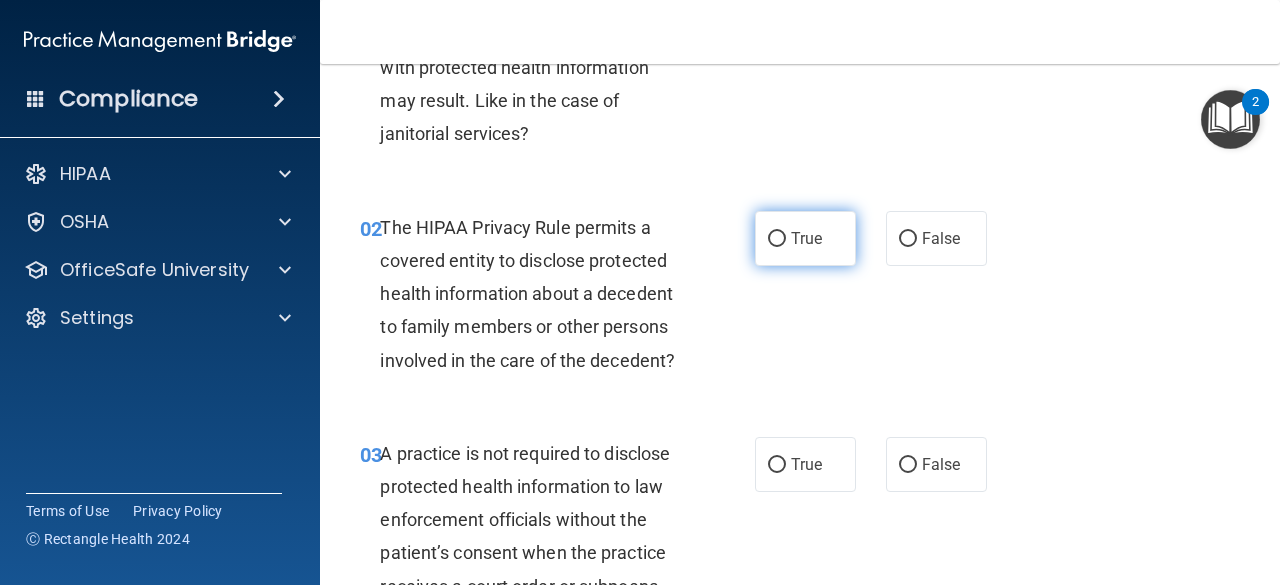 click on "True" at bounding box center (805, 238) 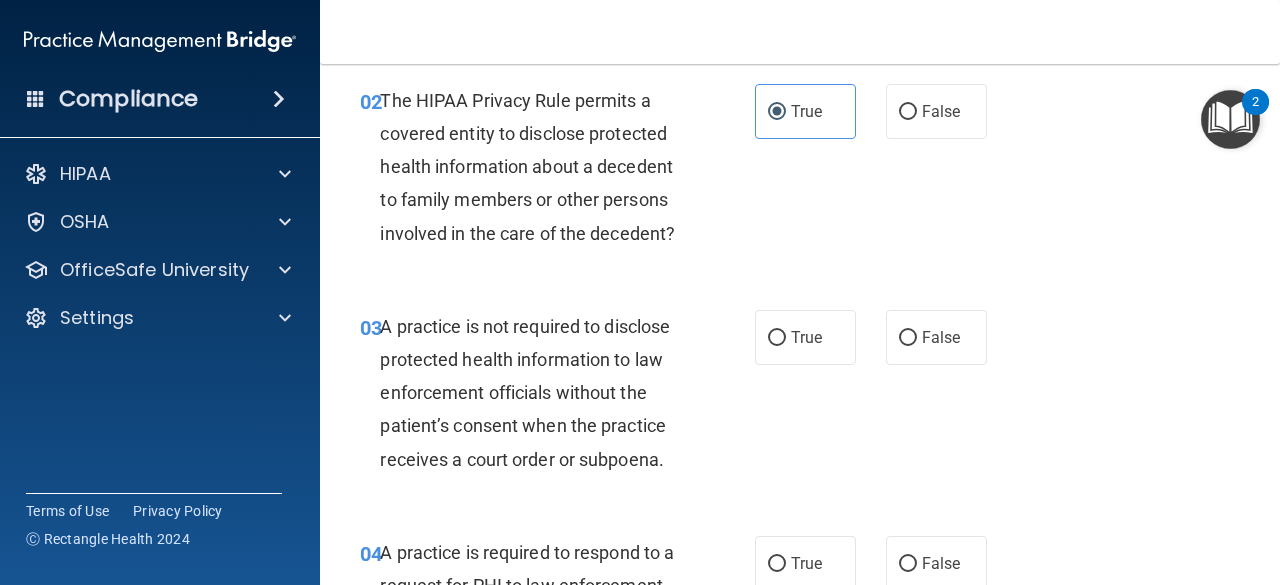 scroll, scrollTop: 335, scrollLeft: 0, axis: vertical 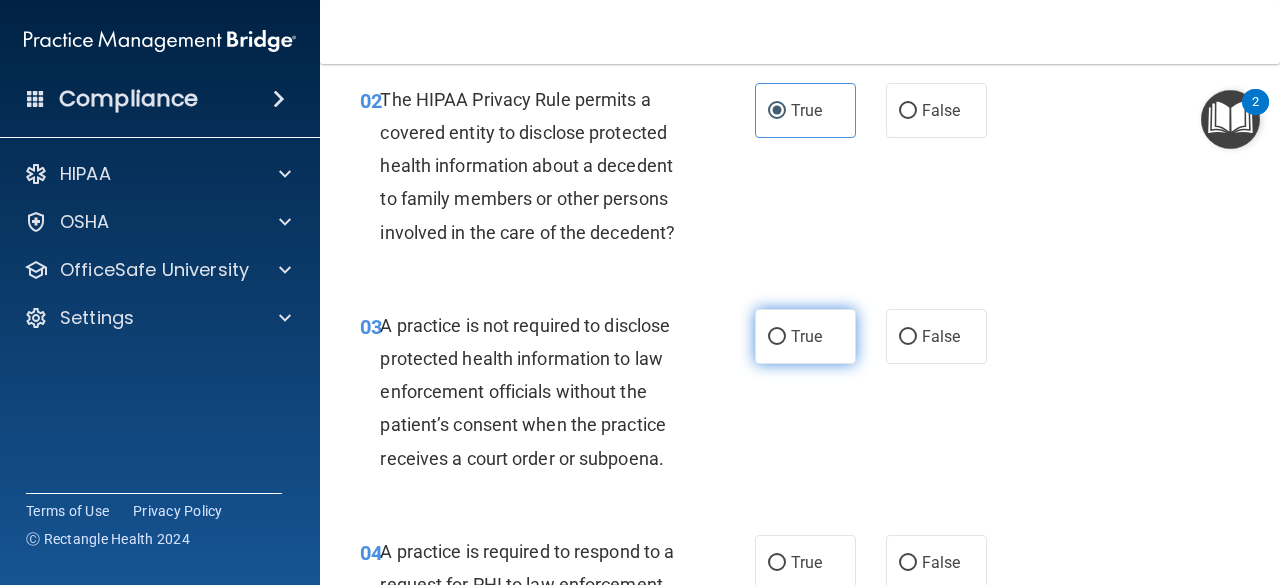 click on "True" at bounding box center (805, 336) 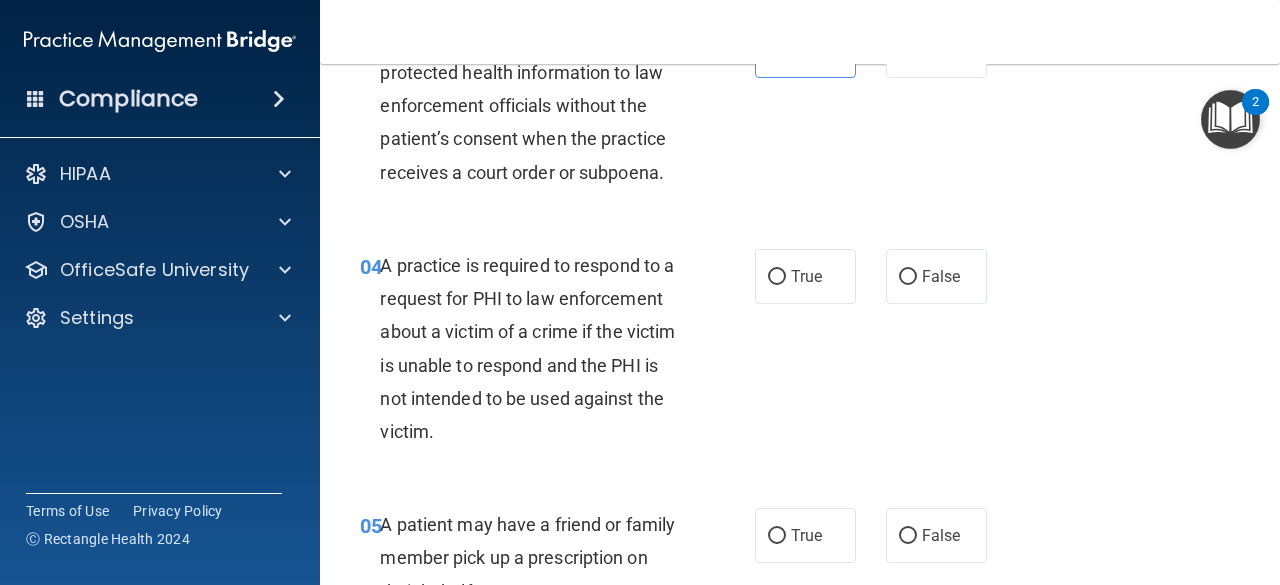 scroll, scrollTop: 622, scrollLeft: 0, axis: vertical 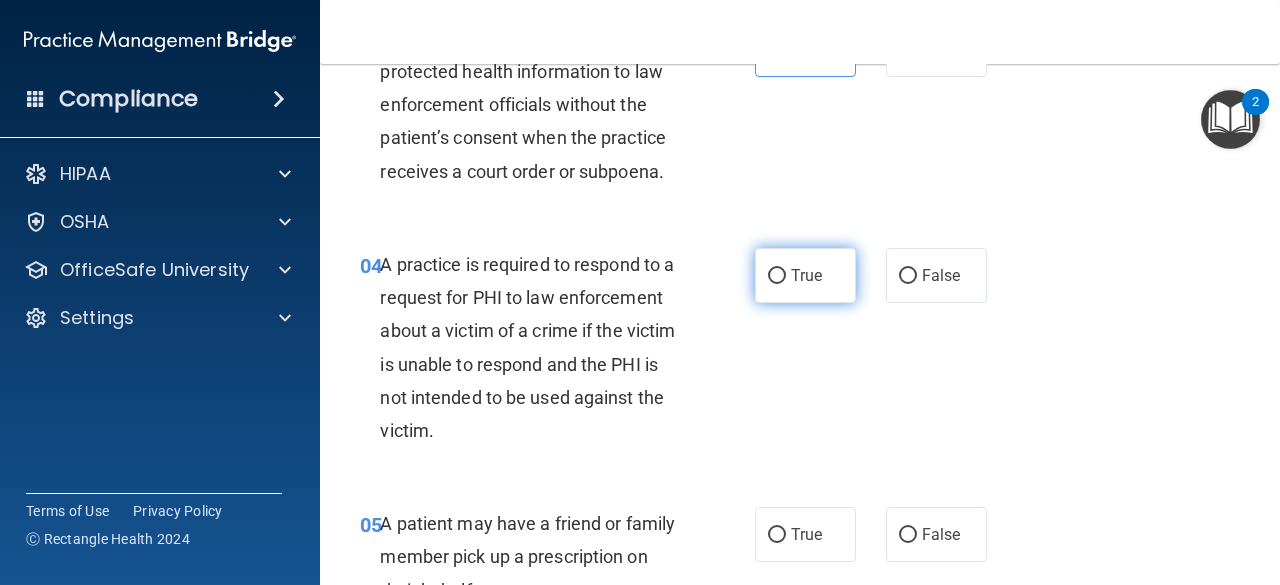 click on "True" at bounding box center [805, 275] 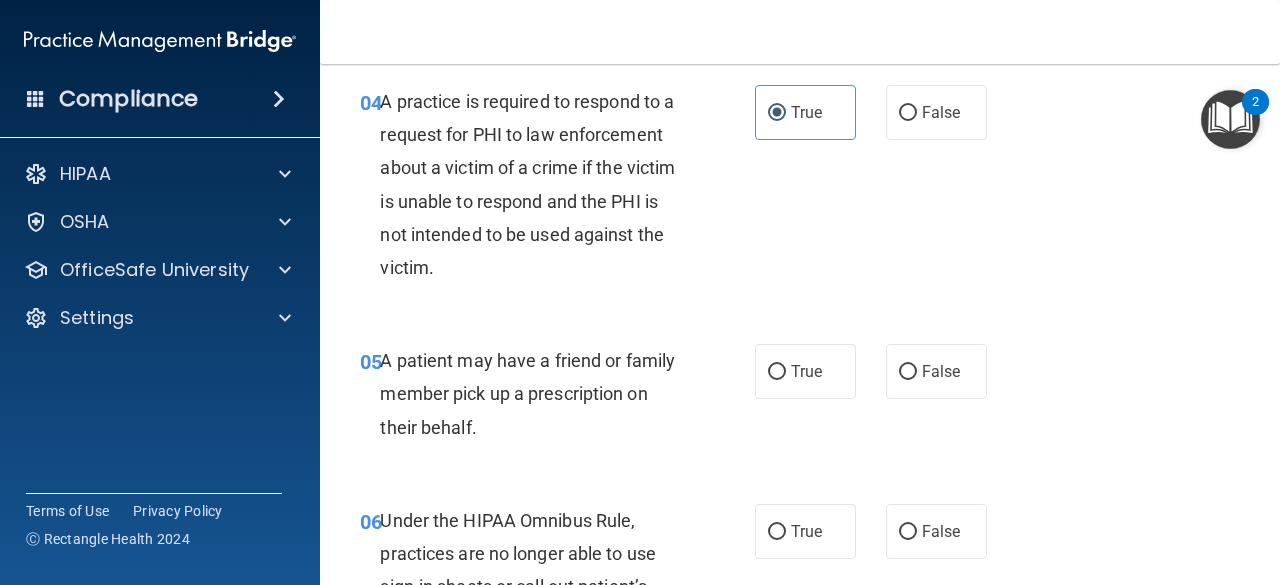 scroll, scrollTop: 789, scrollLeft: 0, axis: vertical 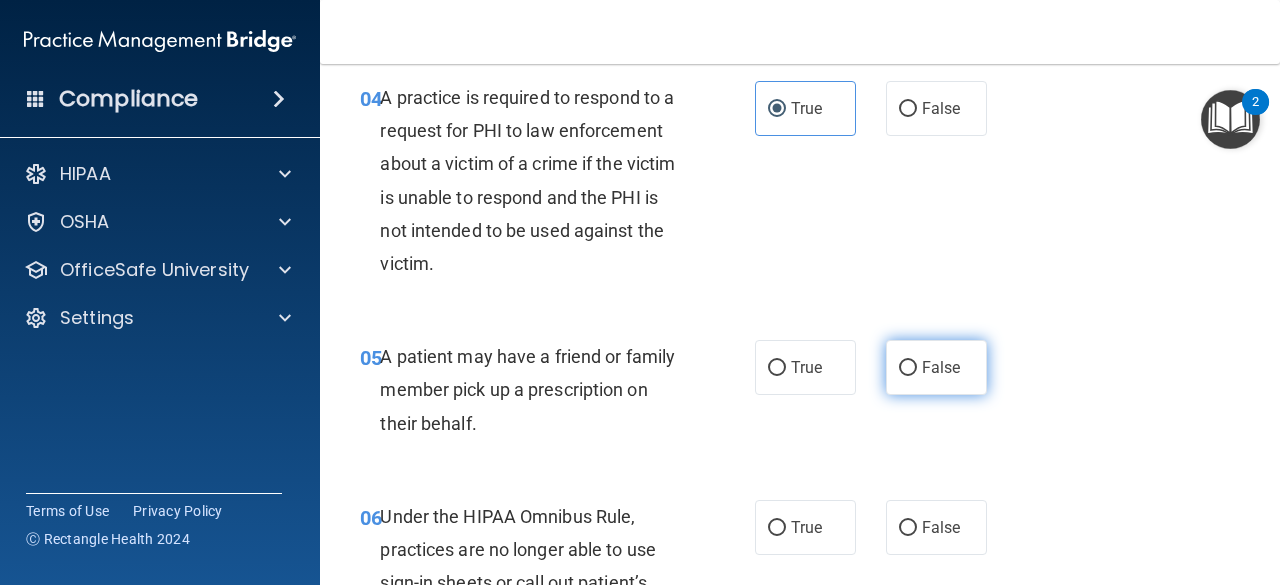 click on "False" at bounding box center [936, 367] 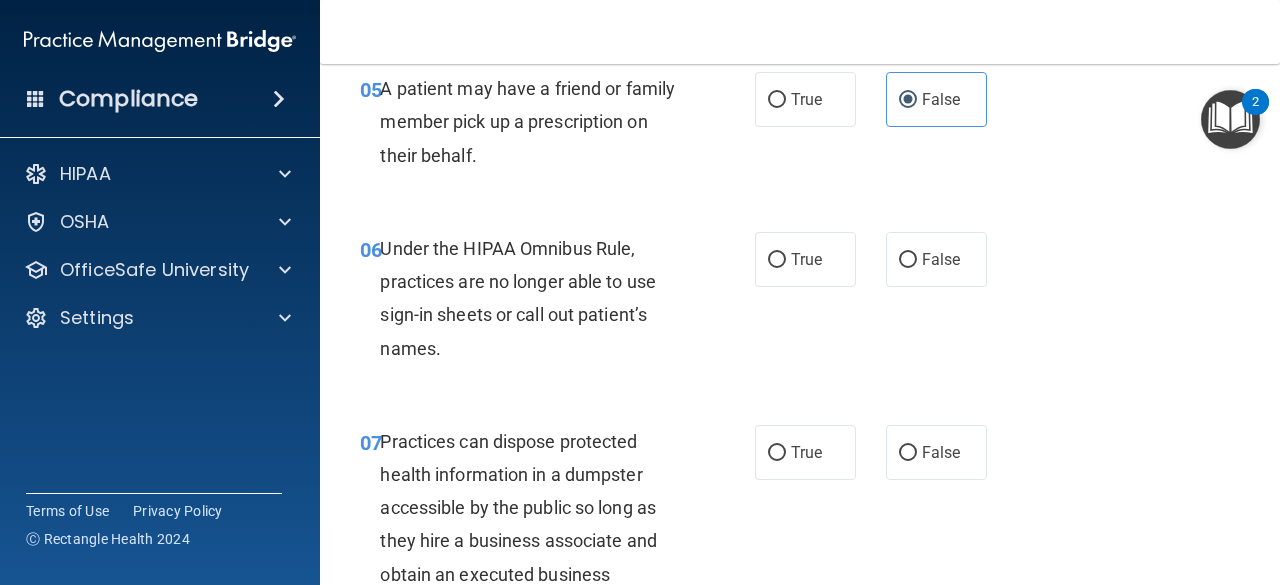 scroll, scrollTop: 1058, scrollLeft: 0, axis: vertical 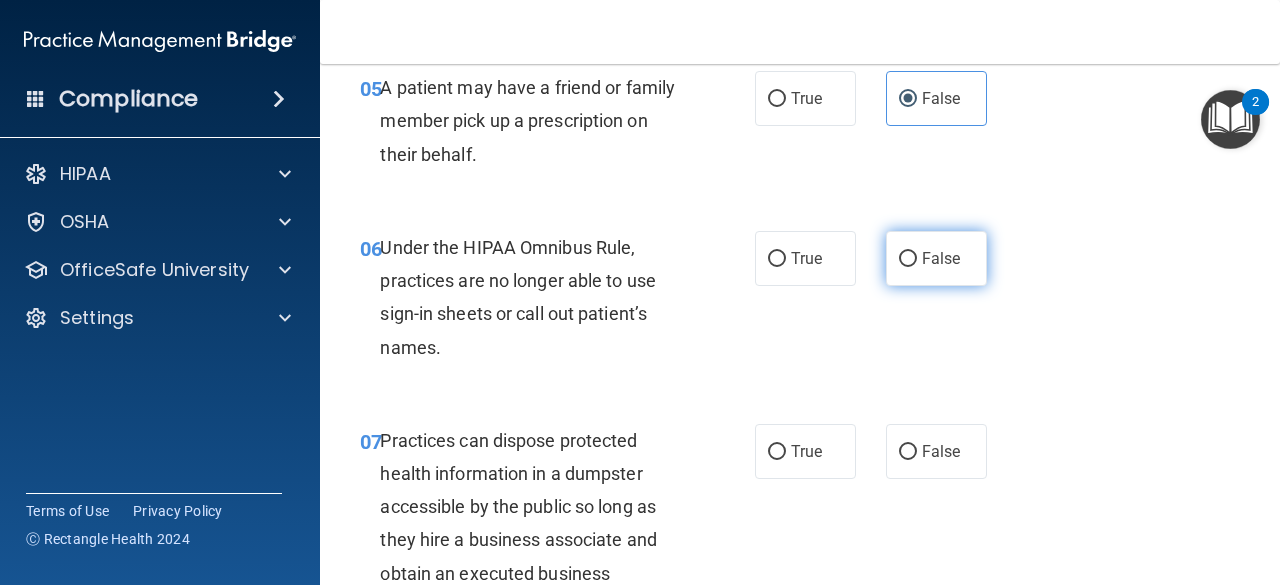 click on "False" at bounding box center [908, 259] 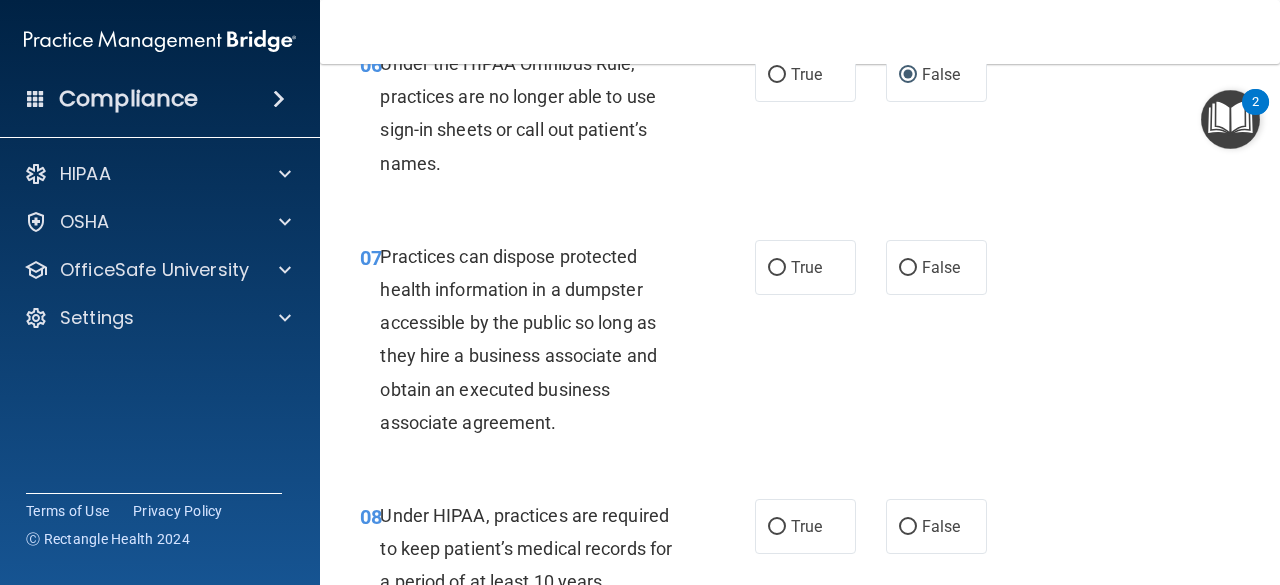 scroll, scrollTop: 1246, scrollLeft: 0, axis: vertical 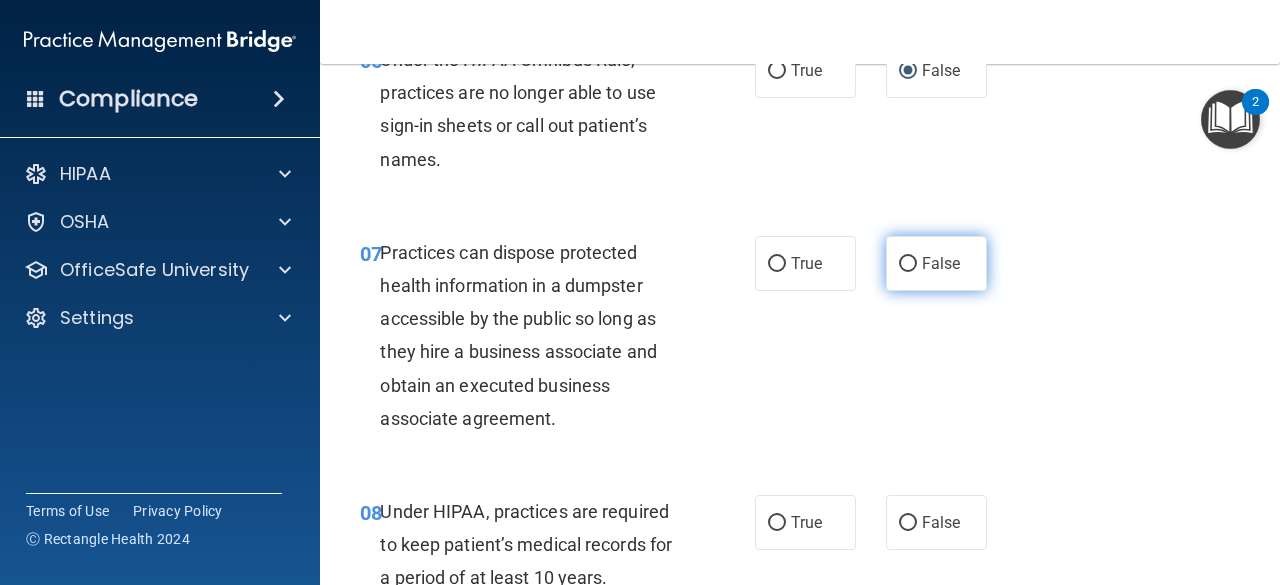 click on "False" at bounding box center [908, 264] 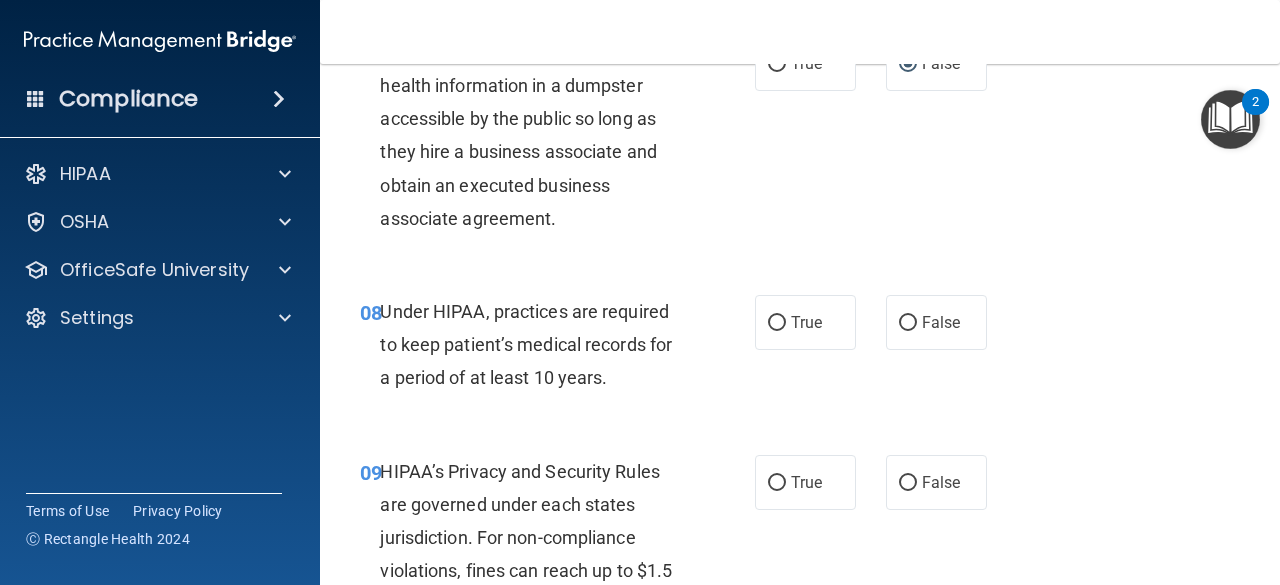 scroll, scrollTop: 1448, scrollLeft: 0, axis: vertical 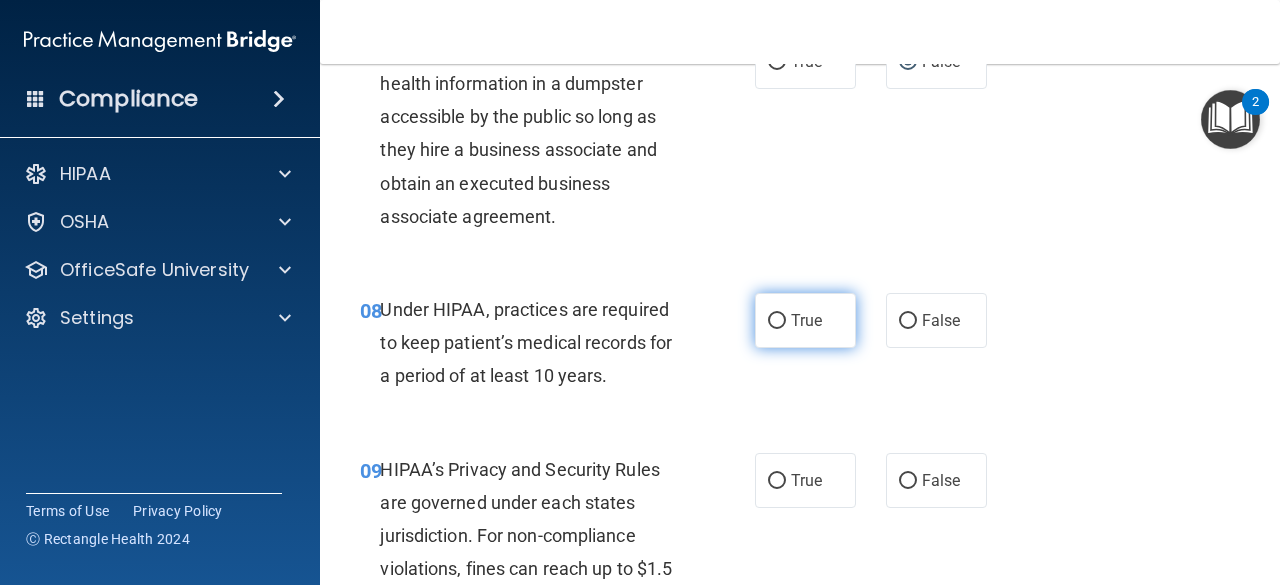 click on "True" at bounding box center [805, 320] 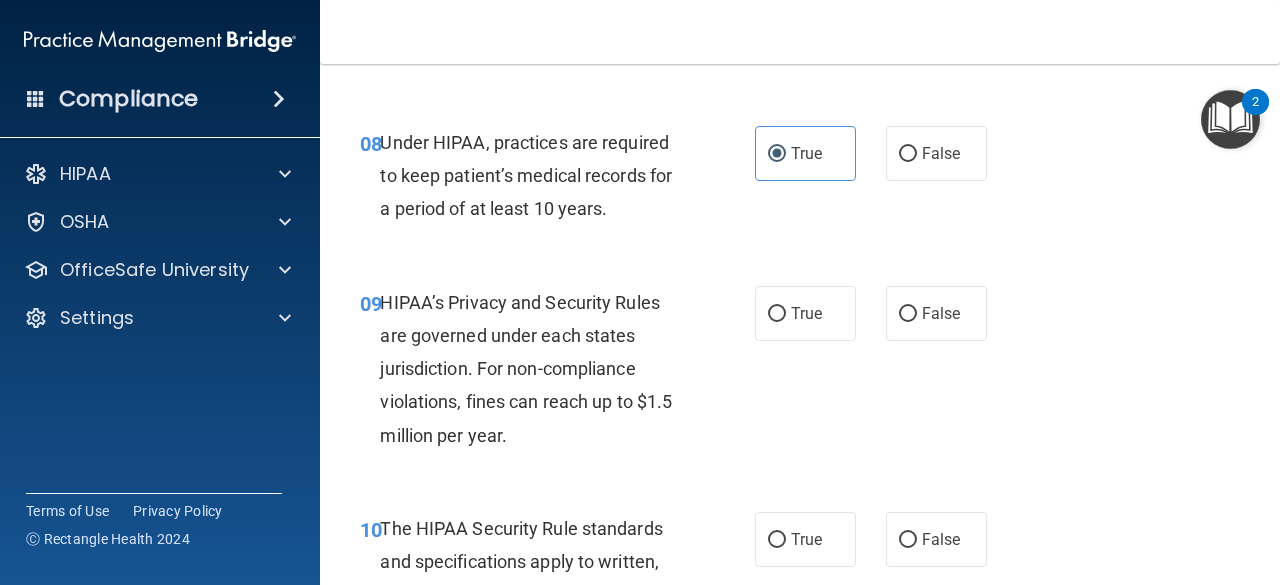 scroll, scrollTop: 1616, scrollLeft: 0, axis: vertical 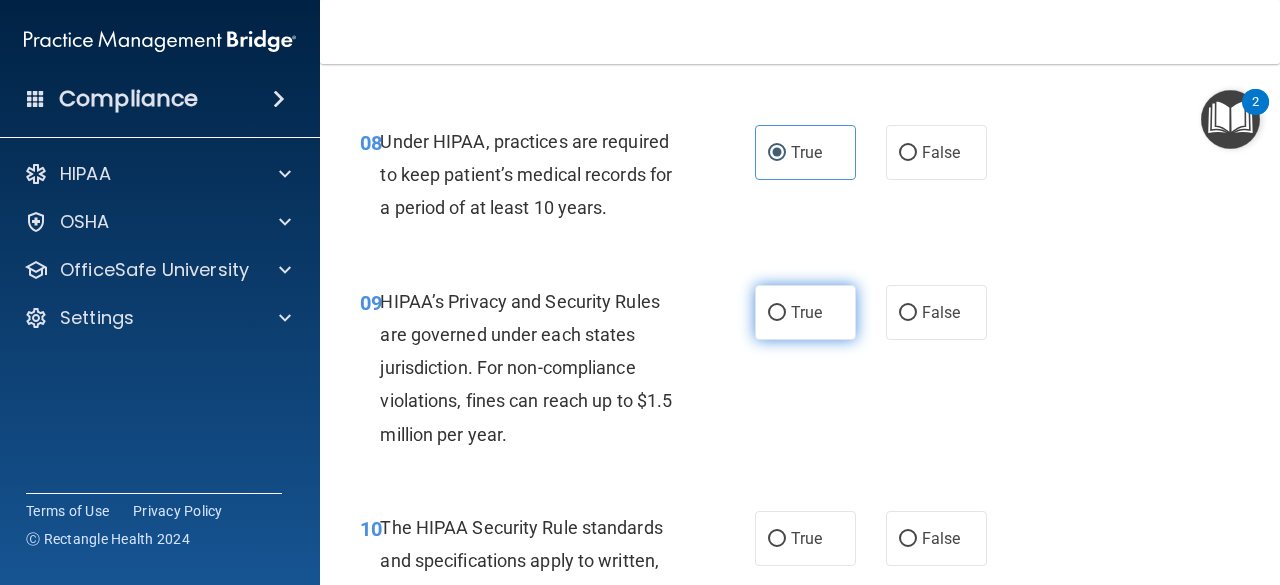 click on "True" at bounding box center [805, 312] 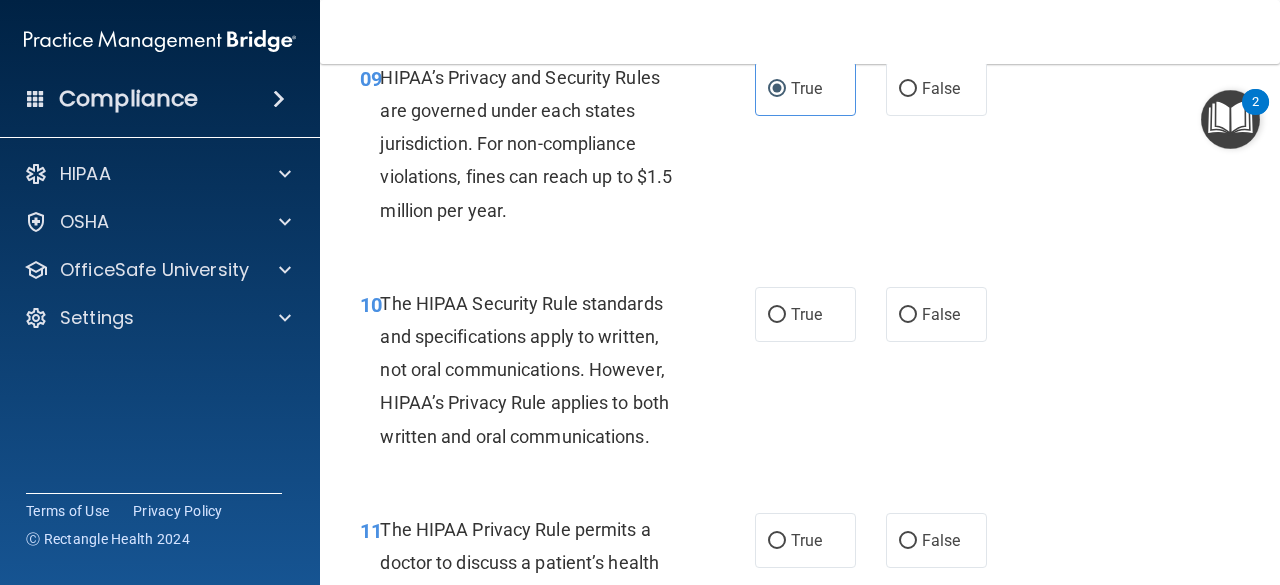 scroll, scrollTop: 1850, scrollLeft: 0, axis: vertical 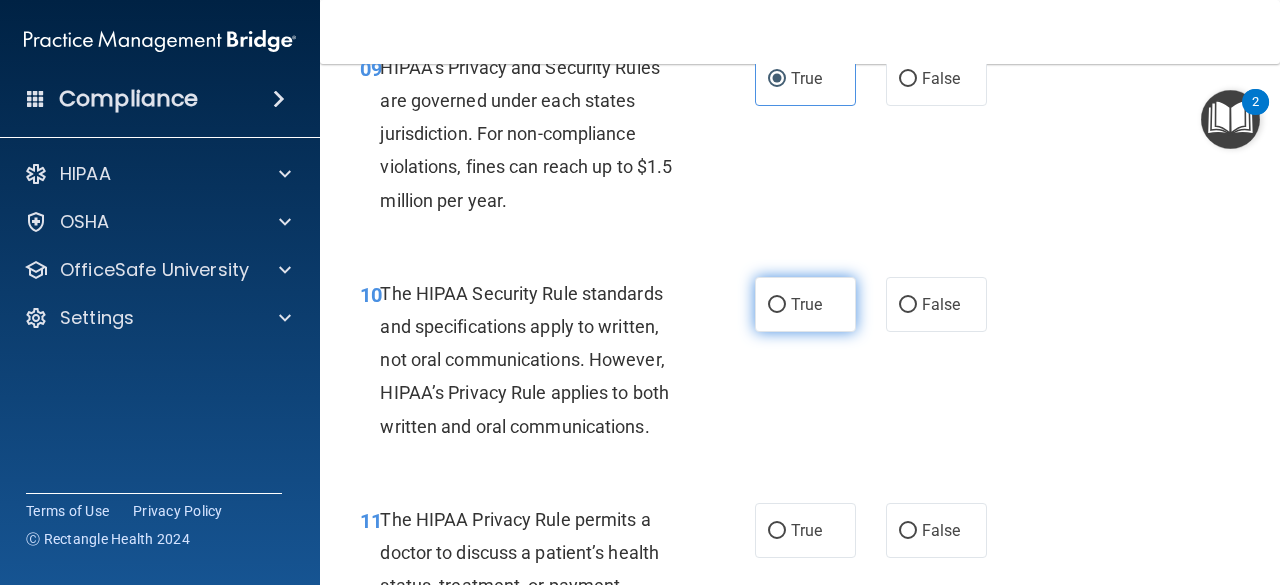 click on "True" at bounding box center (806, 304) 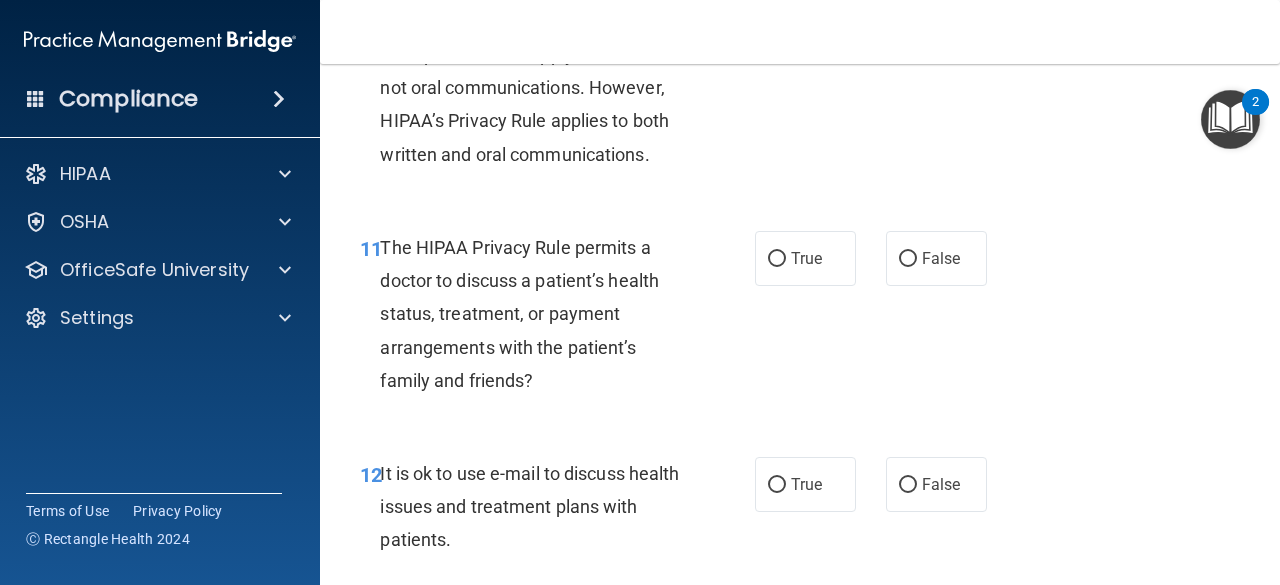 scroll, scrollTop: 2125, scrollLeft: 0, axis: vertical 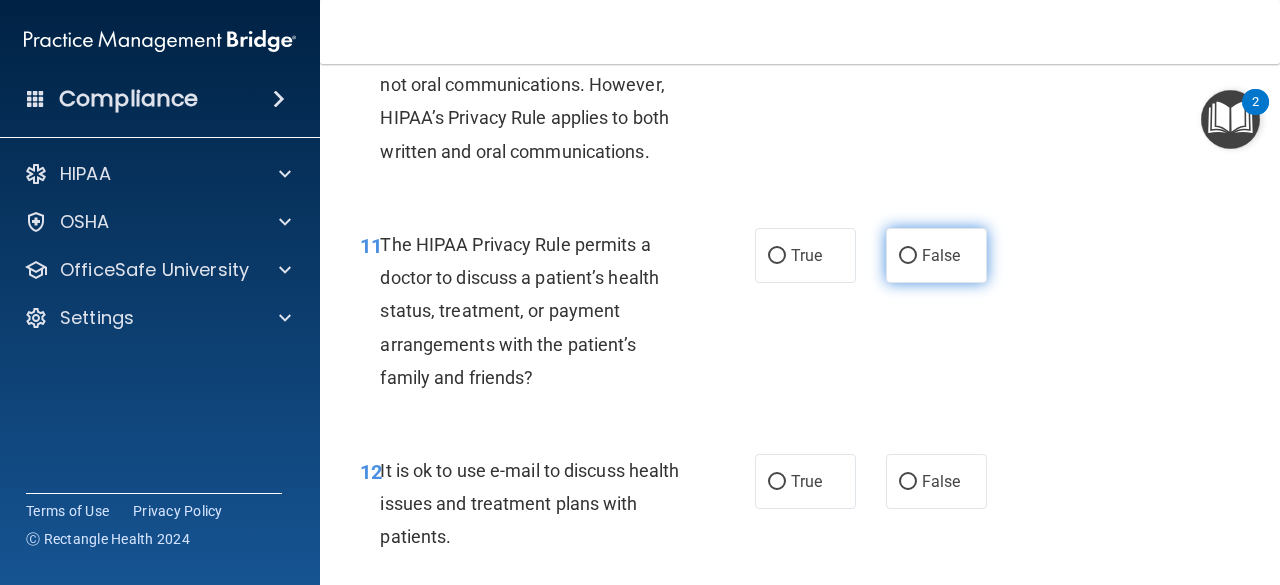 click on "False" at bounding box center [936, 255] 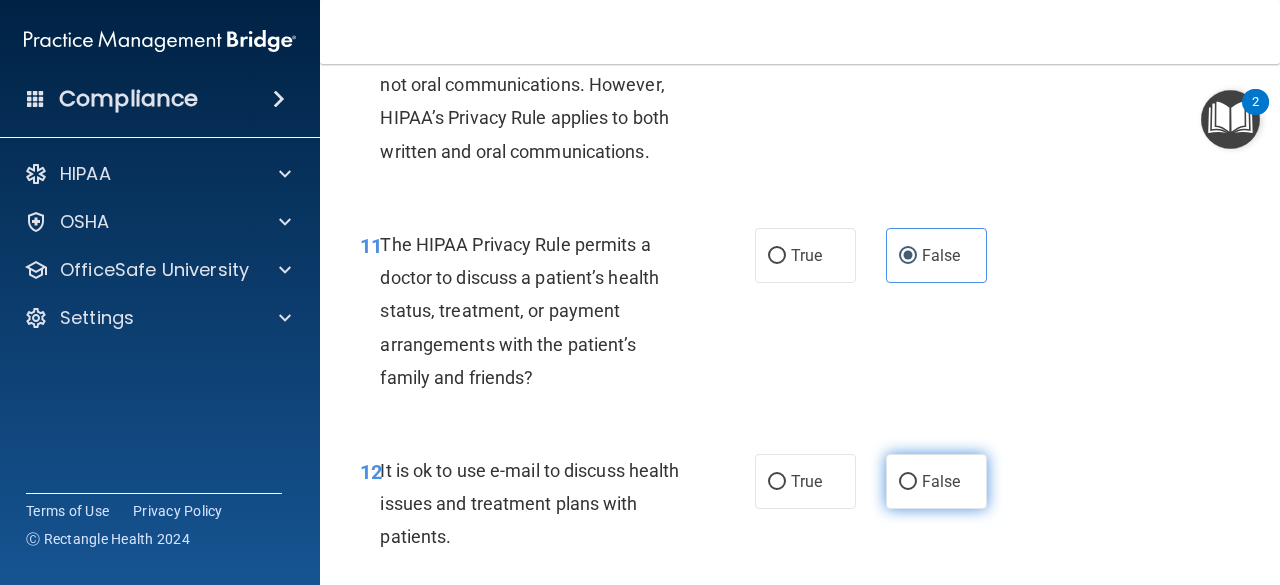 click on "False" at bounding box center (936, 481) 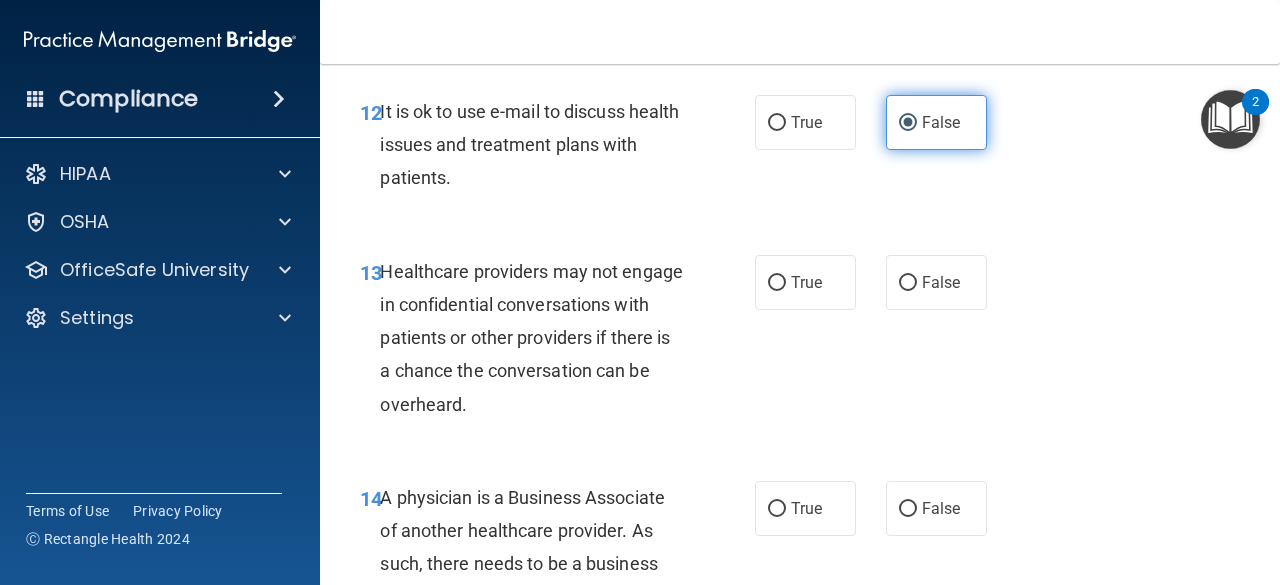 scroll, scrollTop: 2483, scrollLeft: 0, axis: vertical 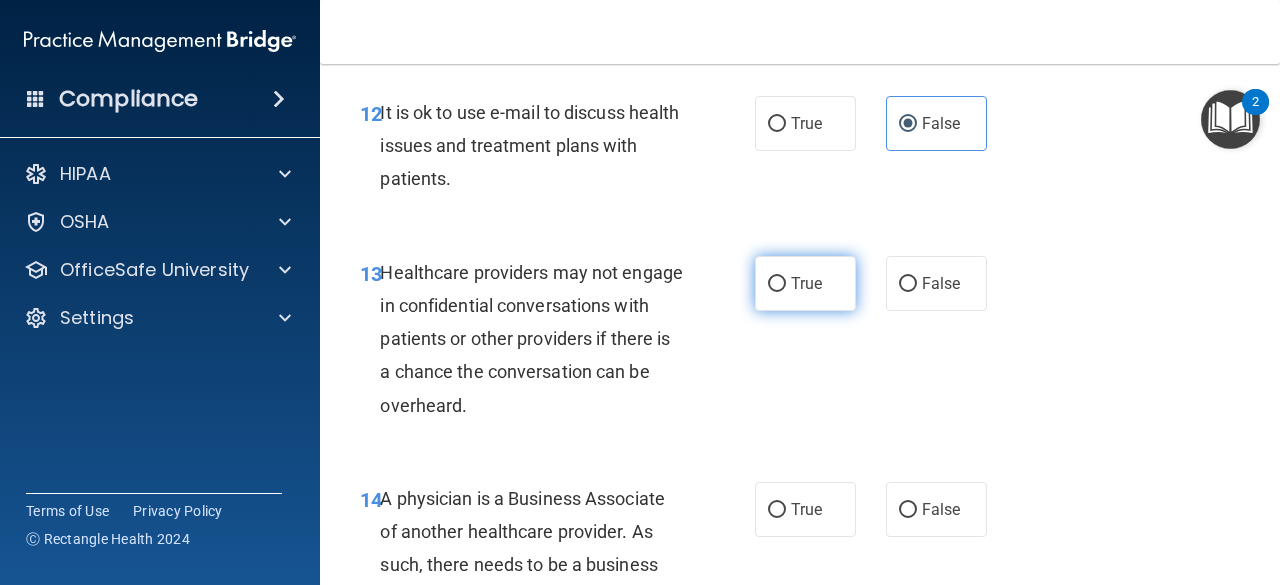 click on "True" at bounding box center (805, 283) 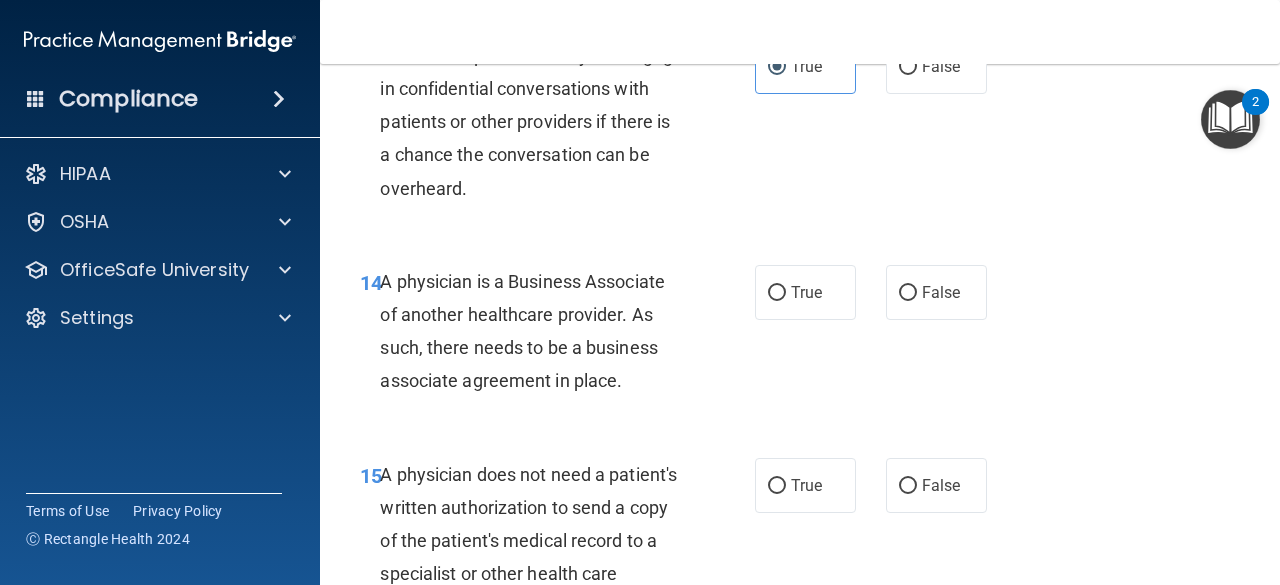 scroll, scrollTop: 2701, scrollLeft: 0, axis: vertical 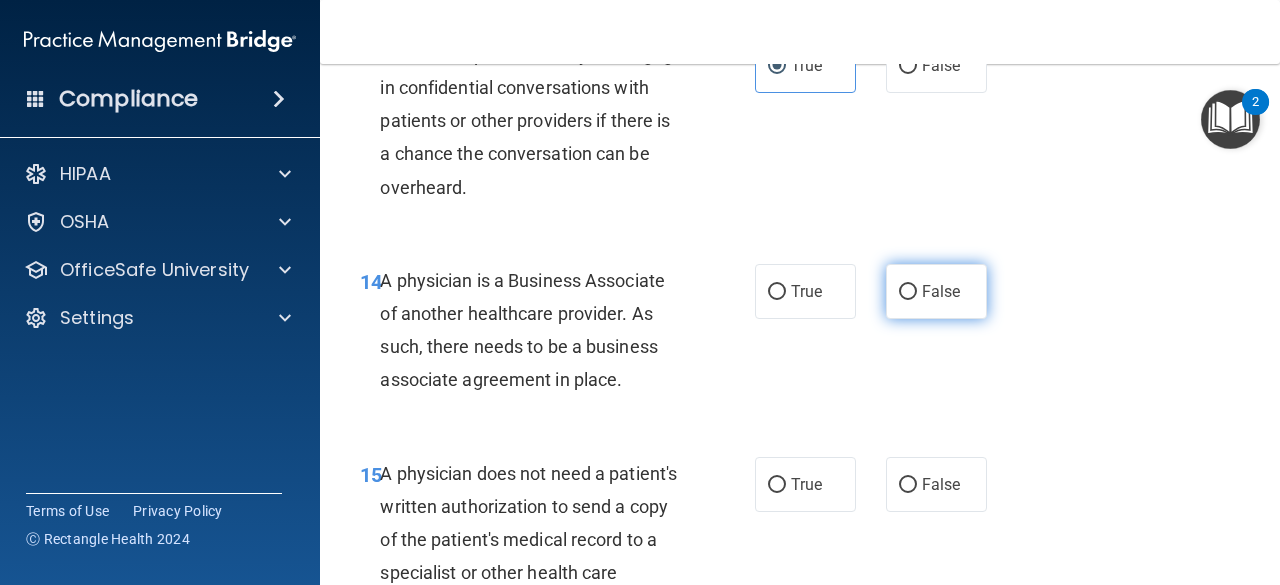 click on "False" at bounding box center [941, 291] 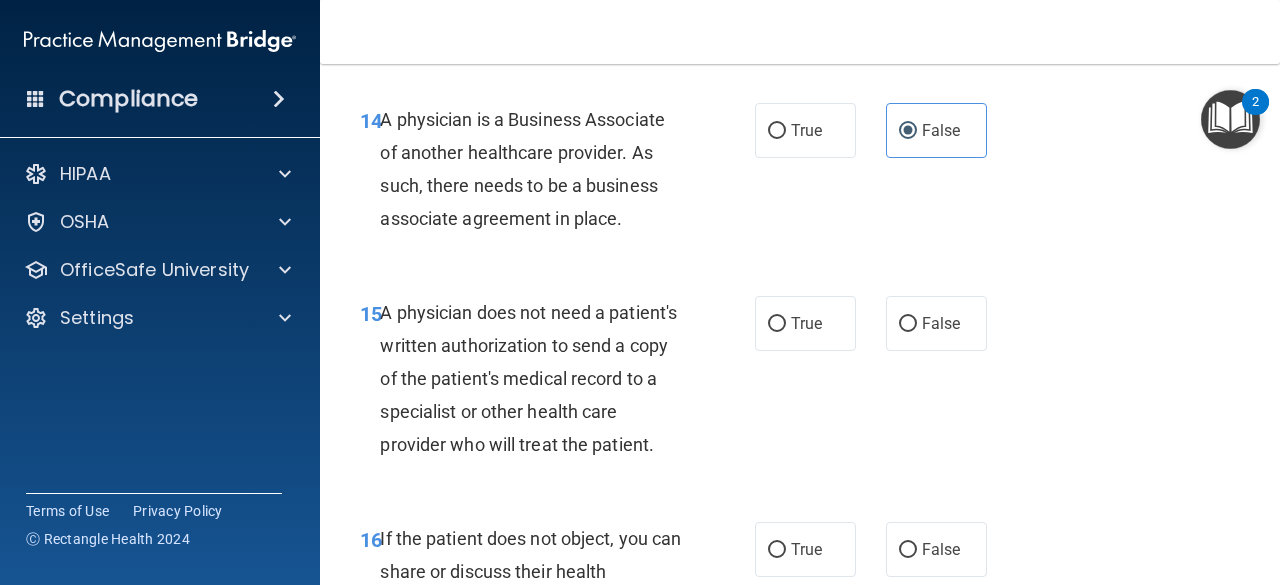 scroll, scrollTop: 2864, scrollLeft: 0, axis: vertical 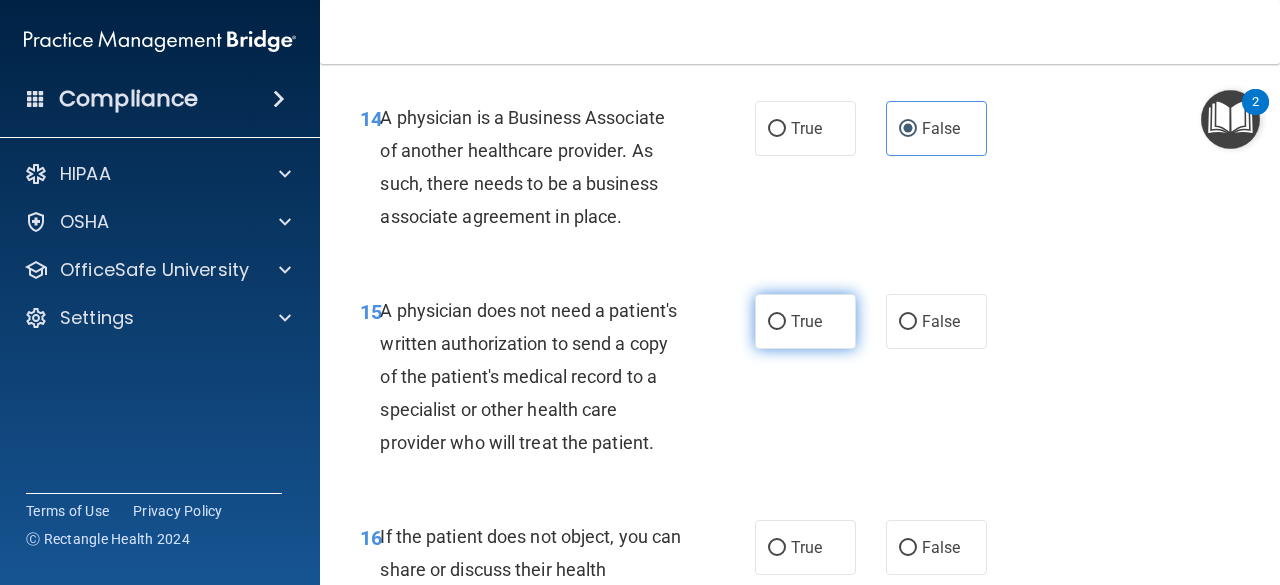 click on "True" at bounding box center [806, 321] 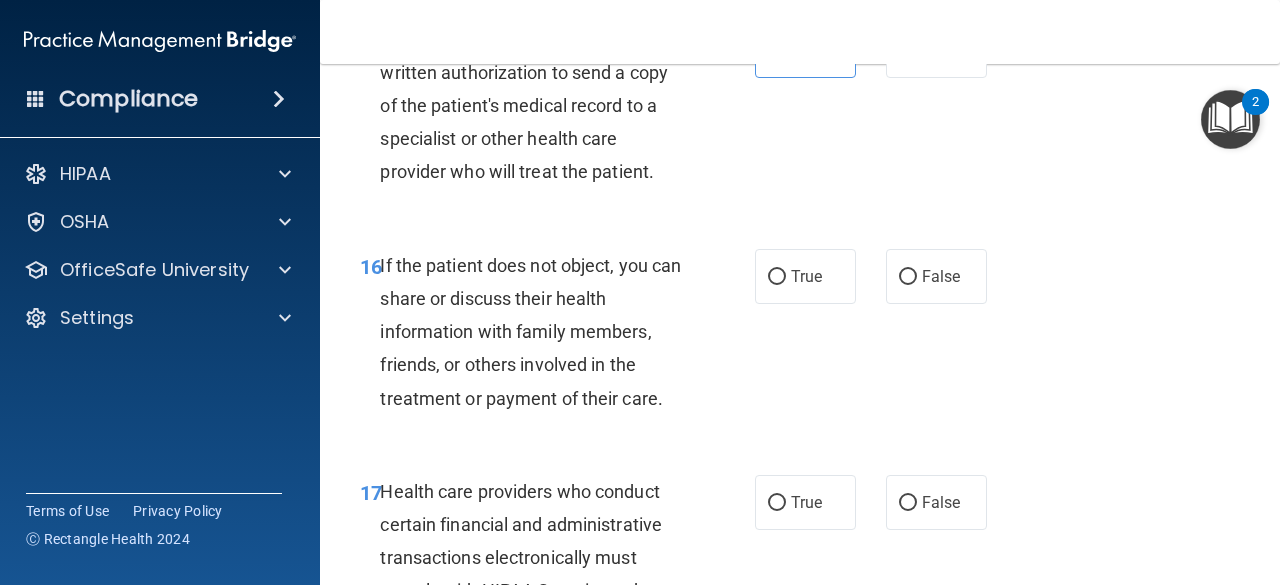 scroll, scrollTop: 3136, scrollLeft: 0, axis: vertical 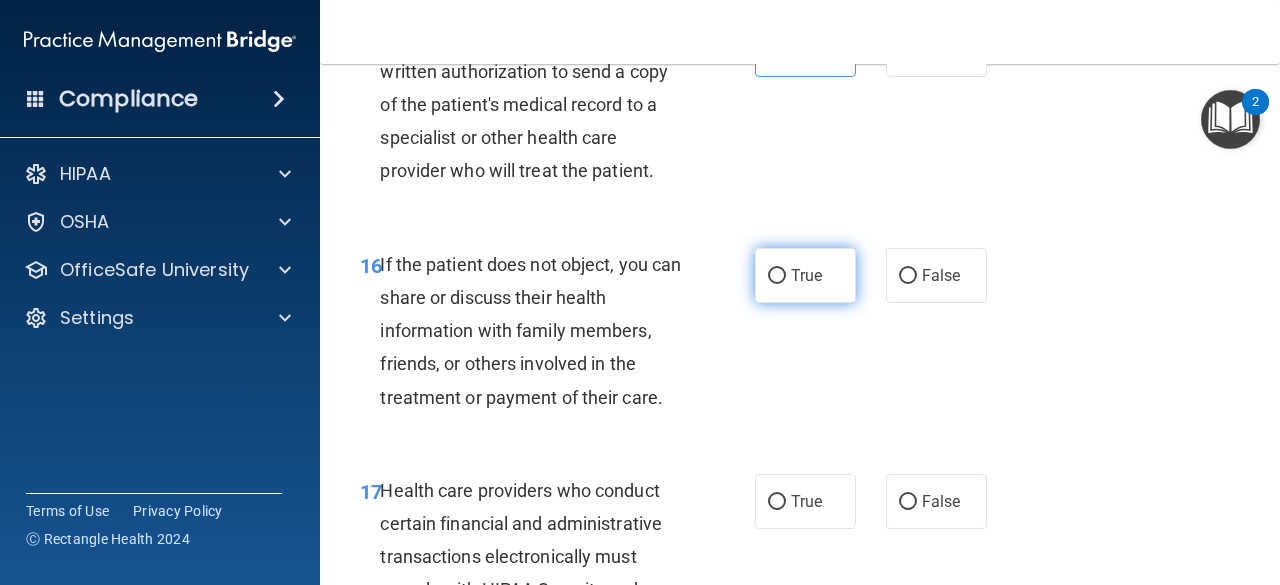 click on "True" at bounding box center [805, 275] 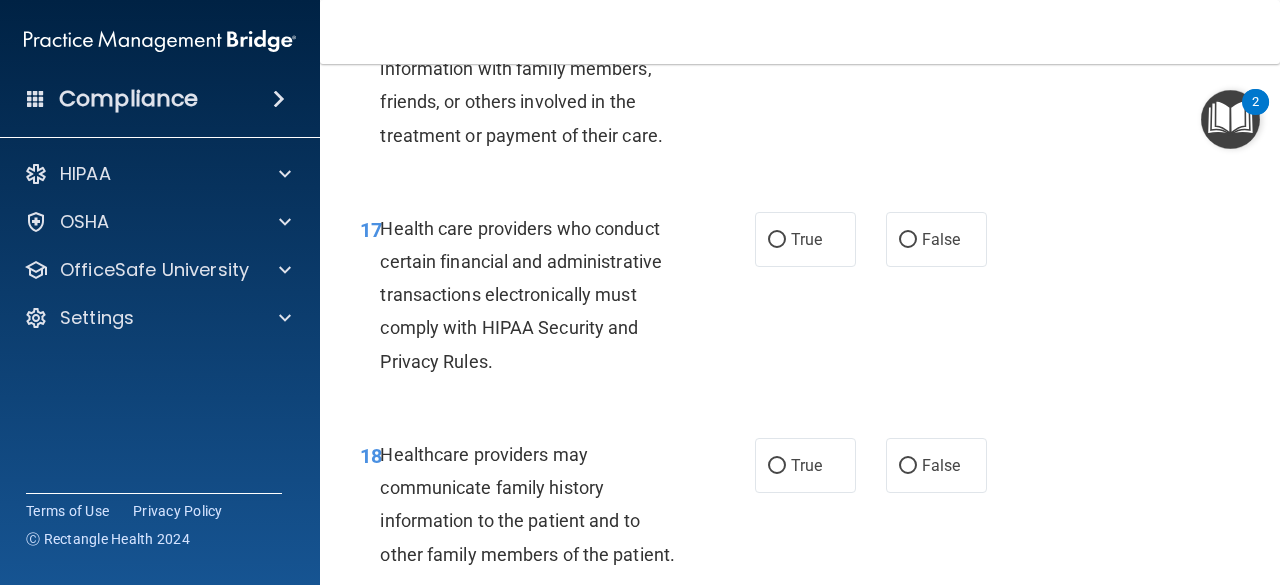 scroll, scrollTop: 3399, scrollLeft: 0, axis: vertical 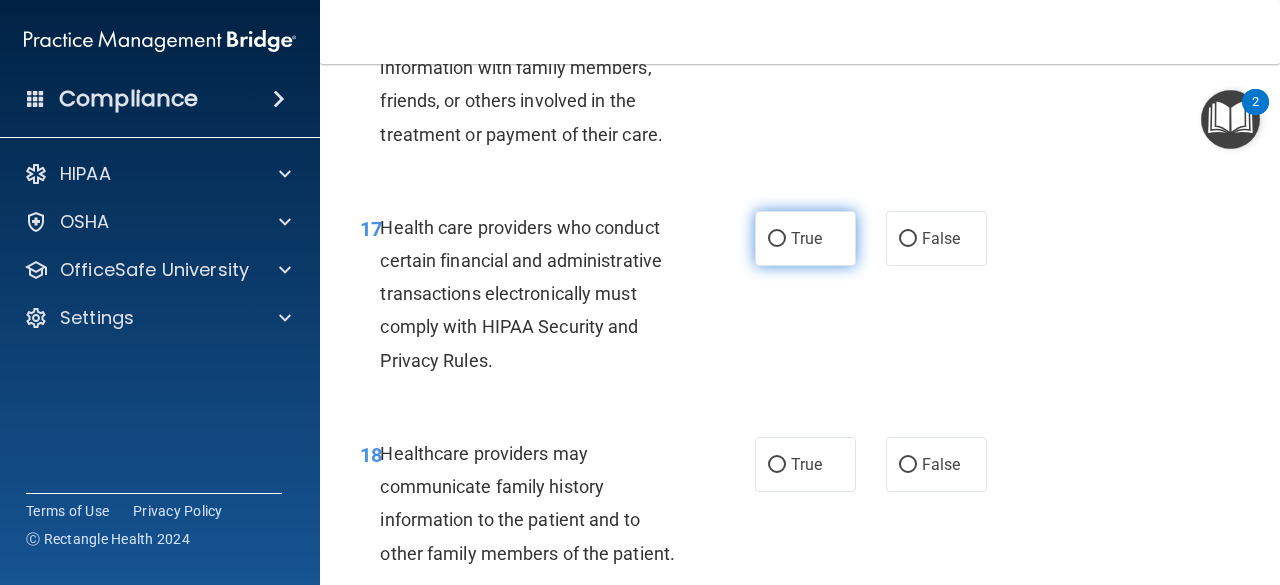 click on "True" at bounding box center [805, 238] 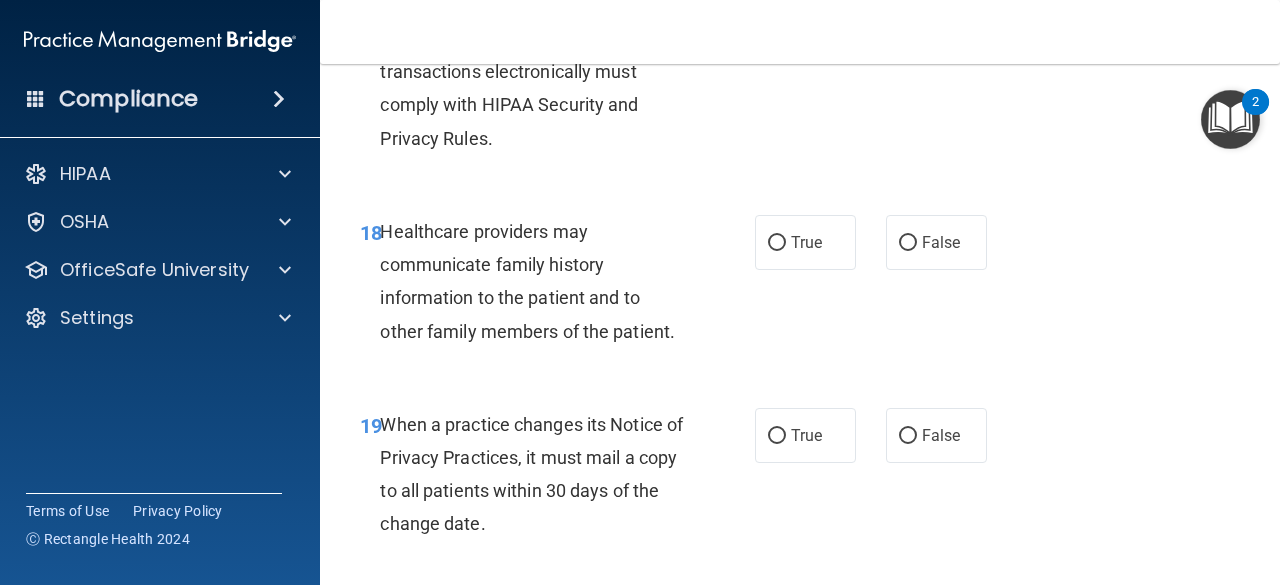 scroll, scrollTop: 3622, scrollLeft: 0, axis: vertical 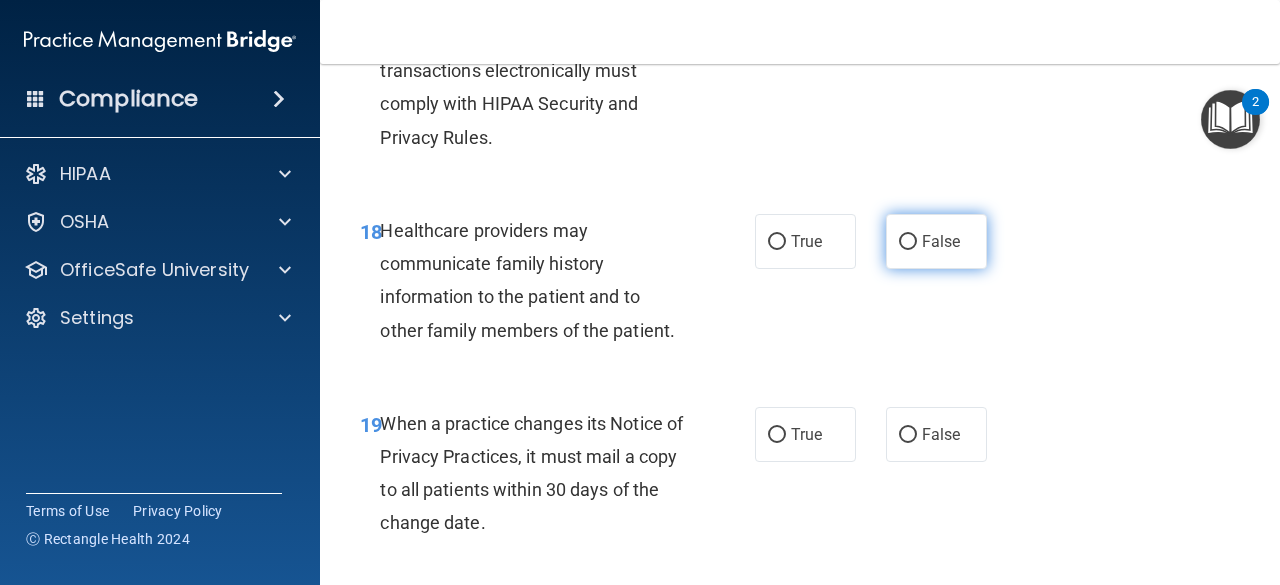 click on "False" at bounding box center [941, 241] 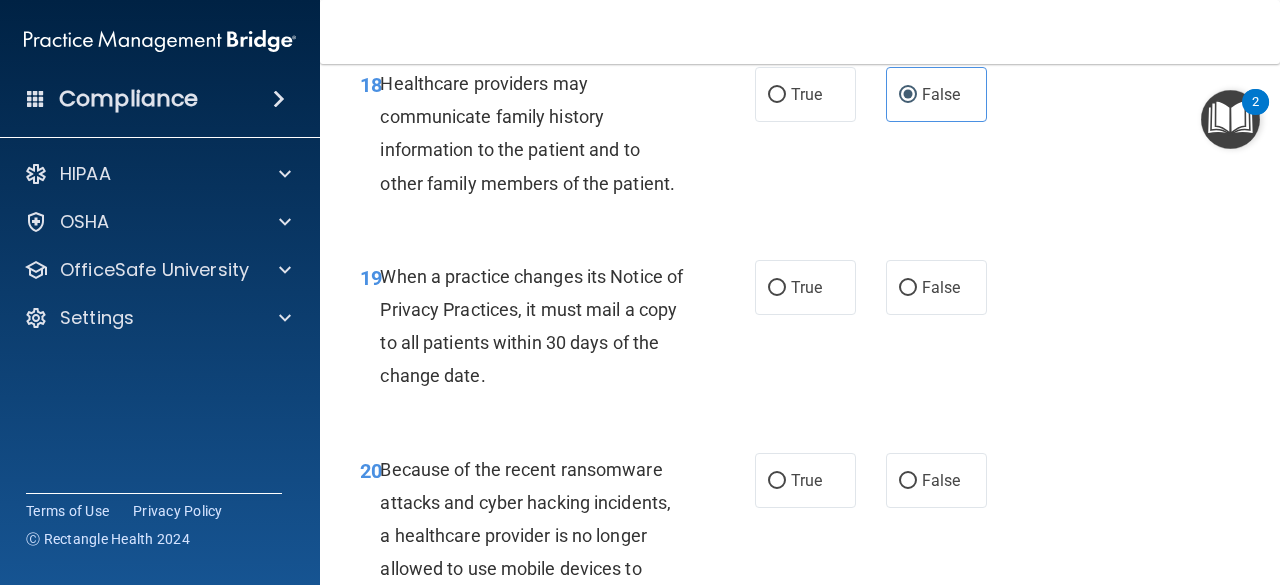 scroll, scrollTop: 3776, scrollLeft: 0, axis: vertical 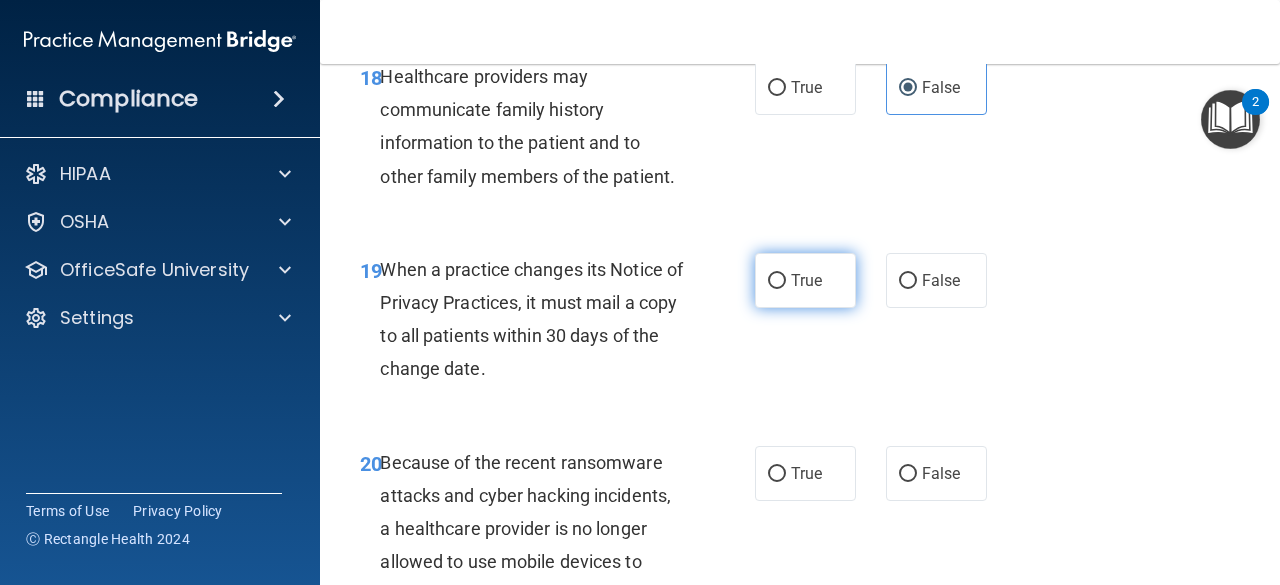 click on "True" at bounding box center (805, 280) 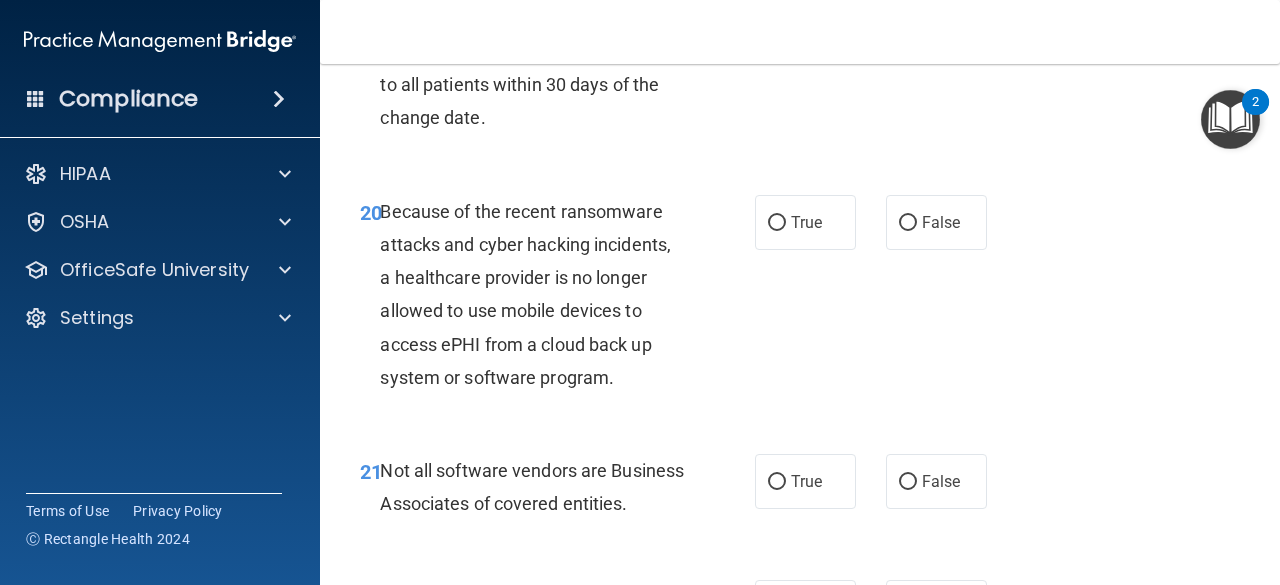 scroll, scrollTop: 4025, scrollLeft: 0, axis: vertical 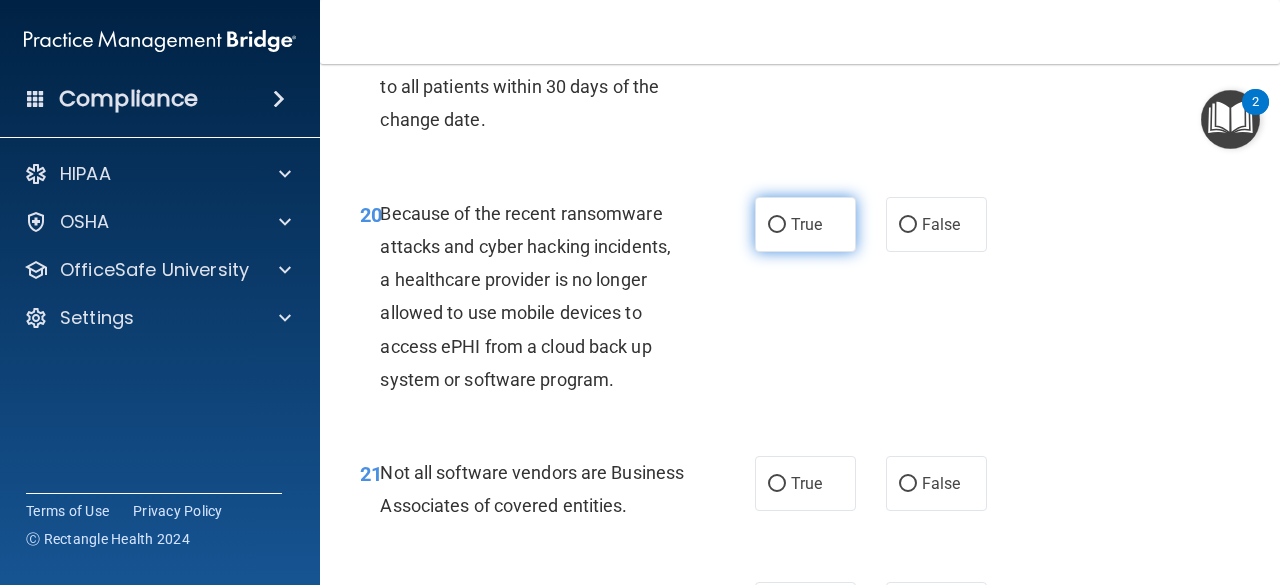 click on "True" at bounding box center (805, 224) 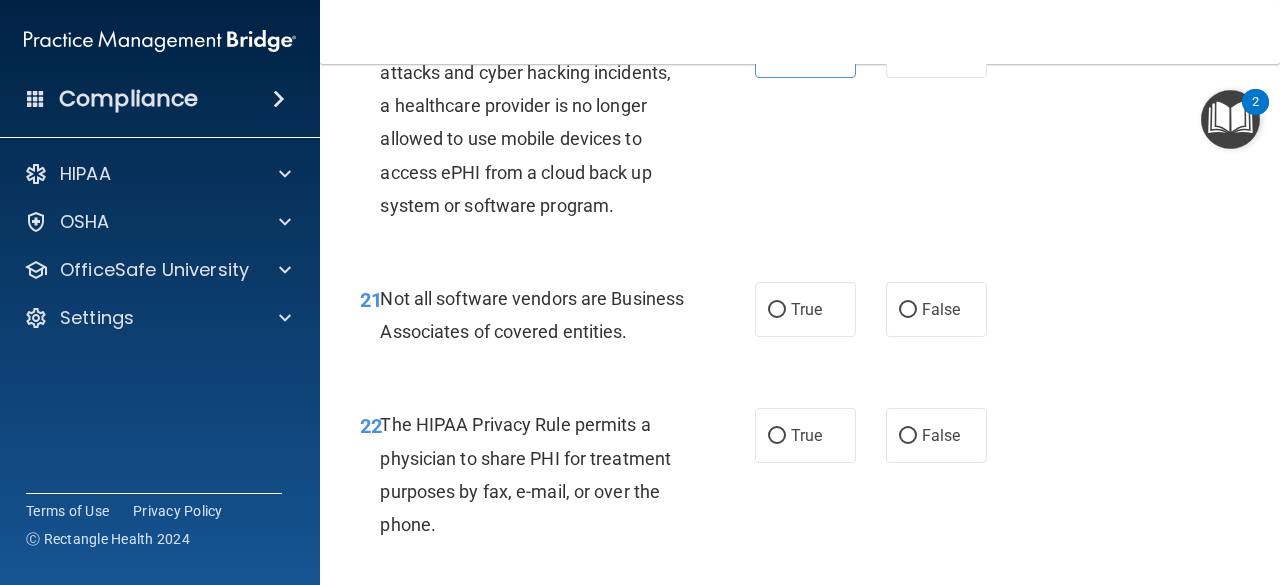 scroll, scrollTop: 4200, scrollLeft: 0, axis: vertical 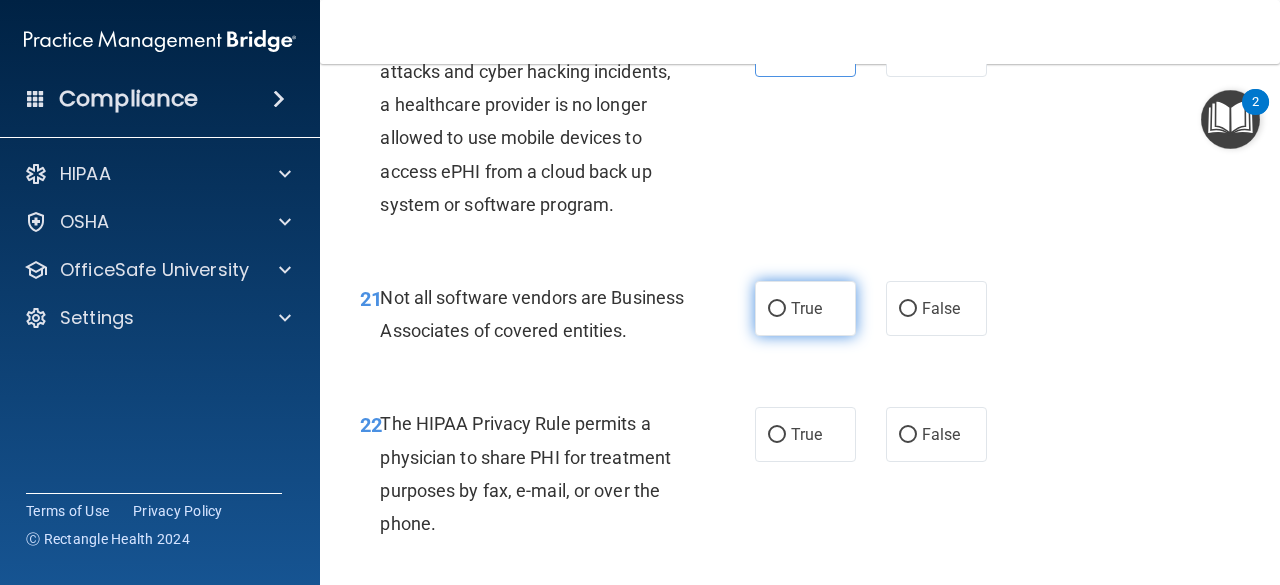 click on "True" at bounding box center (806, 308) 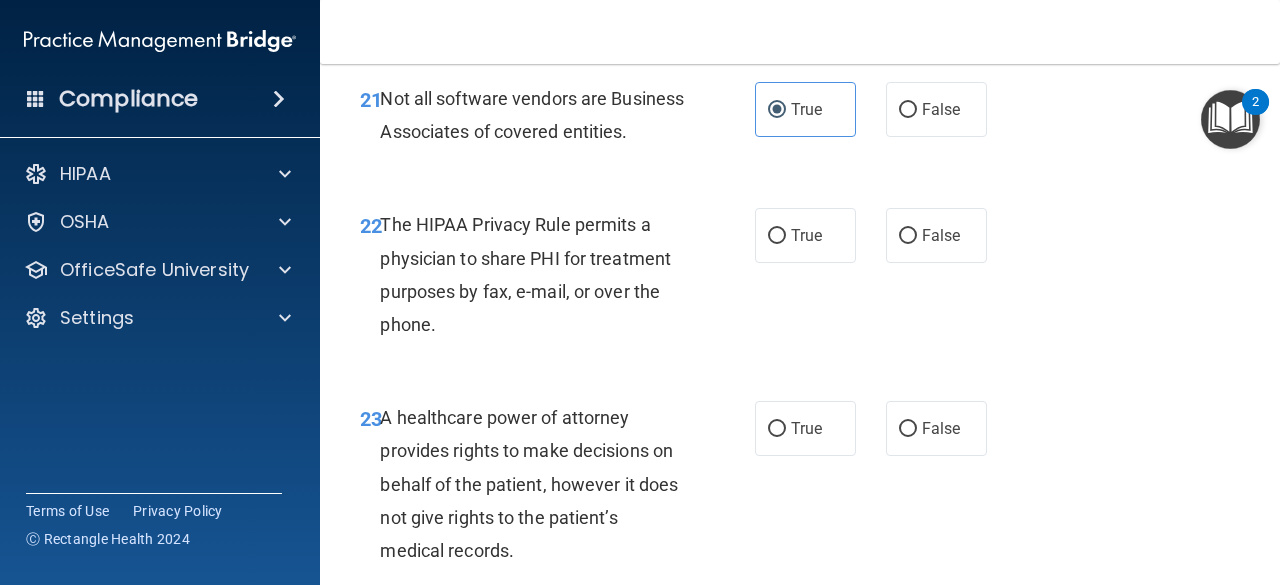scroll, scrollTop: 4398, scrollLeft: 0, axis: vertical 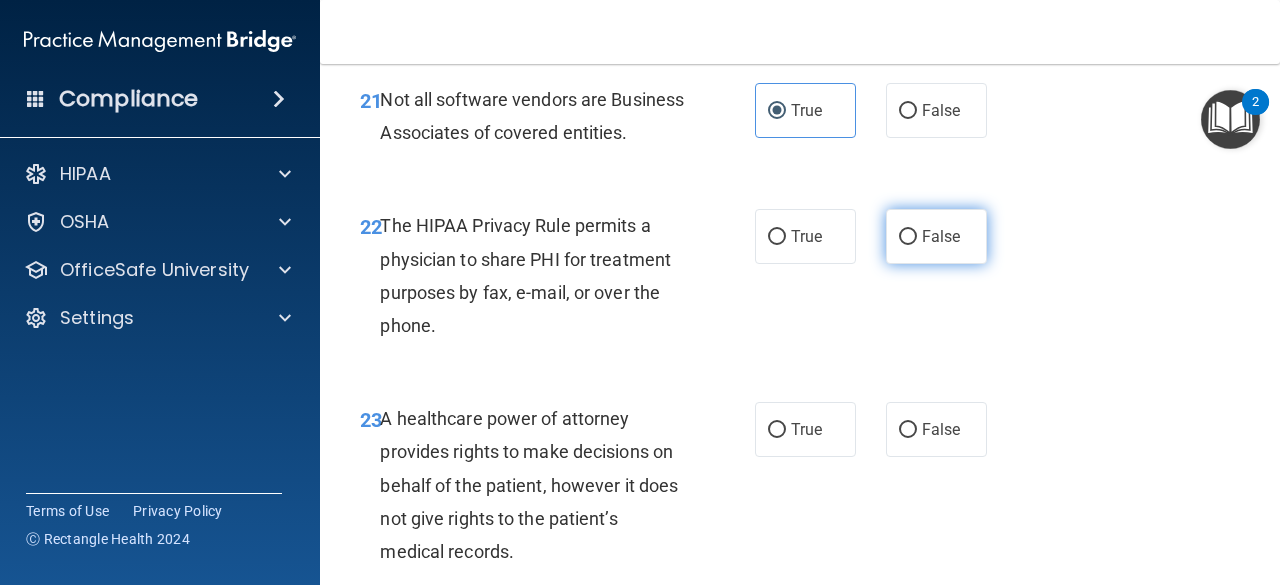 click on "False" at bounding box center [941, 236] 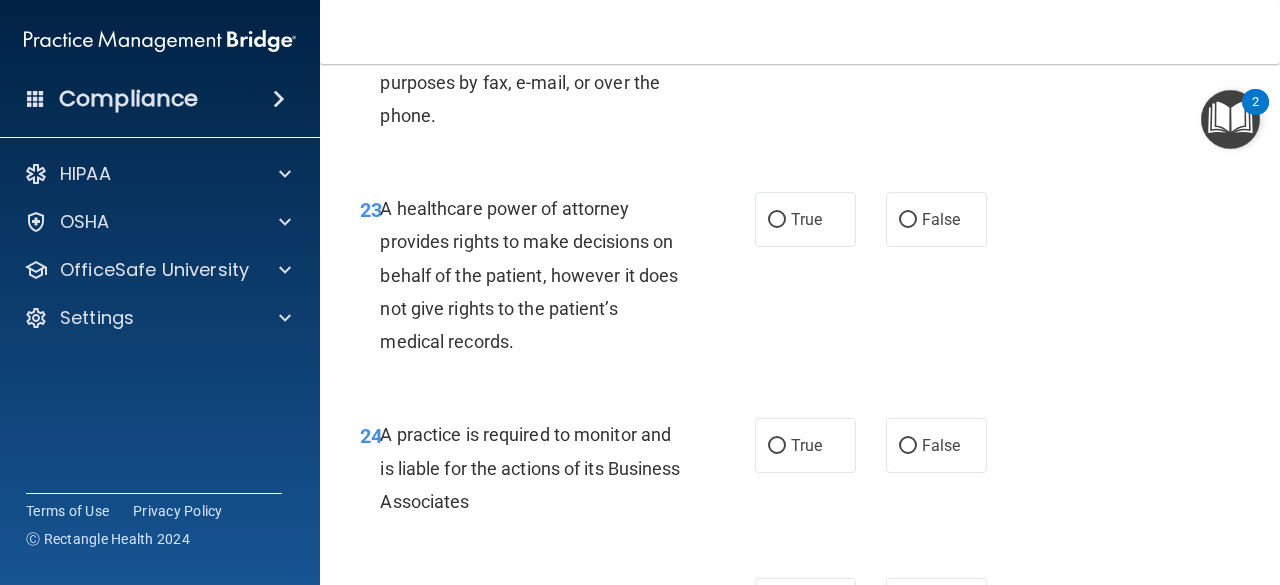 scroll, scrollTop: 4609, scrollLeft: 0, axis: vertical 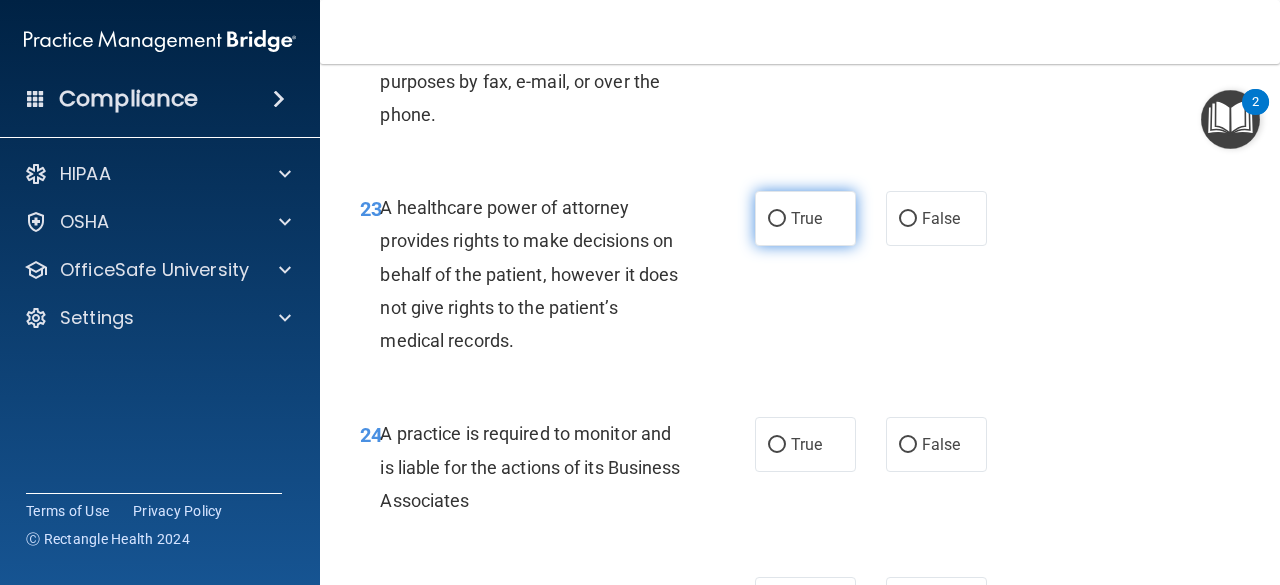 click on "True" at bounding box center [805, 218] 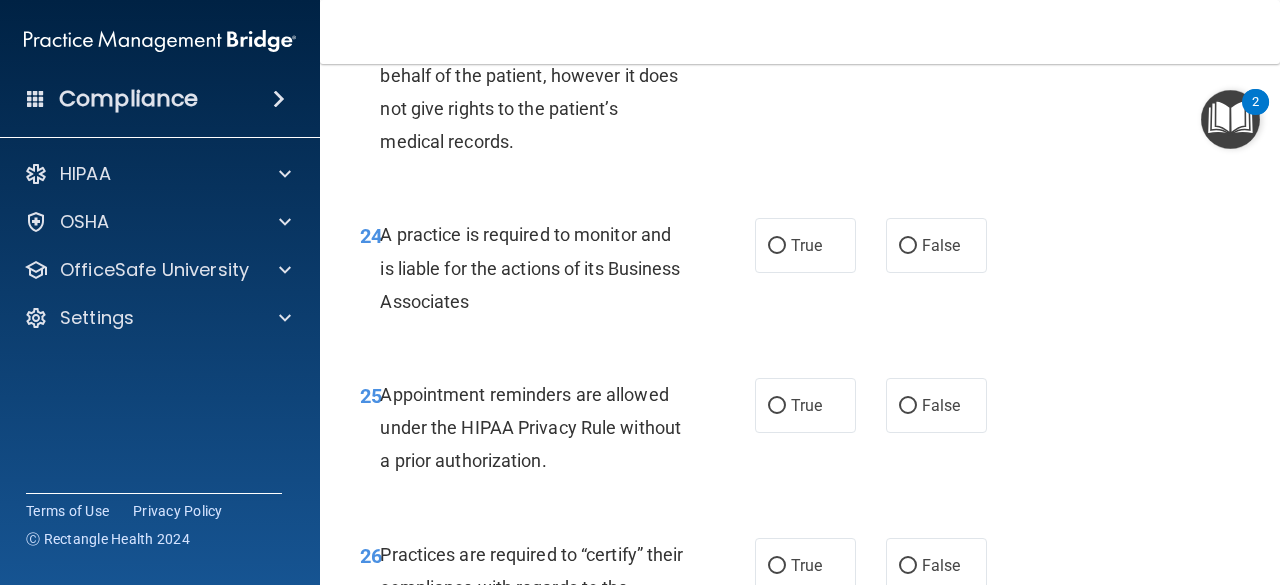 scroll, scrollTop: 4811, scrollLeft: 0, axis: vertical 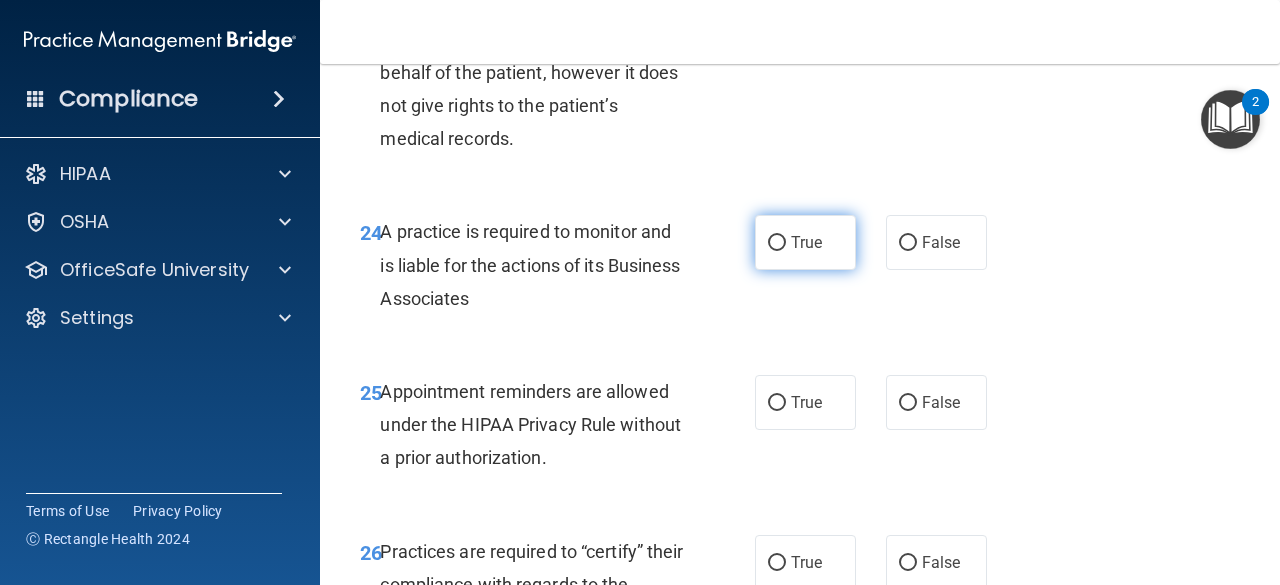 click on "True" at bounding box center (806, 242) 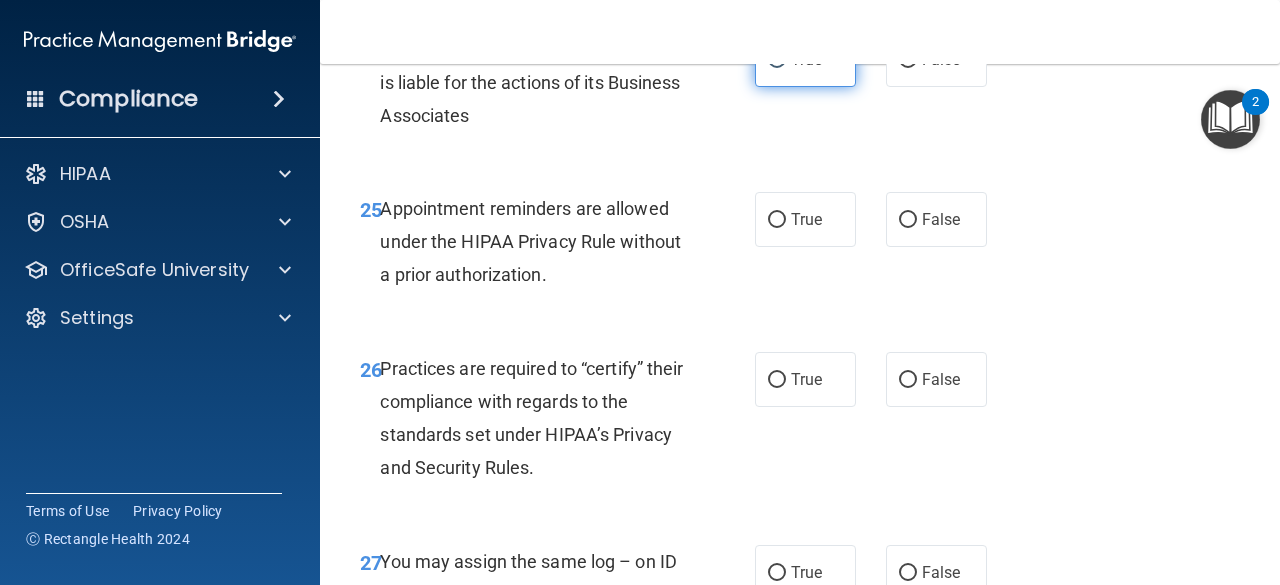 scroll, scrollTop: 4999, scrollLeft: 0, axis: vertical 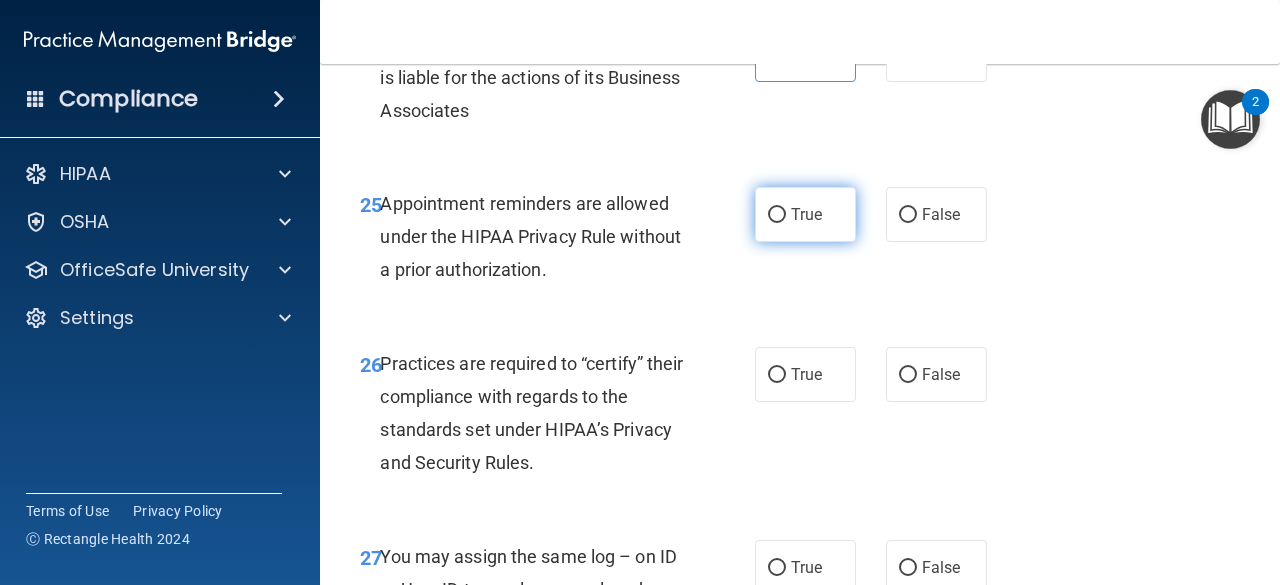 click on "True" at bounding box center [777, 215] 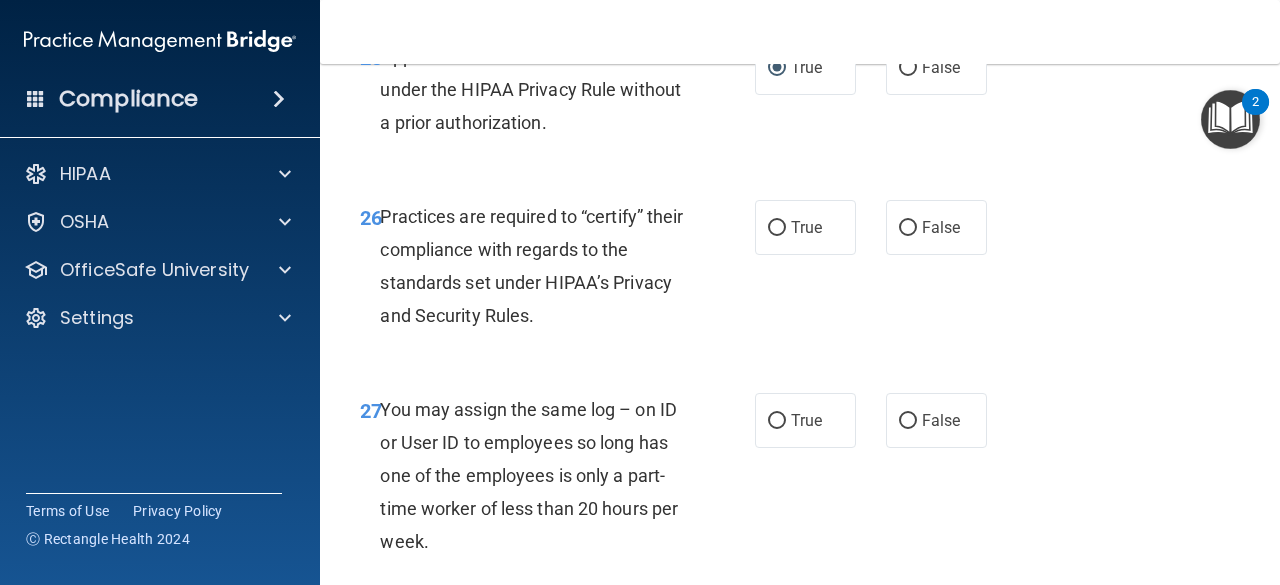 scroll, scrollTop: 5147, scrollLeft: 0, axis: vertical 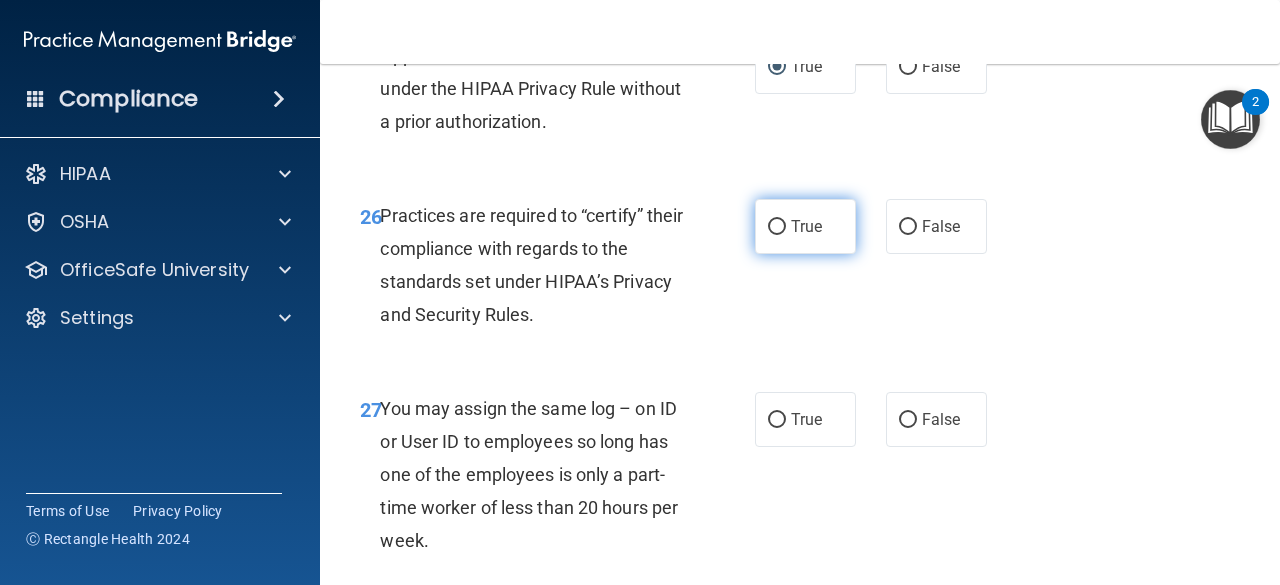click on "True" at bounding box center [806, 226] 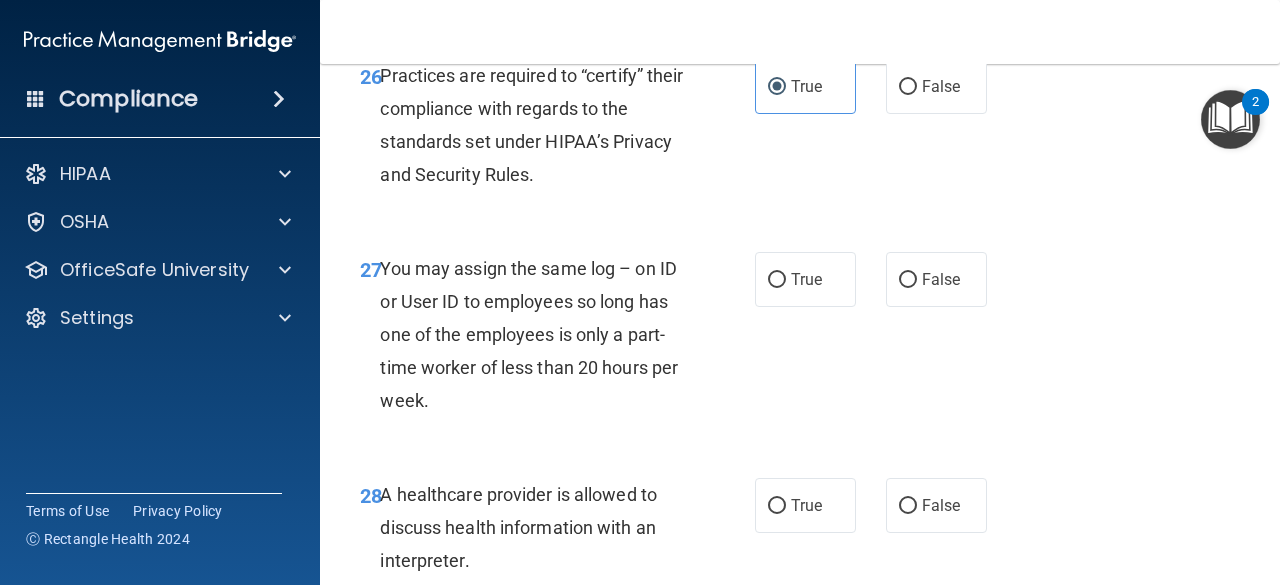 scroll, scrollTop: 5289, scrollLeft: 0, axis: vertical 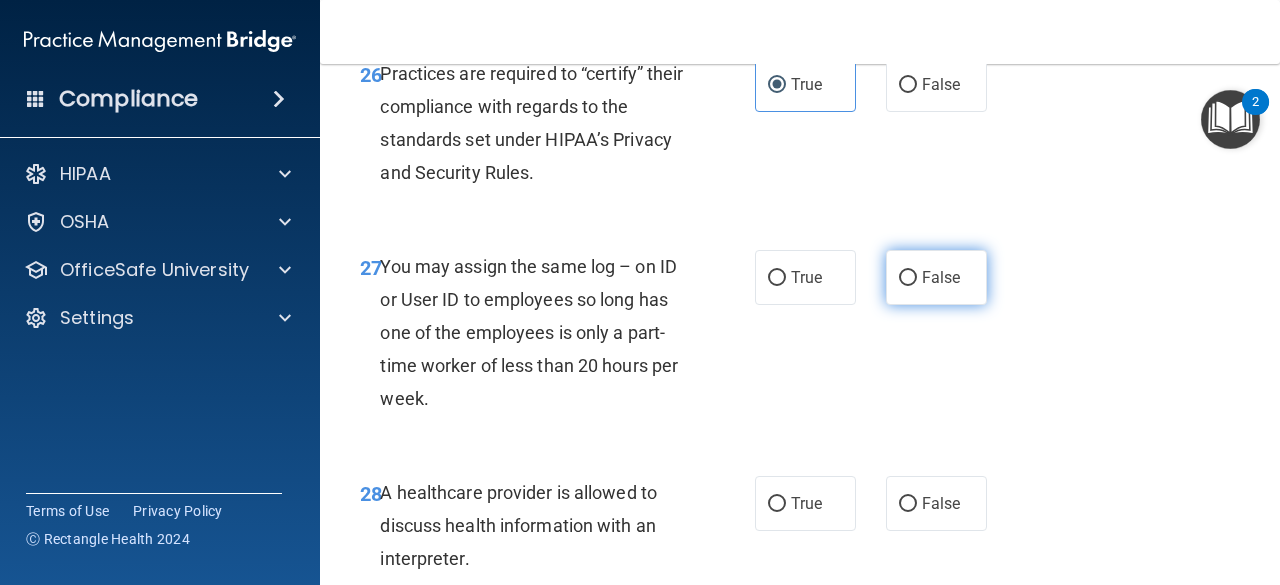 click on "False" at bounding box center [936, 277] 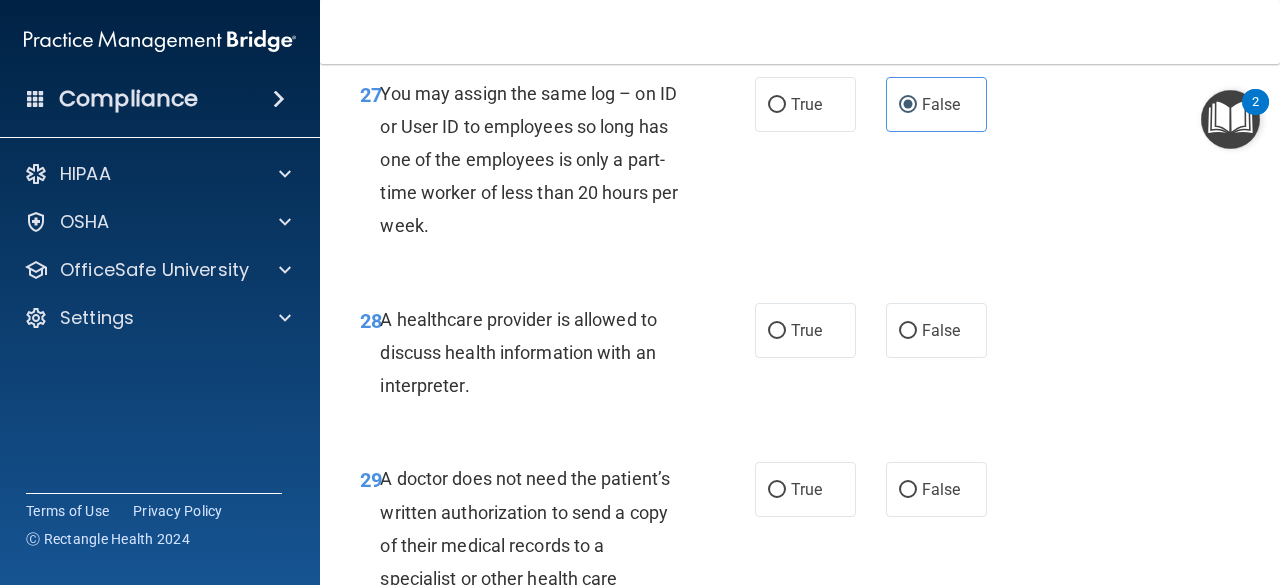 scroll, scrollTop: 5463, scrollLeft: 0, axis: vertical 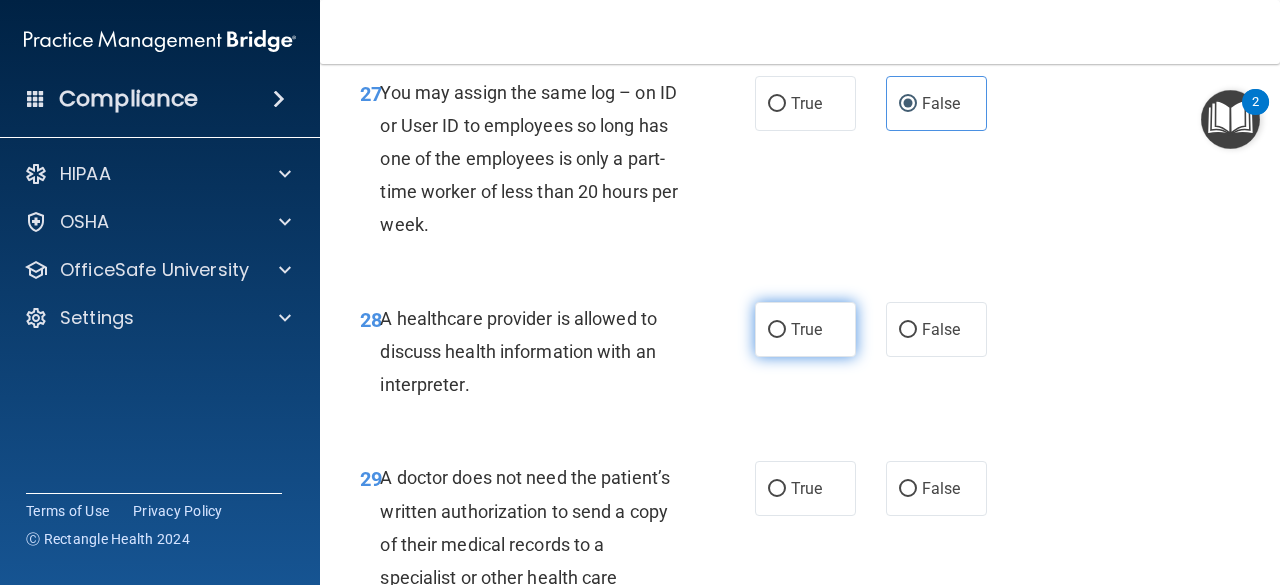click on "True" at bounding box center (805, 329) 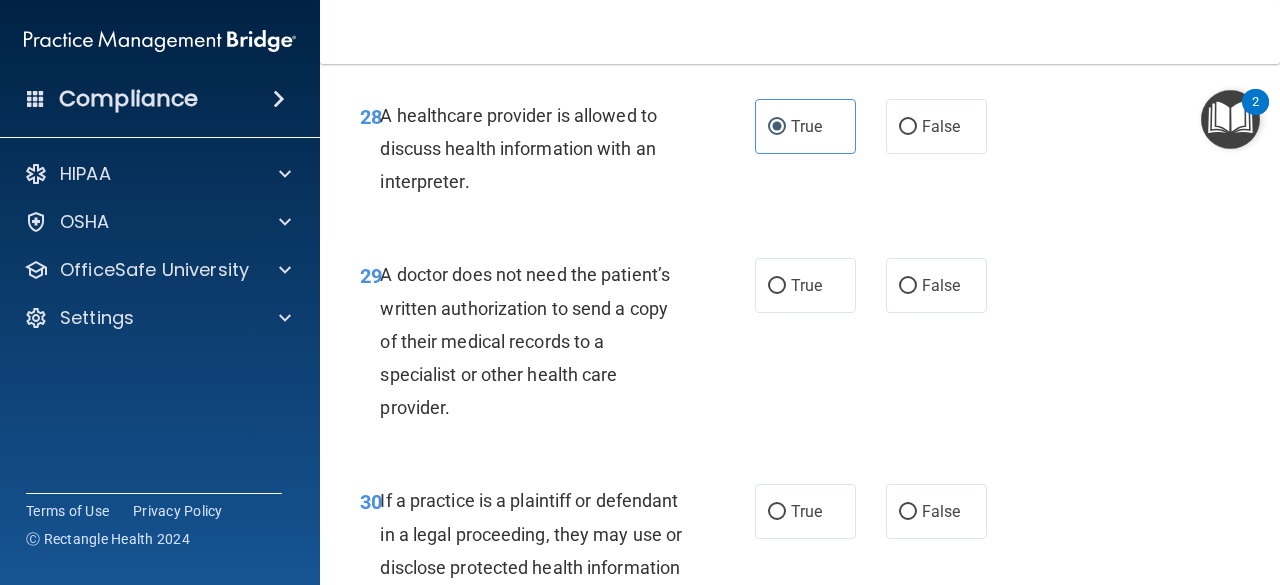 scroll, scrollTop: 5678, scrollLeft: 0, axis: vertical 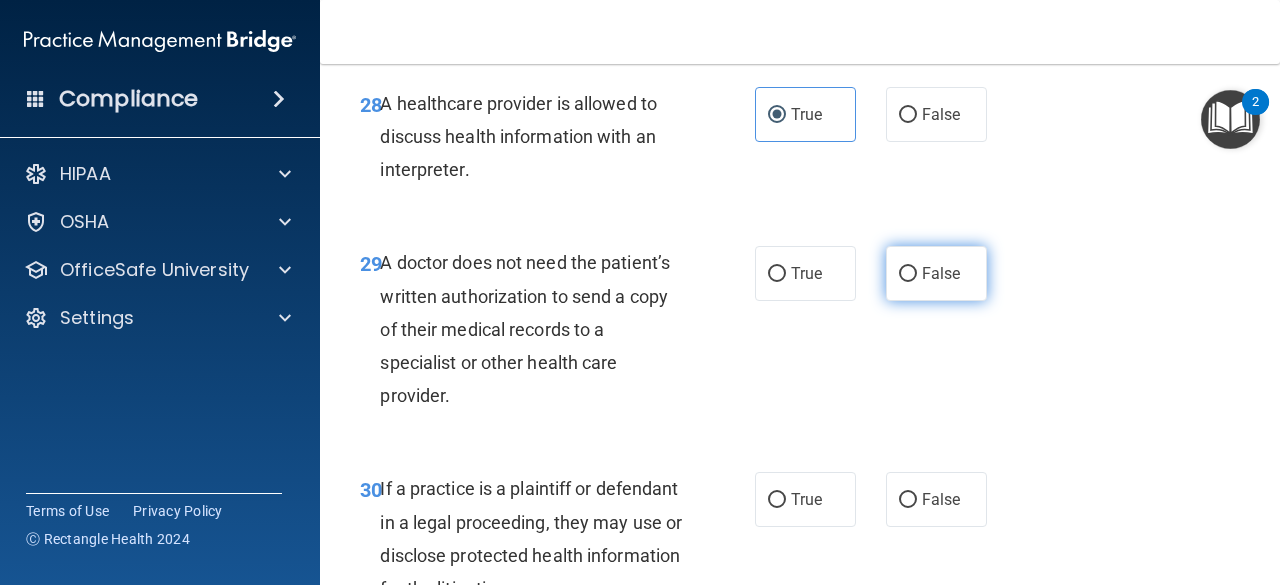 click on "False" at bounding box center (936, 273) 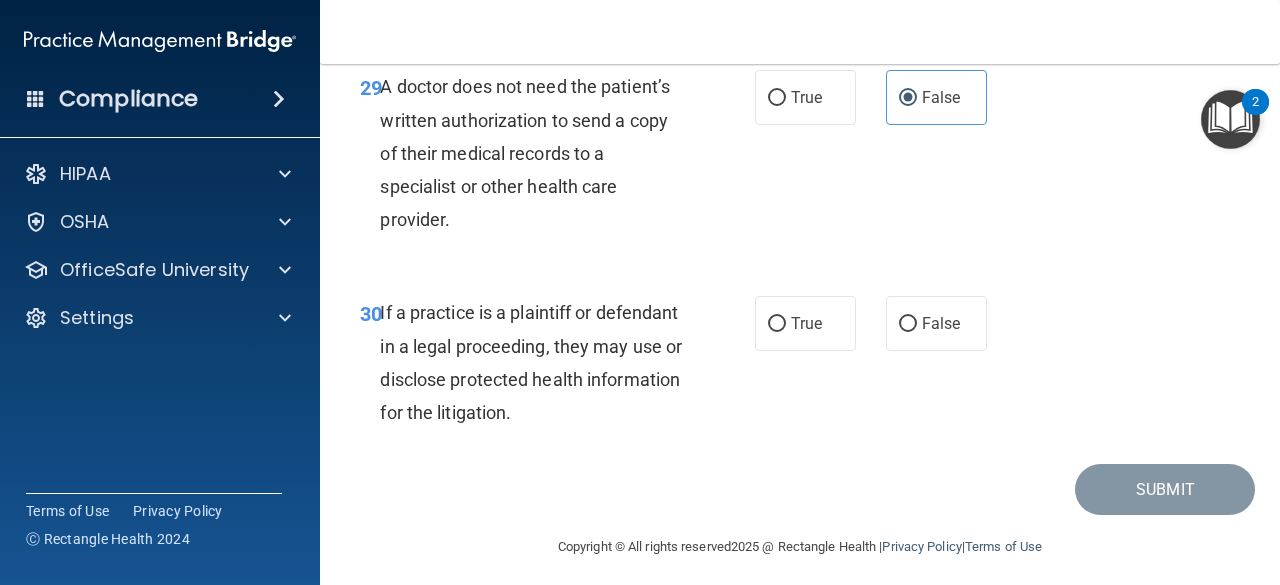 scroll, scrollTop: 5860, scrollLeft: 0, axis: vertical 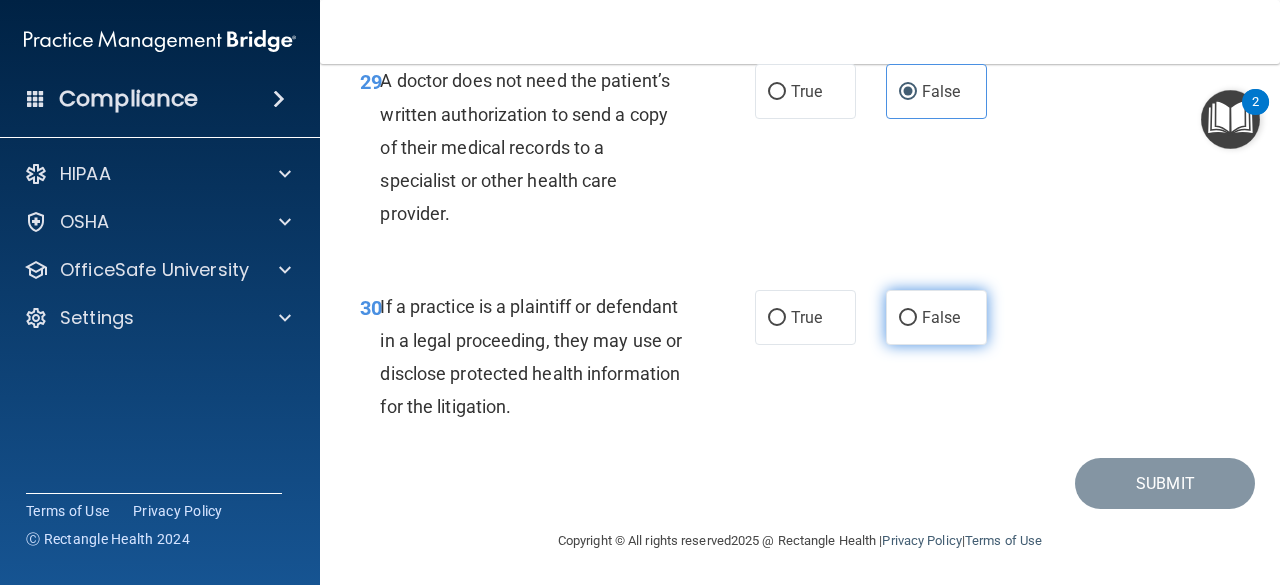 click on "False" at bounding box center (941, 317) 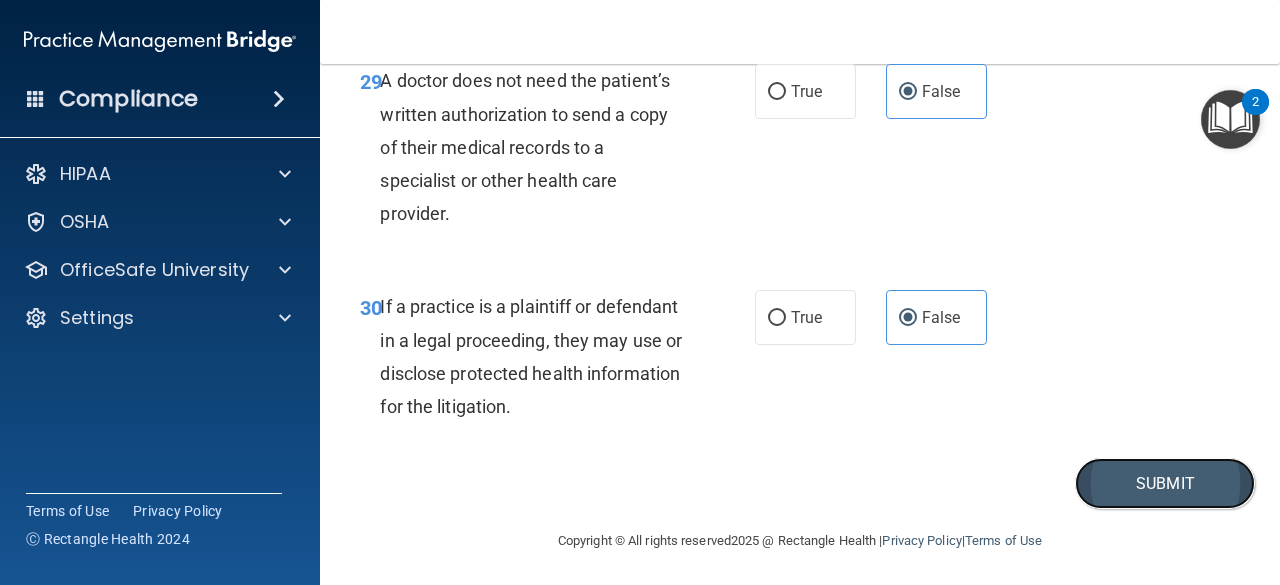 click on "Submit" at bounding box center [1165, 483] 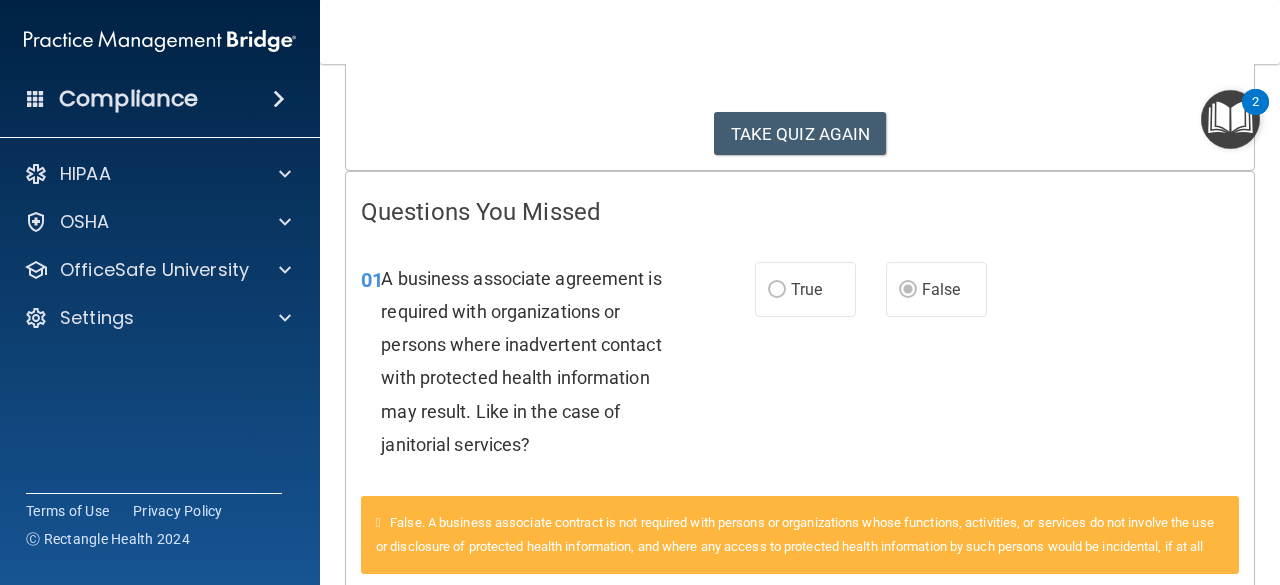 scroll, scrollTop: 0, scrollLeft: 0, axis: both 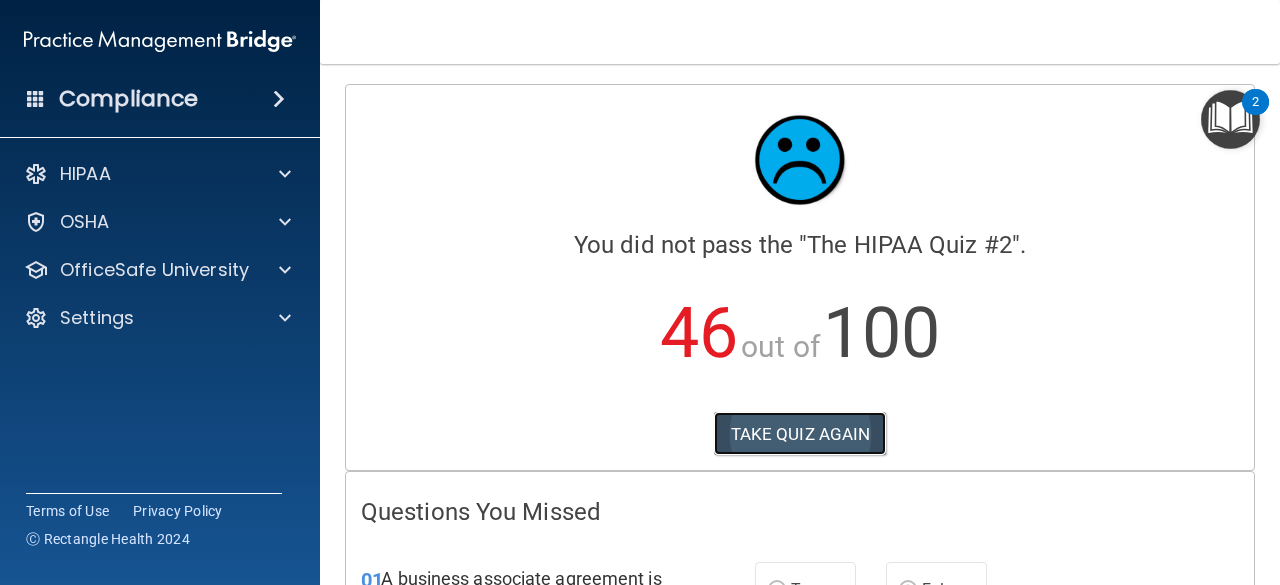 click on "TAKE QUIZ AGAIN" at bounding box center (800, 434) 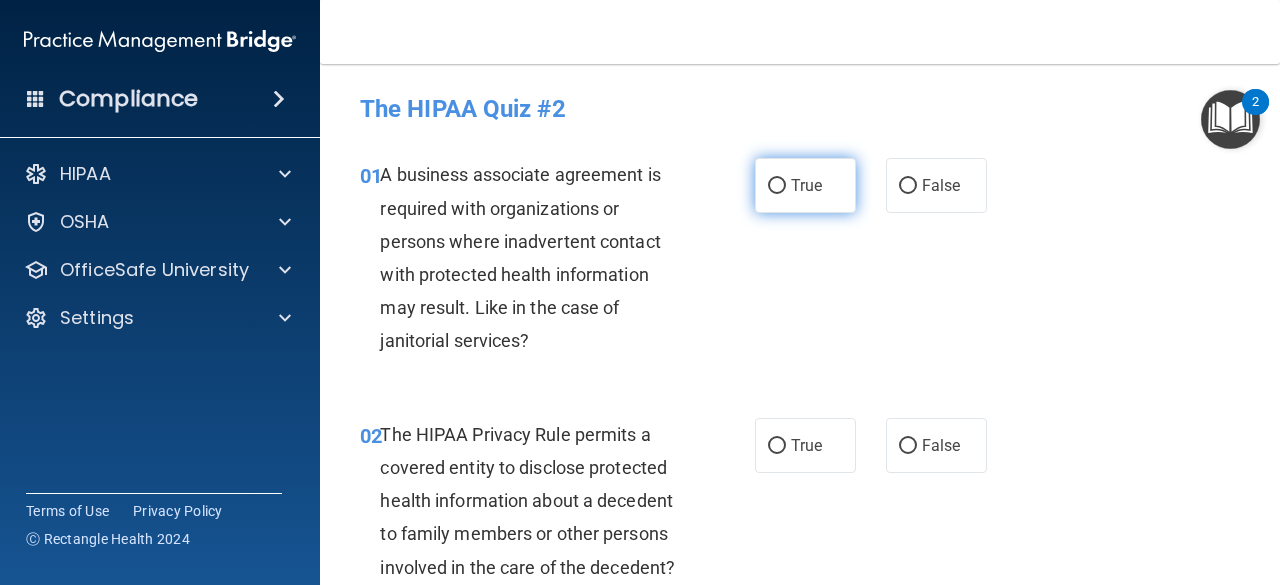 click on "True" at bounding box center [805, 185] 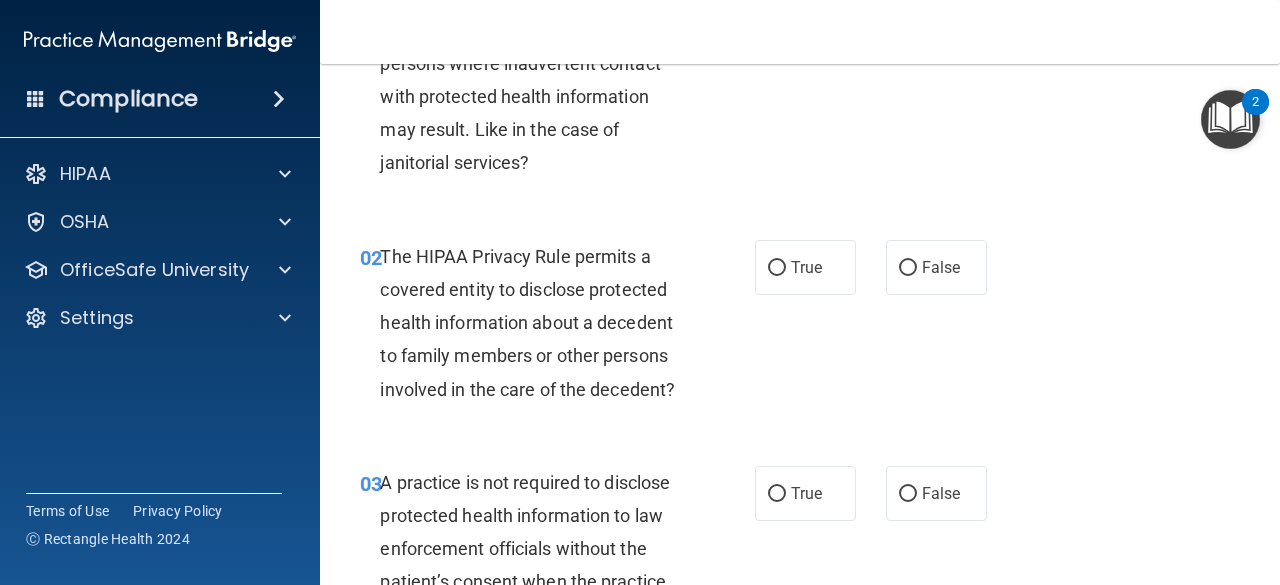 scroll, scrollTop: 186, scrollLeft: 0, axis: vertical 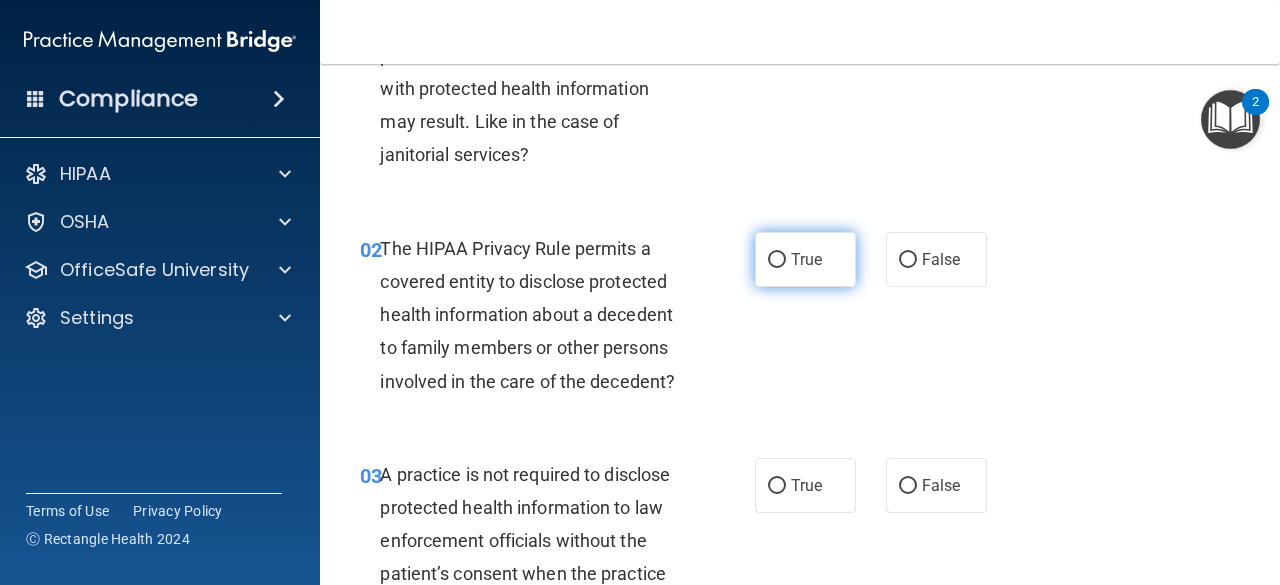 click on "True" at bounding box center (805, 259) 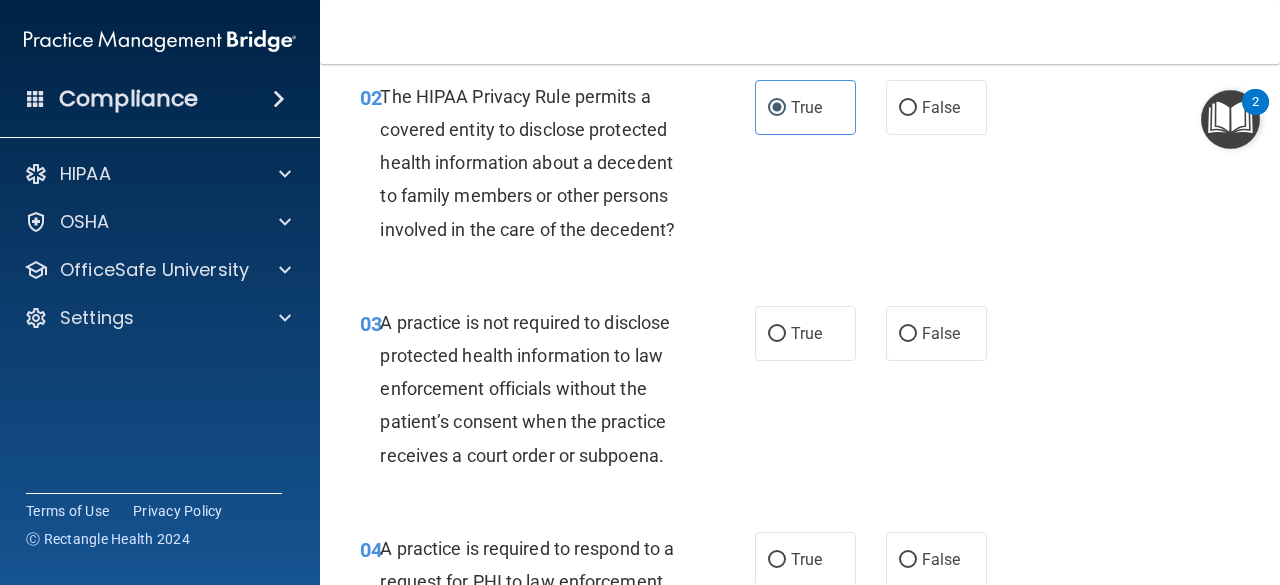 scroll, scrollTop: 344, scrollLeft: 0, axis: vertical 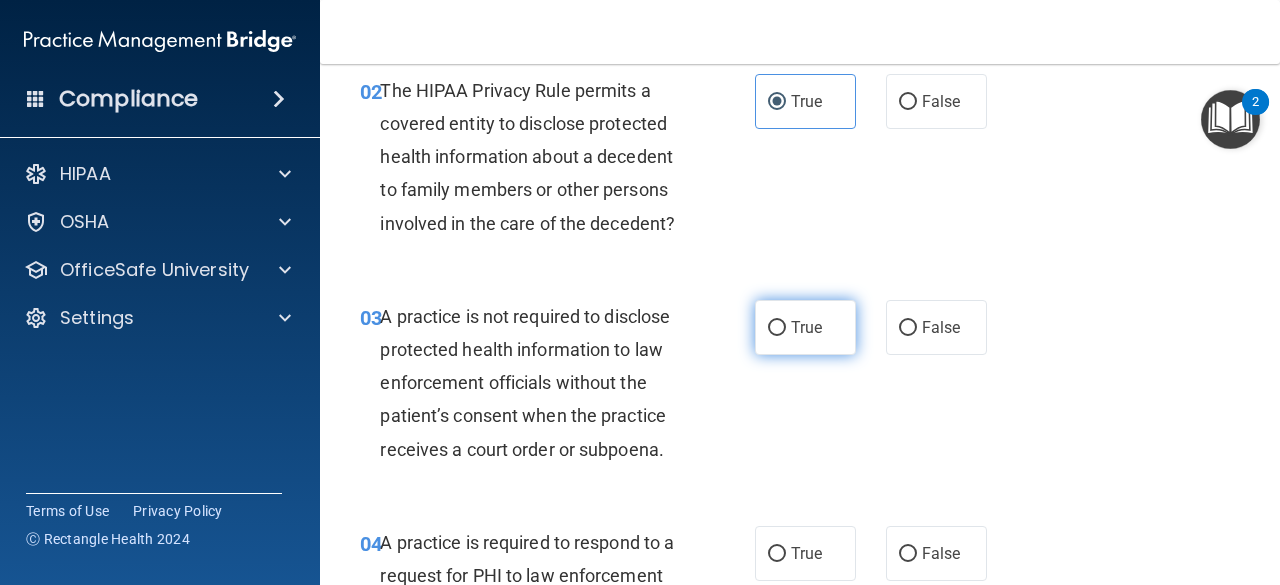 click on "True" at bounding box center (806, 327) 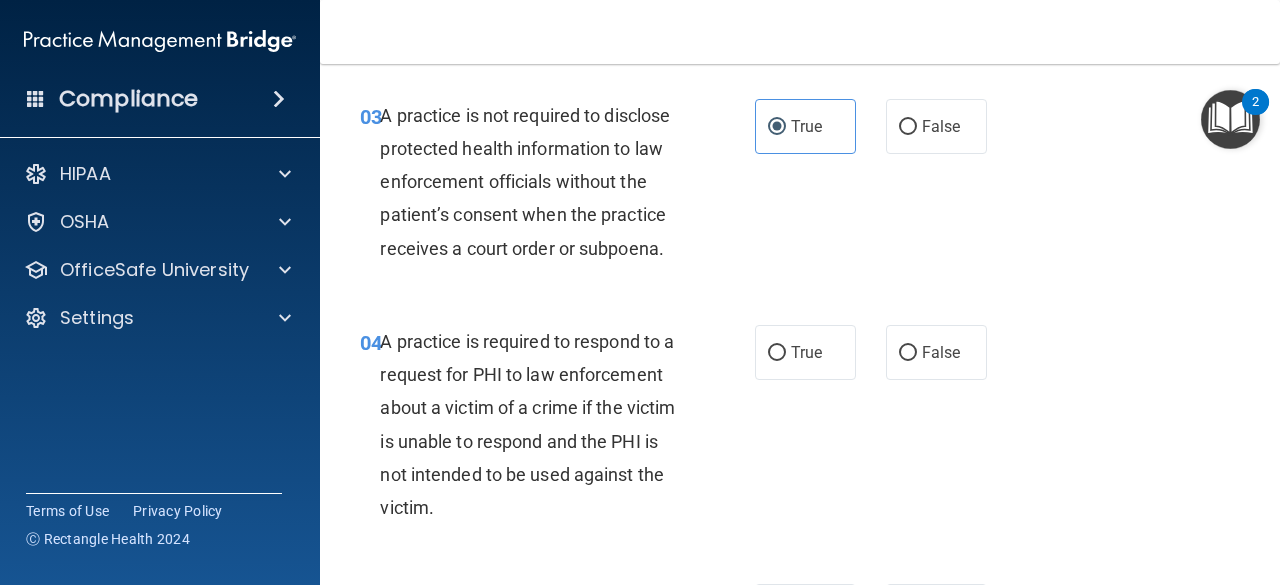 scroll, scrollTop: 546, scrollLeft: 0, axis: vertical 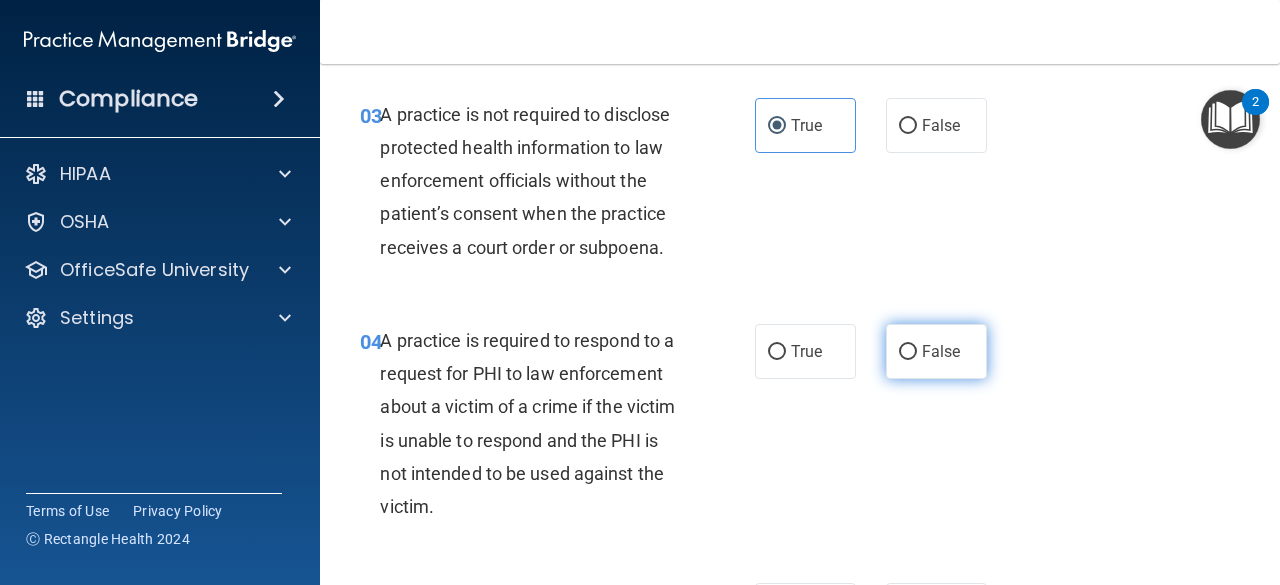click on "False" at bounding box center (936, 351) 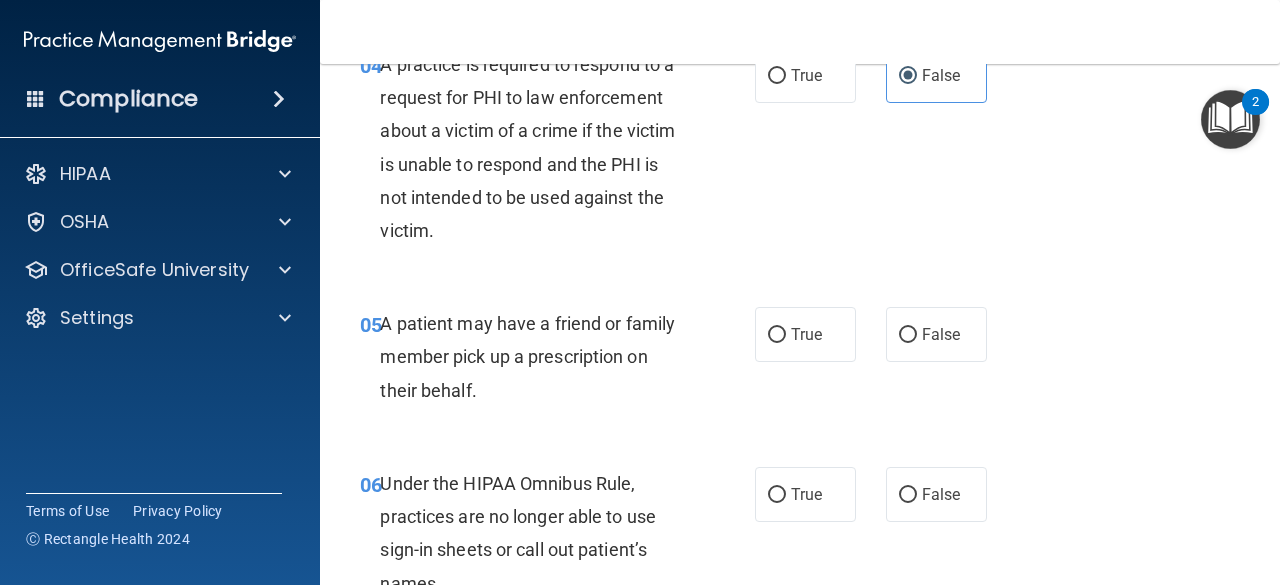 scroll, scrollTop: 823, scrollLeft: 0, axis: vertical 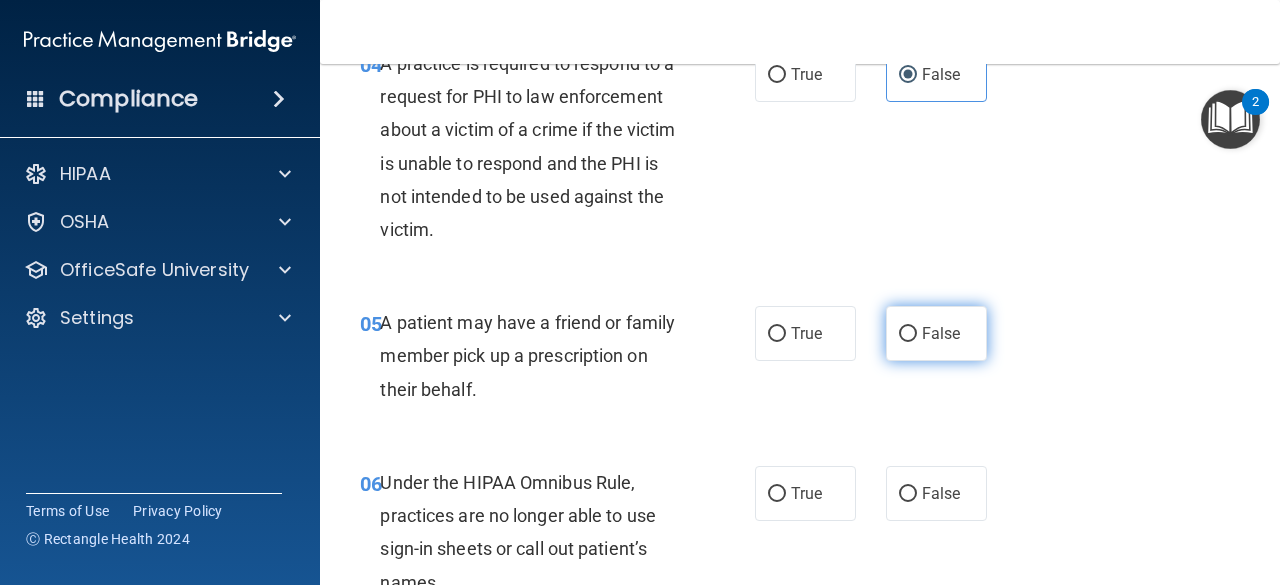 click on "False" at bounding box center [936, 333] 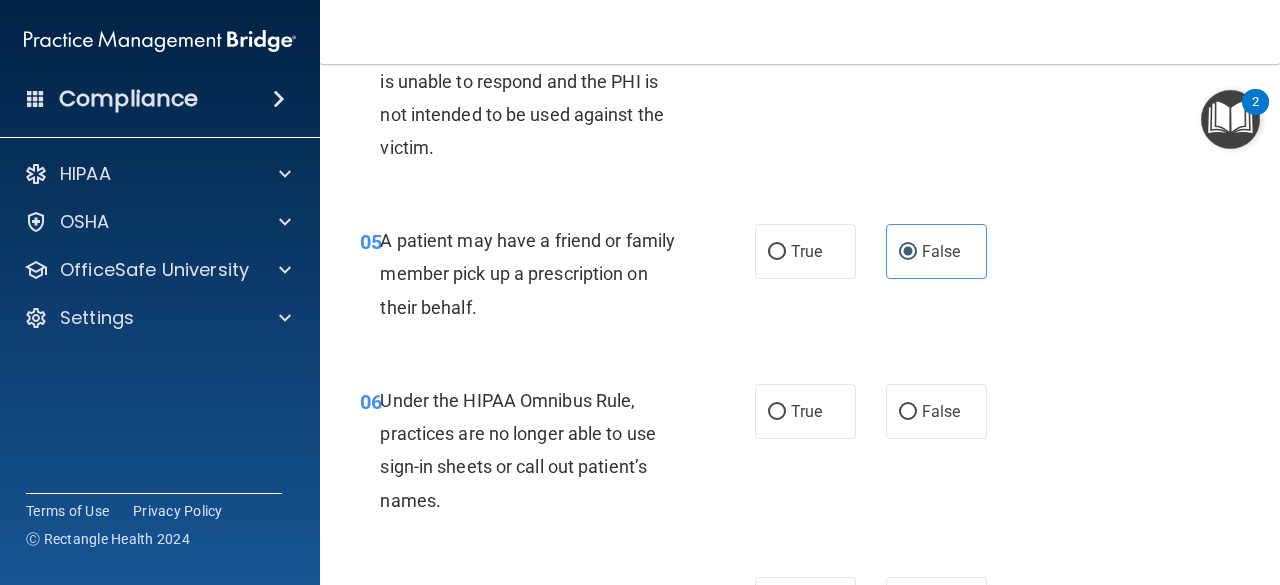scroll, scrollTop: 907, scrollLeft: 0, axis: vertical 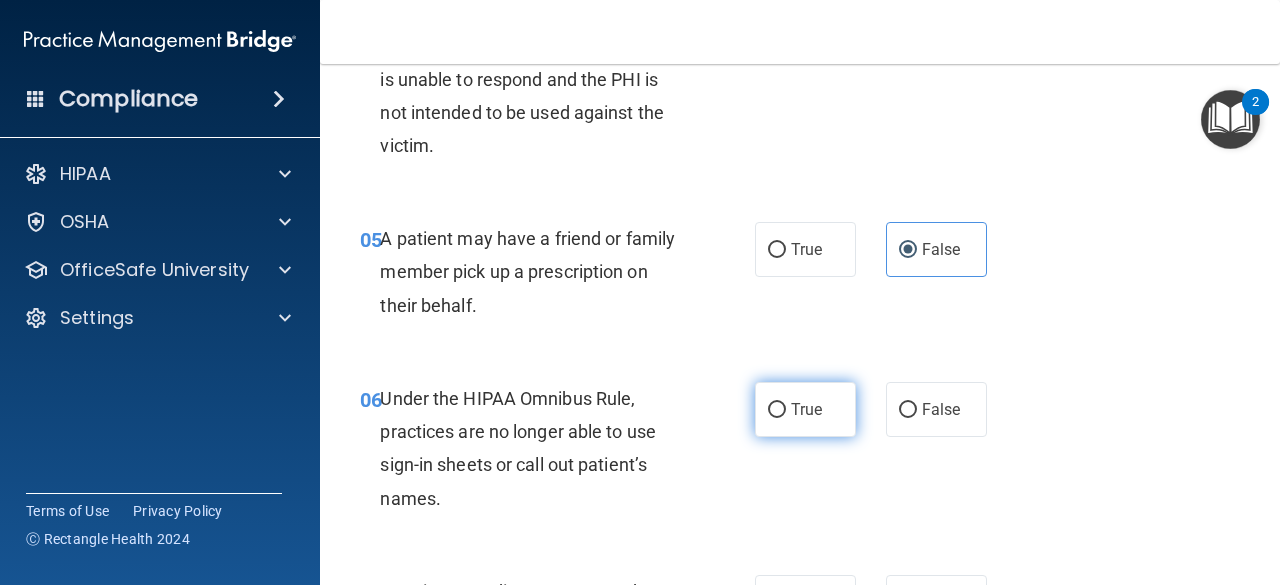 click on "True" at bounding box center [805, 409] 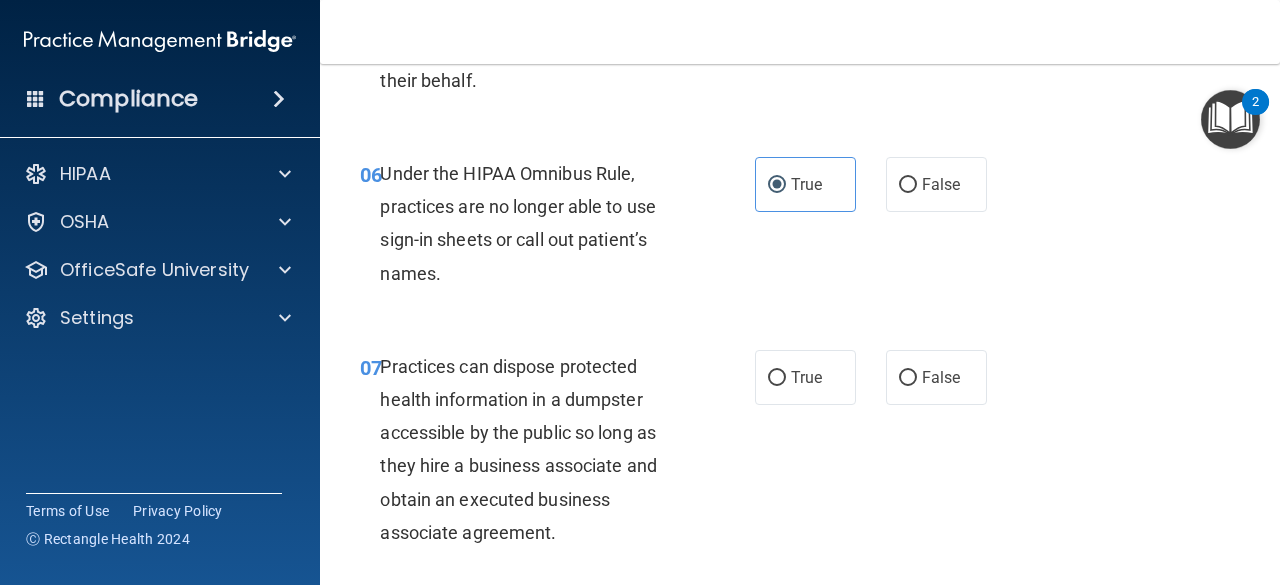 scroll, scrollTop: 1134, scrollLeft: 0, axis: vertical 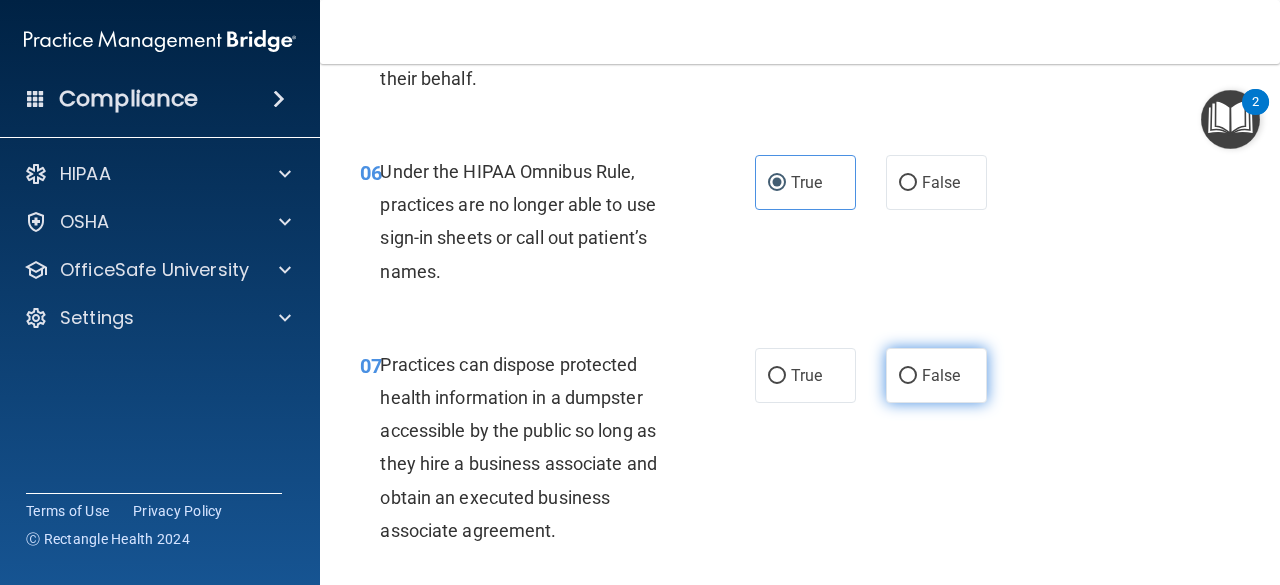 click on "False" at bounding box center [936, 375] 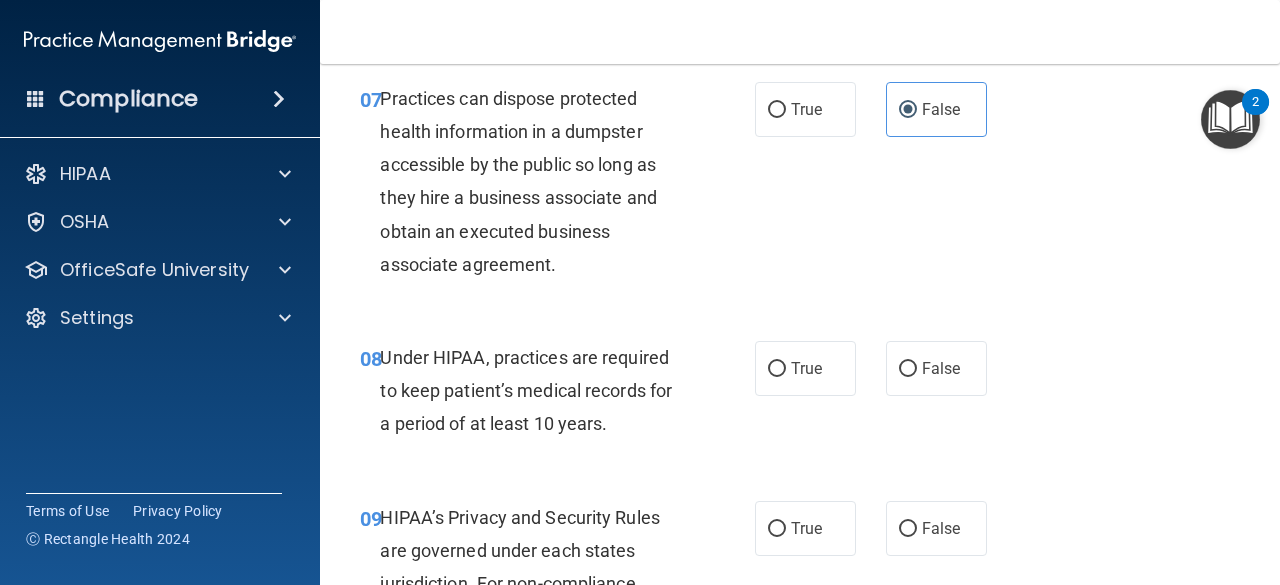 scroll, scrollTop: 1401, scrollLeft: 0, axis: vertical 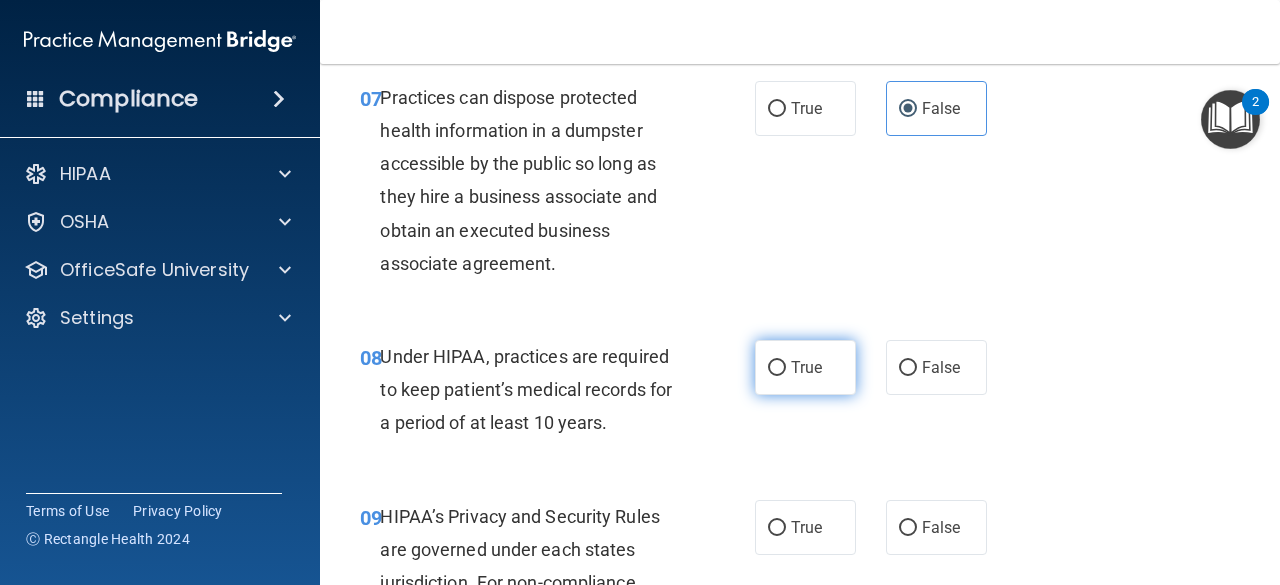 click on "True" at bounding box center (805, 367) 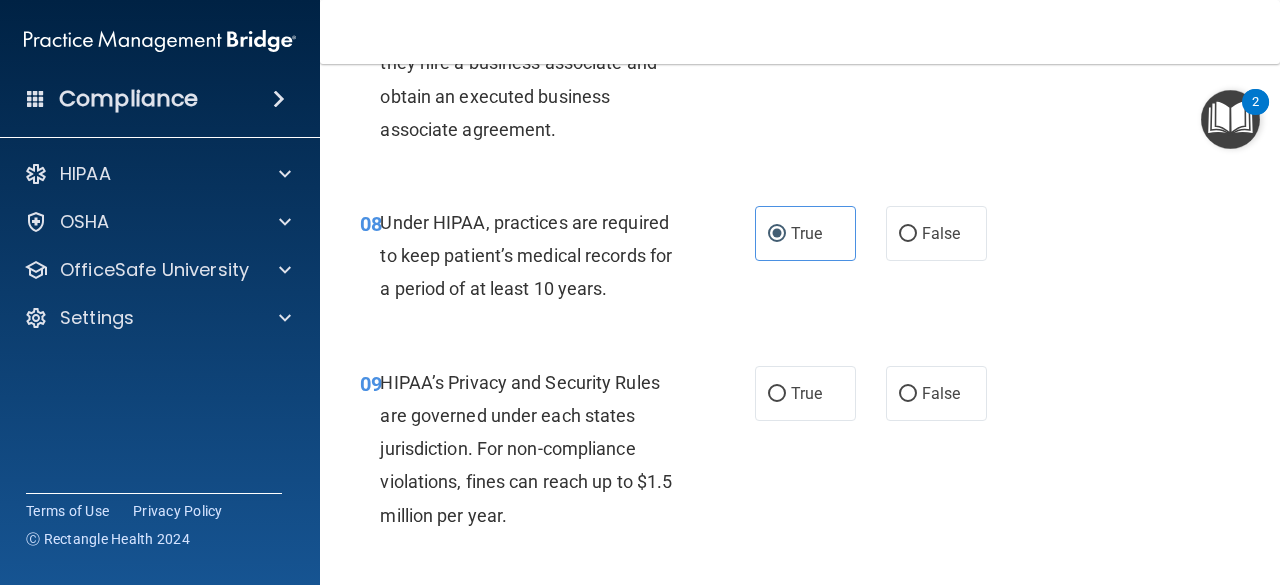 scroll, scrollTop: 1554, scrollLeft: 0, axis: vertical 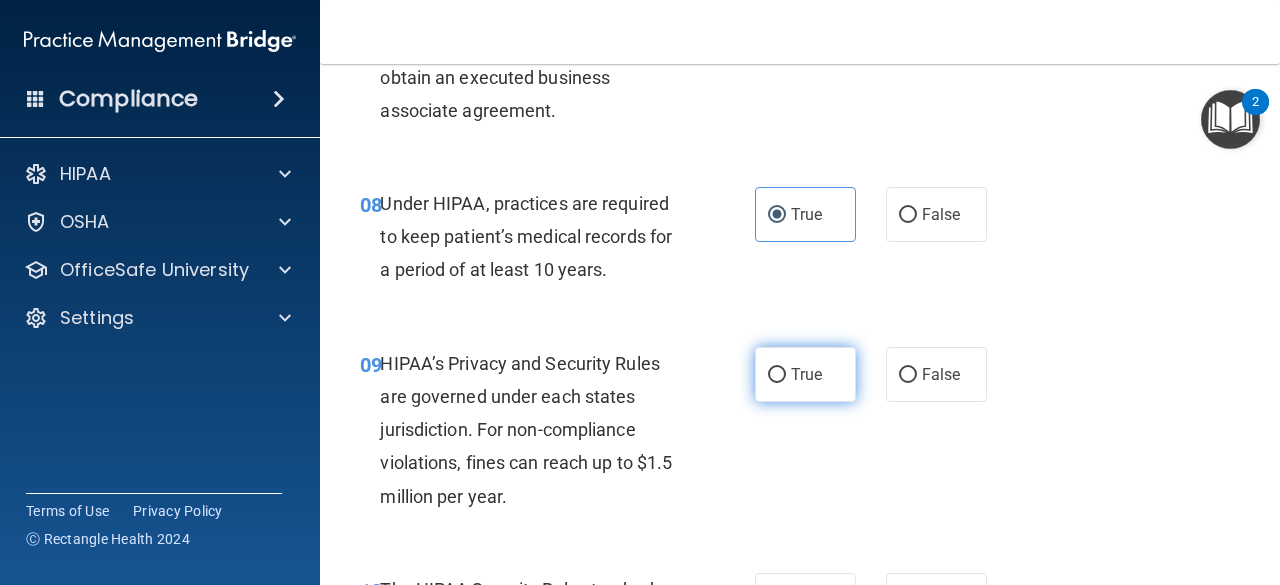 click on "True" at bounding box center (806, 374) 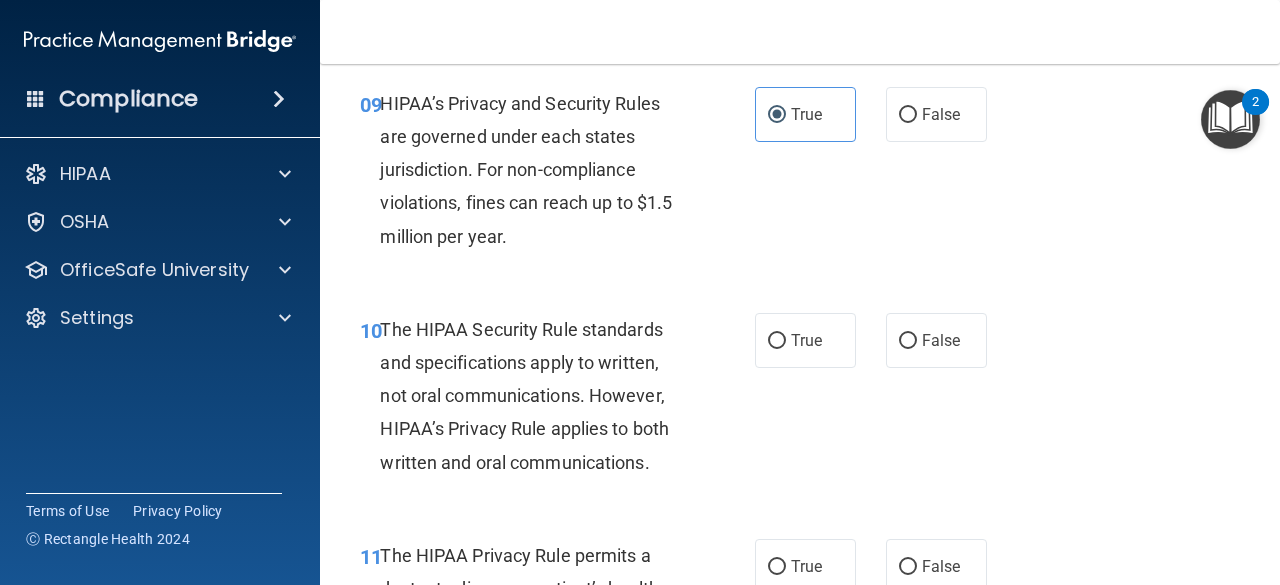 scroll, scrollTop: 1813, scrollLeft: 0, axis: vertical 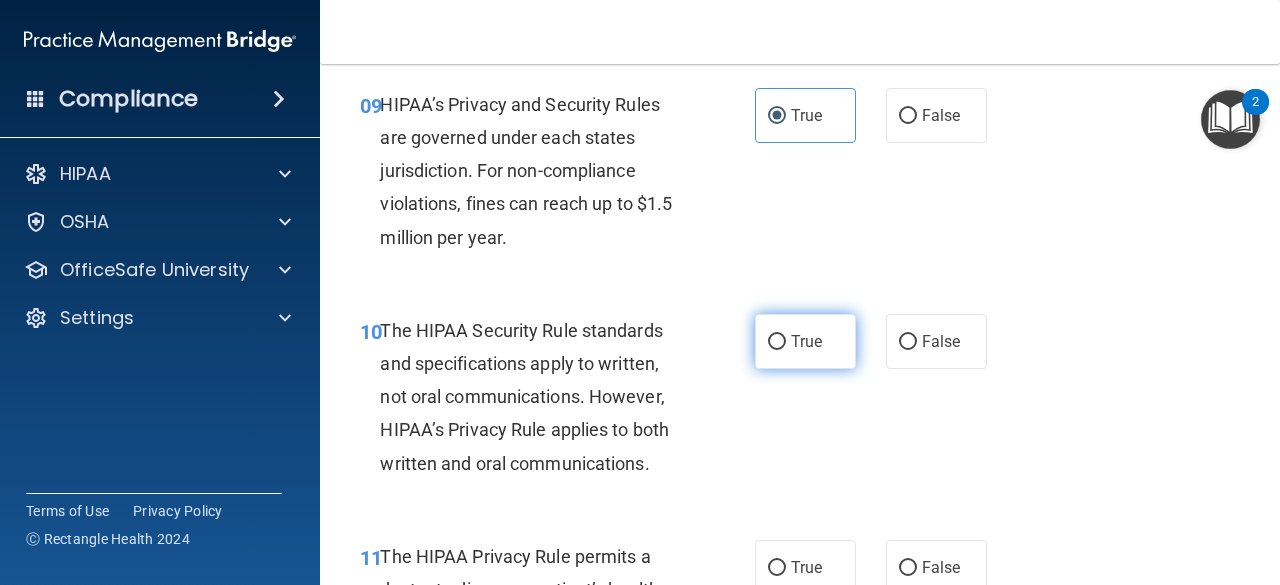 click on "True" at bounding box center (805, 341) 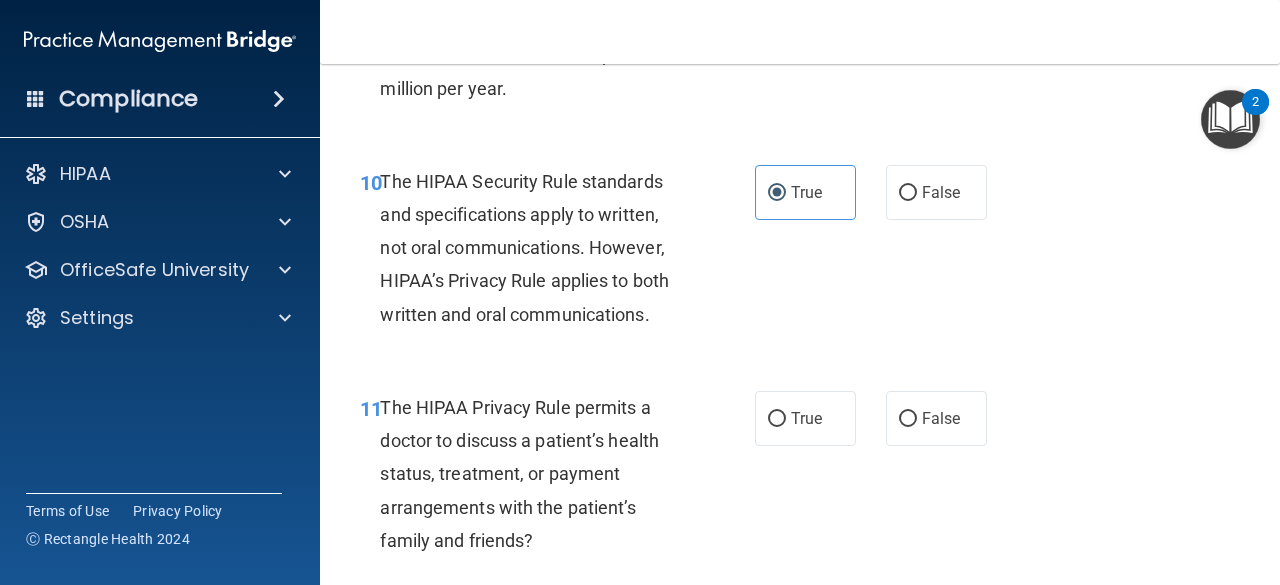 scroll, scrollTop: 1989, scrollLeft: 0, axis: vertical 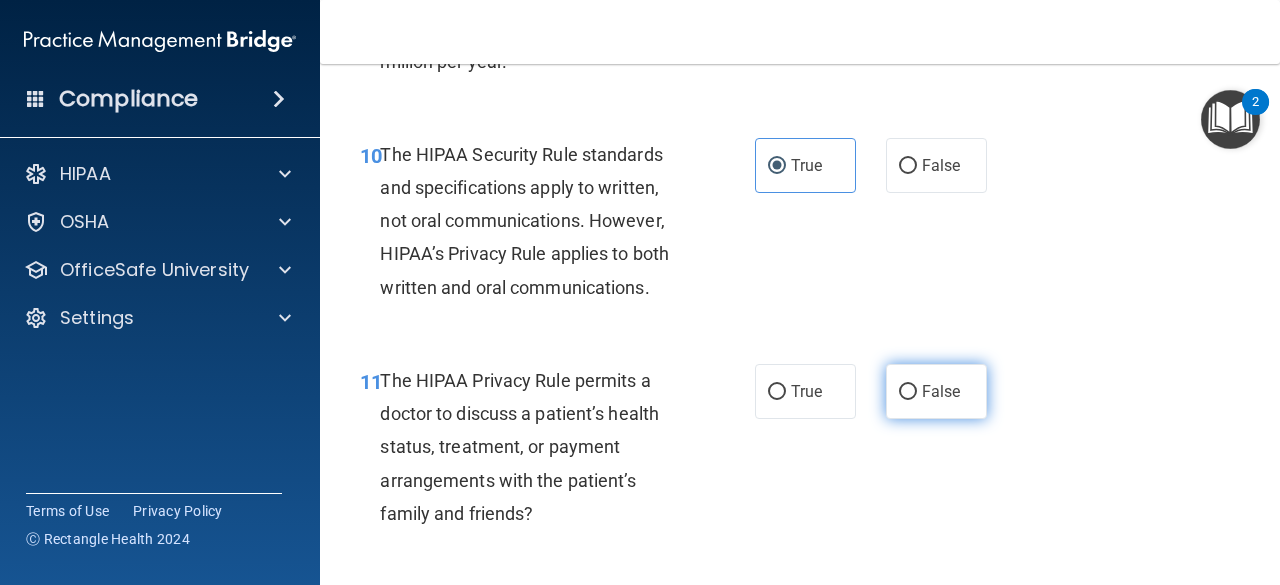click on "False" at bounding box center [936, 391] 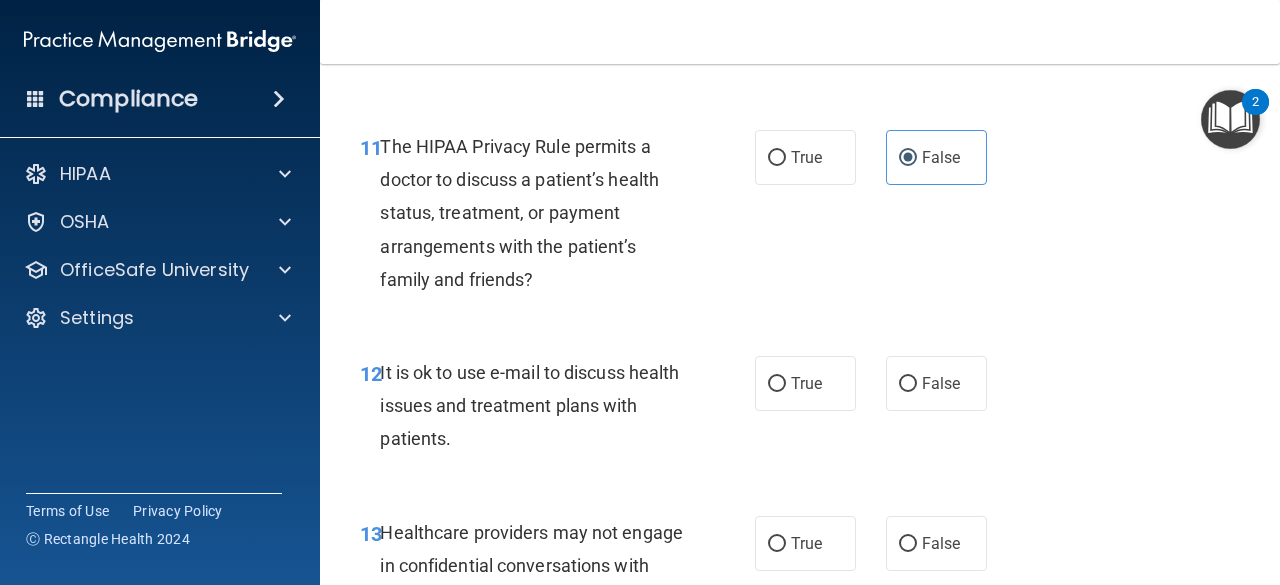 scroll, scrollTop: 2235, scrollLeft: 0, axis: vertical 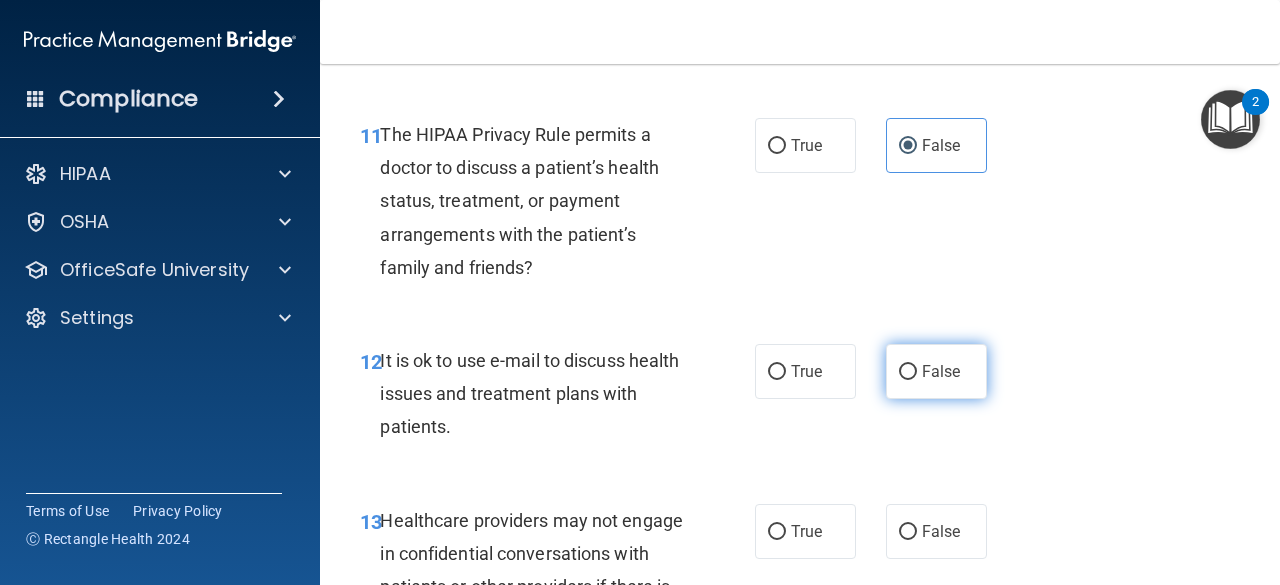 click on "False" at bounding box center (941, 371) 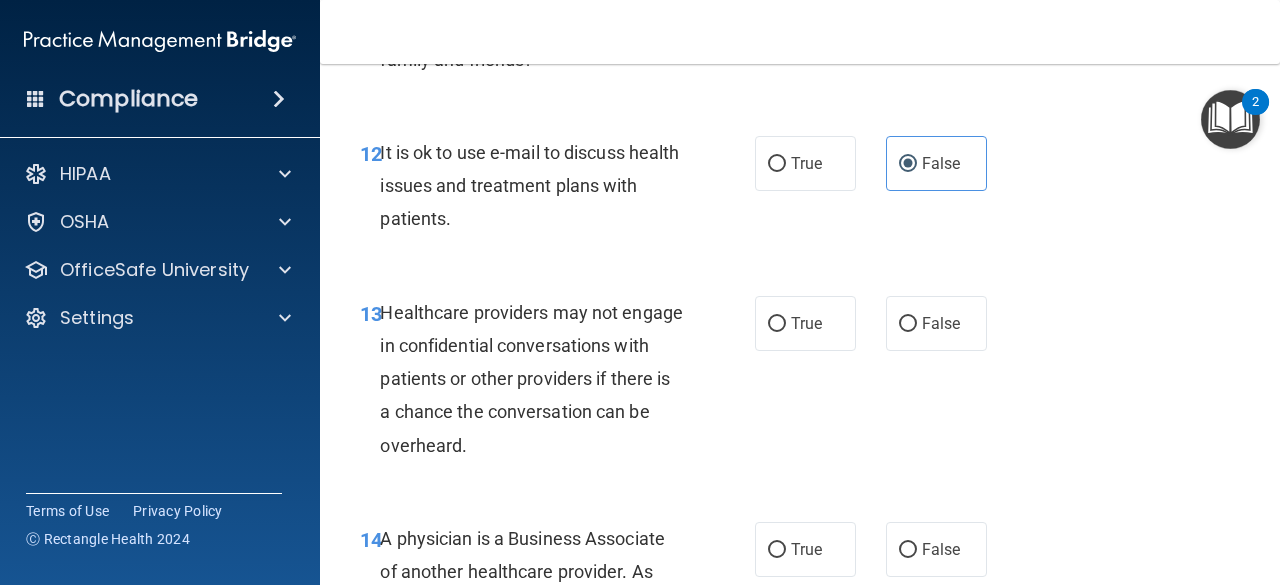 scroll, scrollTop: 2445, scrollLeft: 0, axis: vertical 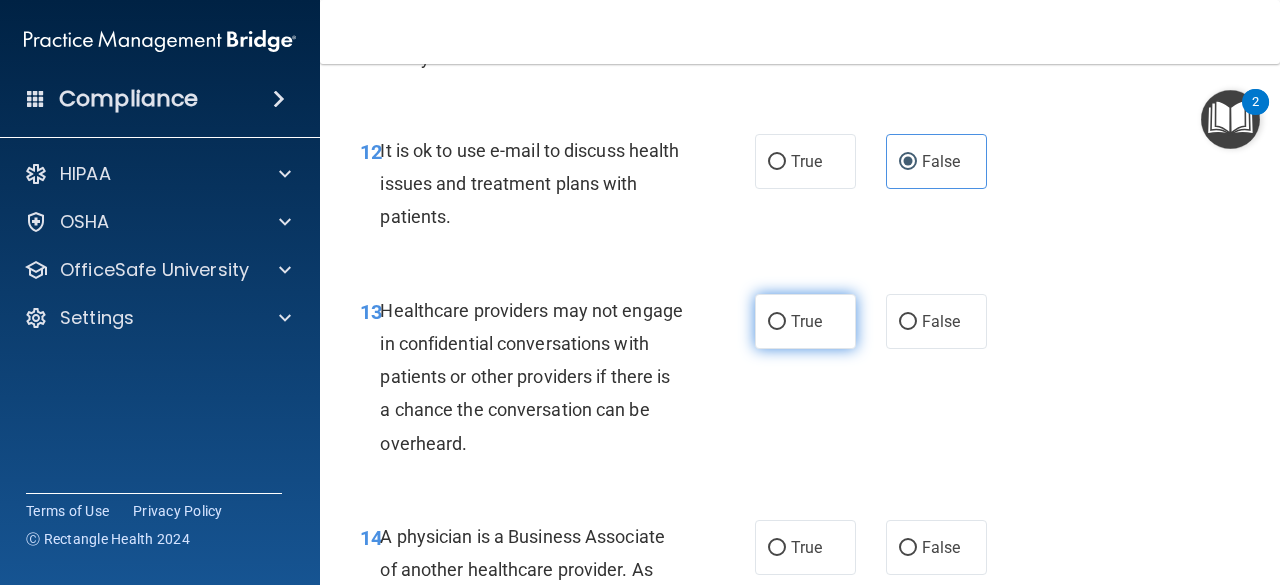 click on "True" at bounding box center (806, 321) 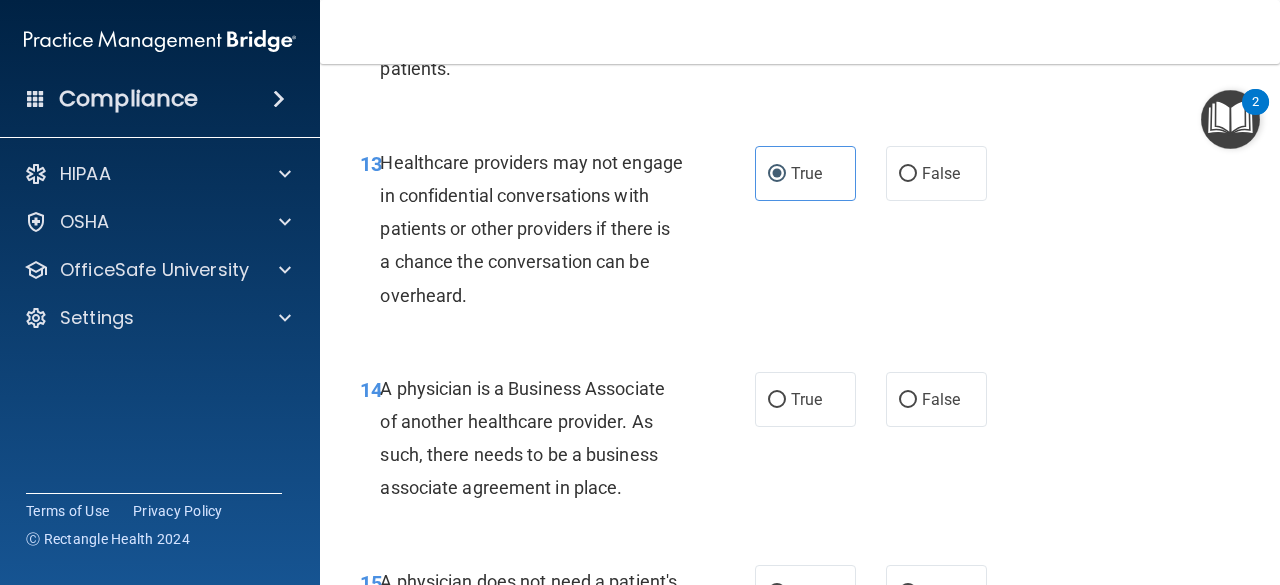 scroll, scrollTop: 2596, scrollLeft: 0, axis: vertical 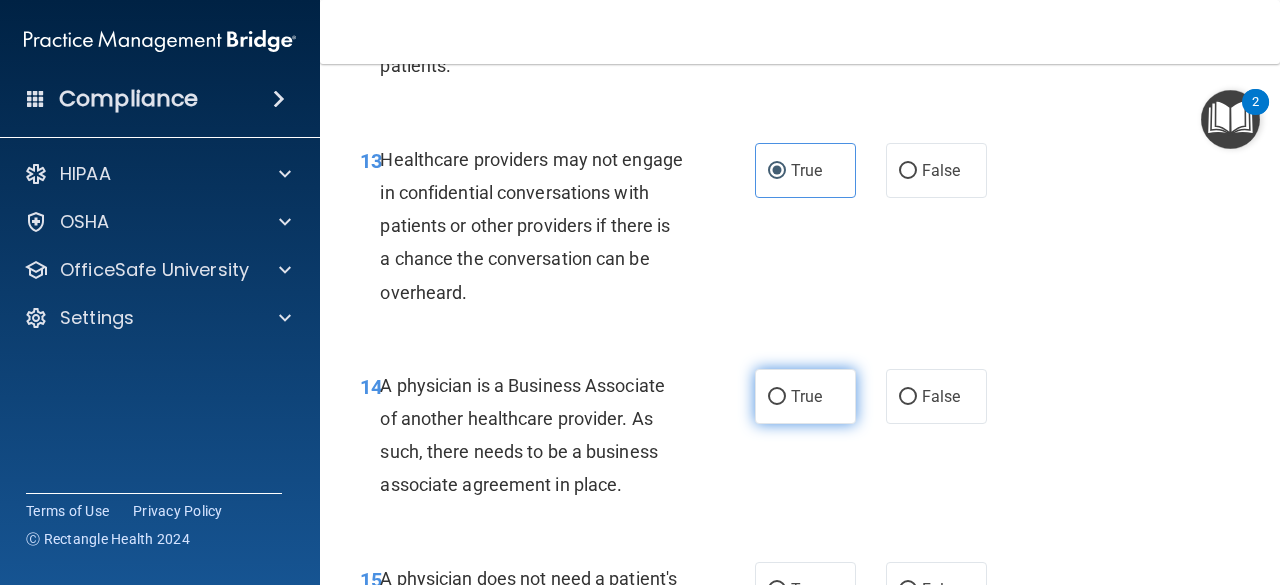 click on "True" at bounding box center (805, 396) 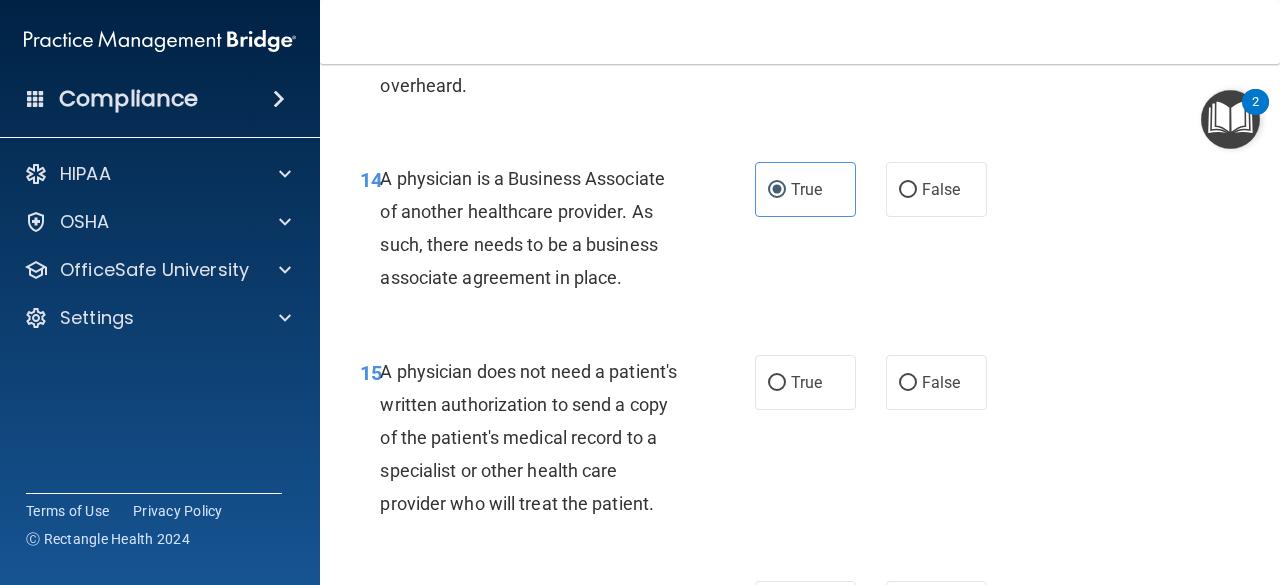 scroll, scrollTop: 2804, scrollLeft: 0, axis: vertical 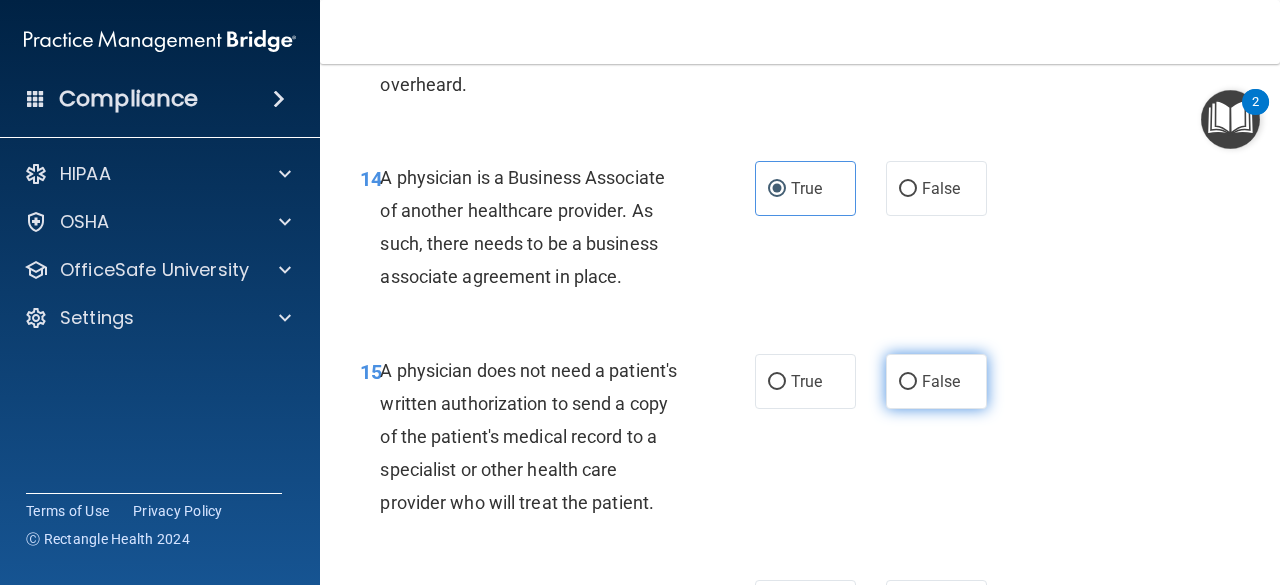 click on "False" at bounding box center [936, 381] 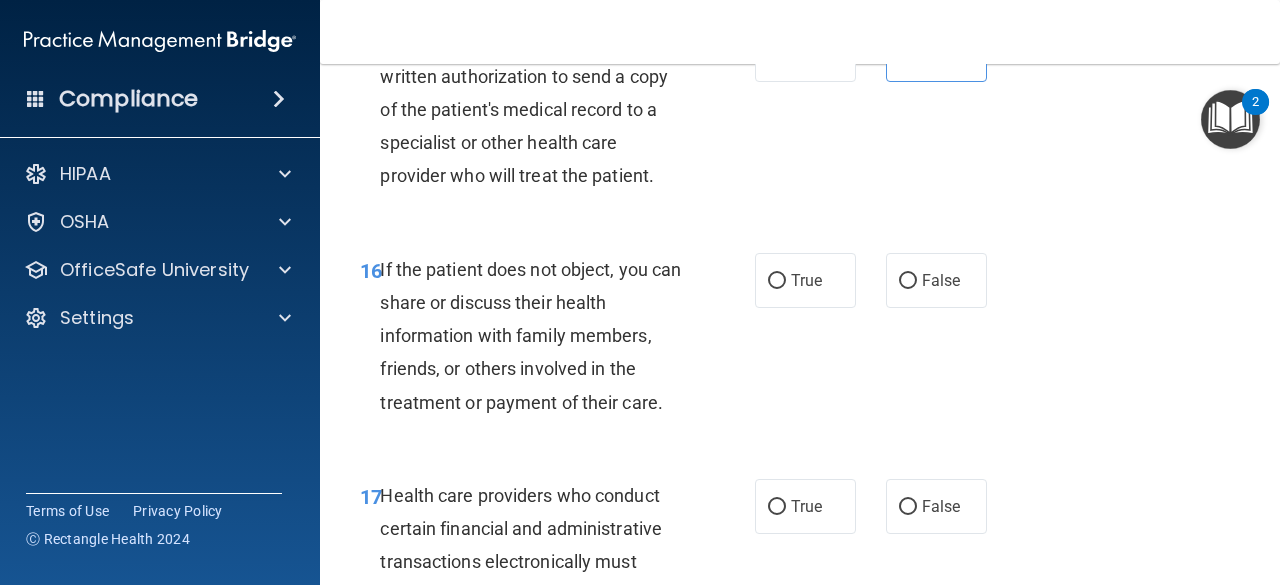 scroll, scrollTop: 3132, scrollLeft: 0, axis: vertical 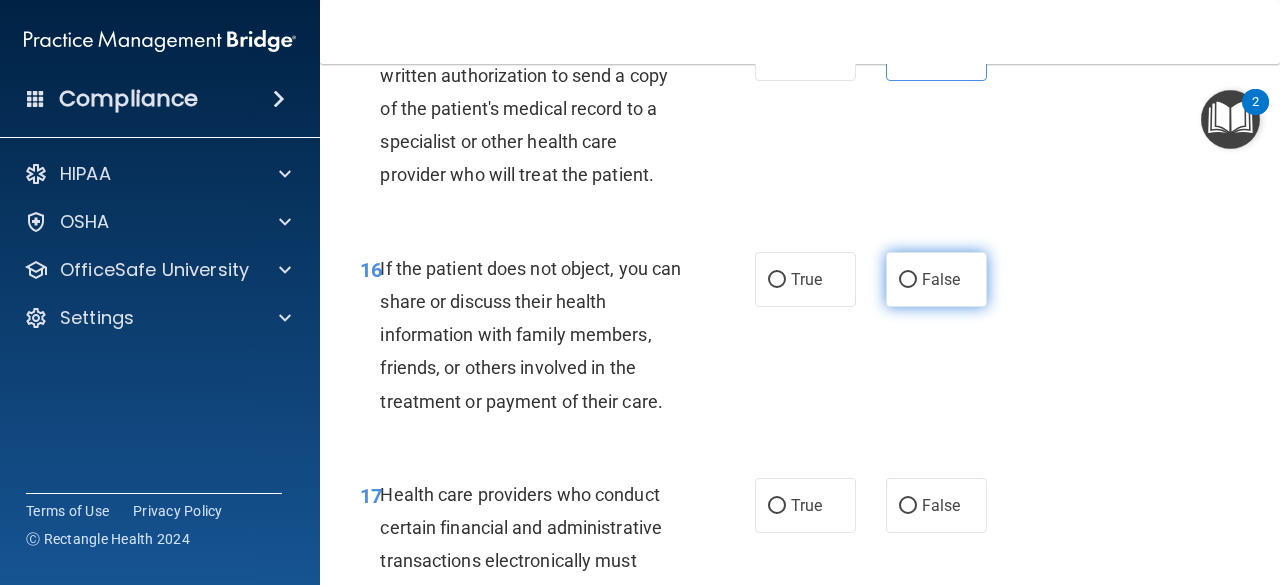 click on "False" at bounding box center [936, 279] 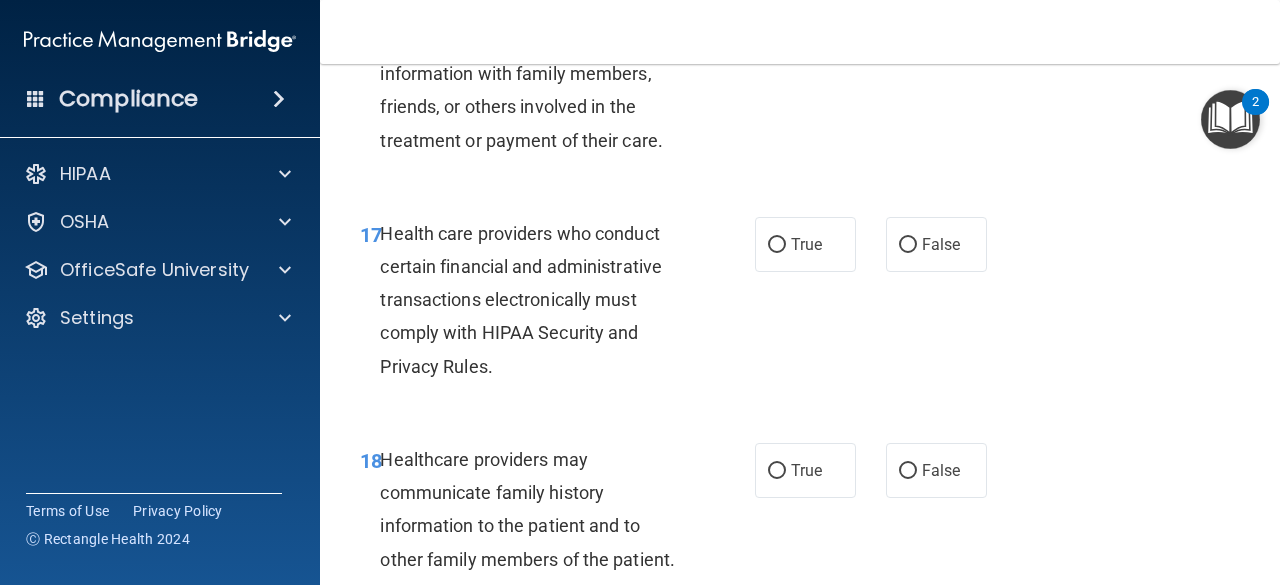 scroll, scrollTop: 3394, scrollLeft: 0, axis: vertical 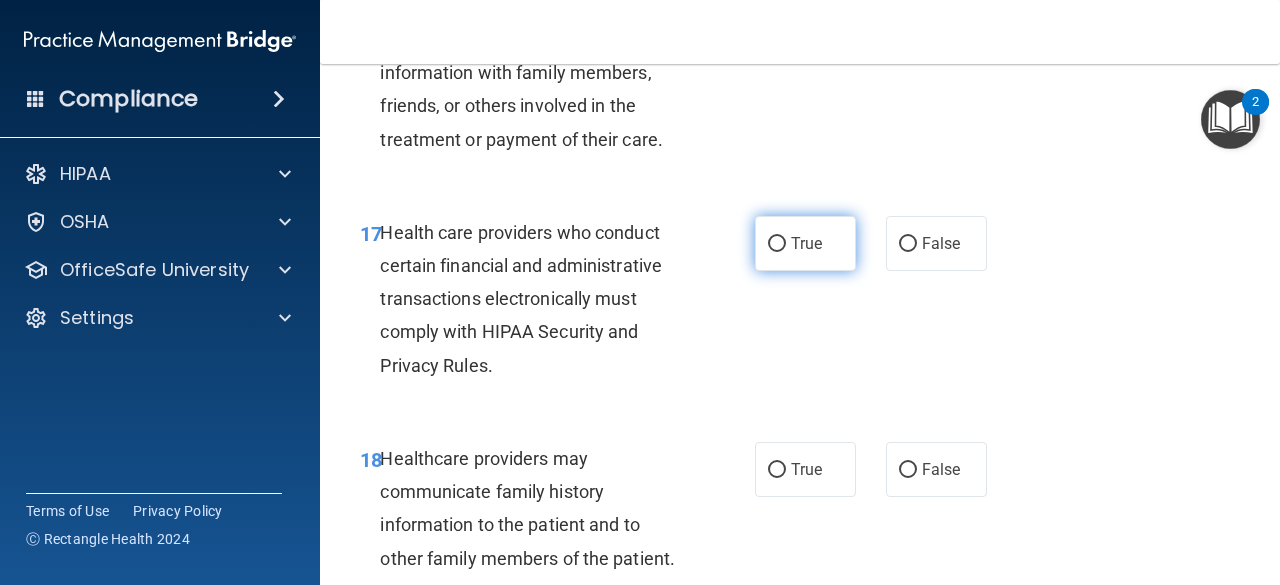 click on "True" at bounding box center (805, 243) 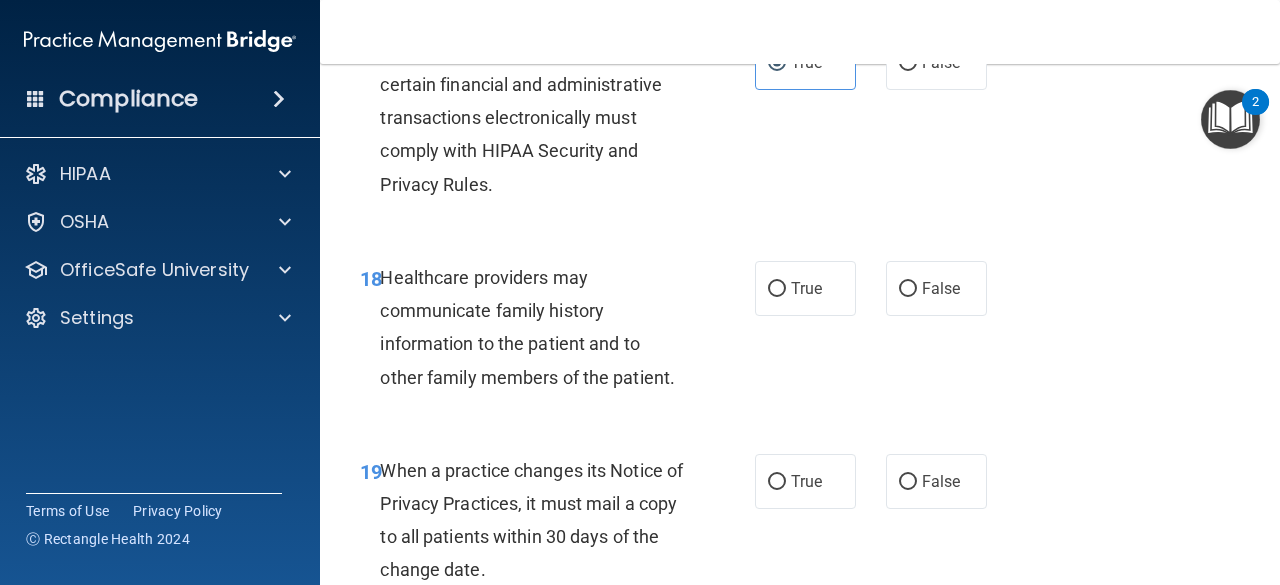 scroll, scrollTop: 3576, scrollLeft: 0, axis: vertical 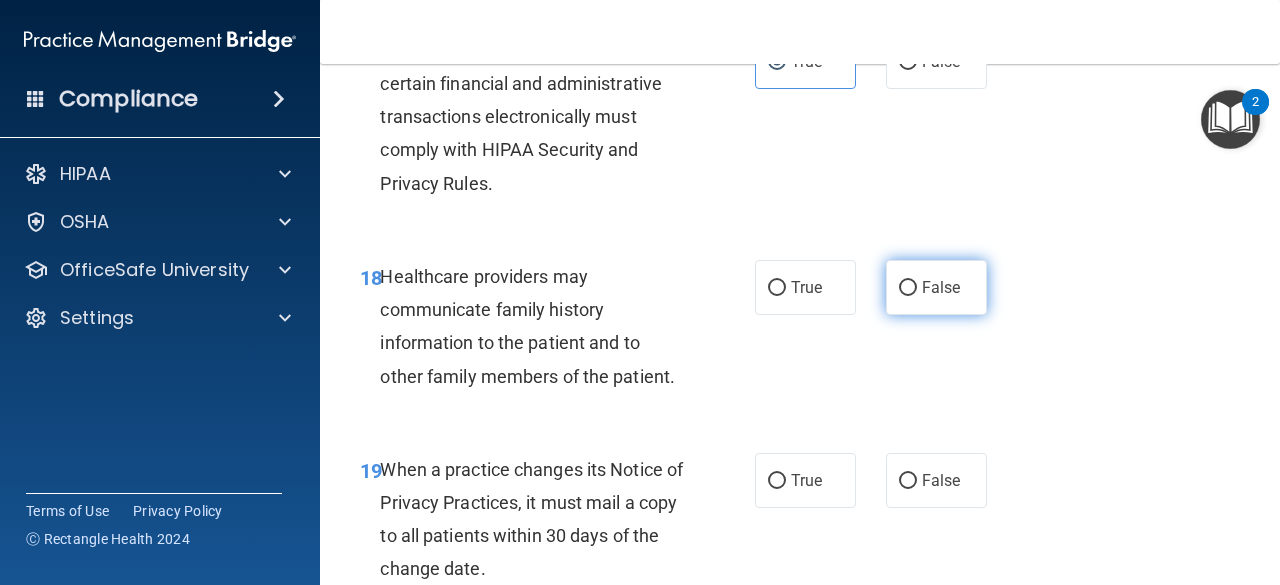 click on "False" at bounding box center (936, 287) 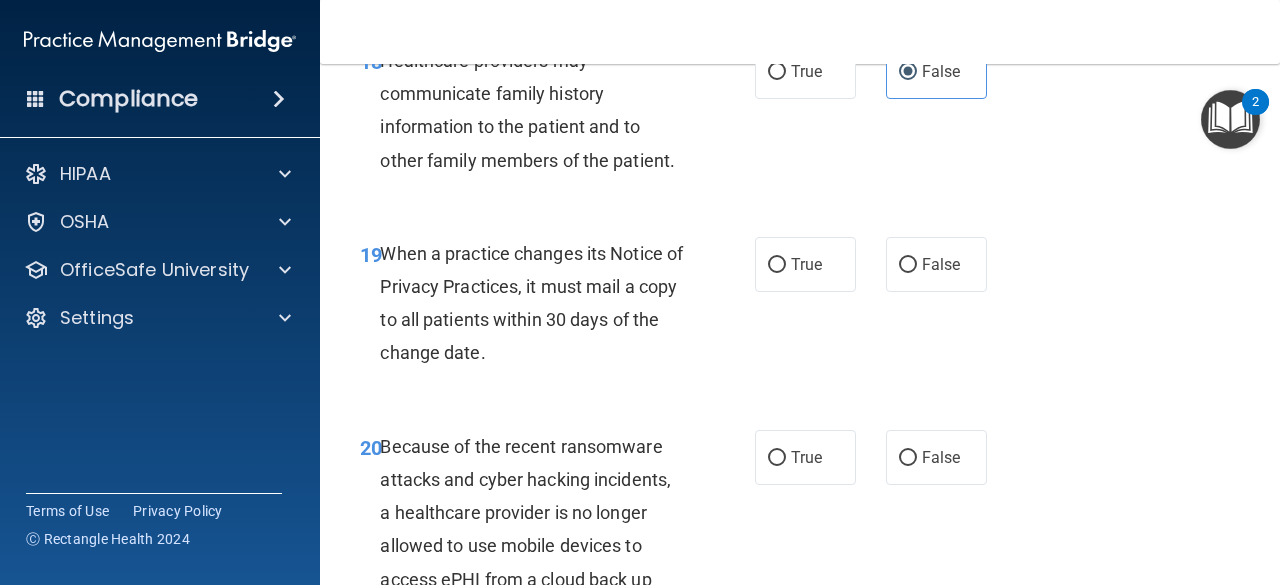 scroll, scrollTop: 3793, scrollLeft: 0, axis: vertical 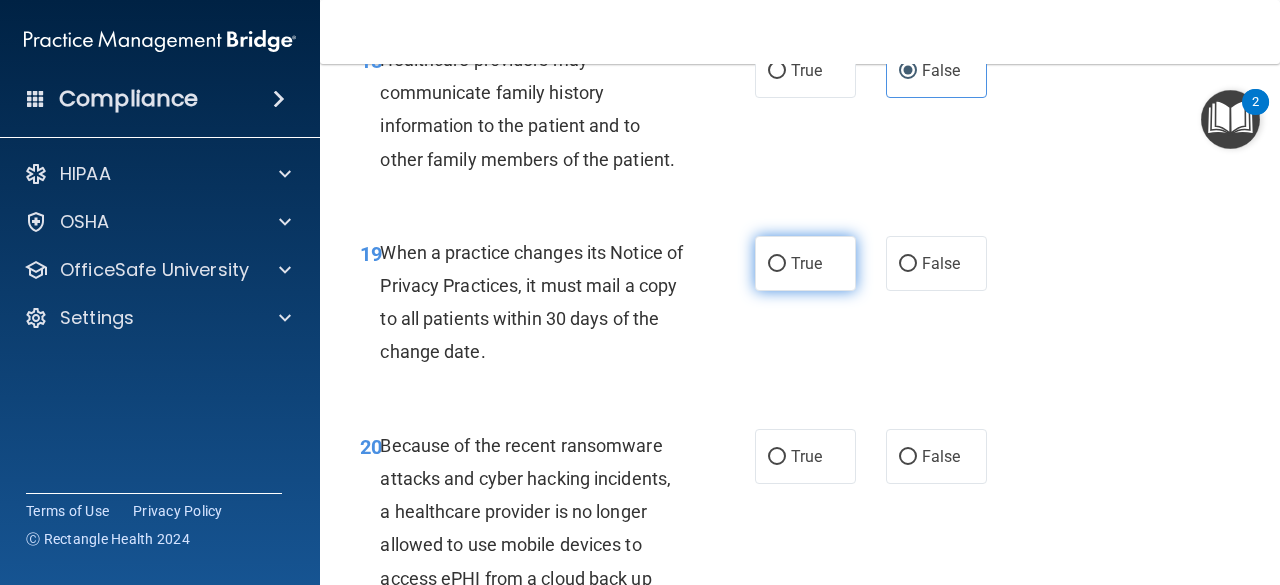 click on "True" at bounding box center (806, 263) 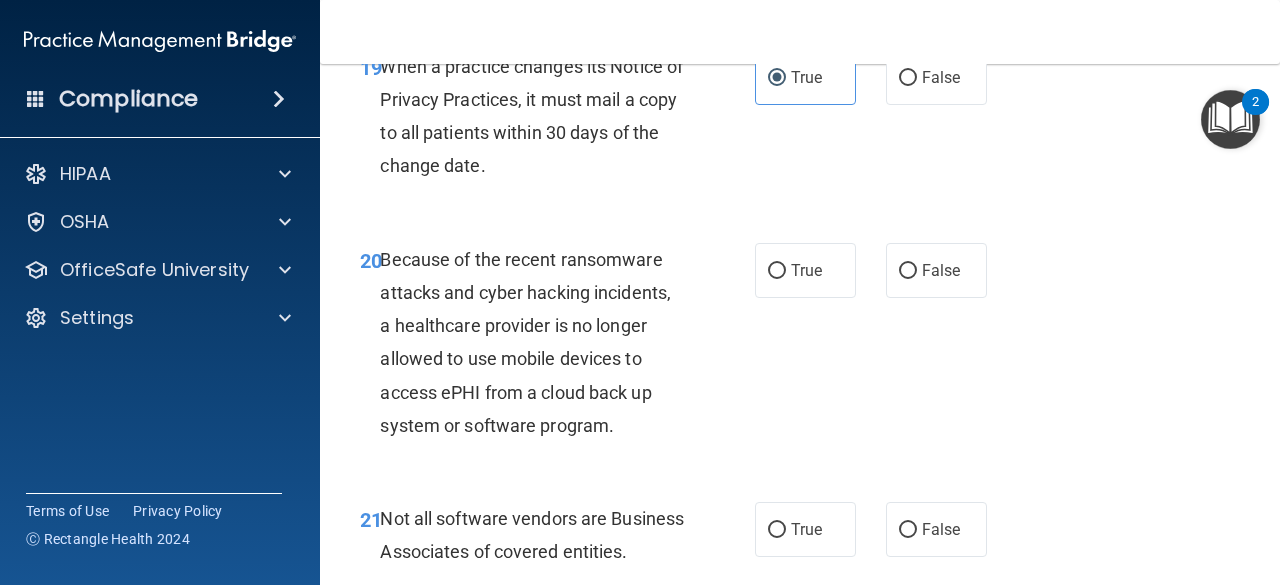 scroll, scrollTop: 3980, scrollLeft: 0, axis: vertical 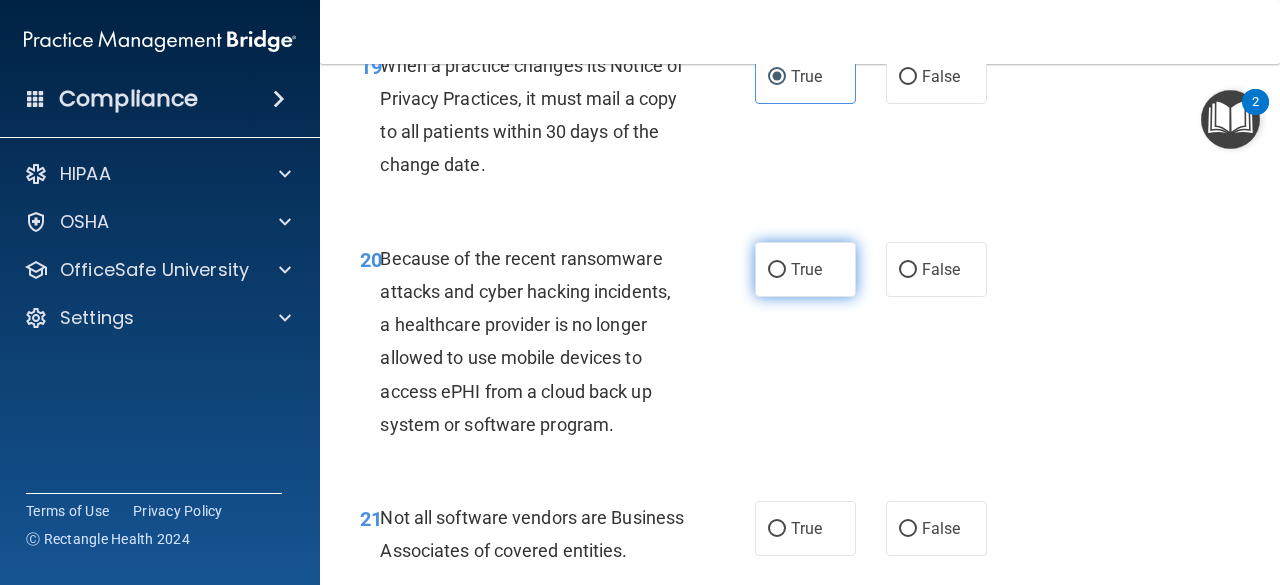 click on "True" at bounding box center (805, 269) 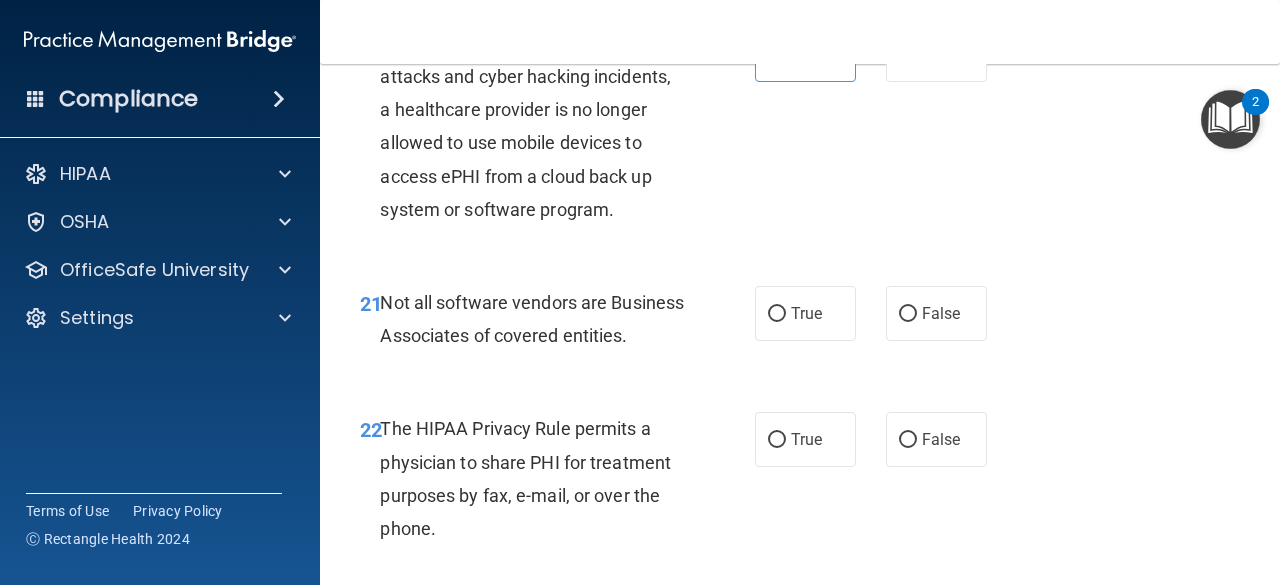 scroll, scrollTop: 4201, scrollLeft: 0, axis: vertical 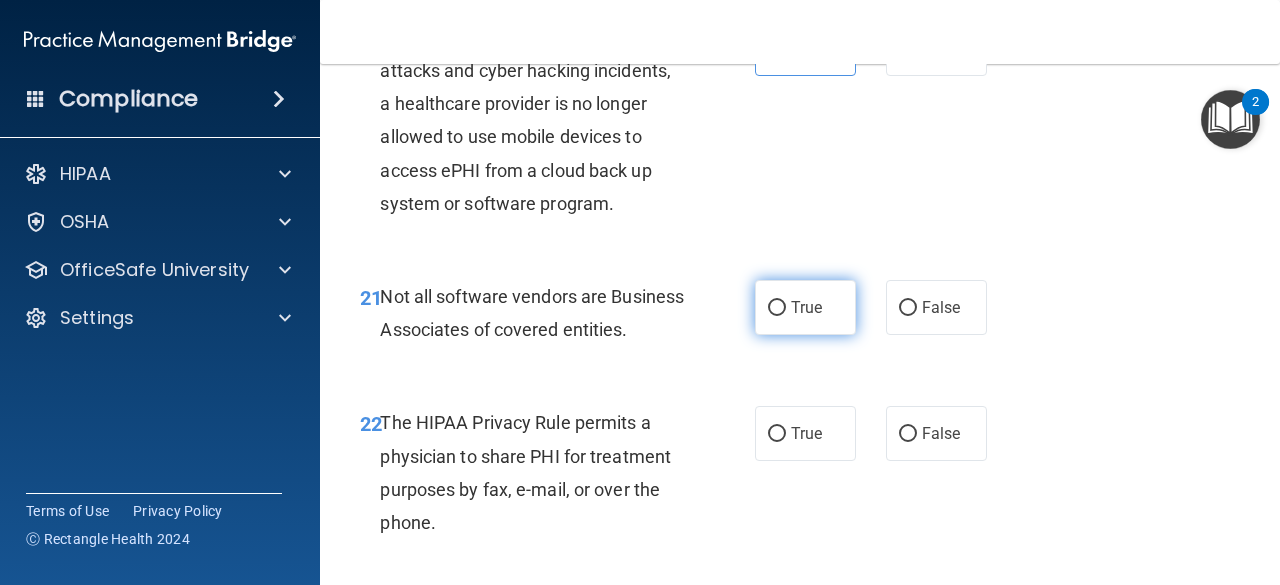 click on "True" at bounding box center [806, 307] 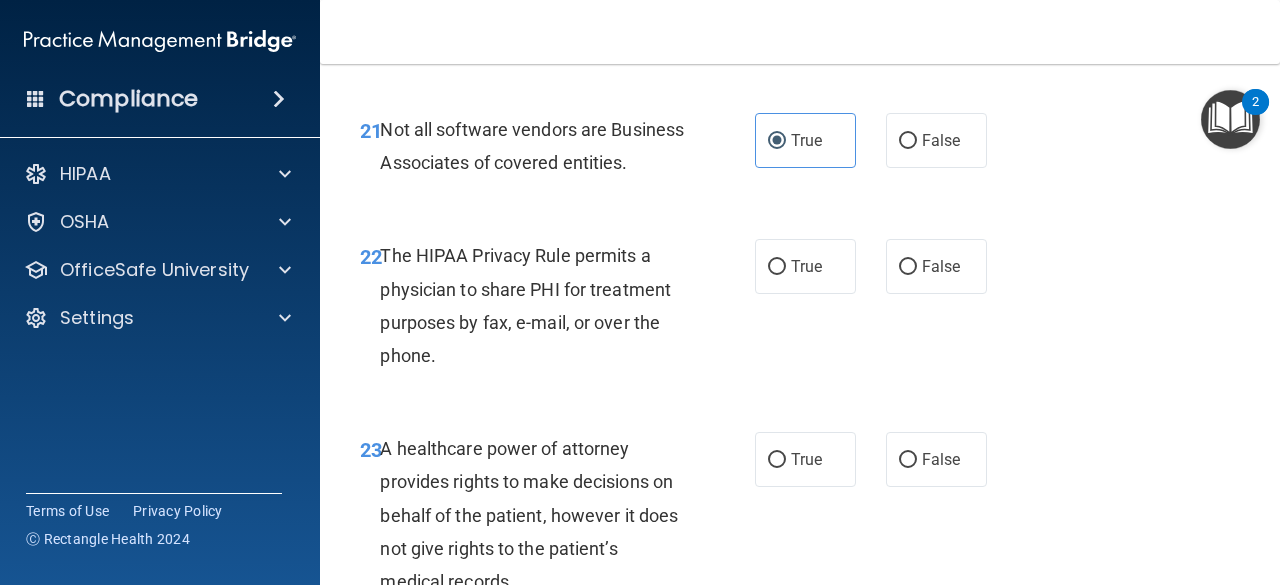 scroll, scrollTop: 4369, scrollLeft: 0, axis: vertical 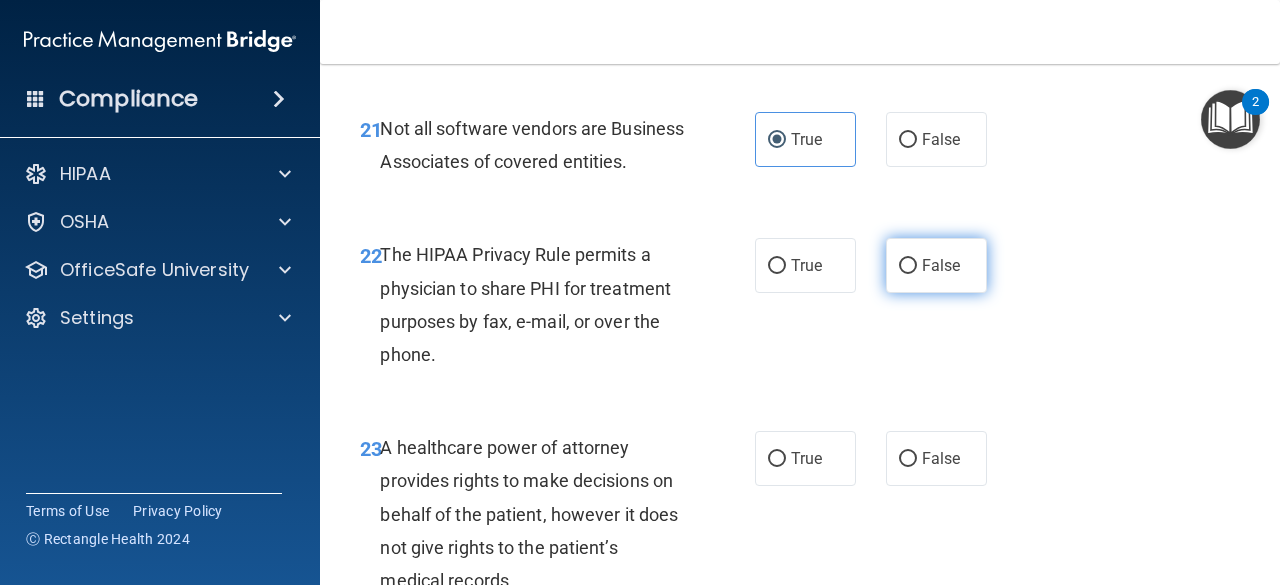 click on "False" at bounding box center [936, 265] 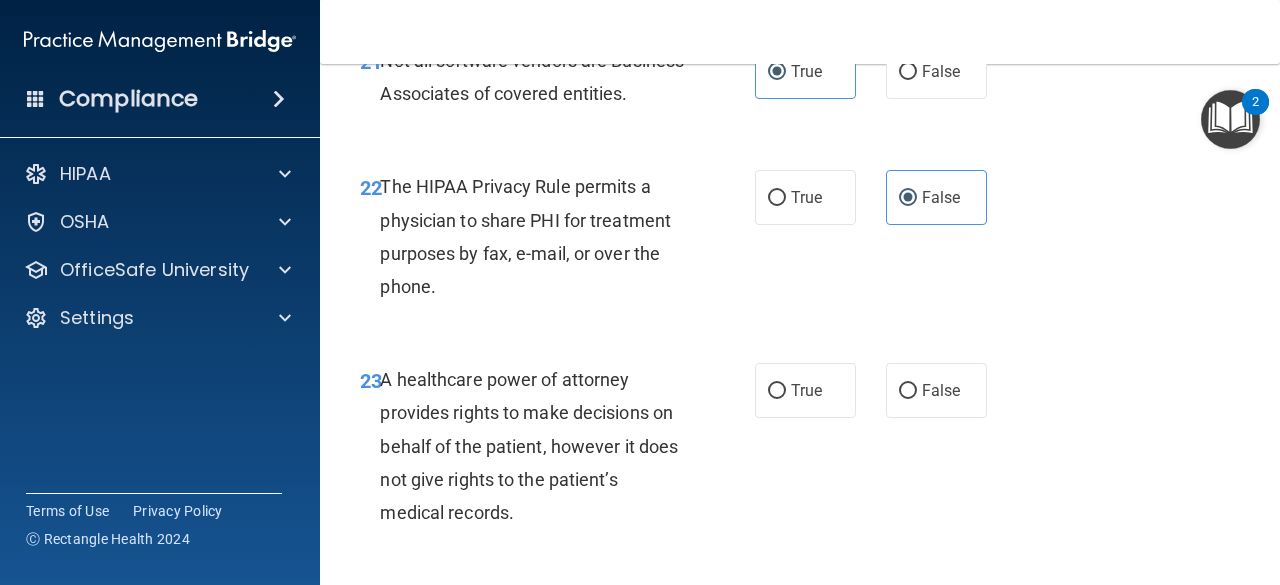 scroll, scrollTop: 4492, scrollLeft: 0, axis: vertical 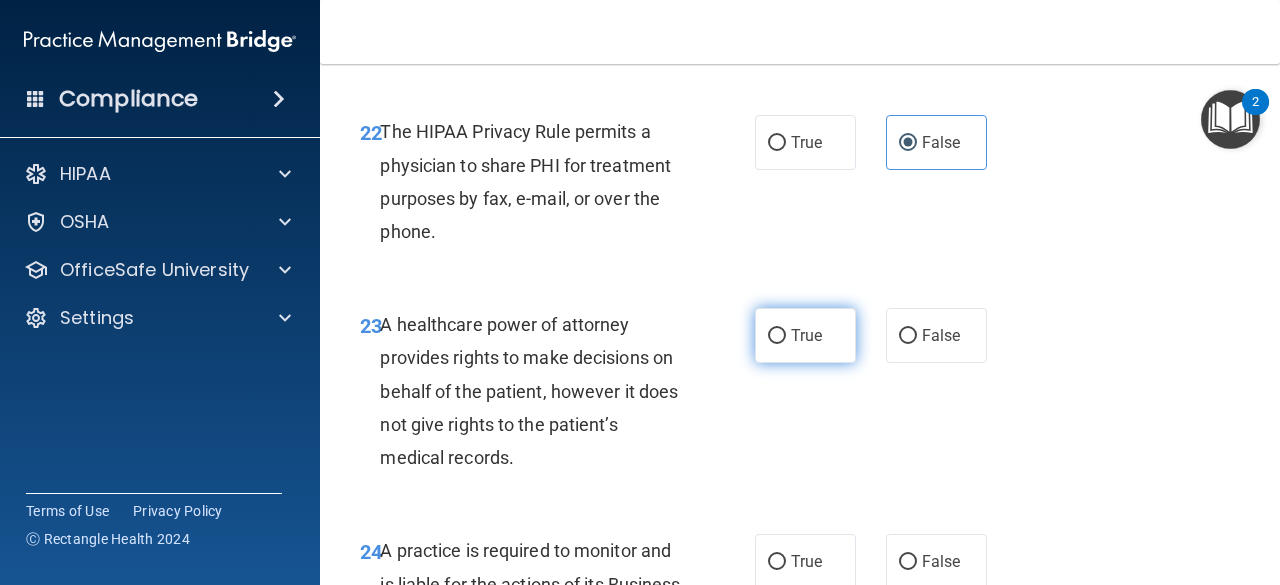 click on "True" at bounding box center [806, 335] 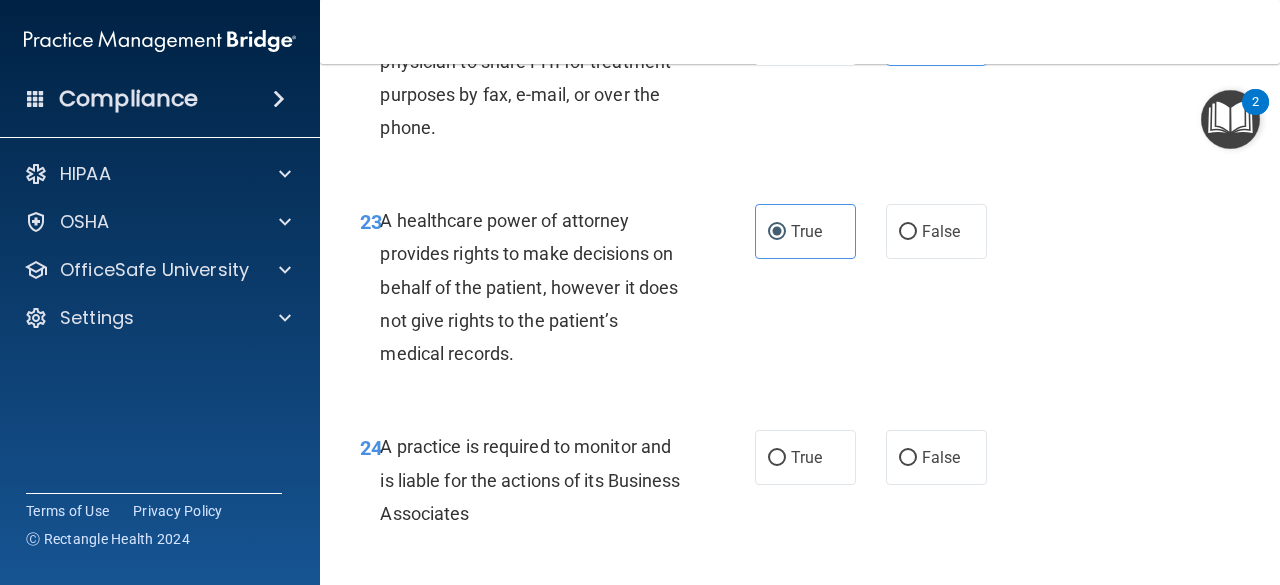scroll, scrollTop: 4597, scrollLeft: 0, axis: vertical 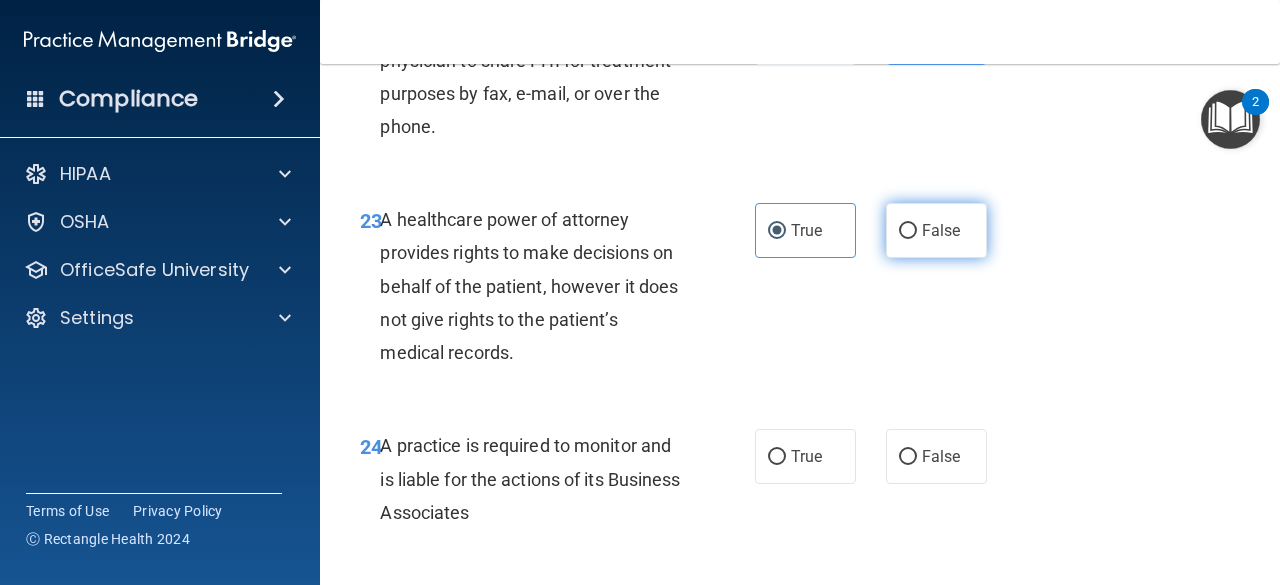 click on "False" at bounding box center (936, 230) 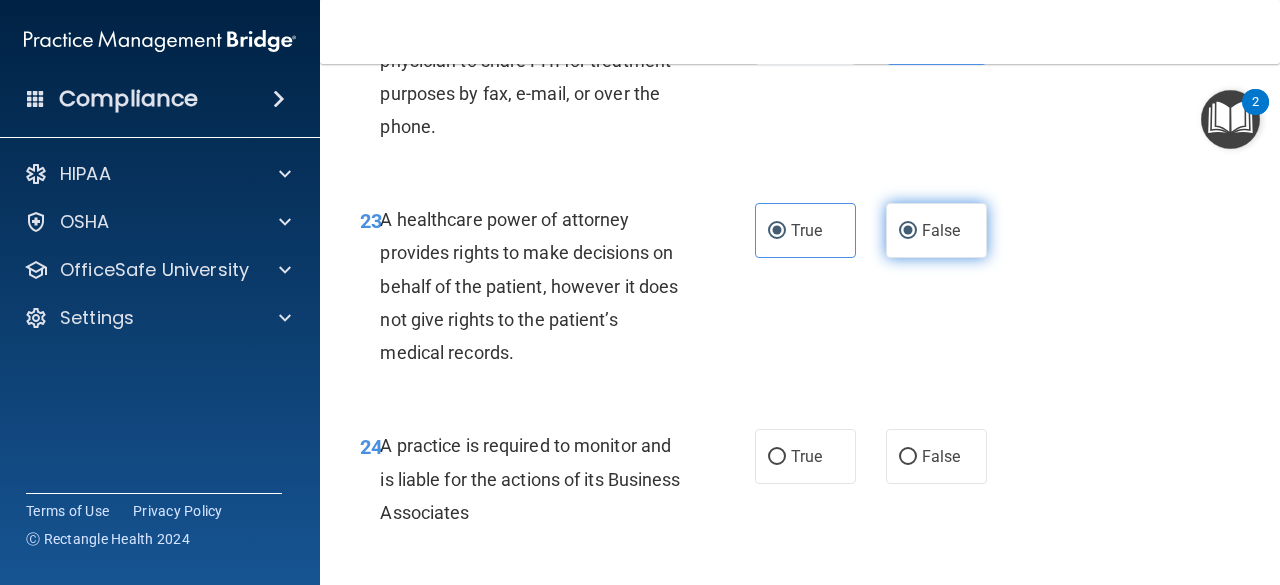 radio on "false" 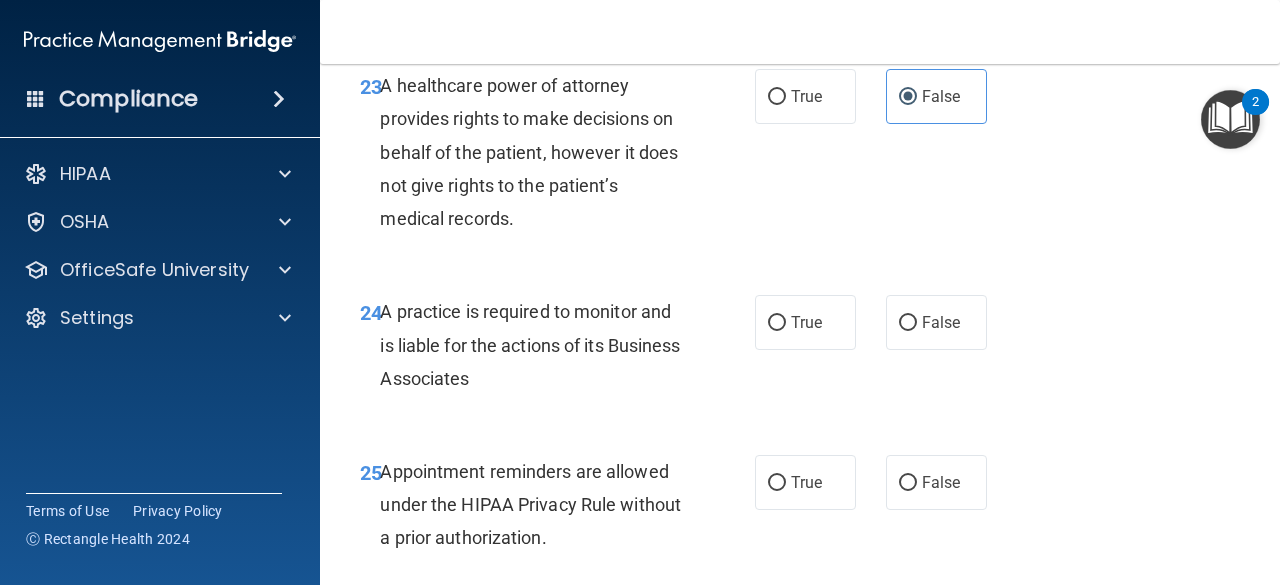 scroll, scrollTop: 4735, scrollLeft: 0, axis: vertical 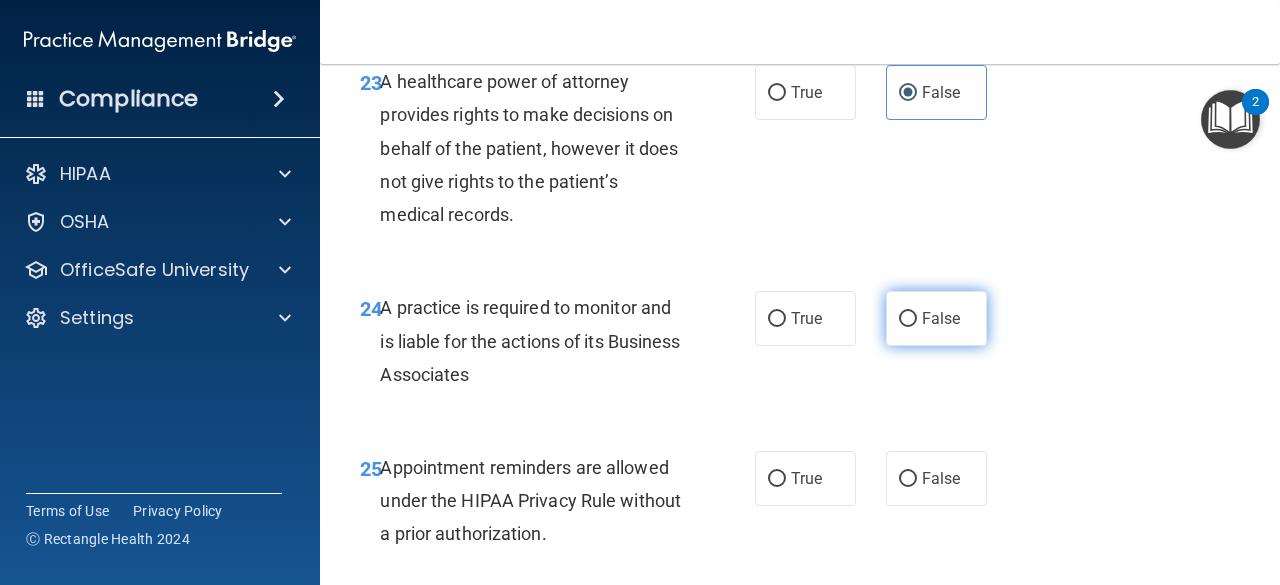 click on "False" at bounding box center [936, 318] 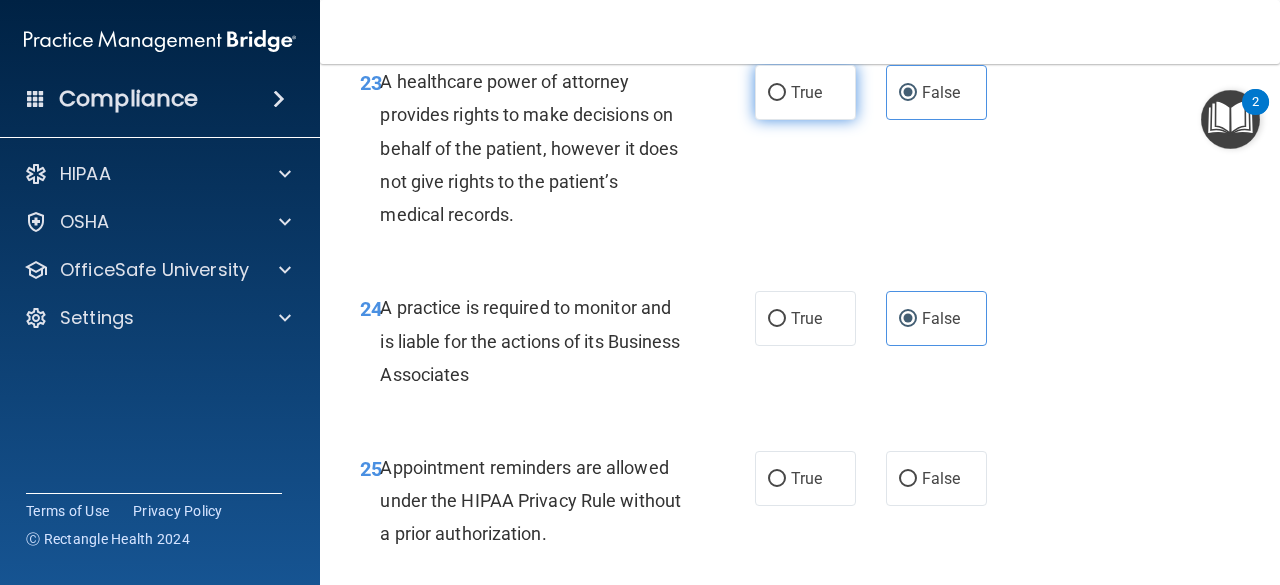 click on "True" at bounding box center [777, 93] 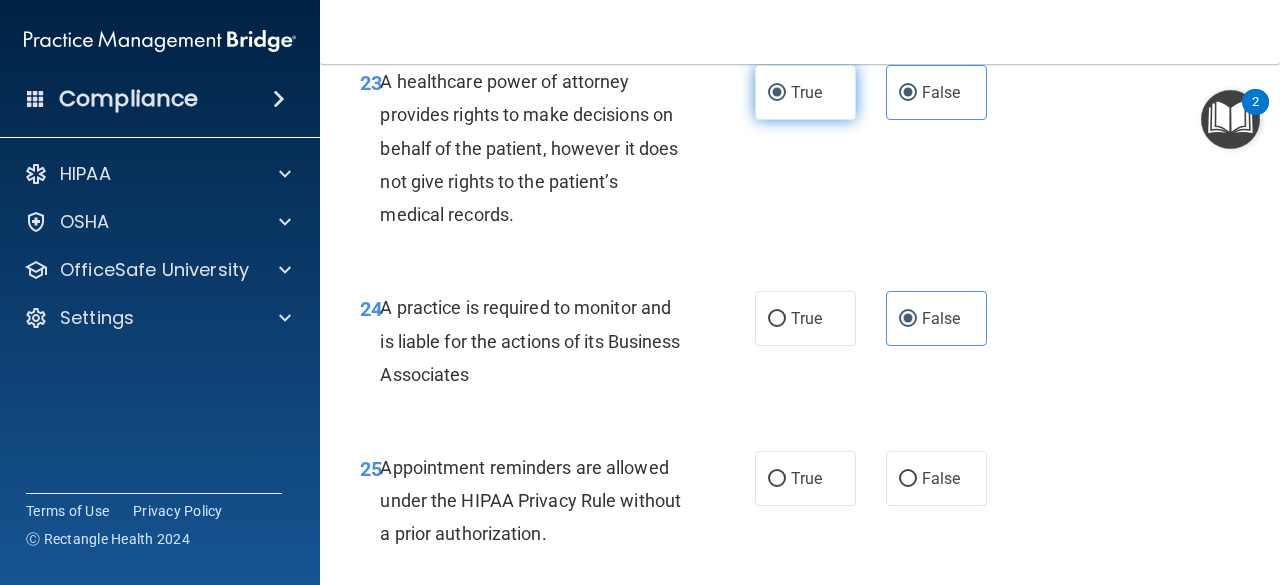 radio on "false" 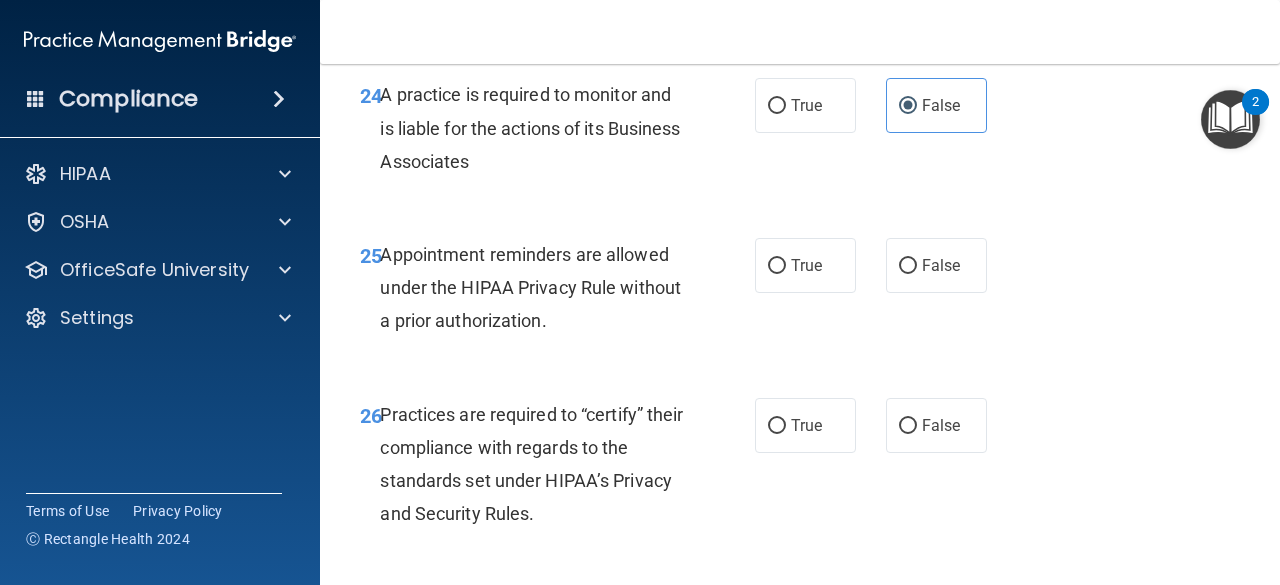 scroll, scrollTop: 4949, scrollLeft: 0, axis: vertical 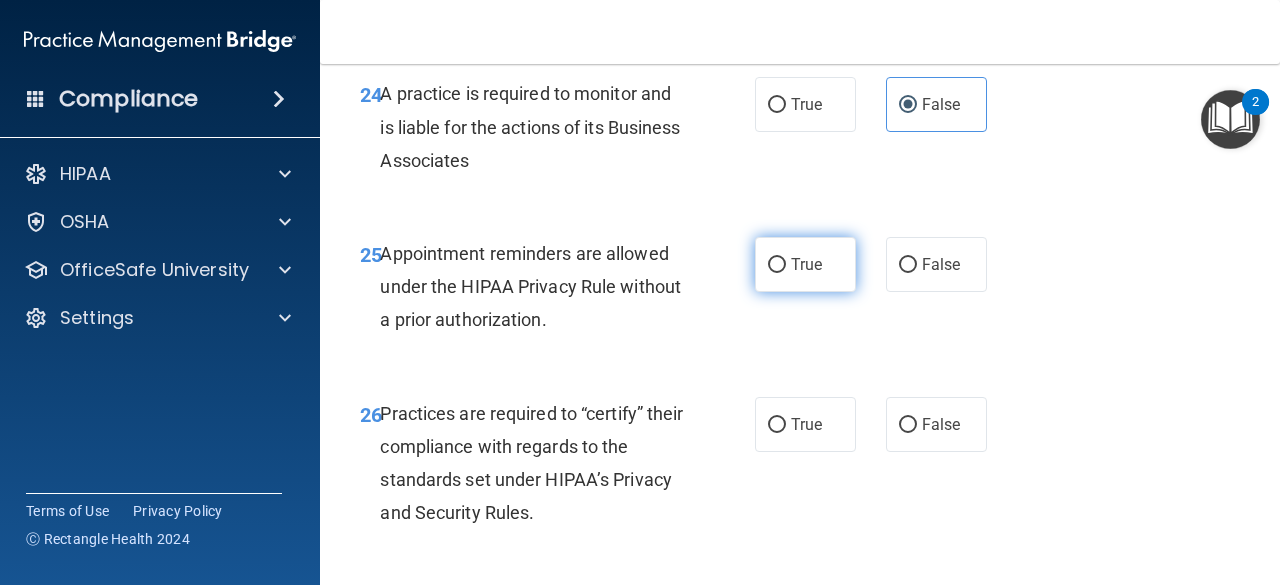 click on "True" at bounding box center [805, 264] 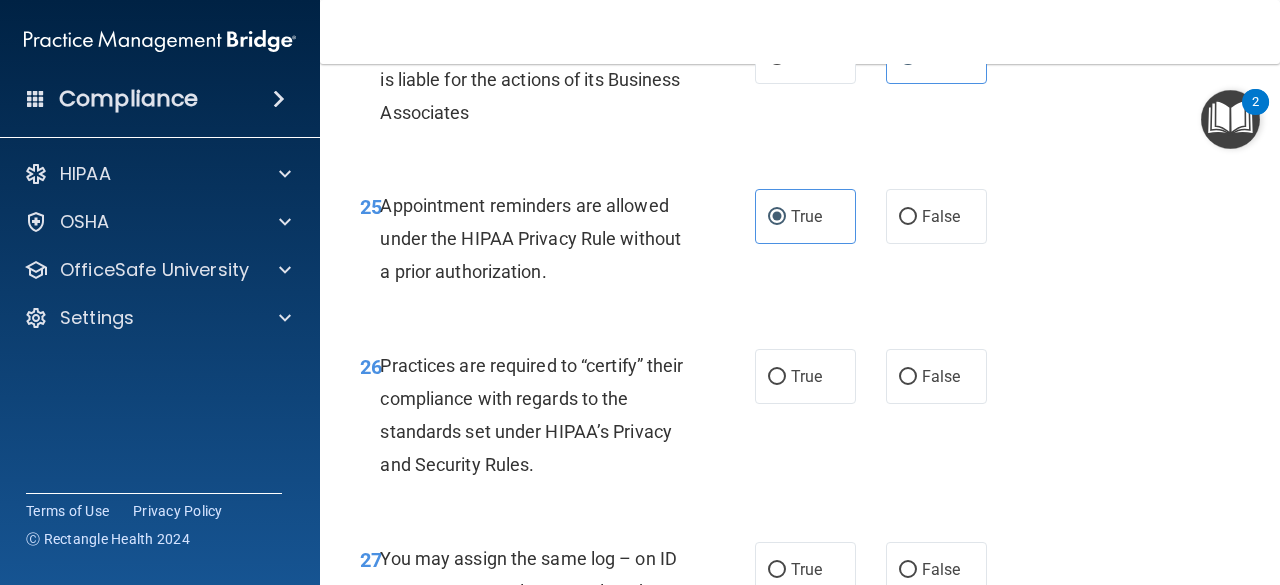 scroll, scrollTop: 5009, scrollLeft: 0, axis: vertical 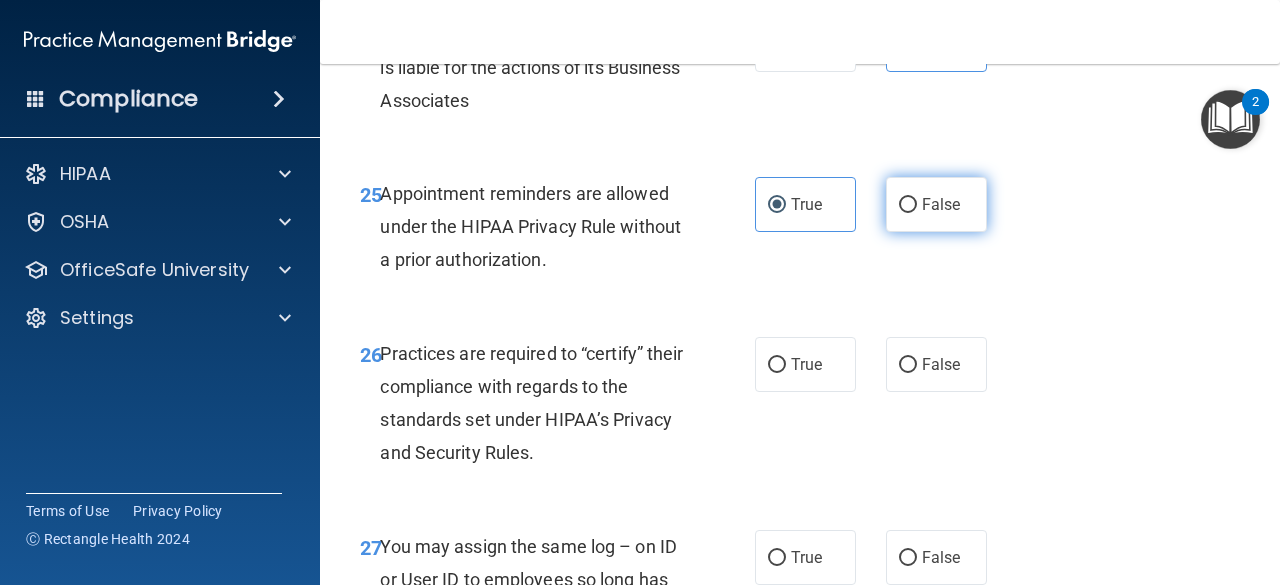 click on "False" at bounding box center (941, 204) 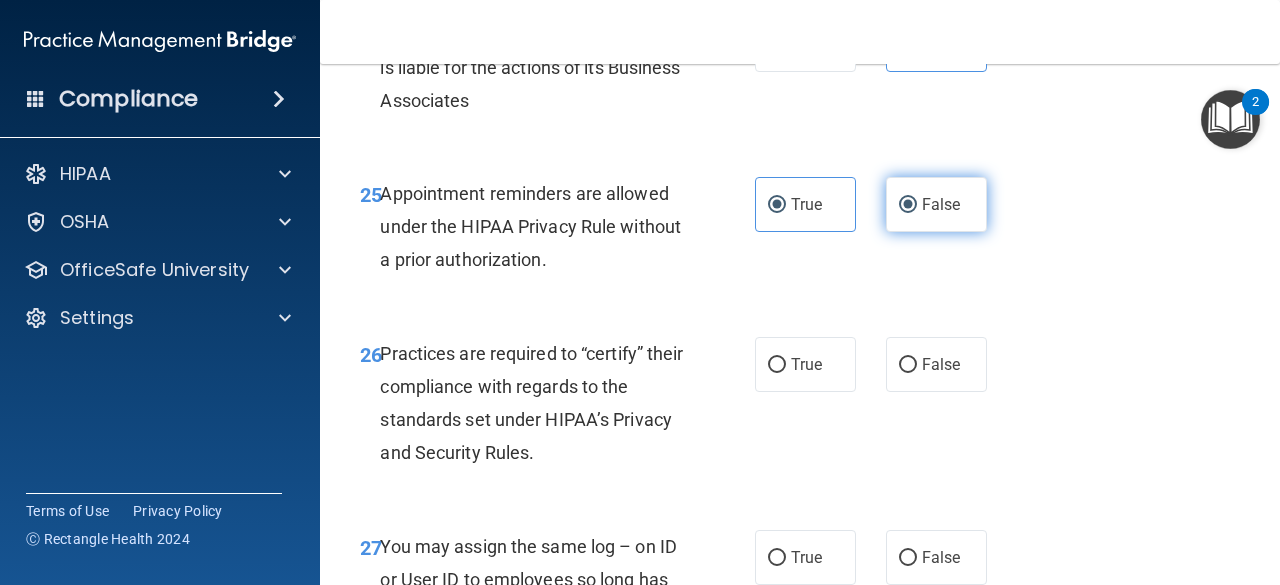 radio on "false" 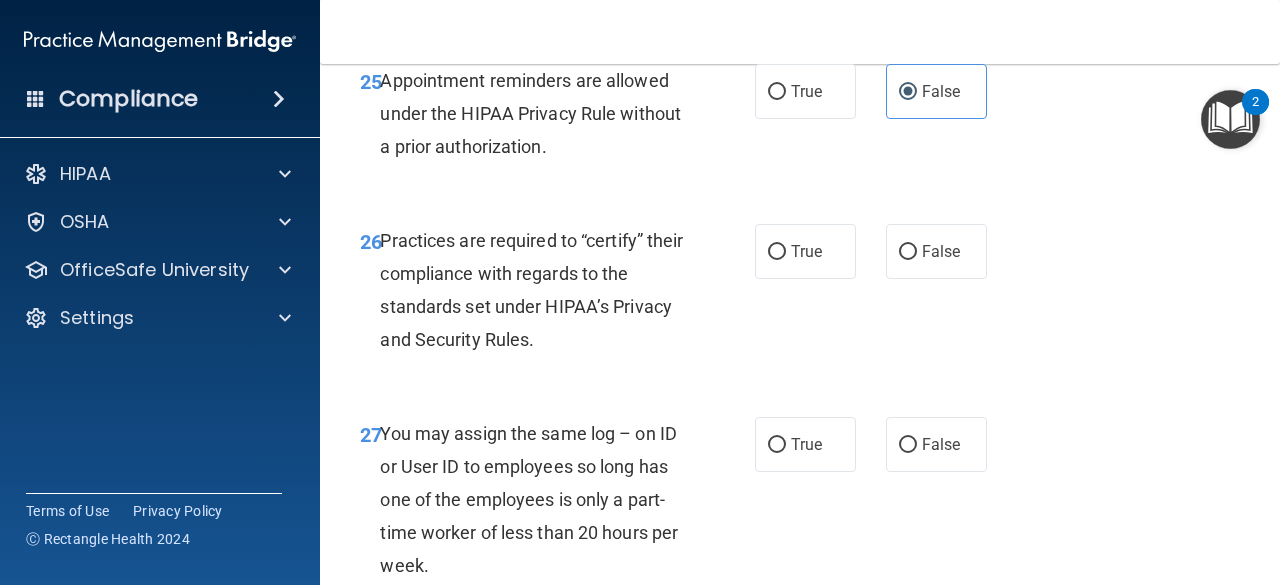 scroll, scrollTop: 5125, scrollLeft: 0, axis: vertical 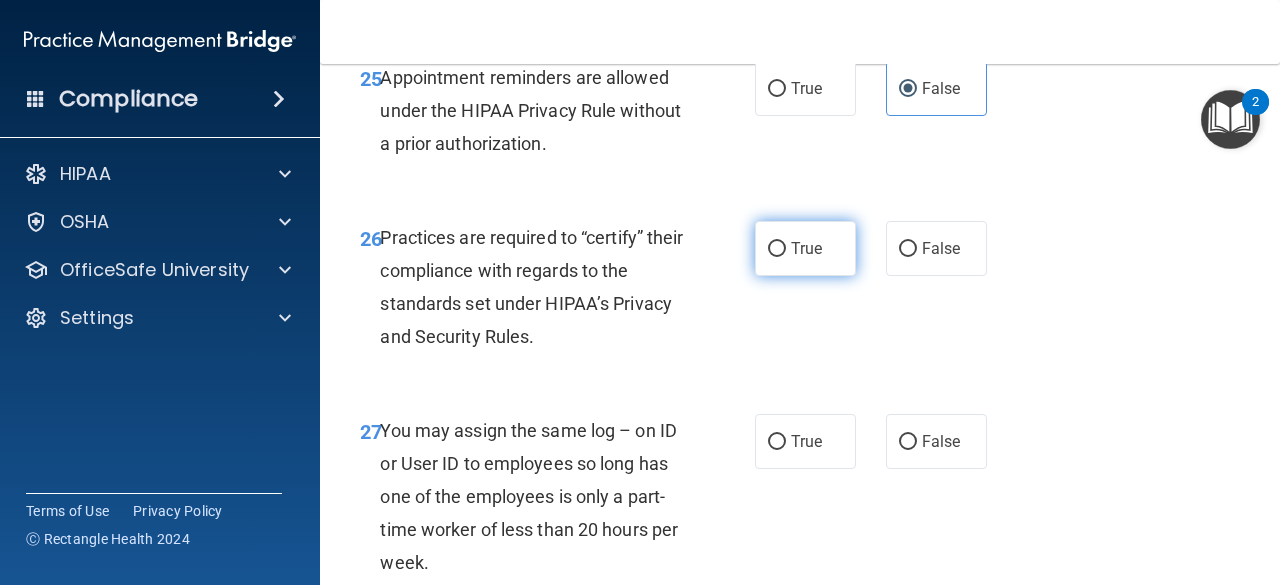 click on "True" at bounding box center (806, 248) 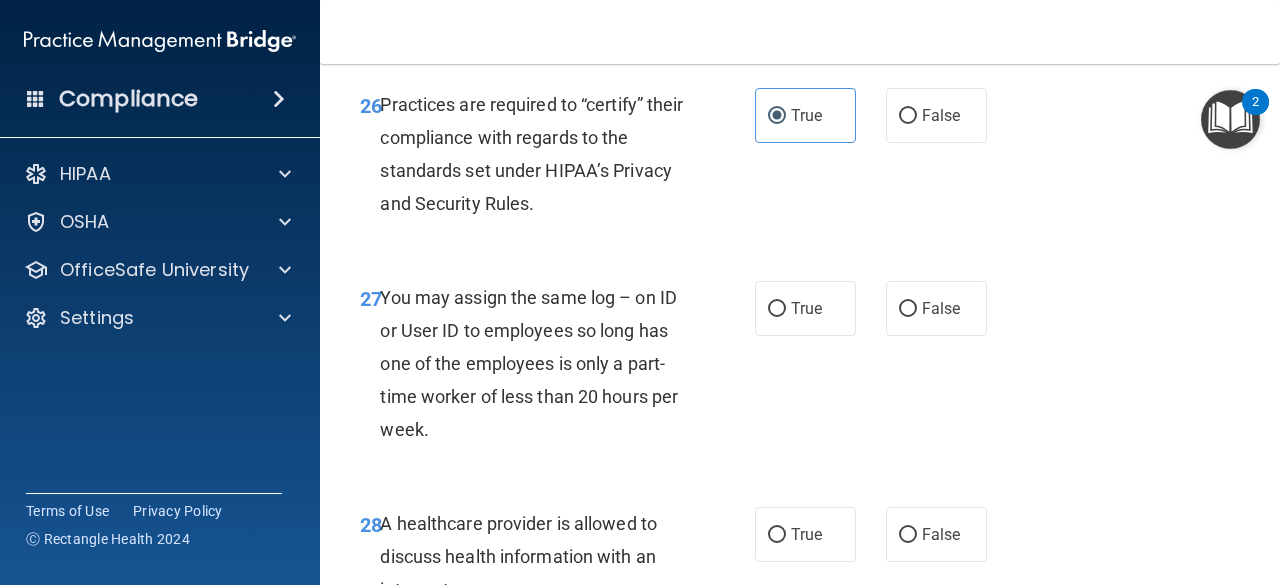 scroll, scrollTop: 5259, scrollLeft: 0, axis: vertical 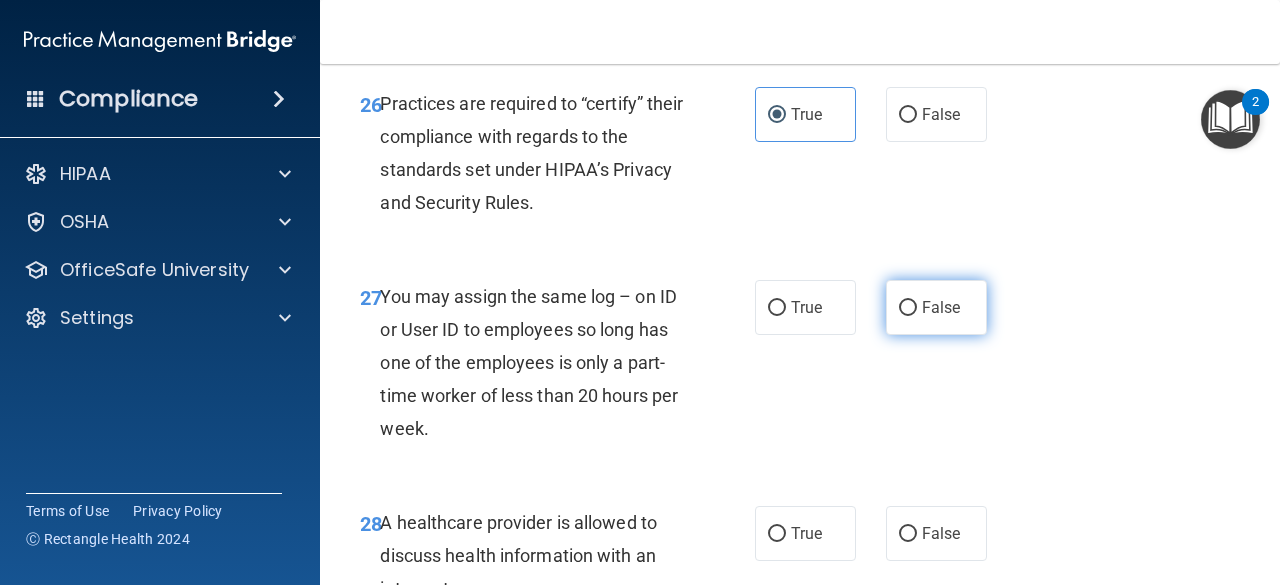 click on "False" at bounding box center (936, 307) 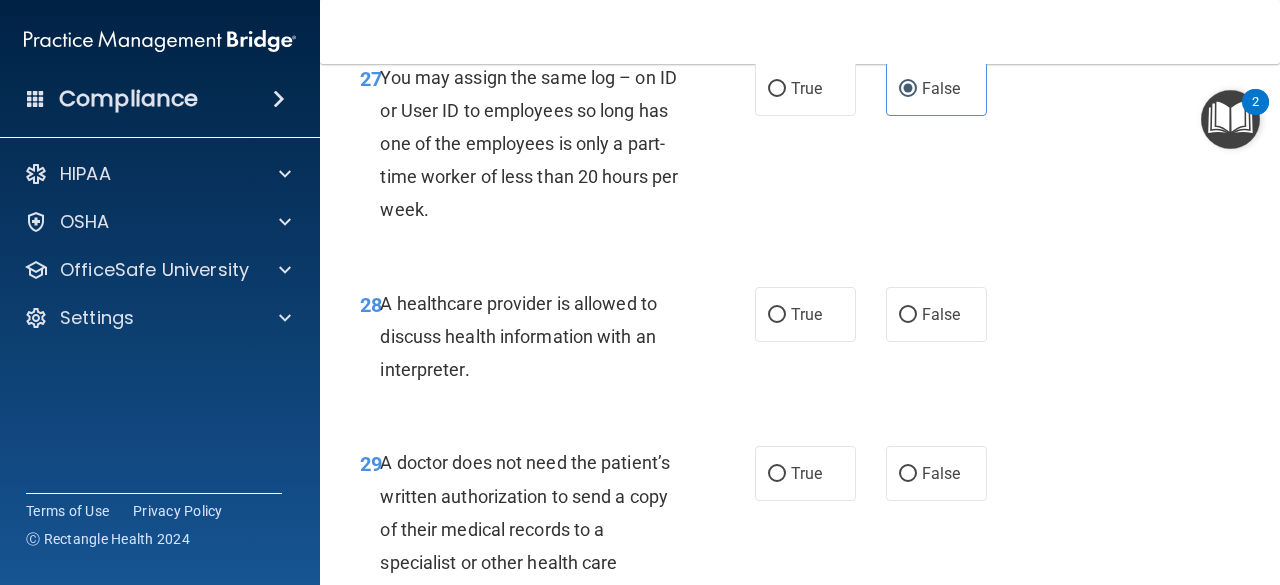 scroll, scrollTop: 5479, scrollLeft: 0, axis: vertical 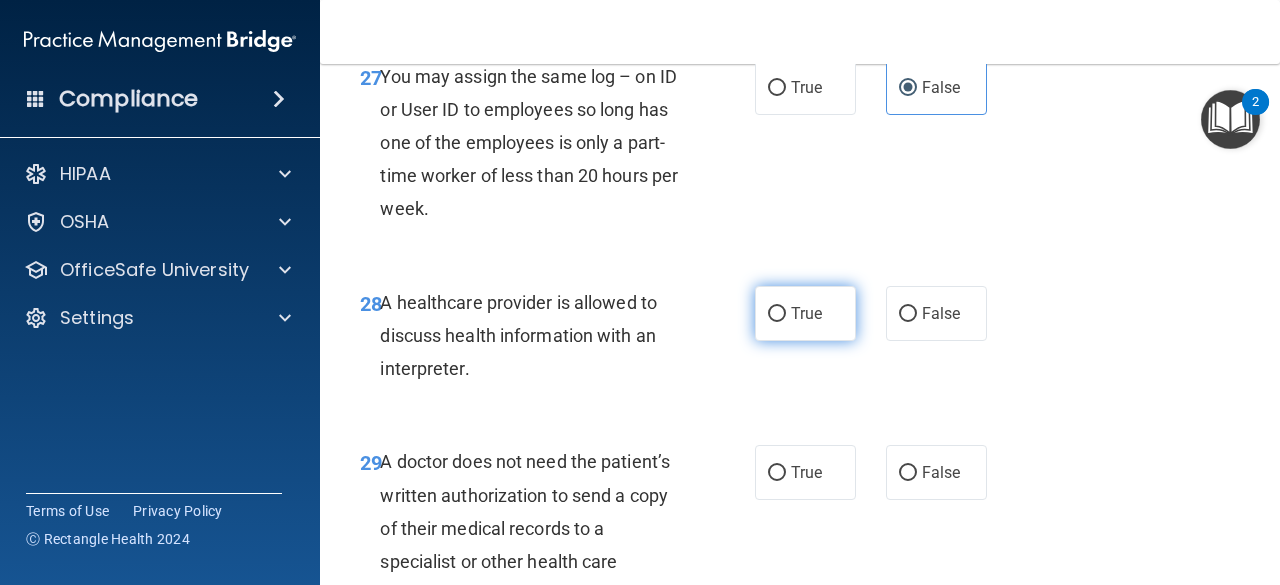 click on "True" at bounding box center (806, 313) 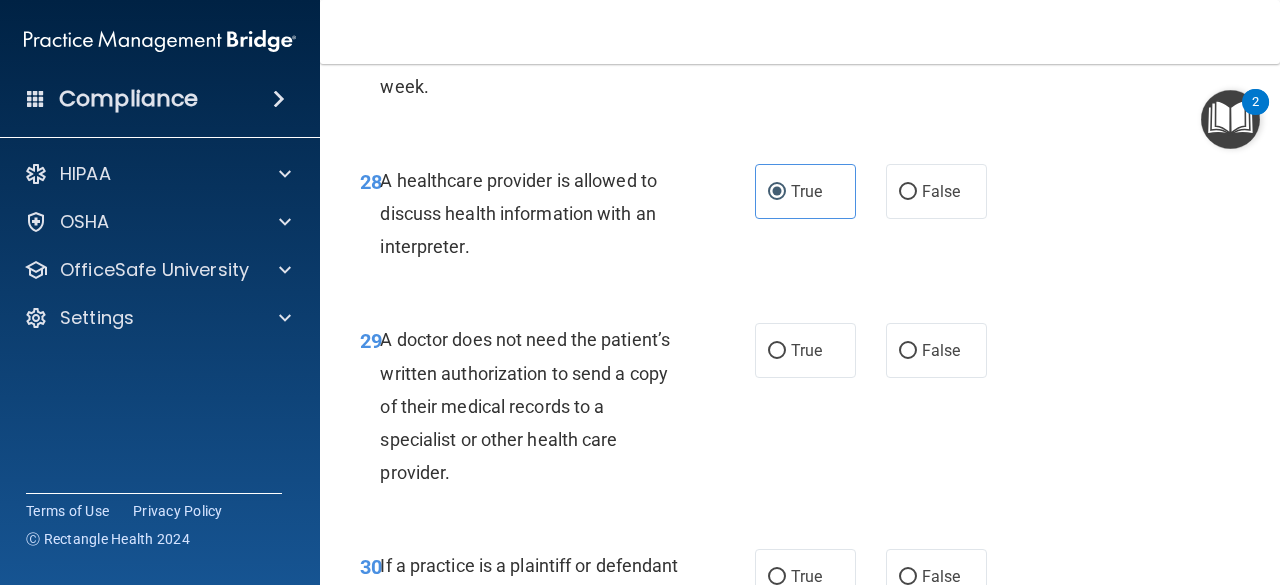 scroll, scrollTop: 5602, scrollLeft: 0, axis: vertical 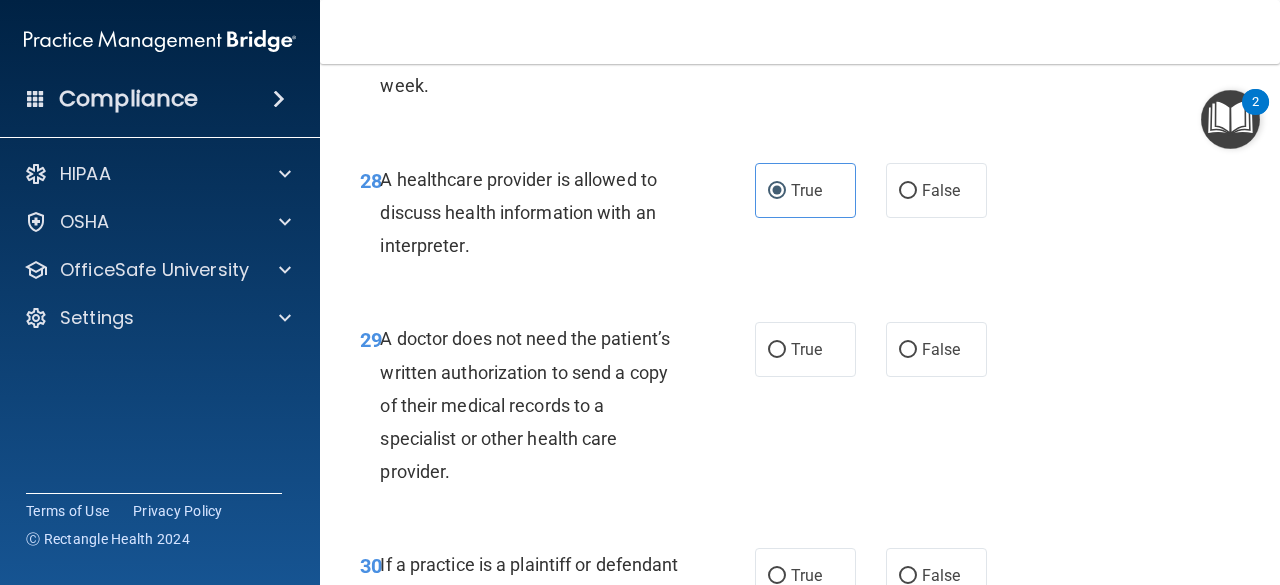 click on "28       A healthcare provider is allowed to discuss health information with an interpreter.                 True           False" at bounding box center [800, 218] 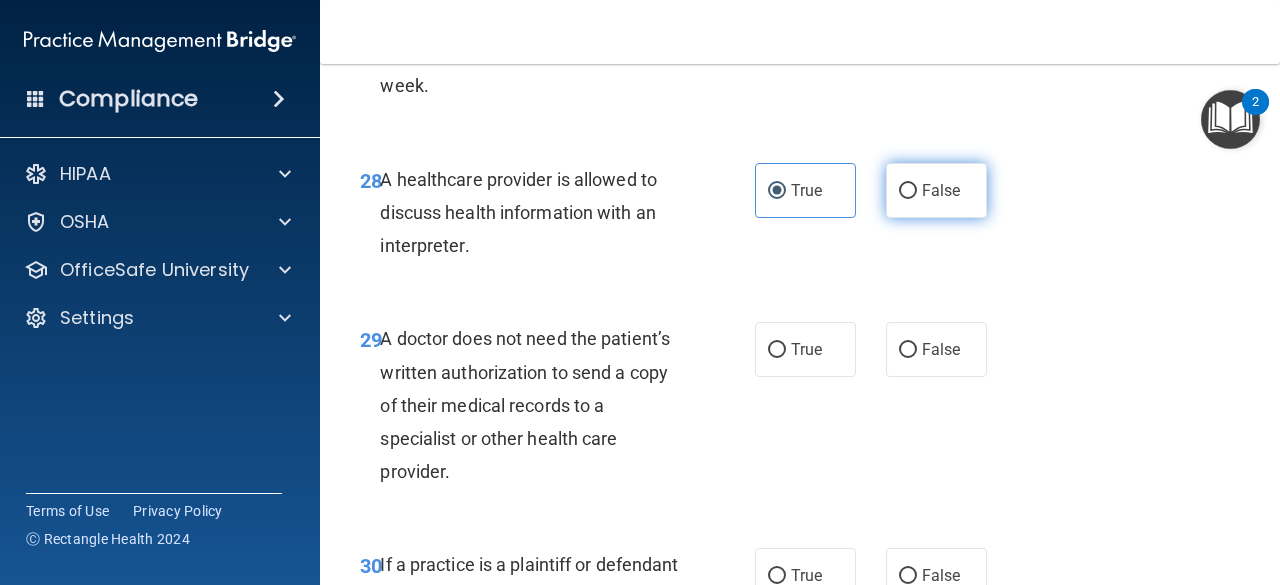 click on "False" at bounding box center [936, 190] 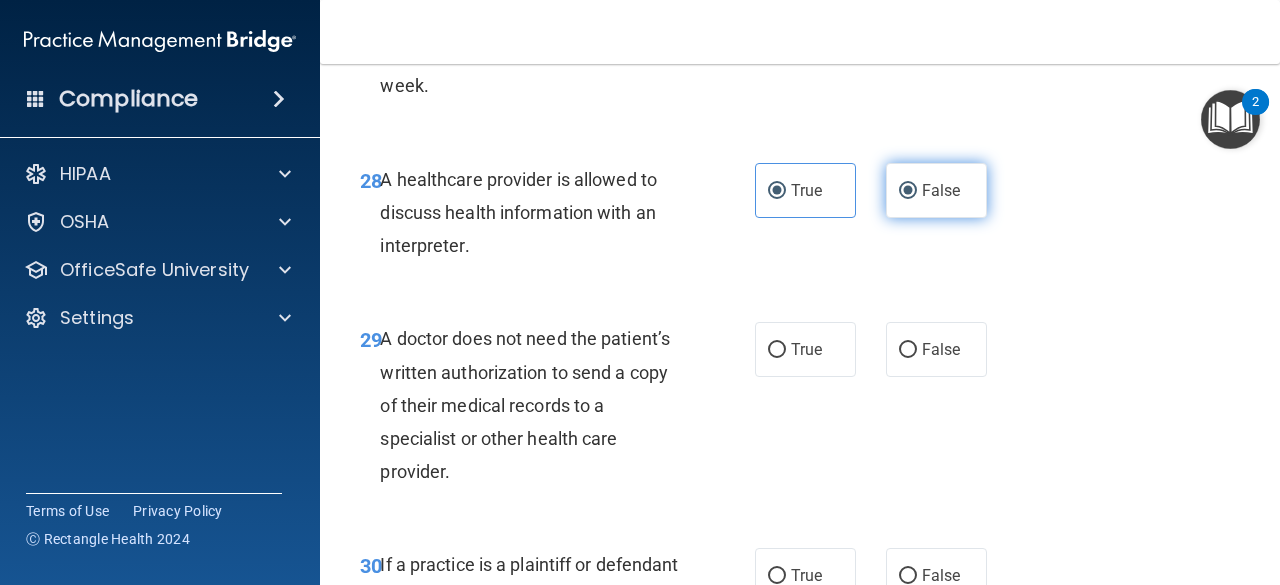 radio on "false" 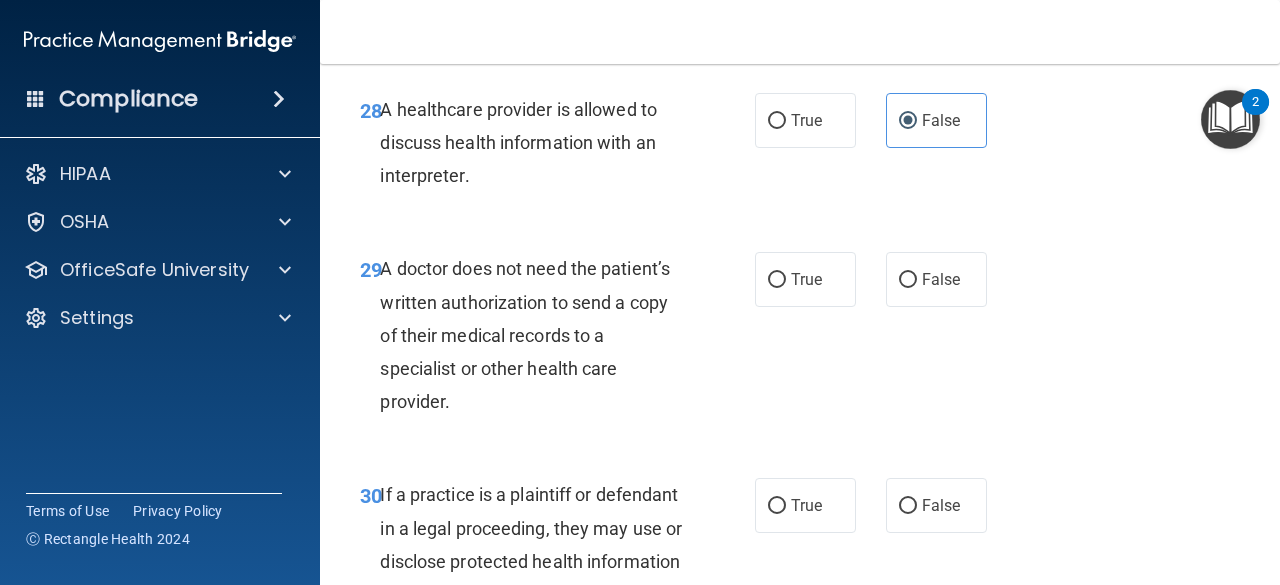 scroll, scrollTop: 5673, scrollLeft: 0, axis: vertical 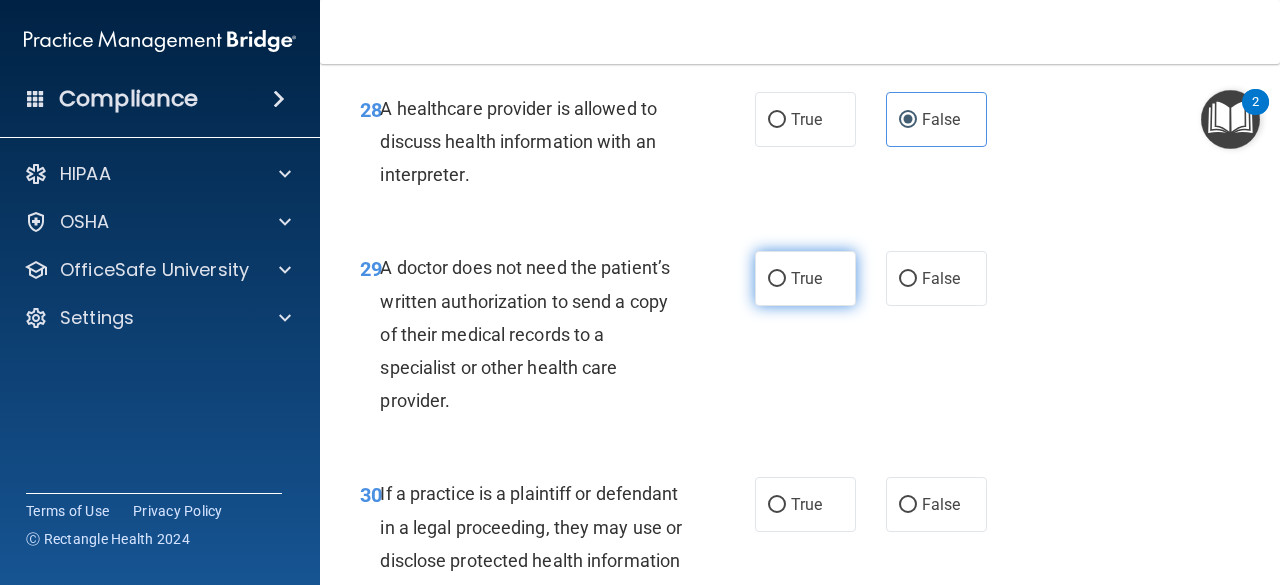click on "True" at bounding box center (806, 278) 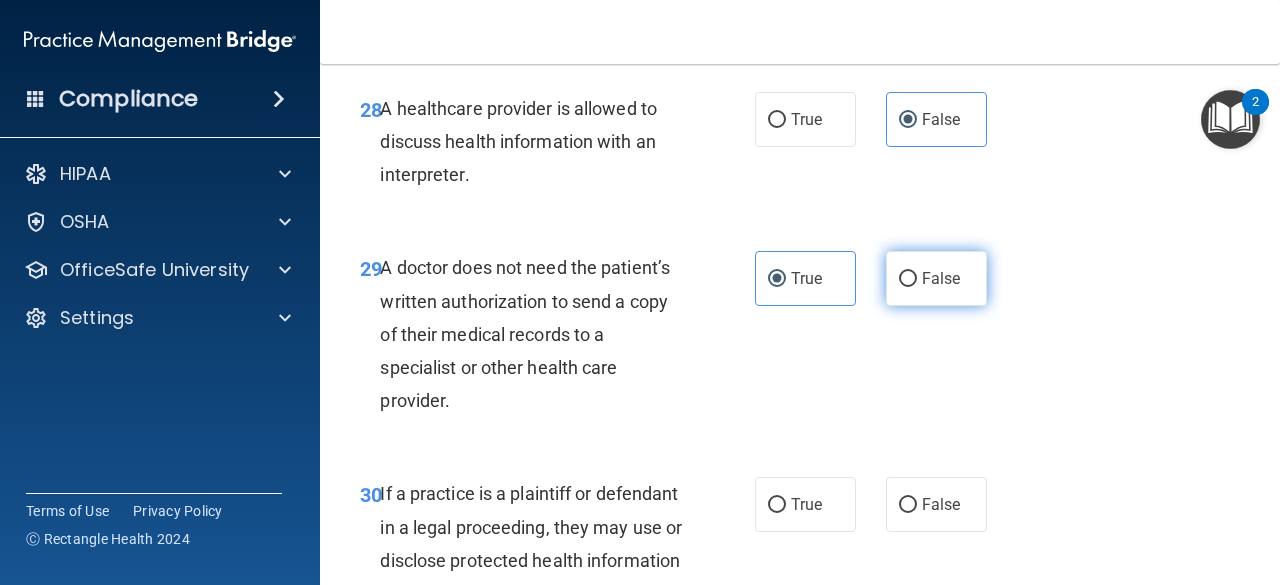 click on "False" at bounding box center (936, 278) 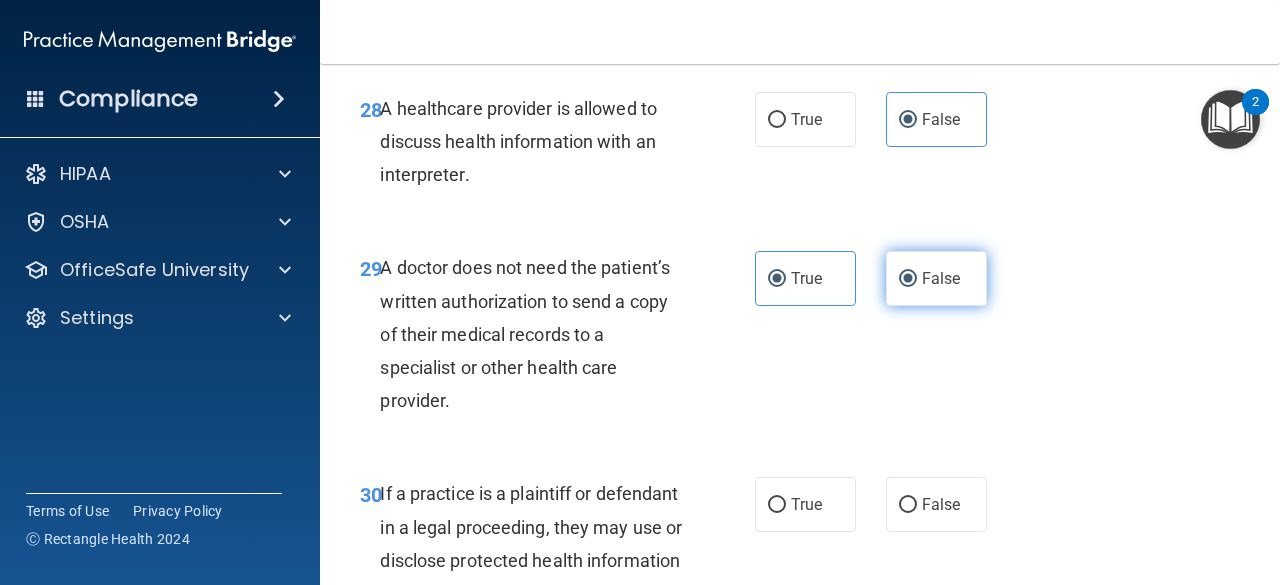 radio on "false" 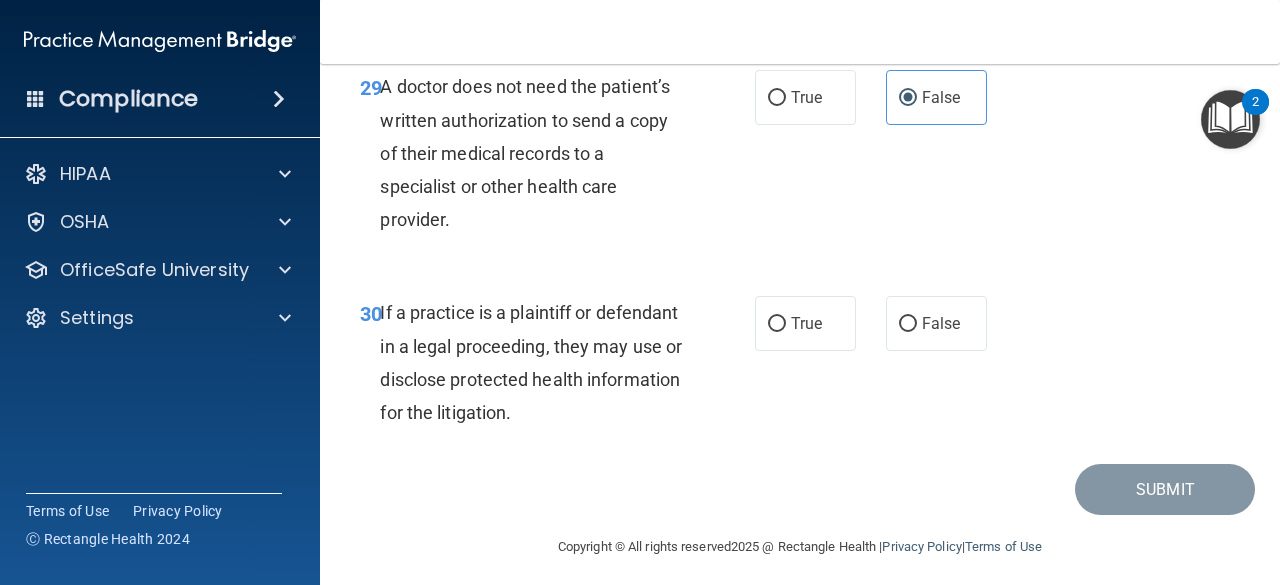 scroll, scrollTop: 5856, scrollLeft: 0, axis: vertical 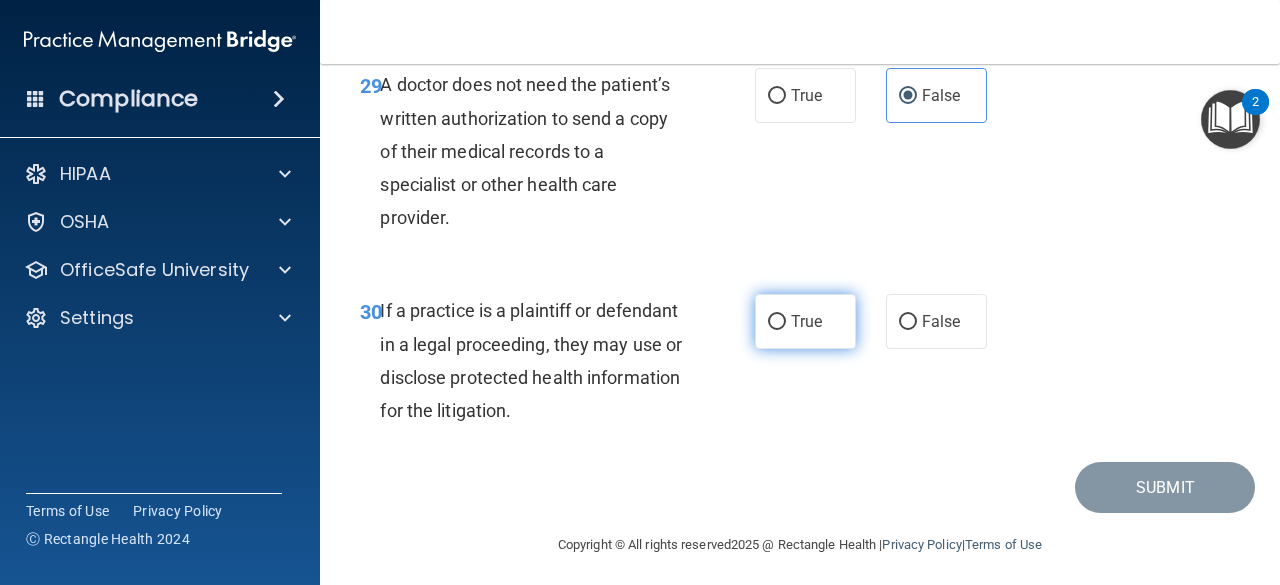 click on "True" at bounding box center (805, 321) 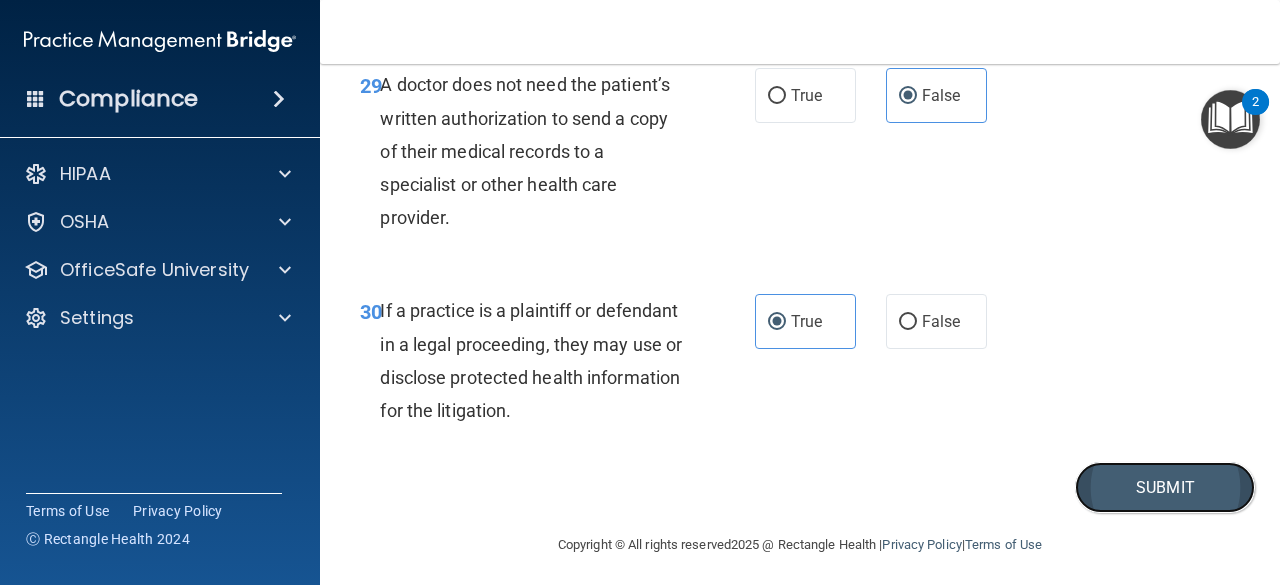 click on "Submit" at bounding box center [1165, 487] 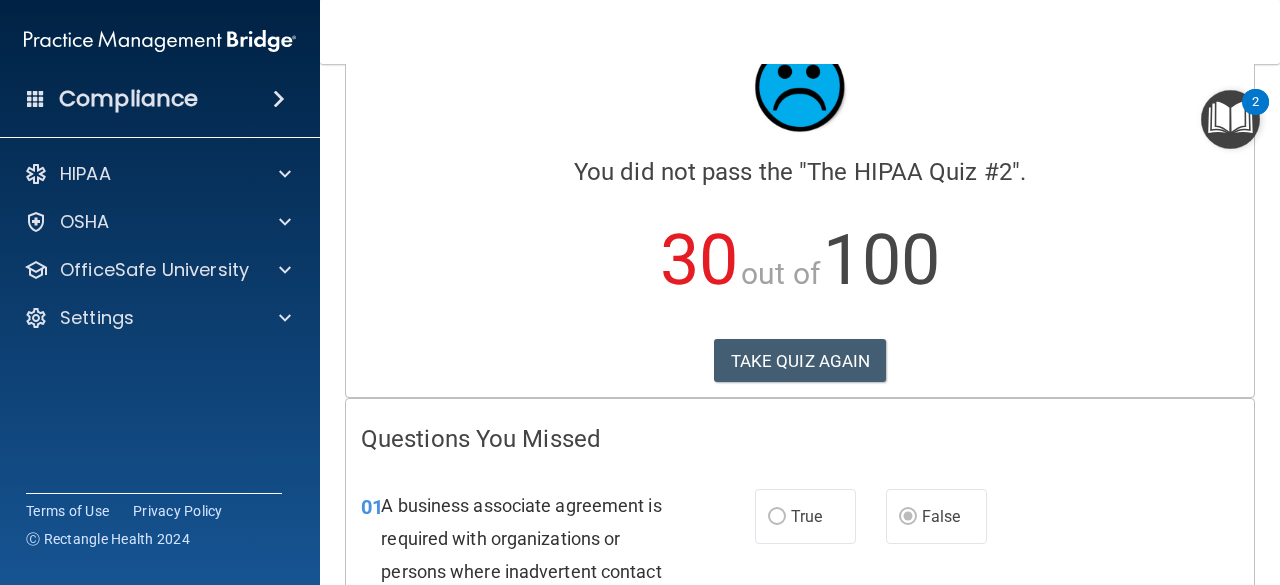 scroll, scrollTop: 0, scrollLeft: 0, axis: both 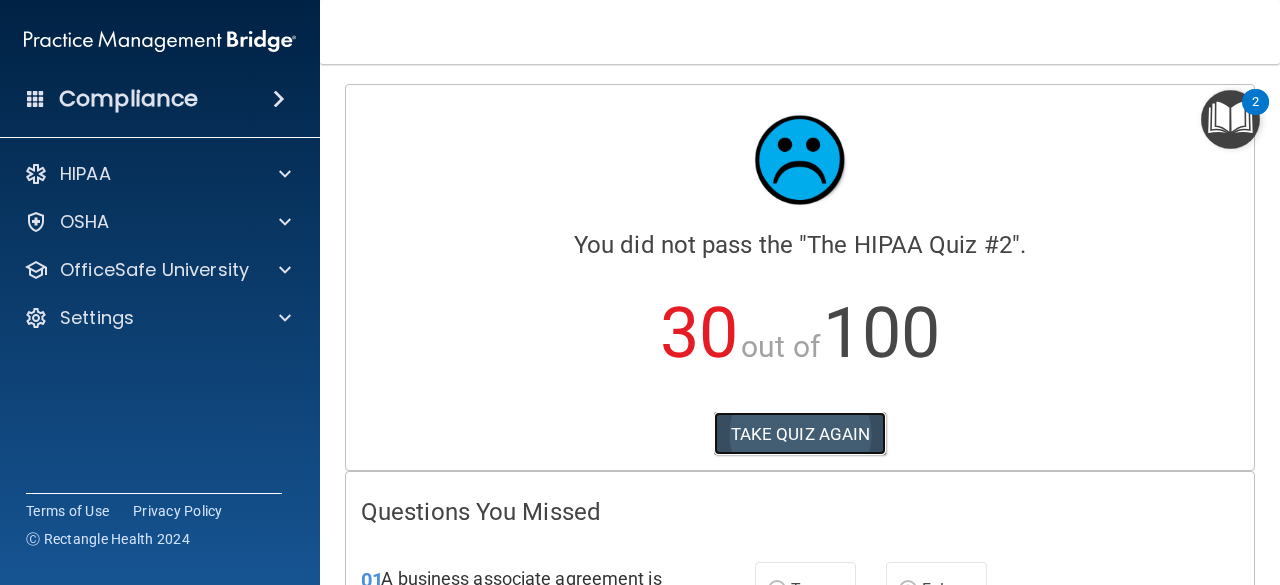 click on "TAKE QUIZ AGAIN" at bounding box center (800, 434) 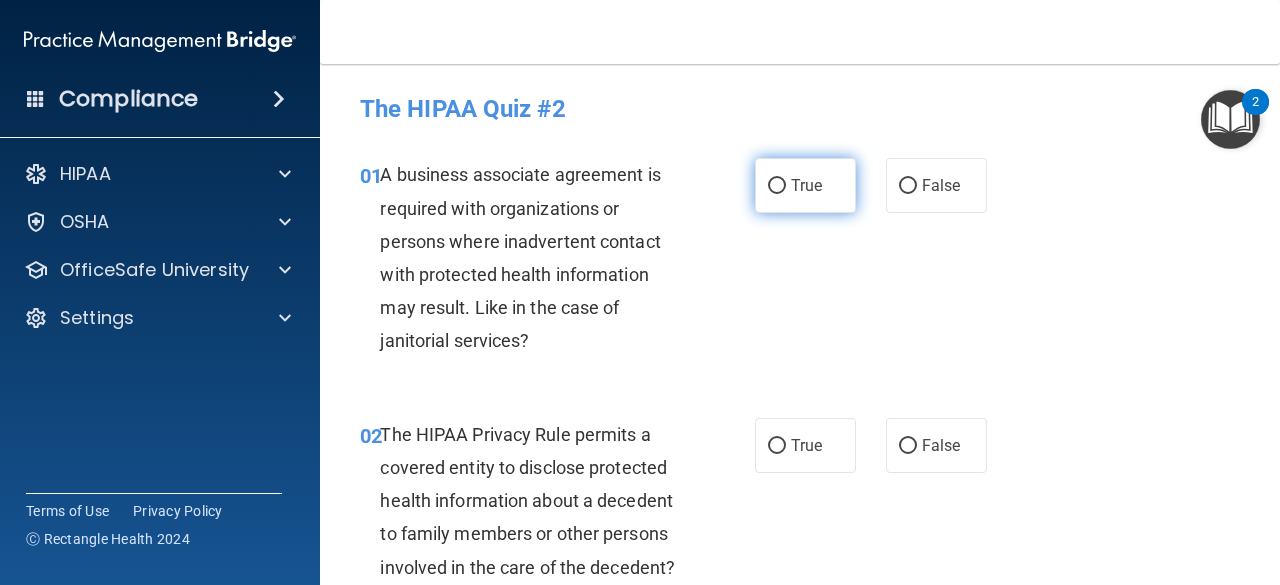 click on "True" at bounding box center (805, 185) 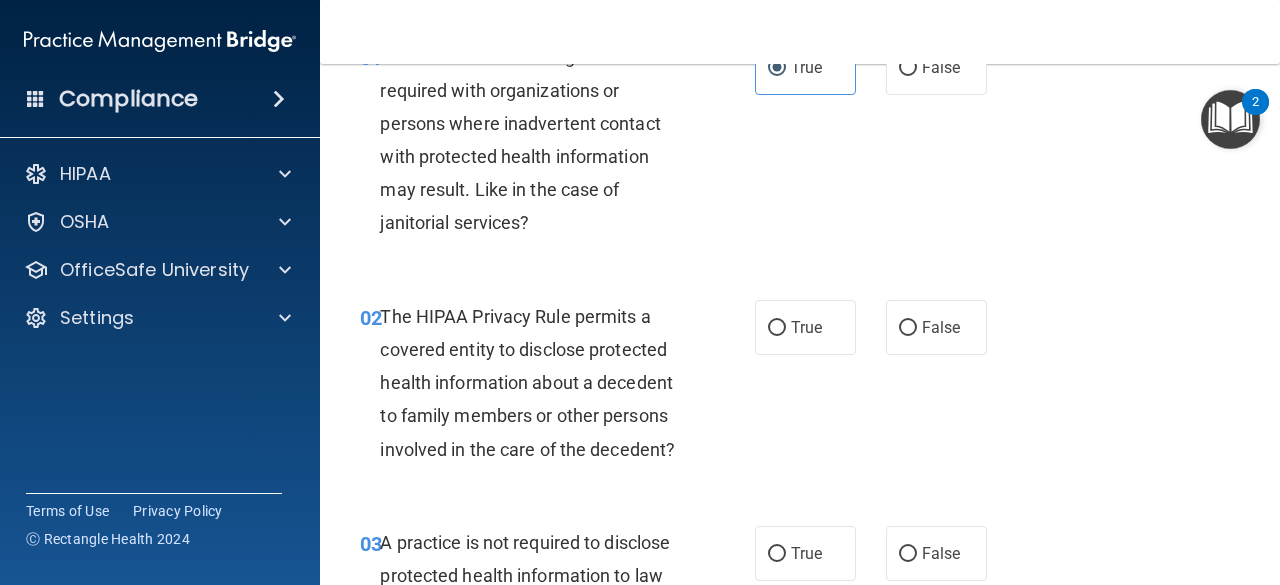 scroll, scrollTop: 121, scrollLeft: 0, axis: vertical 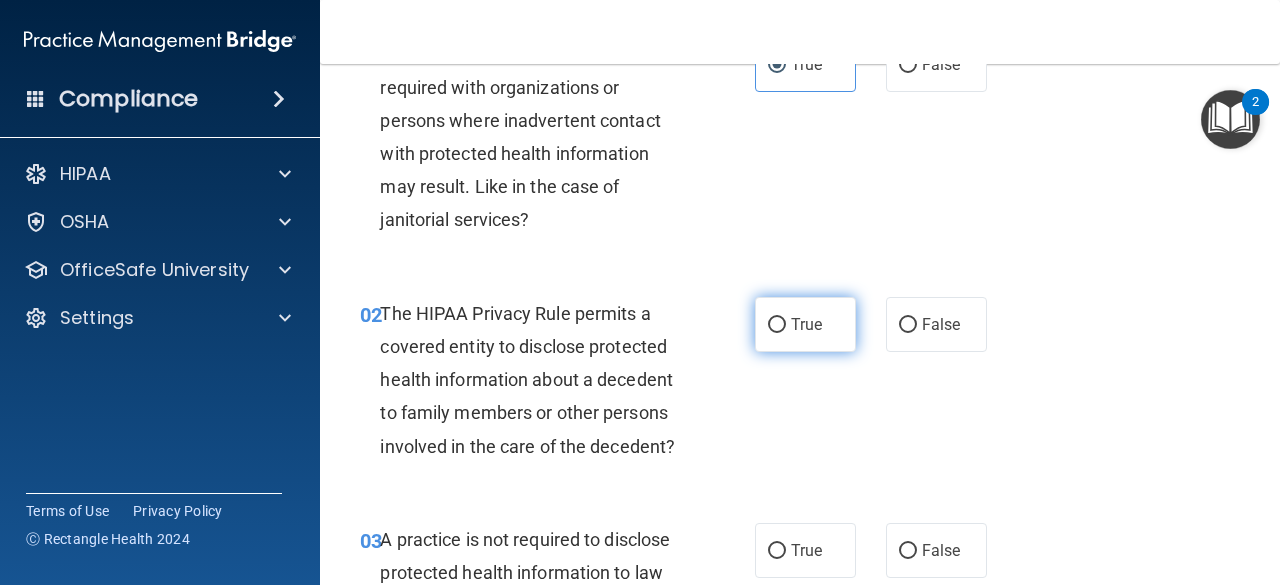 click on "True" at bounding box center (806, 324) 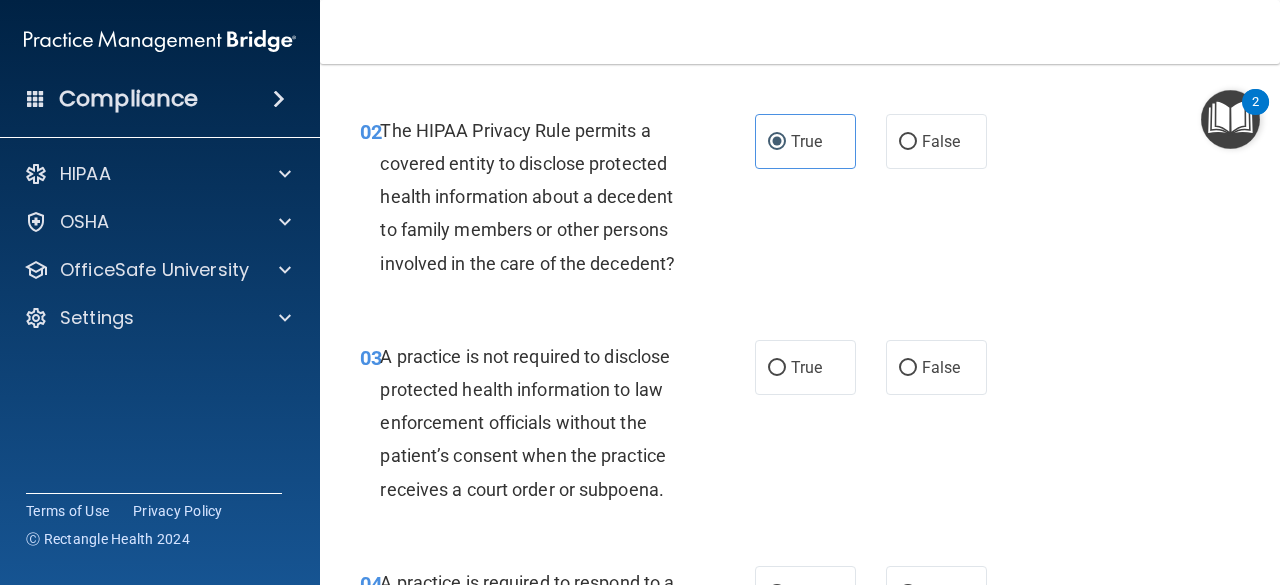 scroll, scrollTop: 305, scrollLeft: 0, axis: vertical 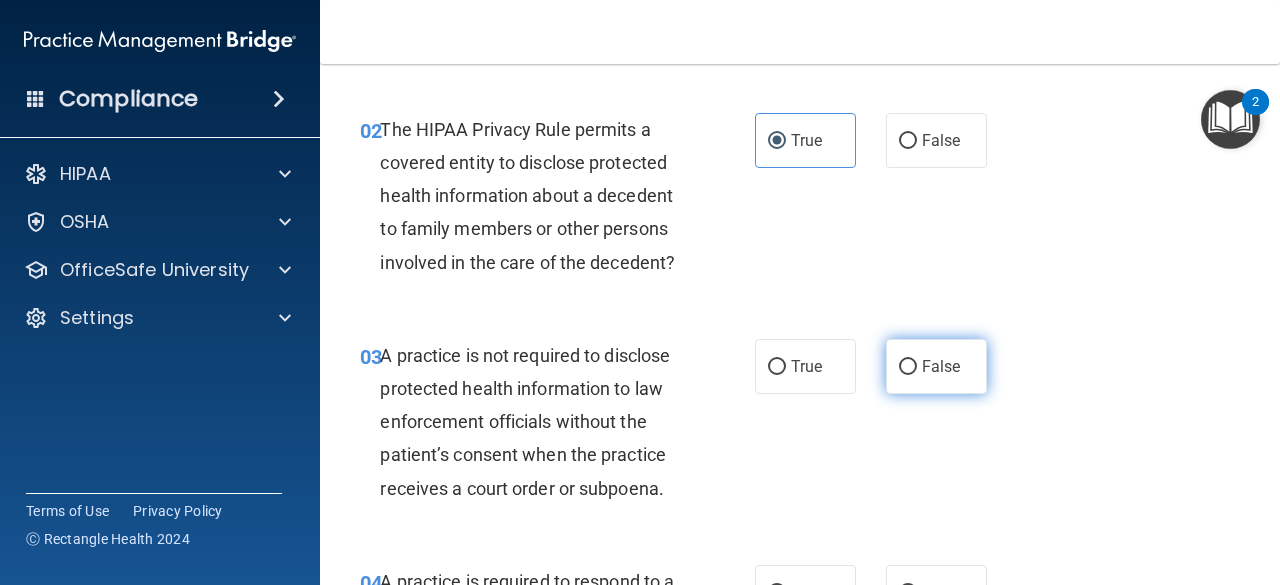 click on "False" at bounding box center [936, 366] 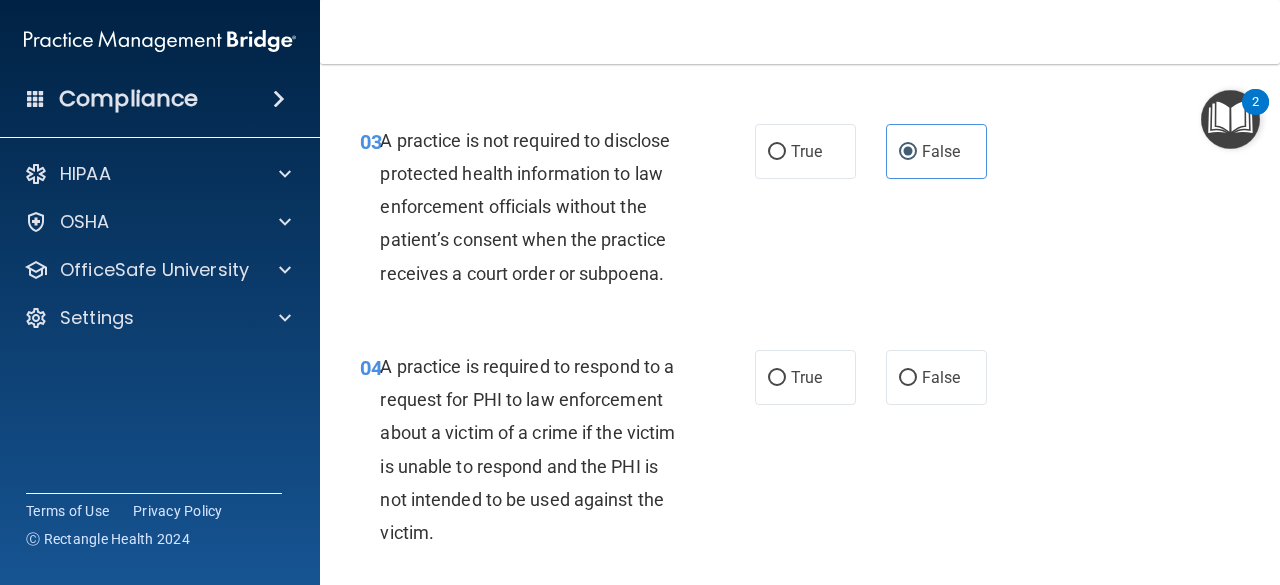scroll, scrollTop: 522, scrollLeft: 0, axis: vertical 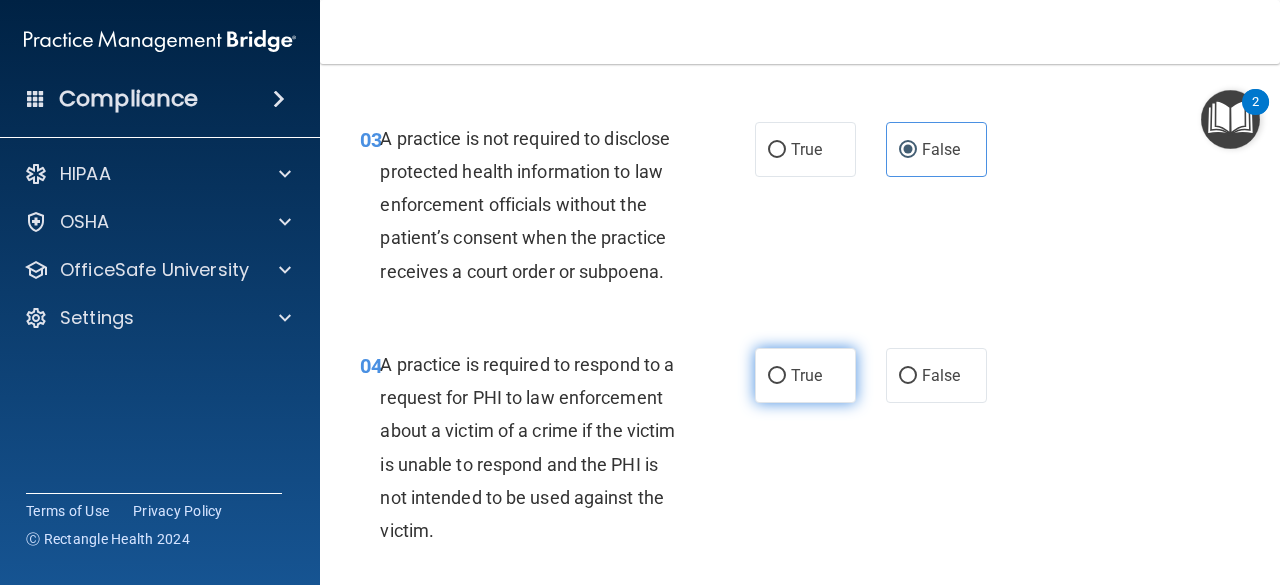 click on "True" at bounding box center (805, 375) 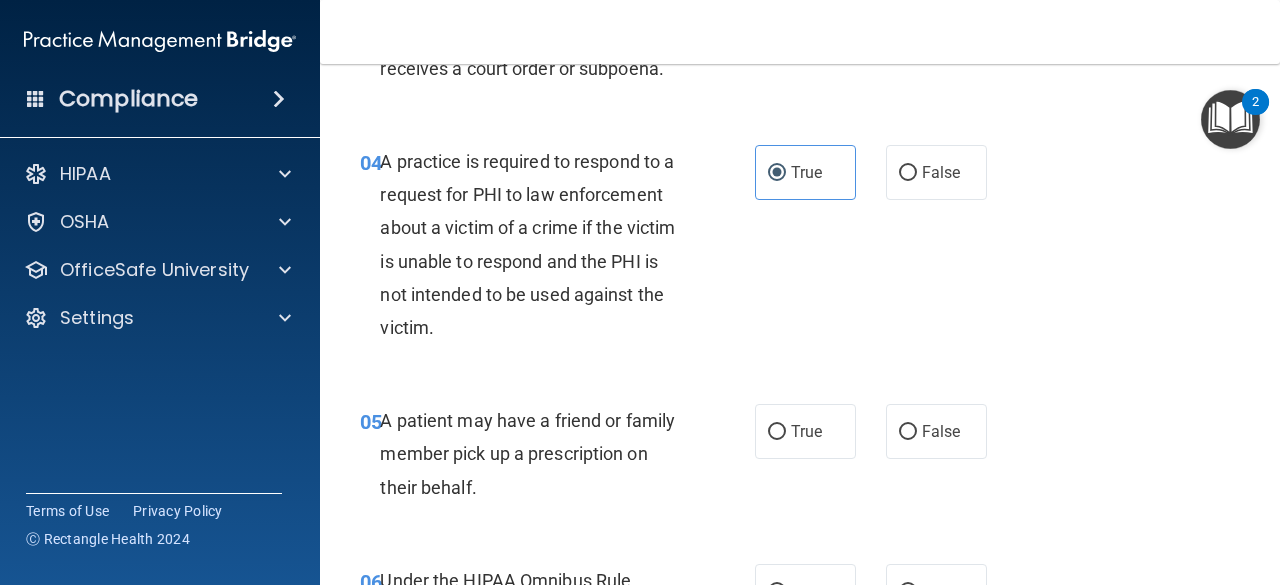 scroll, scrollTop: 739, scrollLeft: 0, axis: vertical 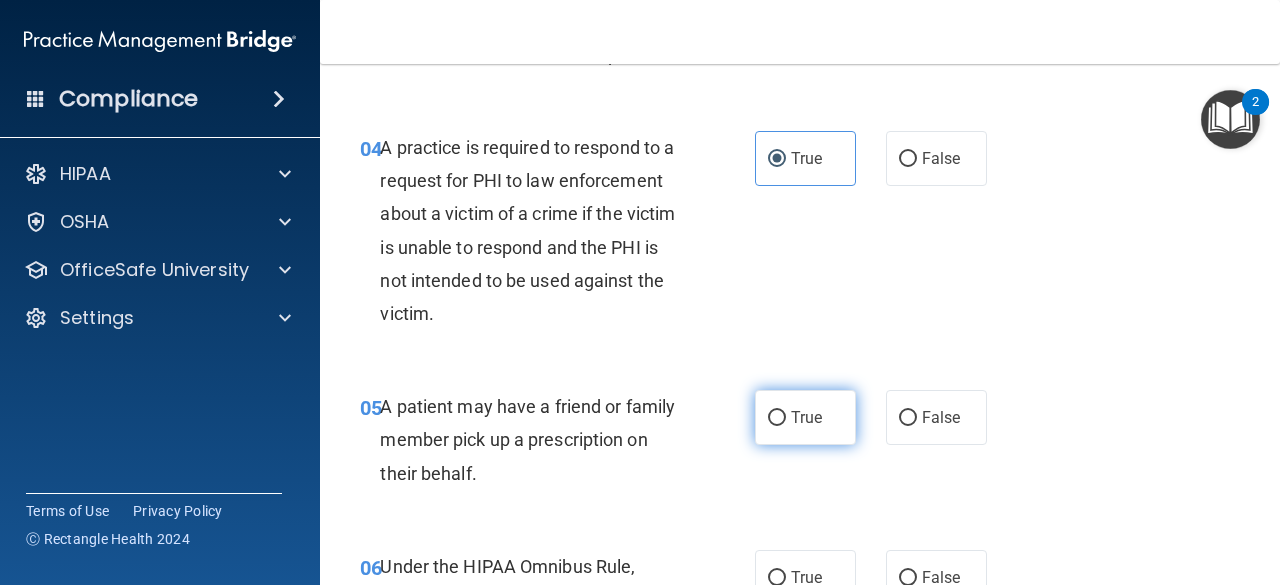 click on "True" at bounding box center [777, 418] 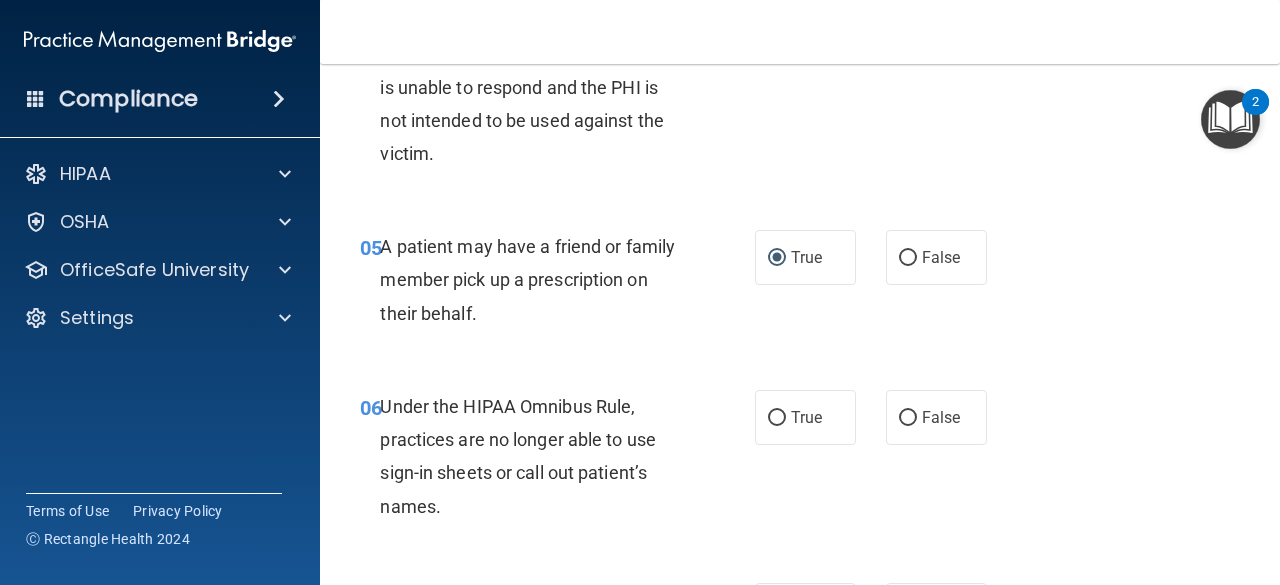 scroll, scrollTop: 902, scrollLeft: 0, axis: vertical 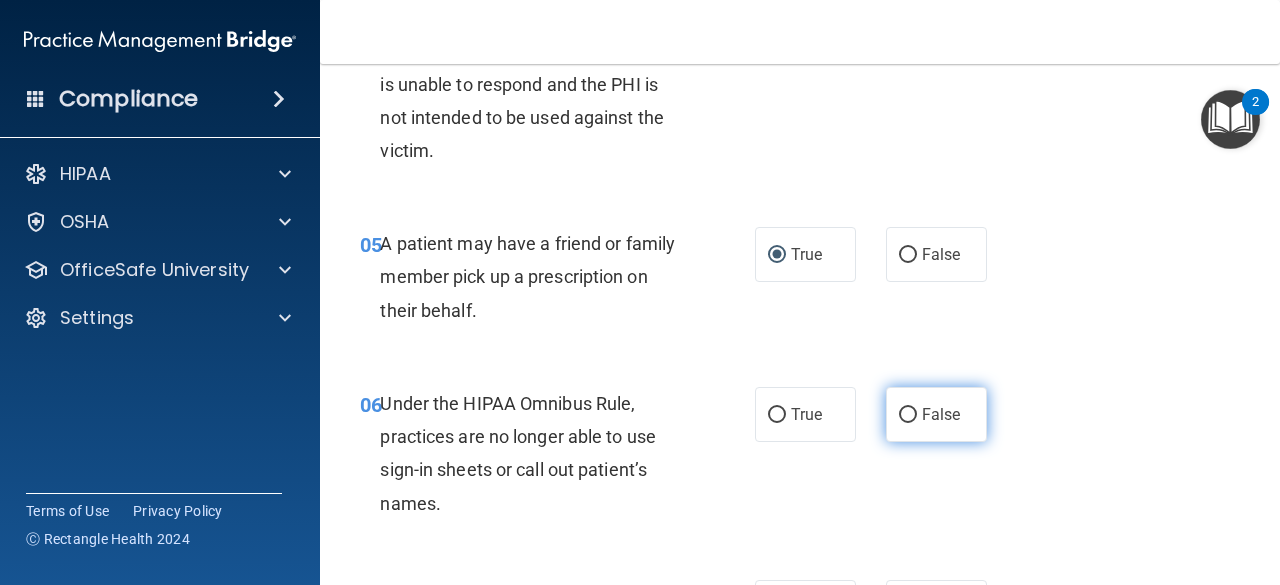 click on "False" at bounding box center [941, 414] 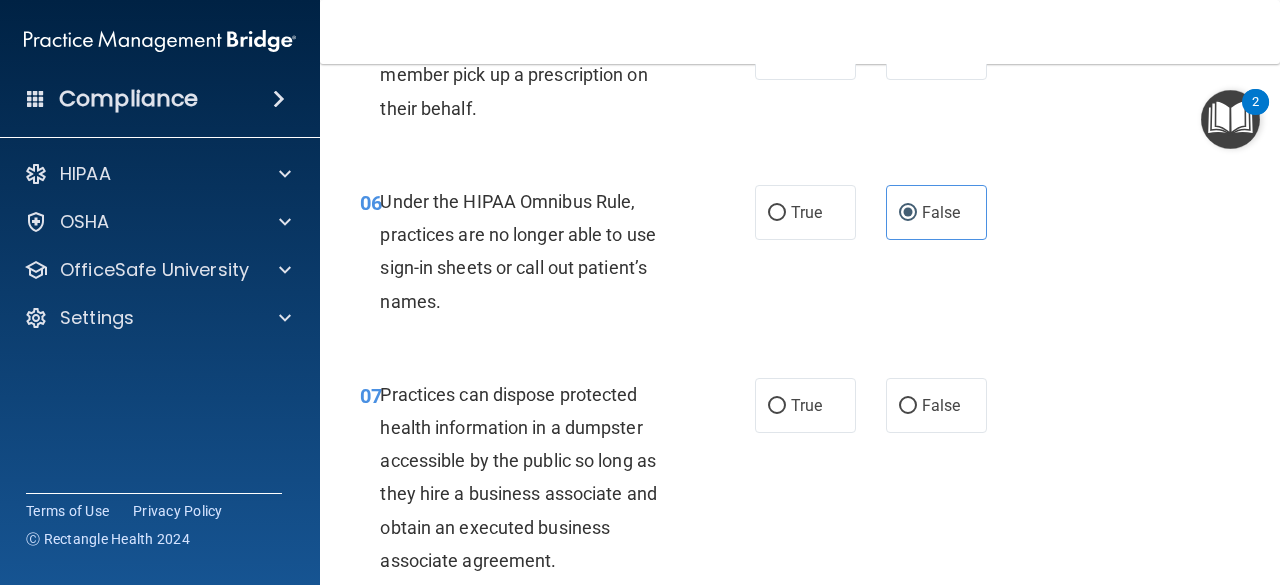 scroll, scrollTop: 1115, scrollLeft: 0, axis: vertical 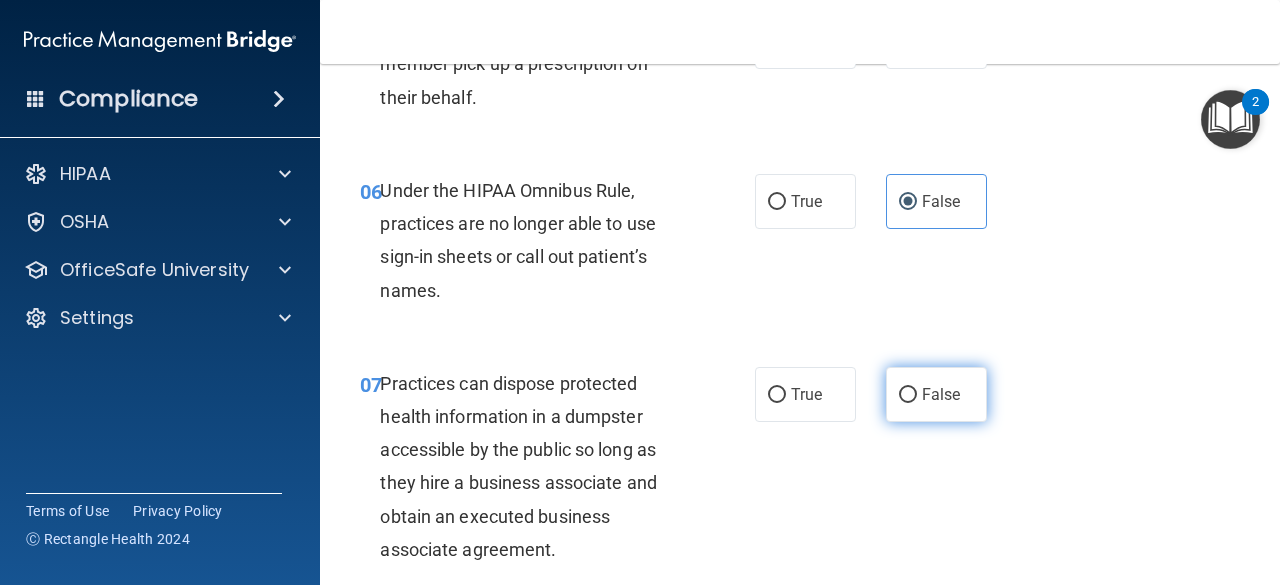 click on "False" at bounding box center (936, 394) 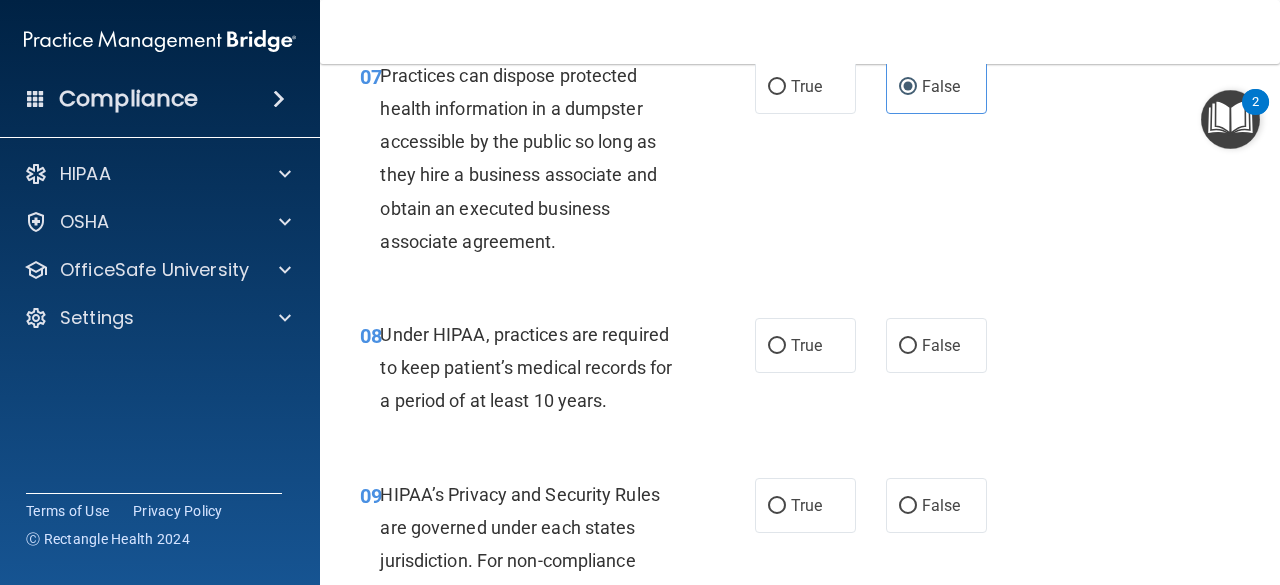 scroll, scrollTop: 1424, scrollLeft: 0, axis: vertical 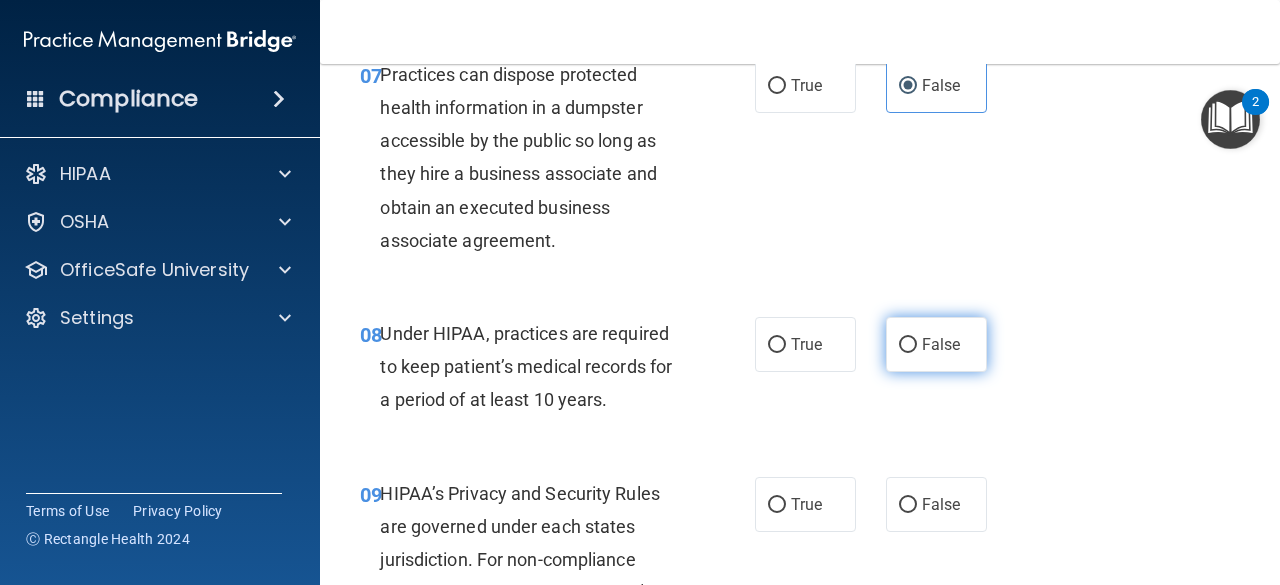 click on "False" at bounding box center (941, 344) 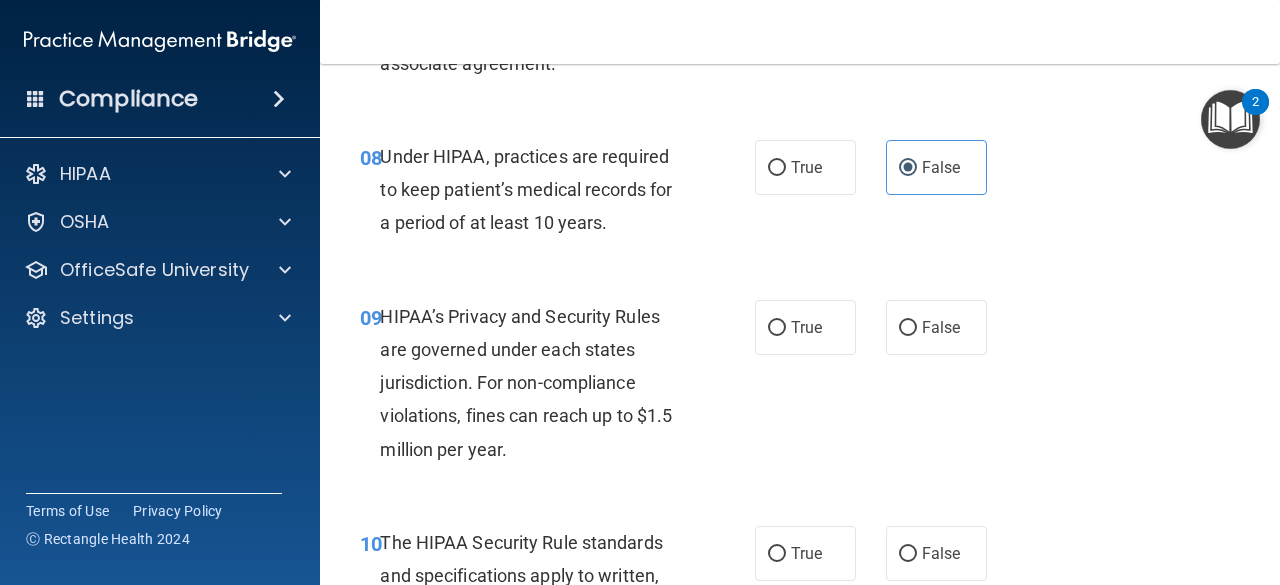 scroll, scrollTop: 1602, scrollLeft: 0, axis: vertical 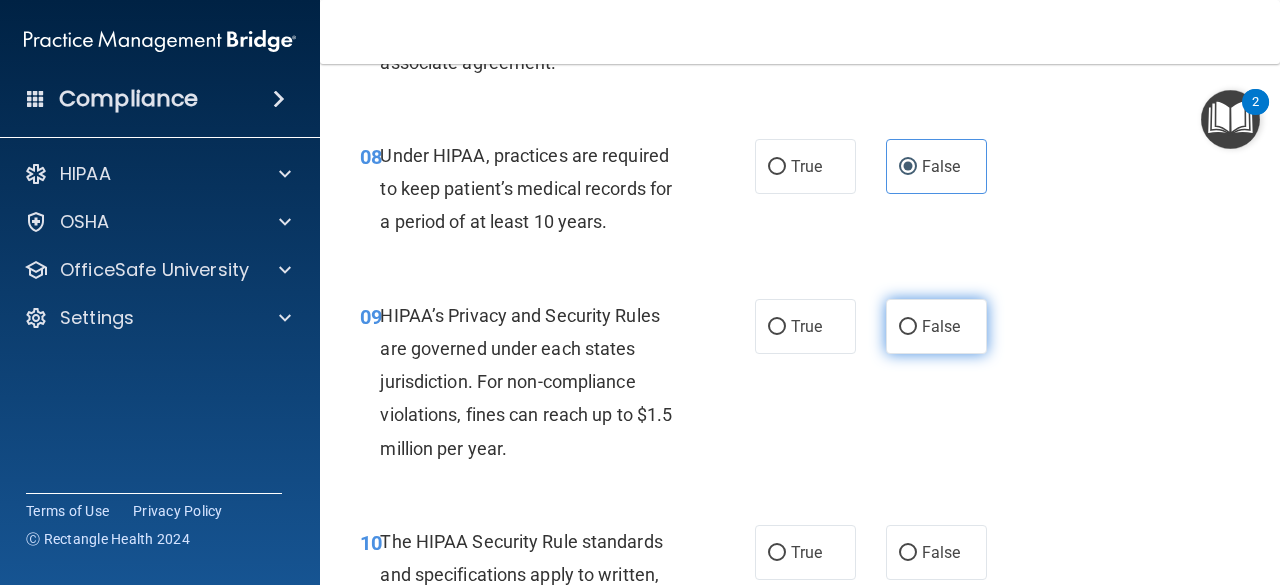 click on "False" at bounding box center (908, 327) 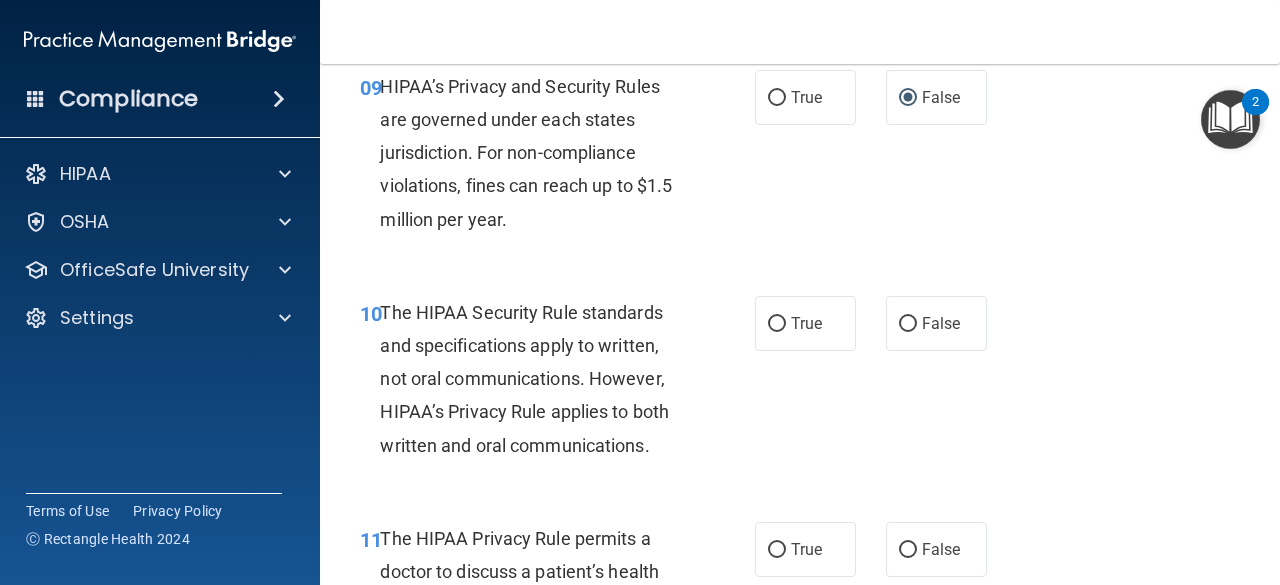 scroll, scrollTop: 1841, scrollLeft: 0, axis: vertical 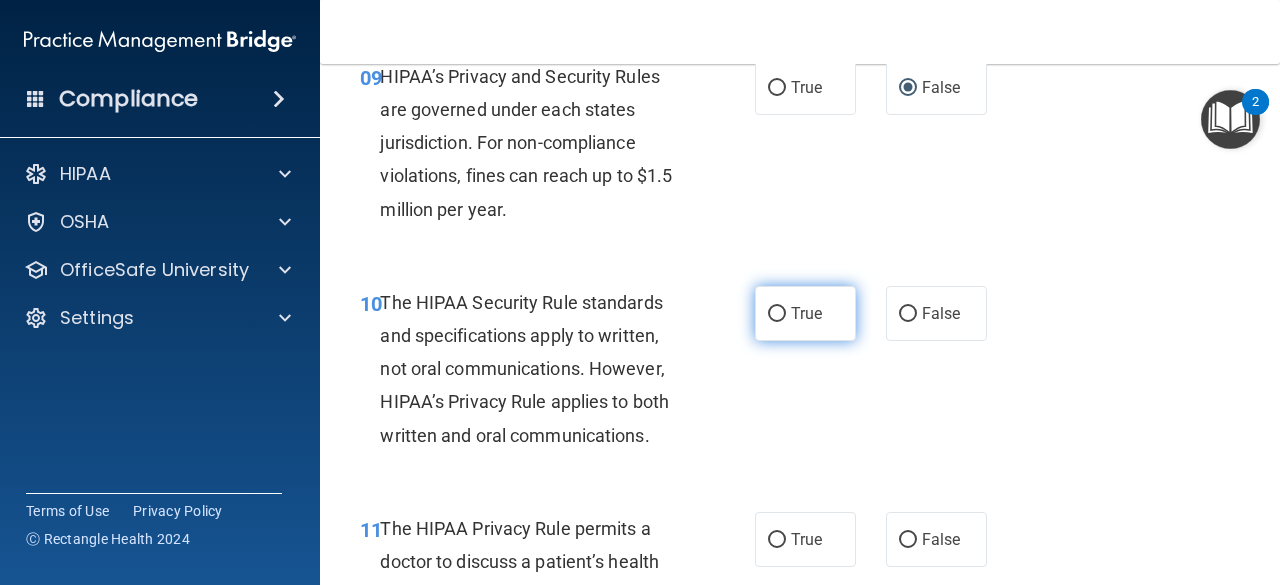 click on "True" at bounding box center (777, 314) 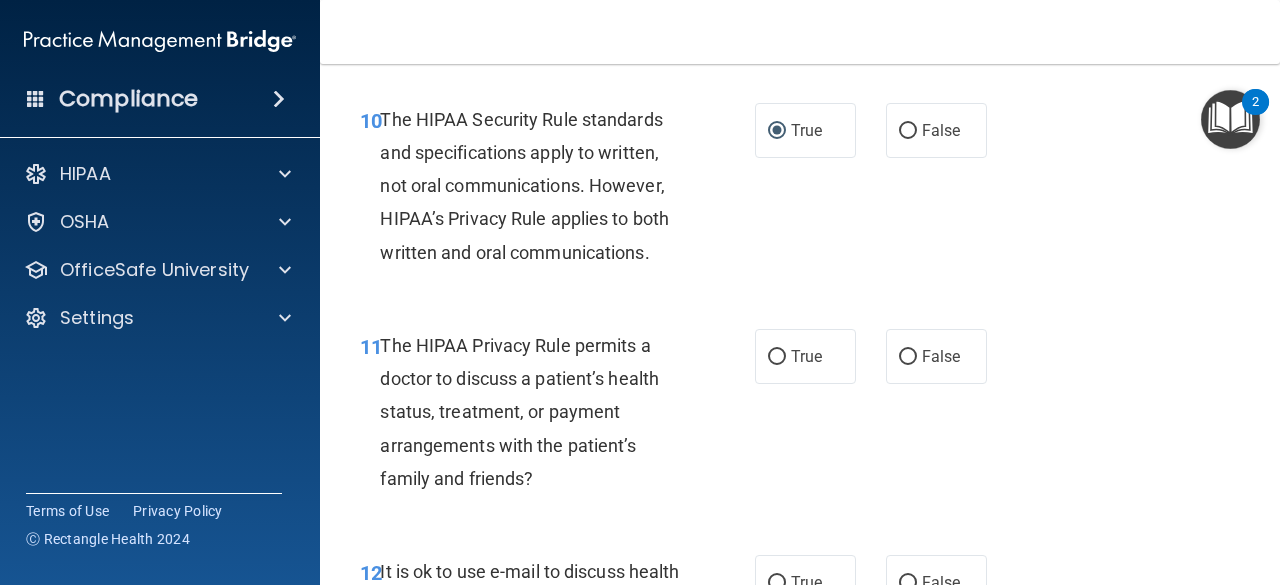 scroll, scrollTop: 2025, scrollLeft: 0, axis: vertical 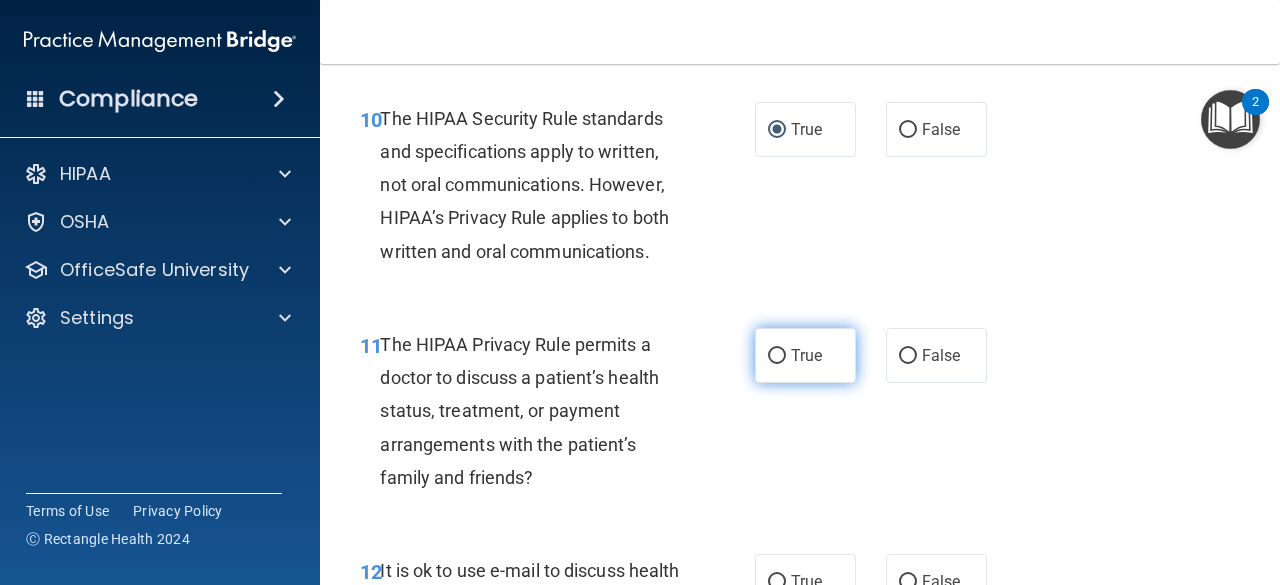 click on "True" at bounding box center (805, 355) 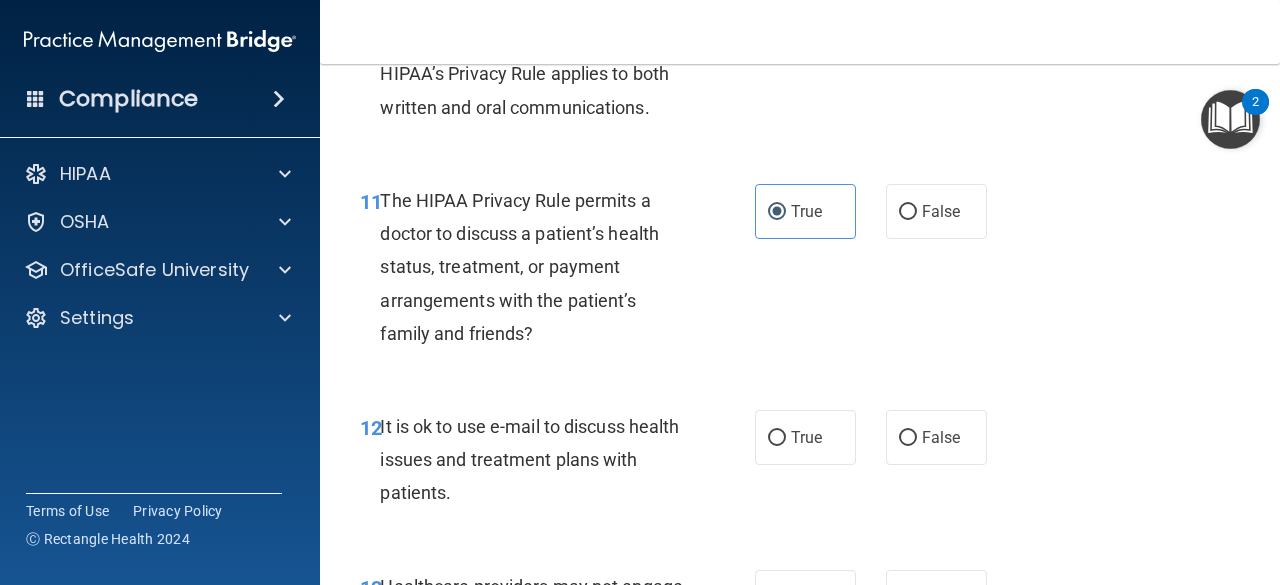 scroll, scrollTop: 2180, scrollLeft: 0, axis: vertical 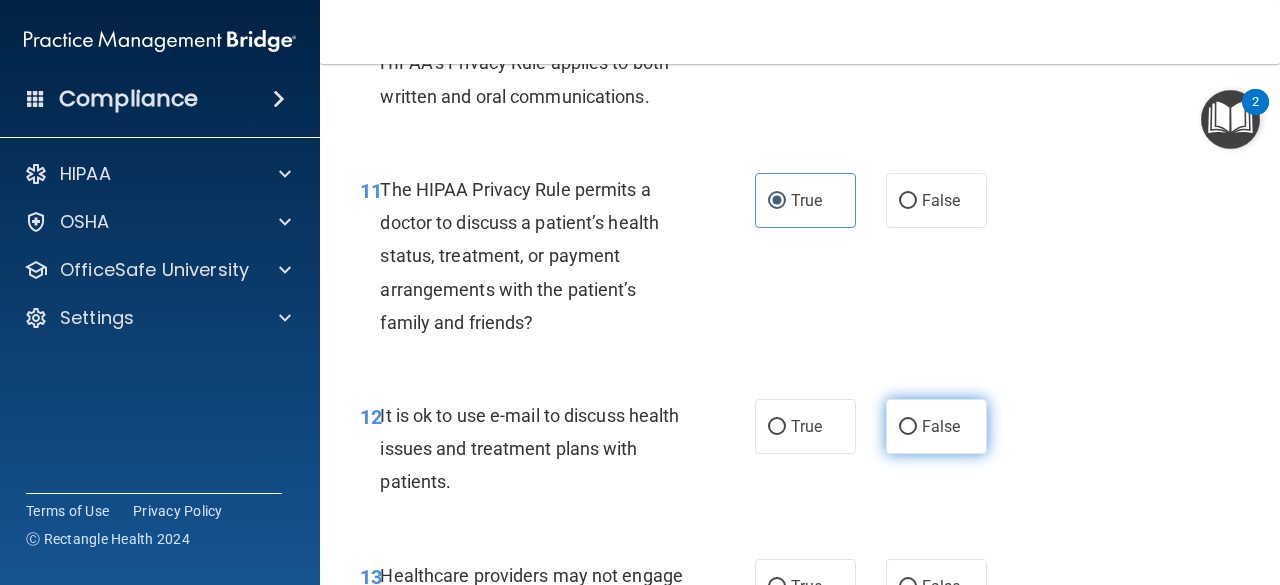 click on "False" at bounding box center (941, 426) 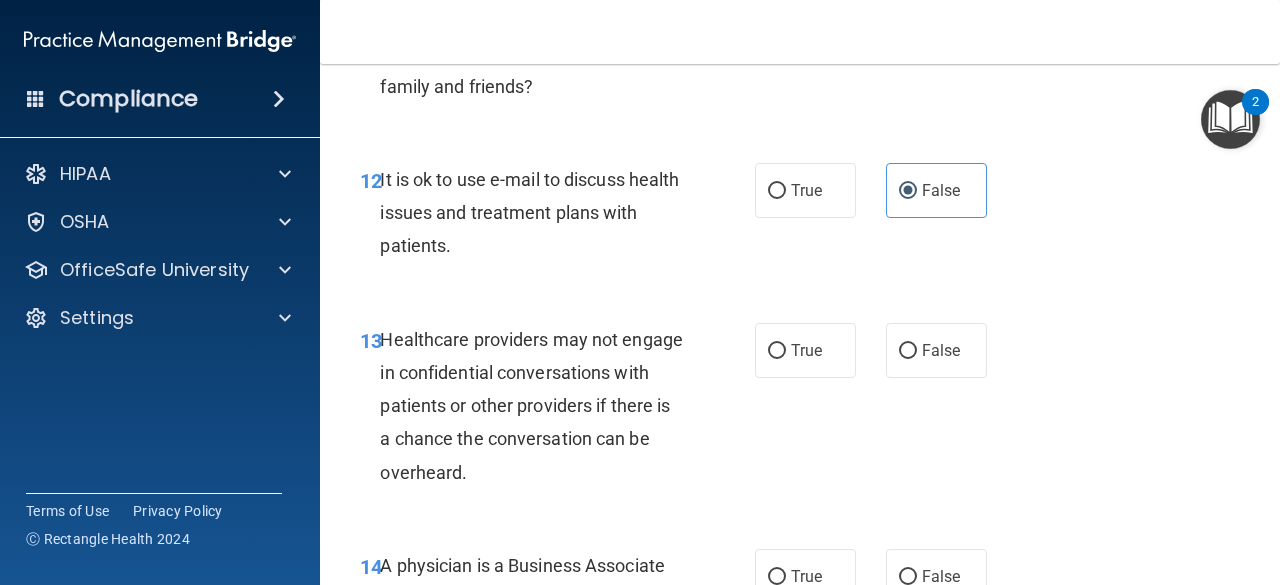 scroll, scrollTop: 2421, scrollLeft: 0, axis: vertical 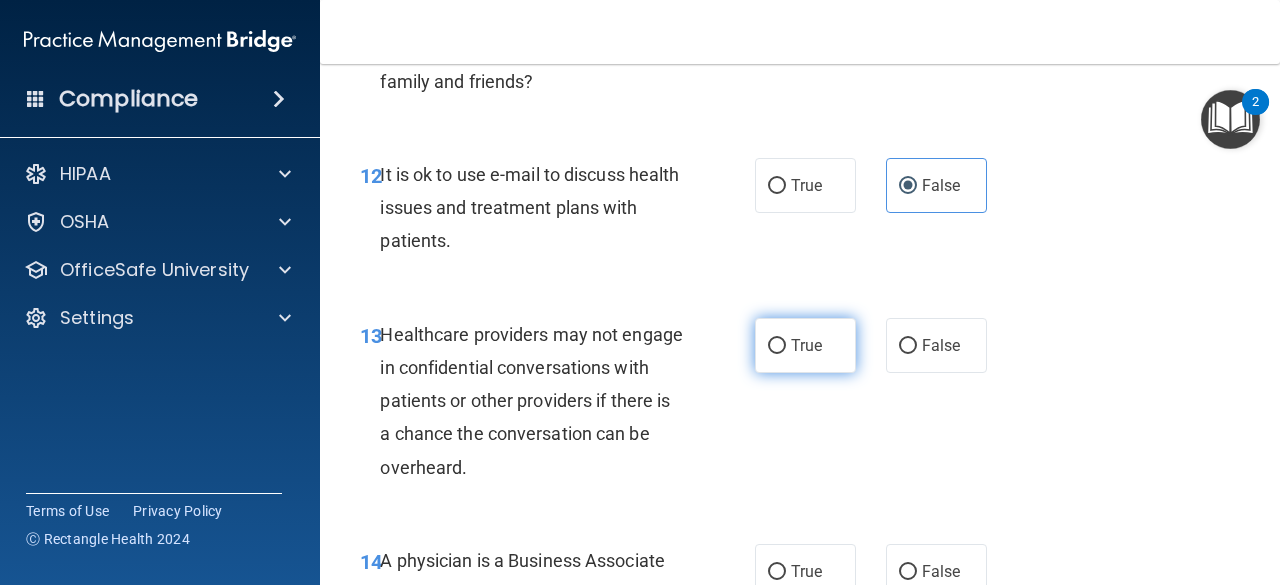 click on "True" at bounding box center [805, 345] 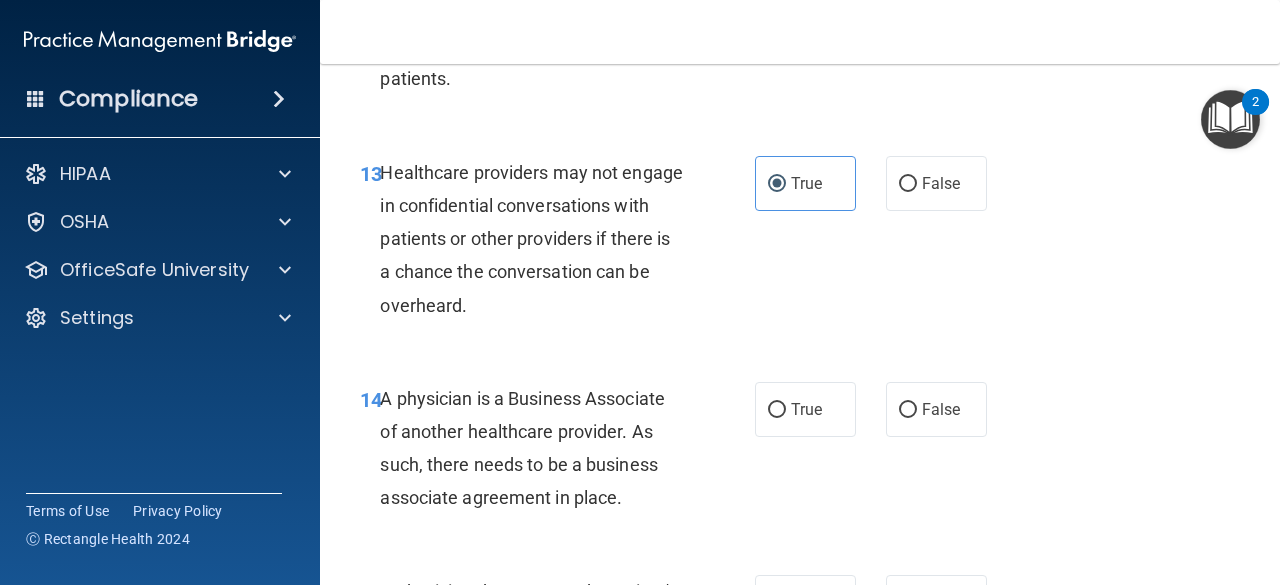 scroll, scrollTop: 2599, scrollLeft: 0, axis: vertical 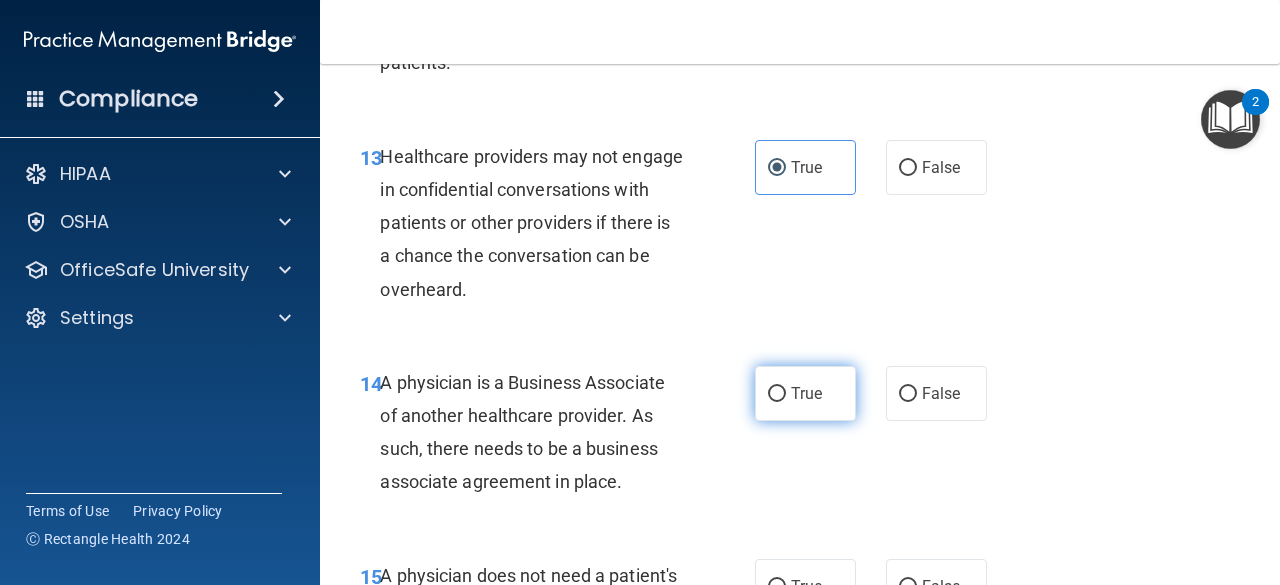 click on "True" at bounding box center (777, 394) 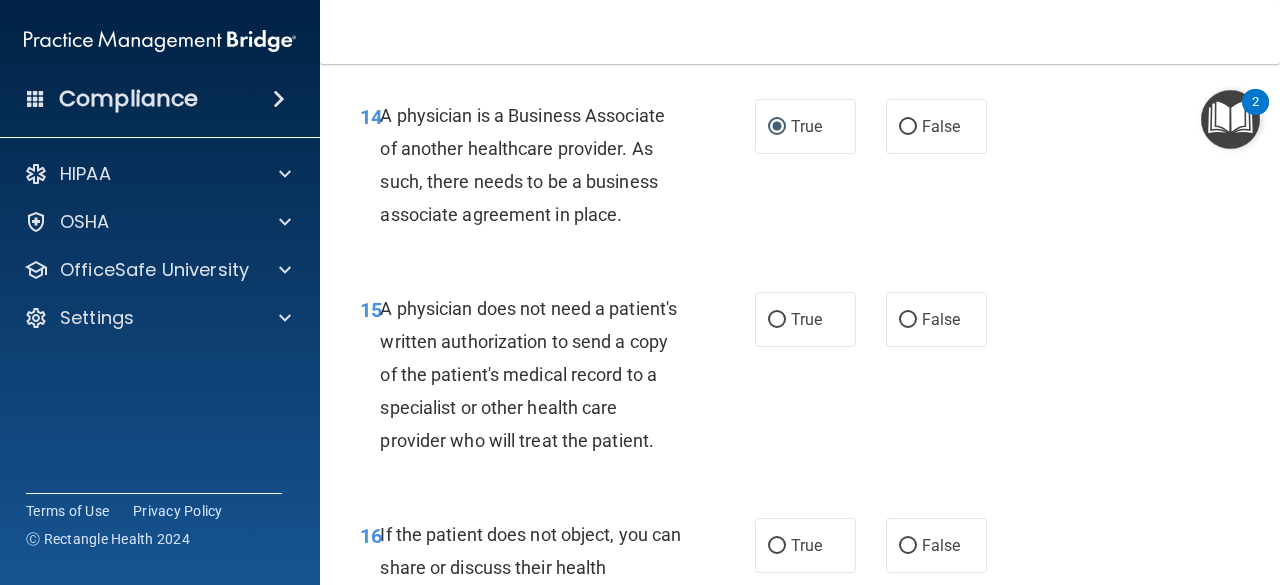 scroll, scrollTop: 2867, scrollLeft: 0, axis: vertical 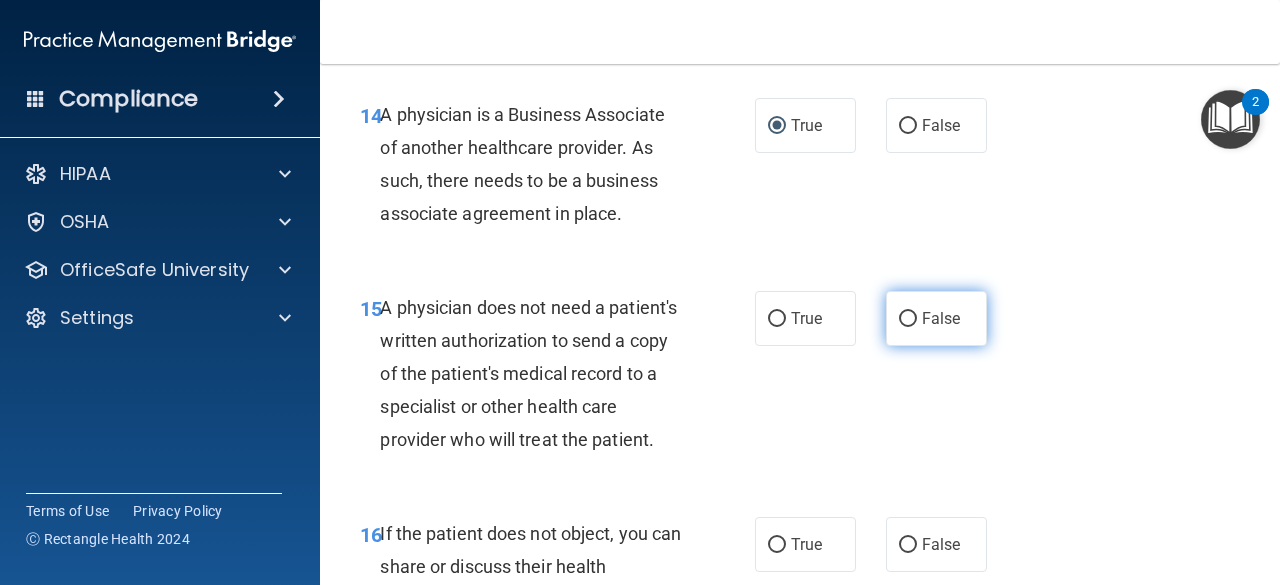 click on "False" at bounding box center [941, 318] 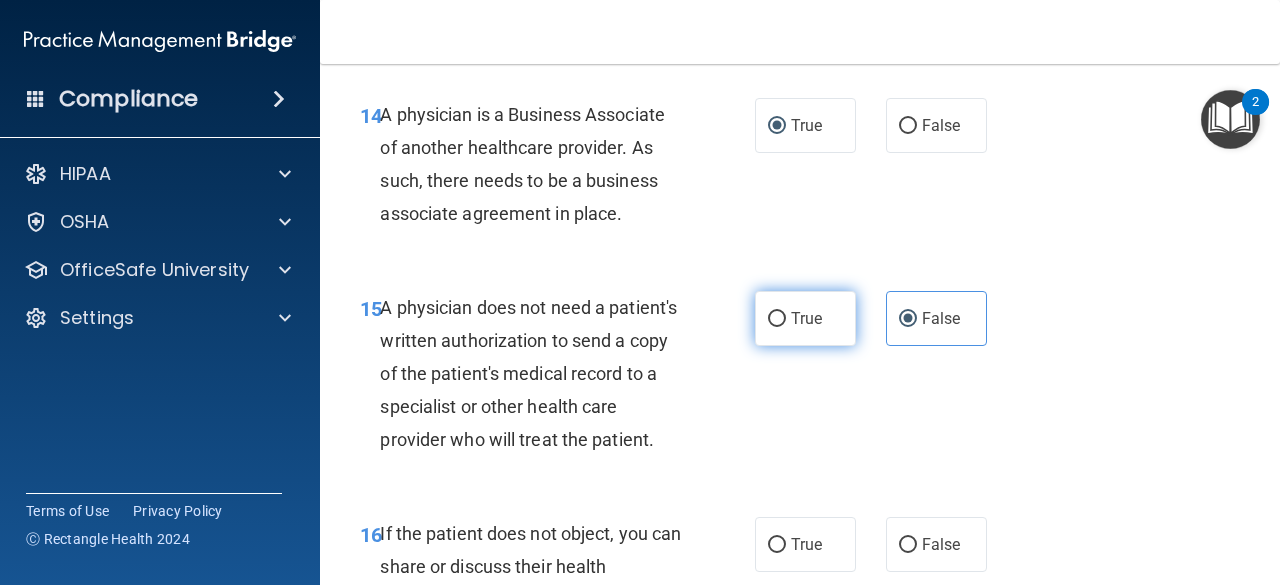click on "True" at bounding box center [805, 318] 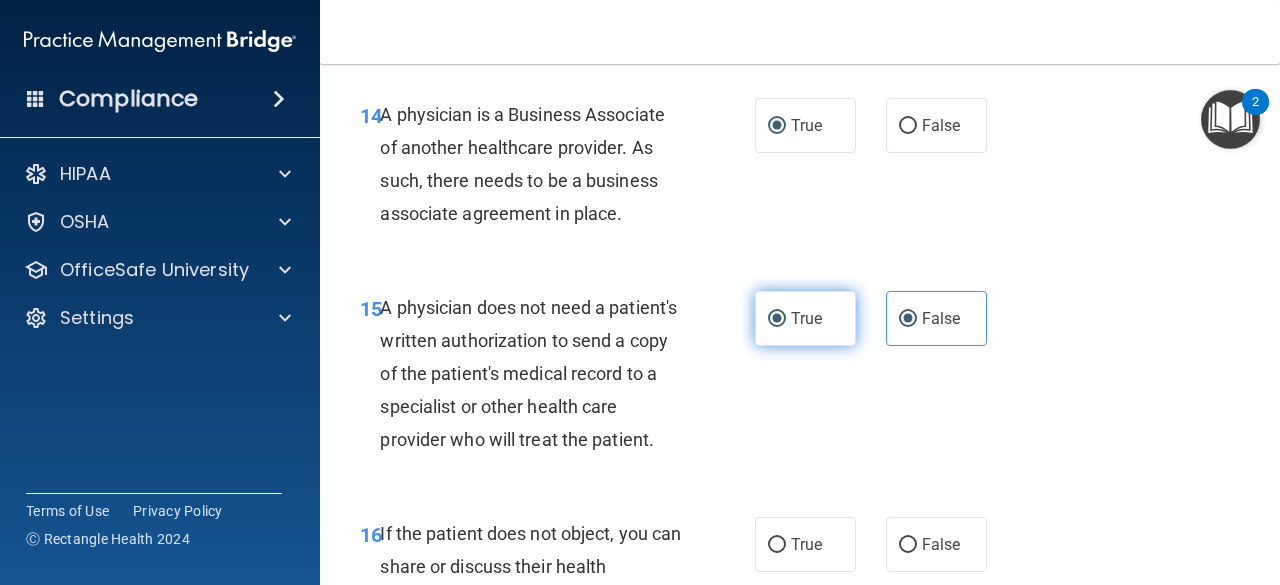 radio on "false" 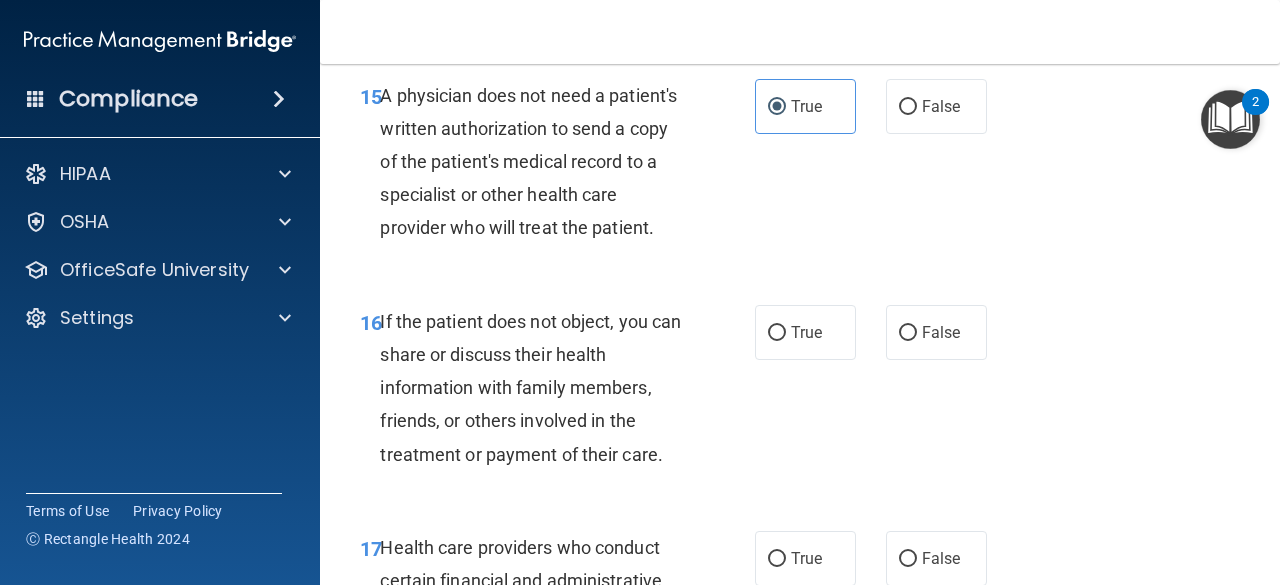 scroll, scrollTop: 3104, scrollLeft: 0, axis: vertical 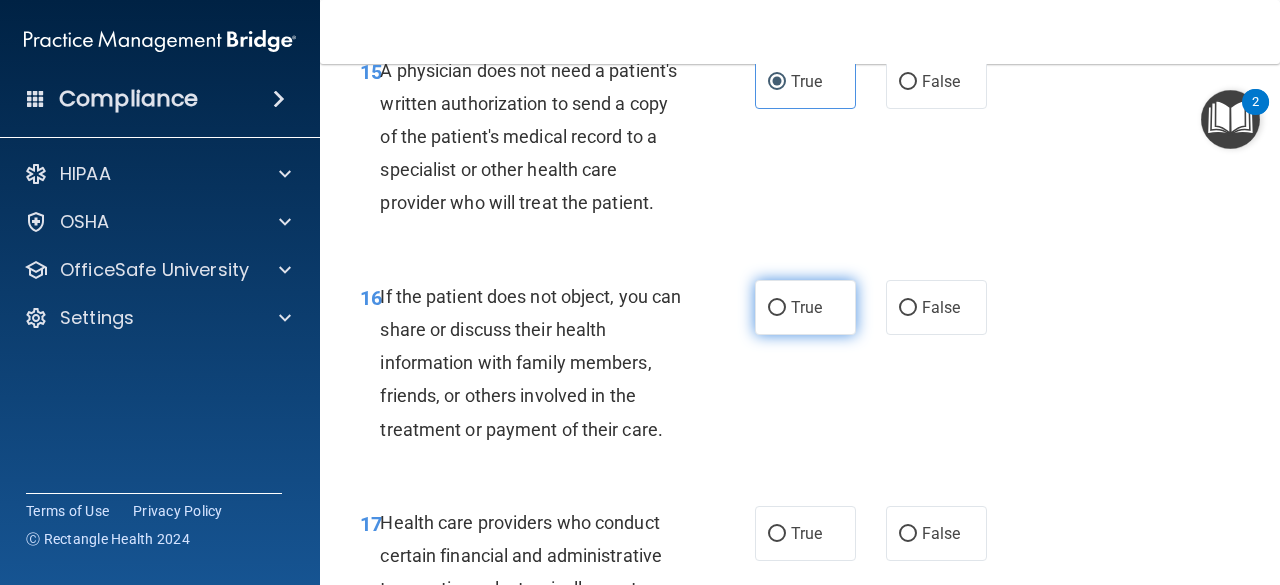 click on "True" at bounding box center [806, 307] 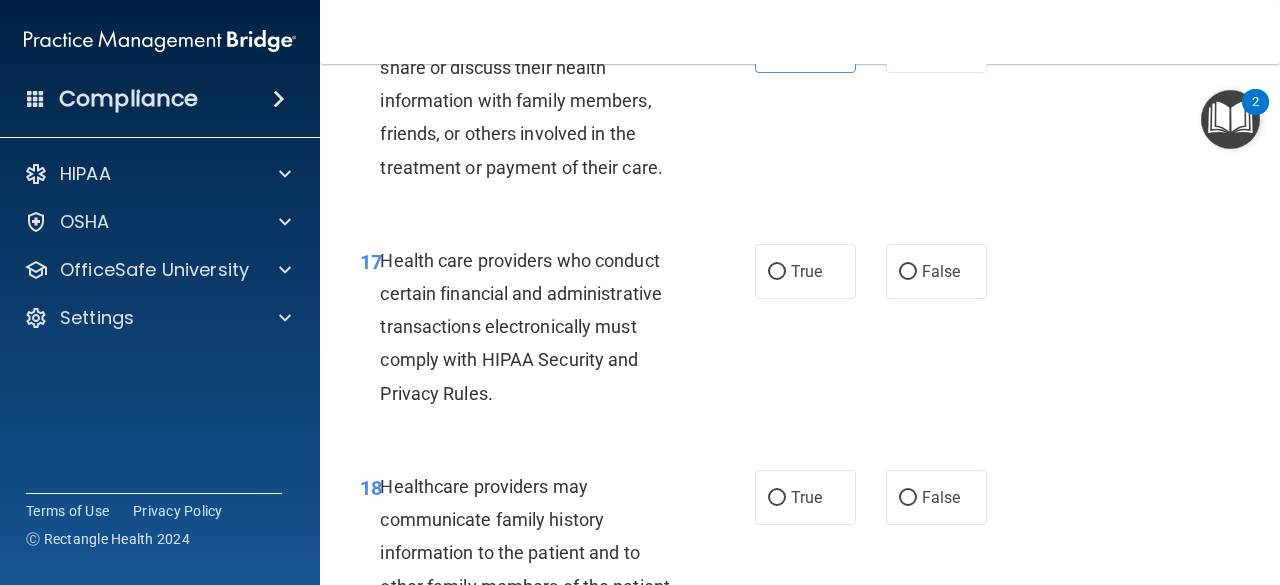 scroll, scrollTop: 3367, scrollLeft: 0, axis: vertical 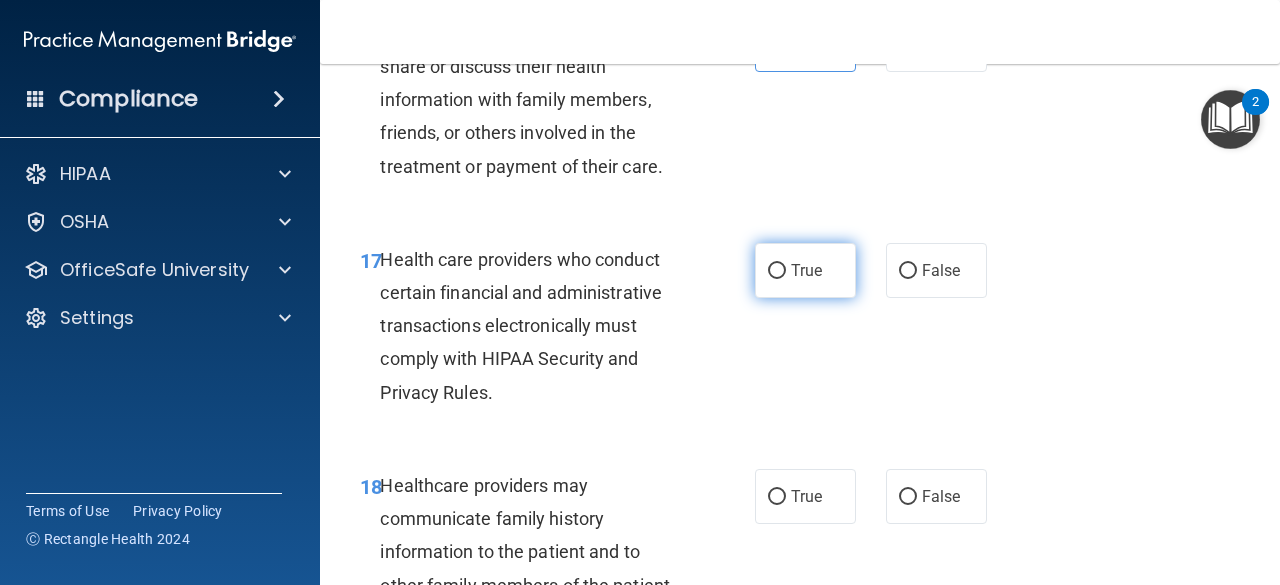 click on "True" at bounding box center (805, 270) 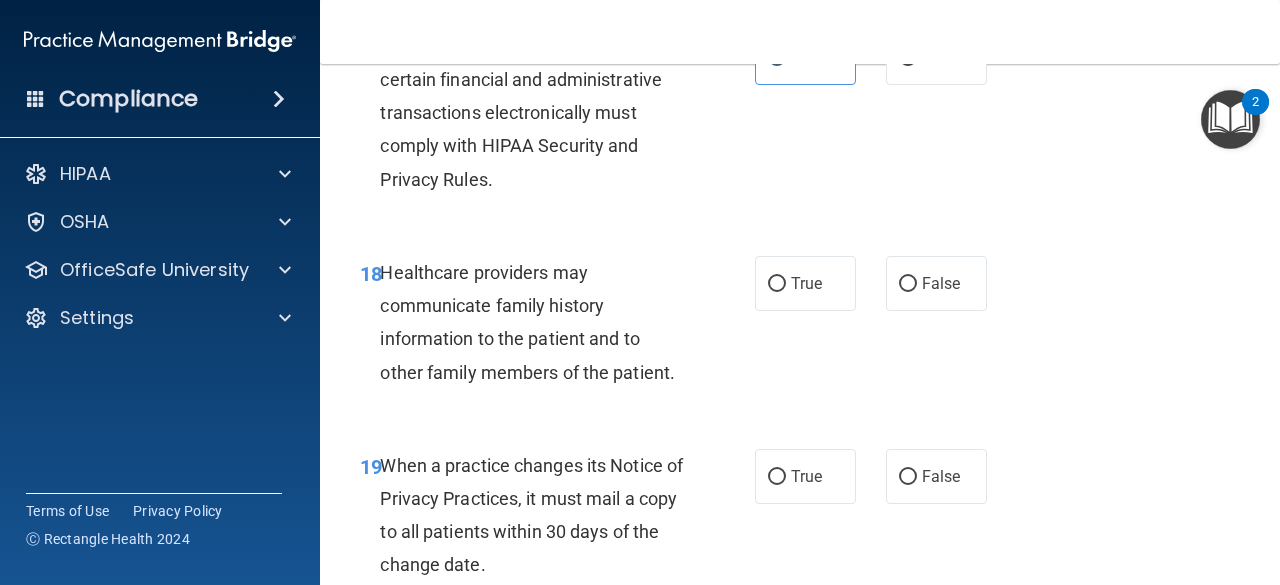 scroll, scrollTop: 3581, scrollLeft: 0, axis: vertical 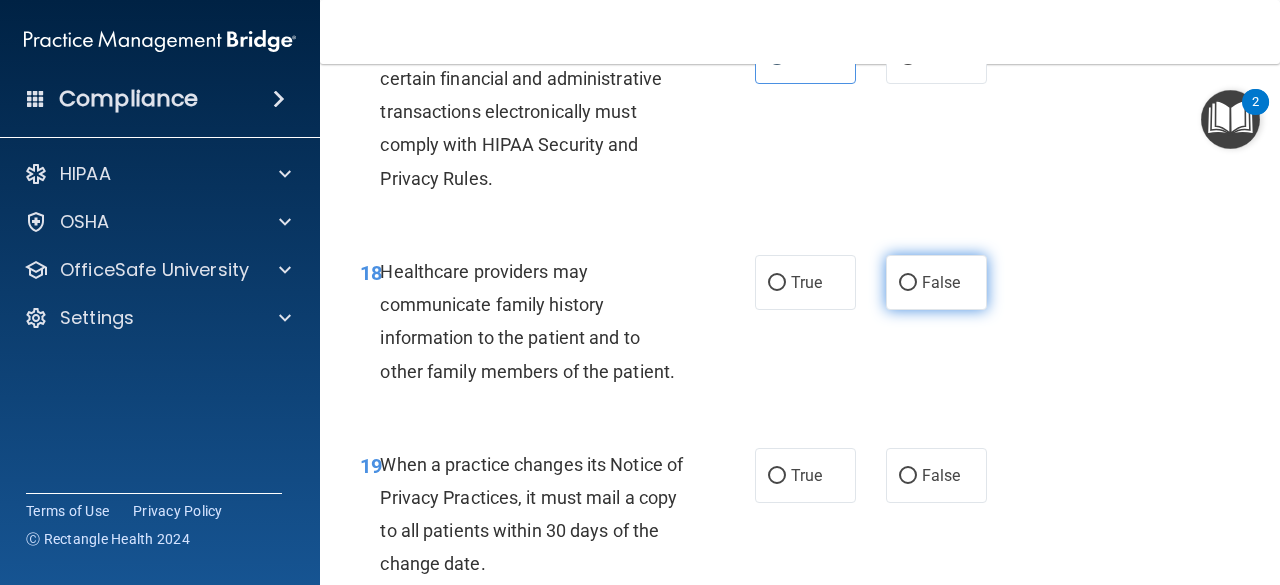 click on "False" at bounding box center (941, 282) 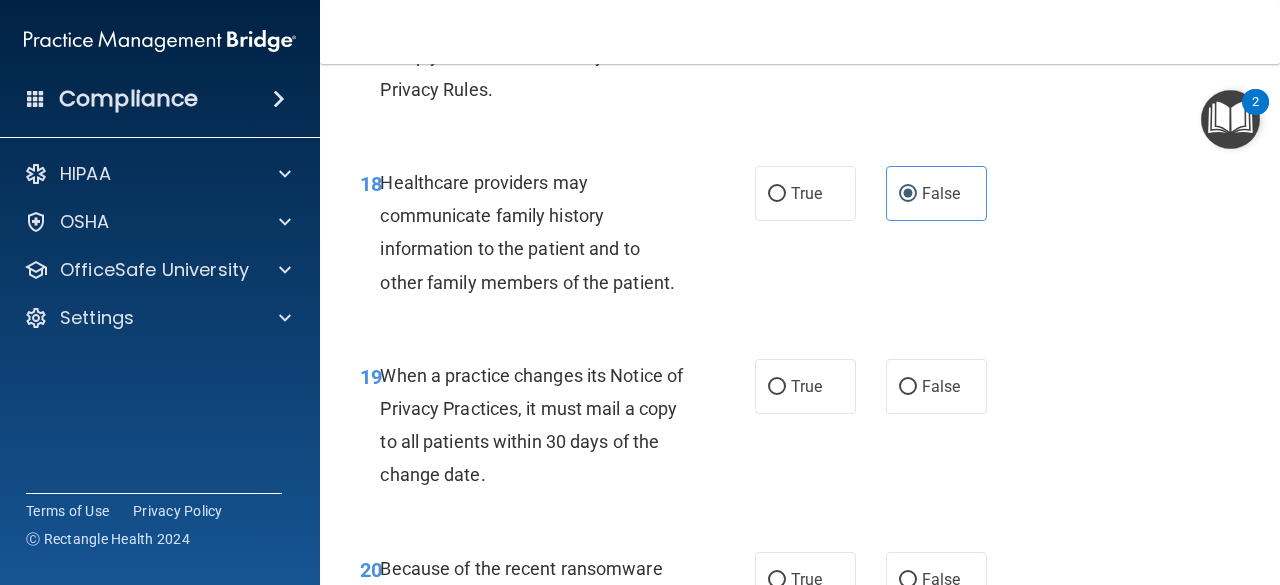 scroll, scrollTop: 3671, scrollLeft: 0, axis: vertical 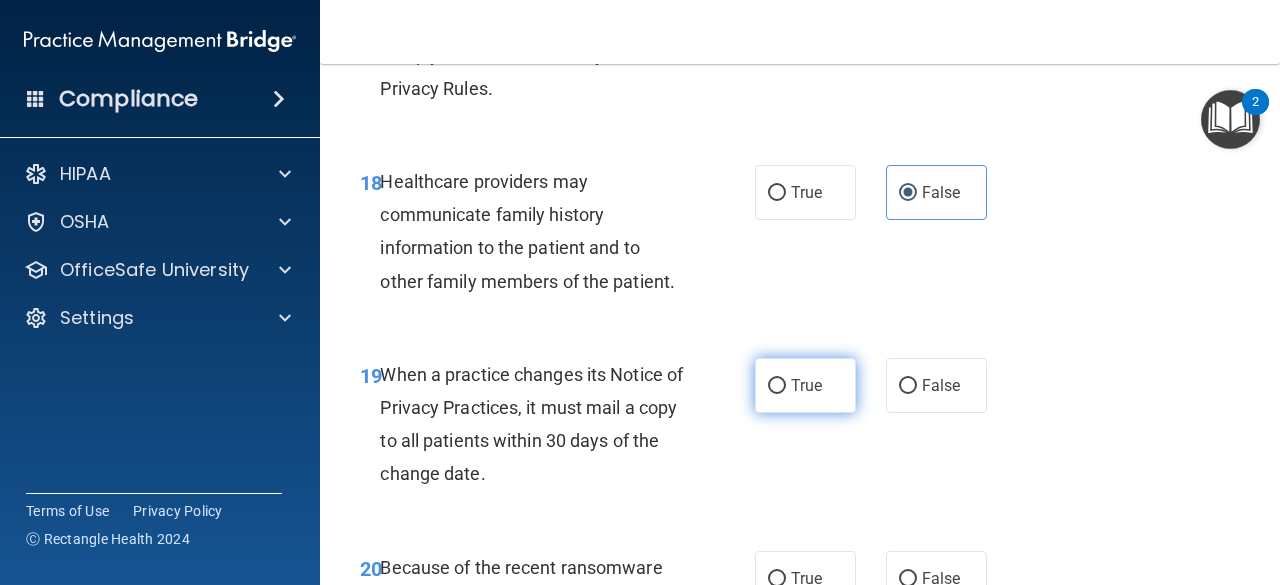 click on "True" at bounding box center (805, 385) 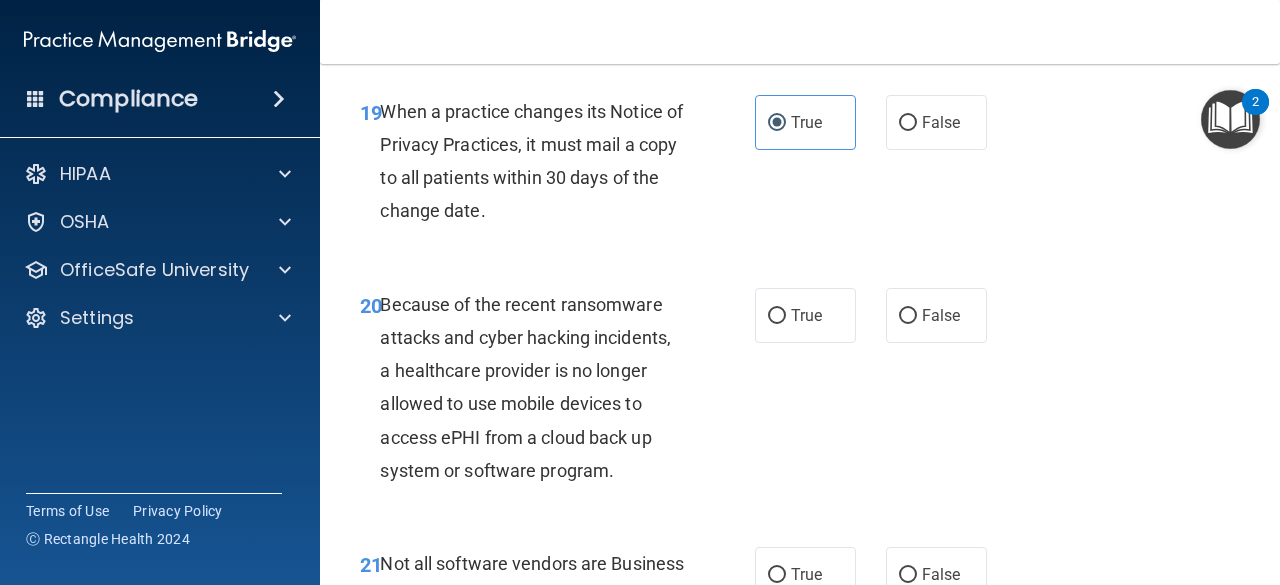 scroll, scrollTop: 3935, scrollLeft: 0, axis: vertical 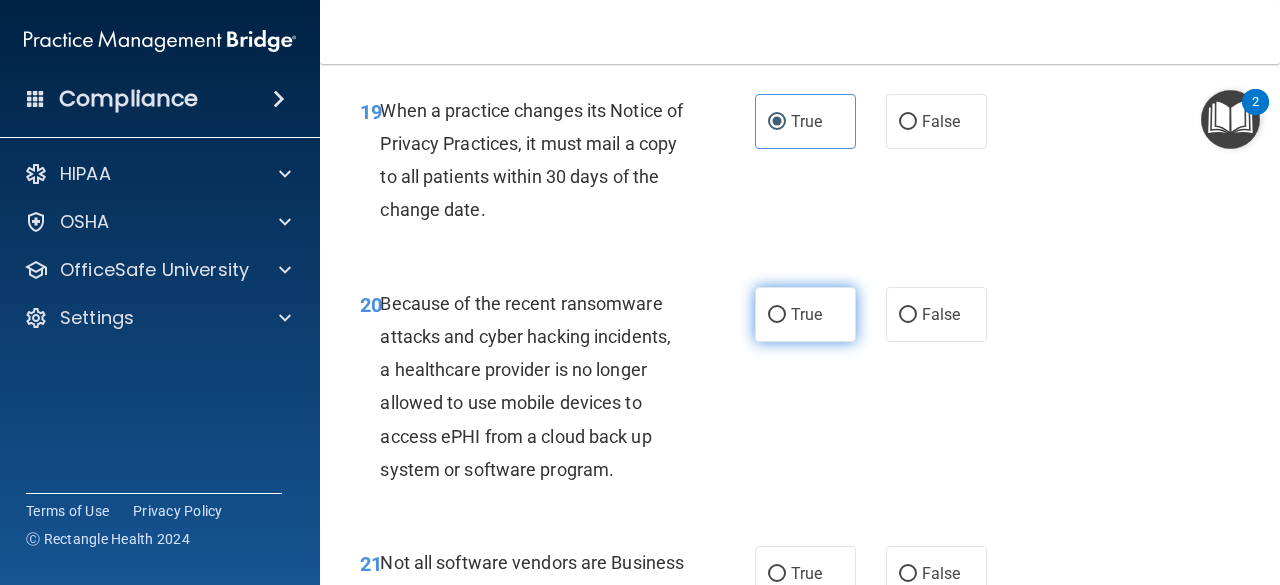 click on "True" at bounding box center [805, 314] 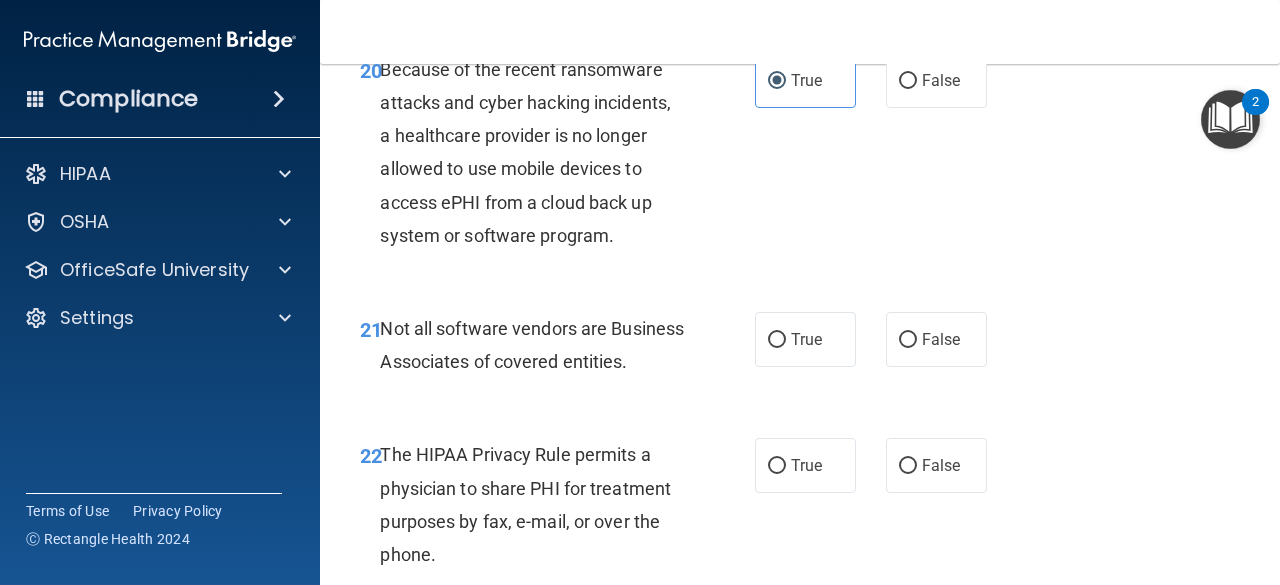 scroll, scrollTop: 4233, scrollLeft: 0, axis: vertical 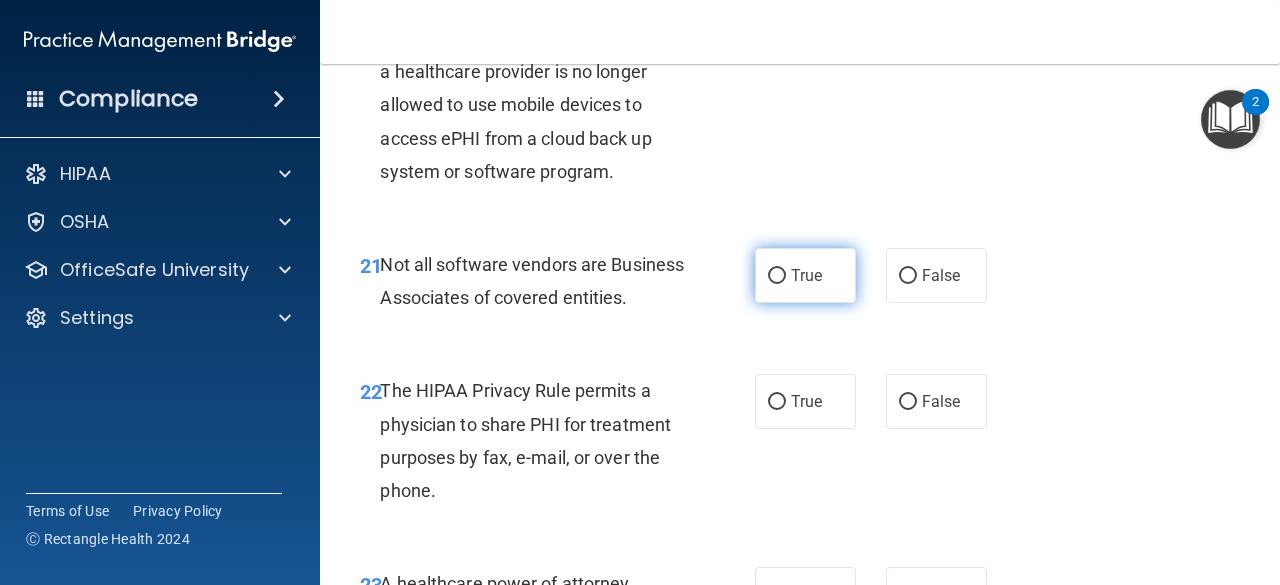 click on "True" at bounding box center (805, 275) 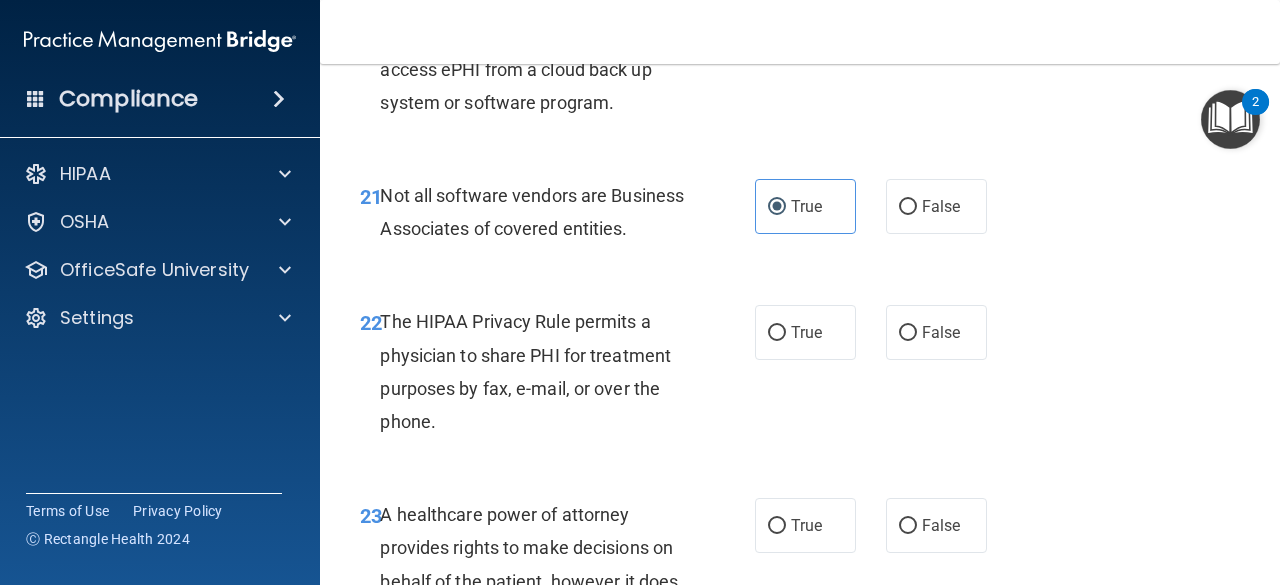 scroll, scrollTop: 4303, scrollLeft: 0, axis: vertical 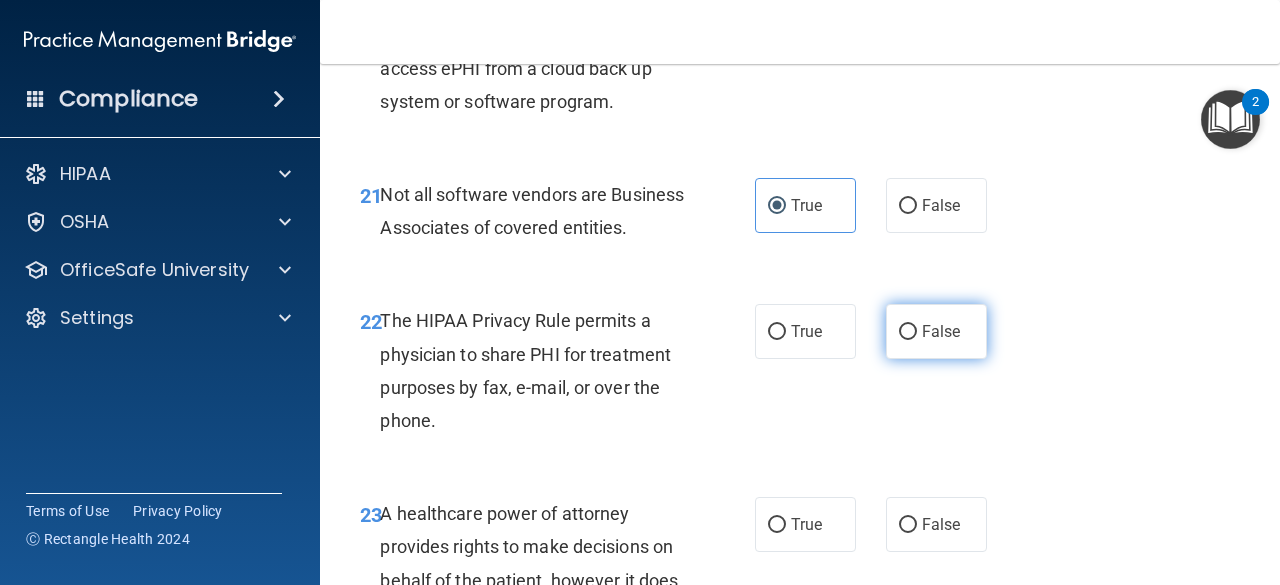 click on "False" at bounding box center [908, 332] 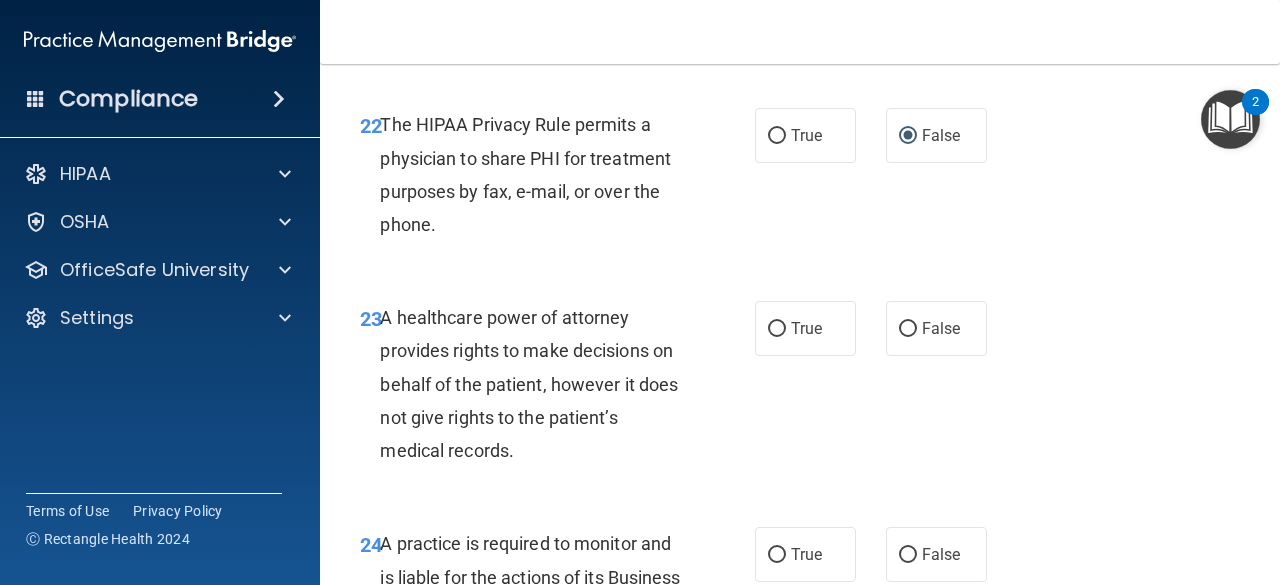 scroll, scrollTop: 4501, scrollLeft: 0, axis: vertical 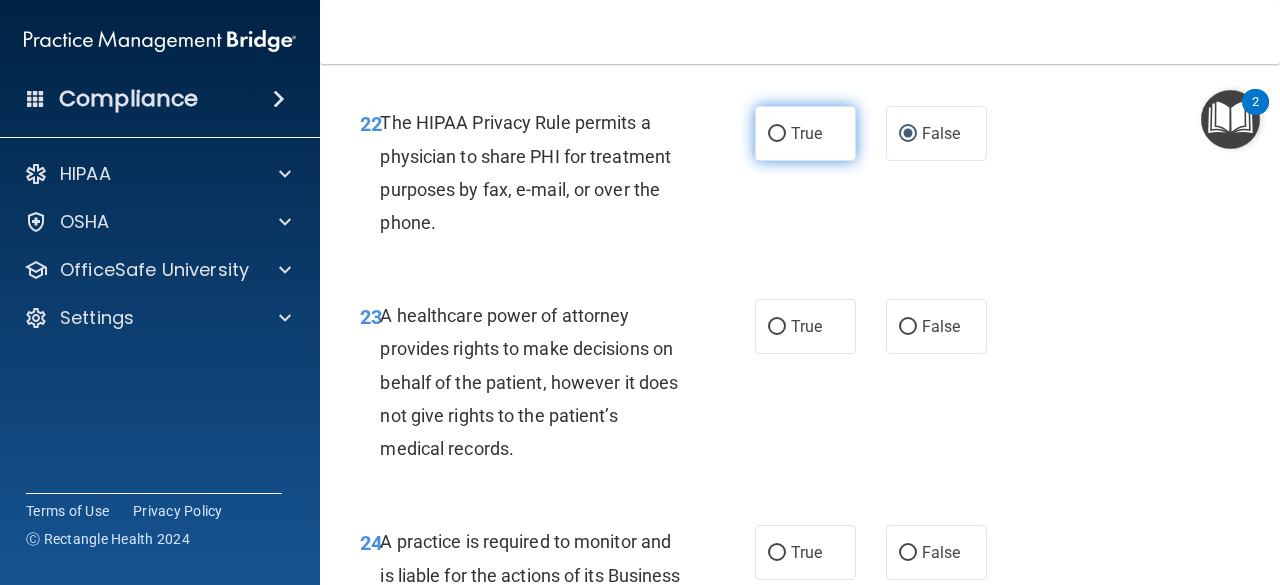 click on "True" at bounding box center (806, 133) 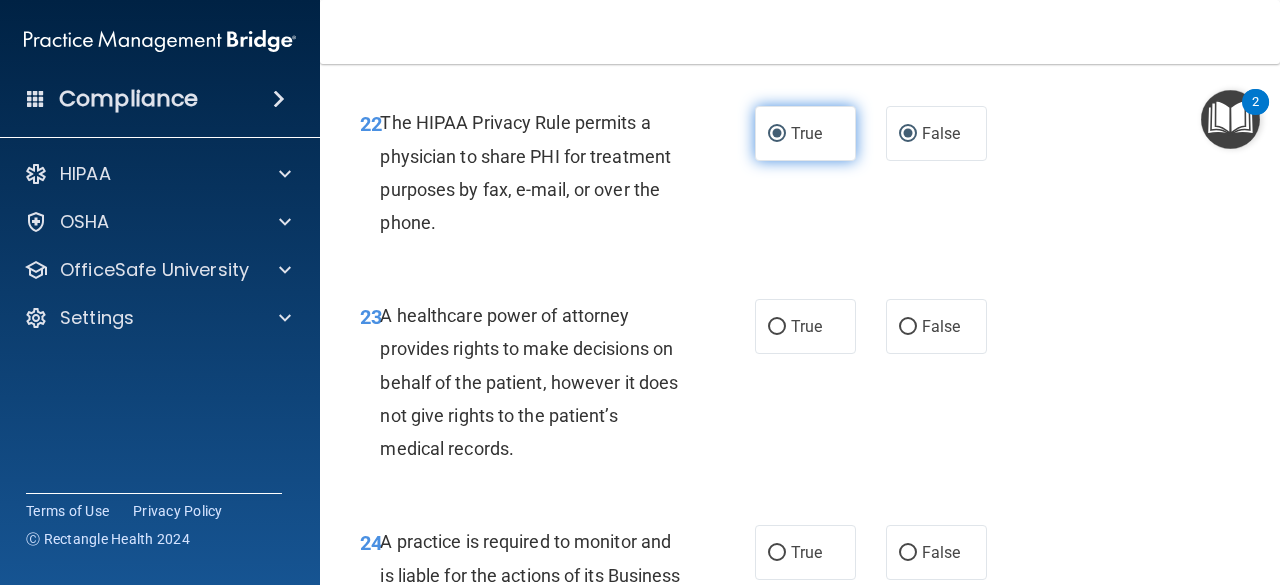 radio on "false" 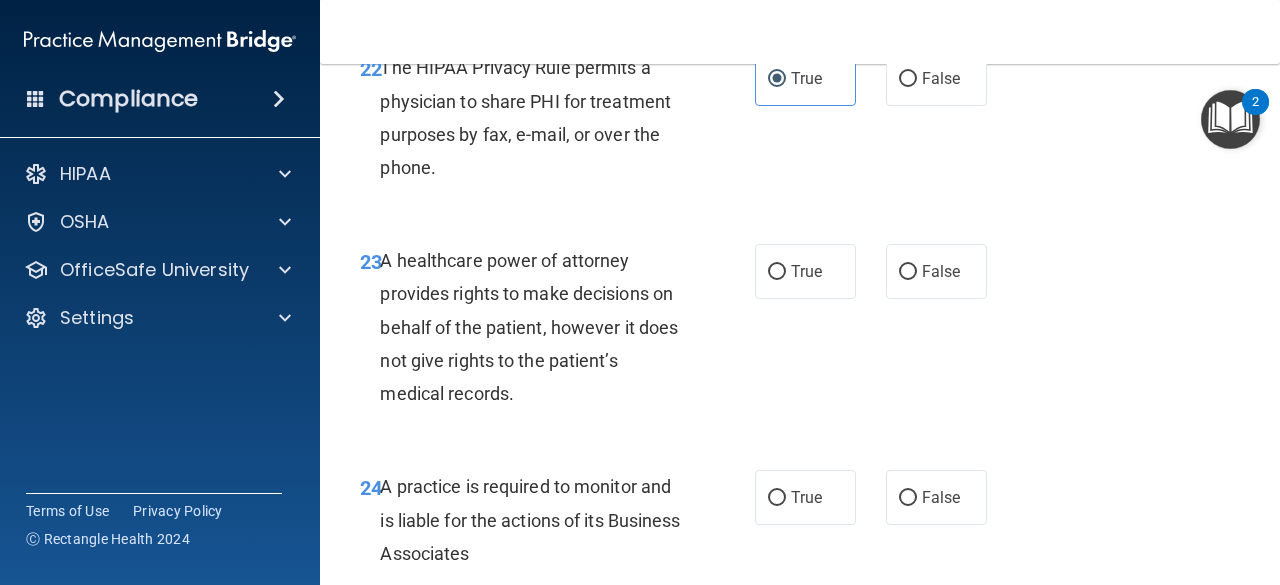 scroll, scrollTop: 4557, scrollLeft: 0, axis: vertical 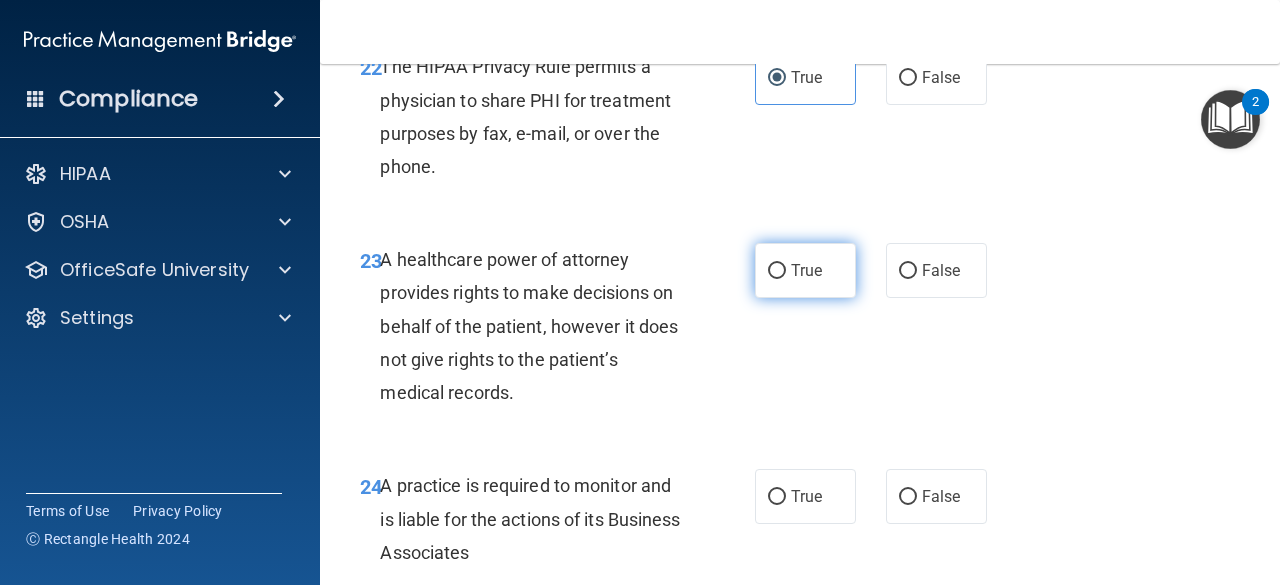 click on "True" at bounding box center (805, 270) 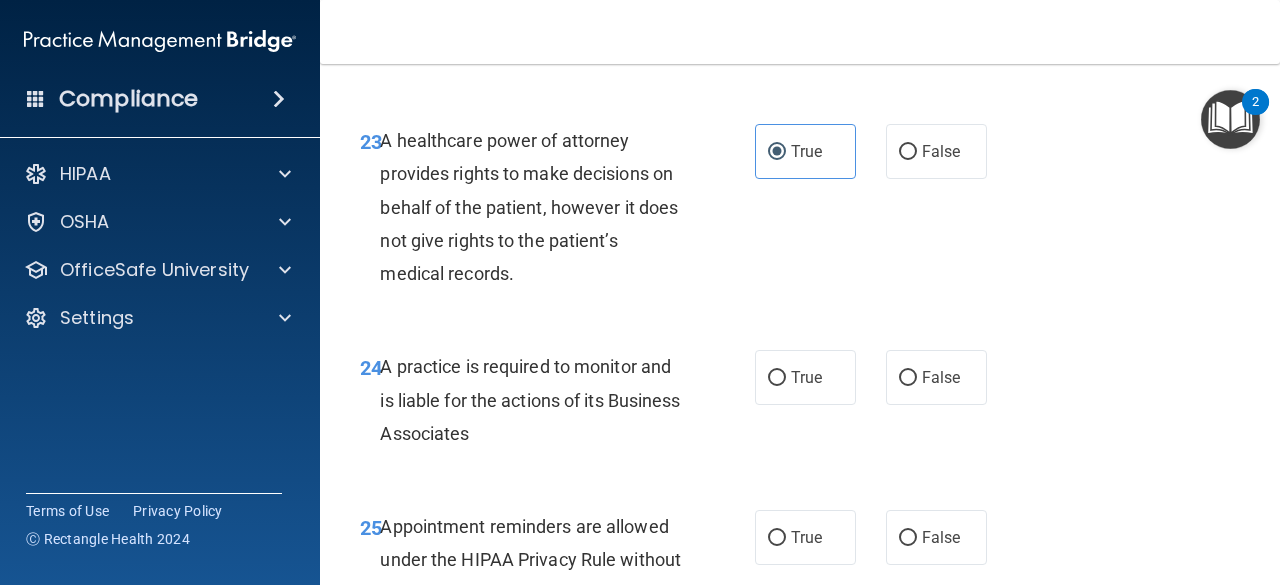 scroll, scrollTop: 4693, scrollLeft: 0, axis: vertical 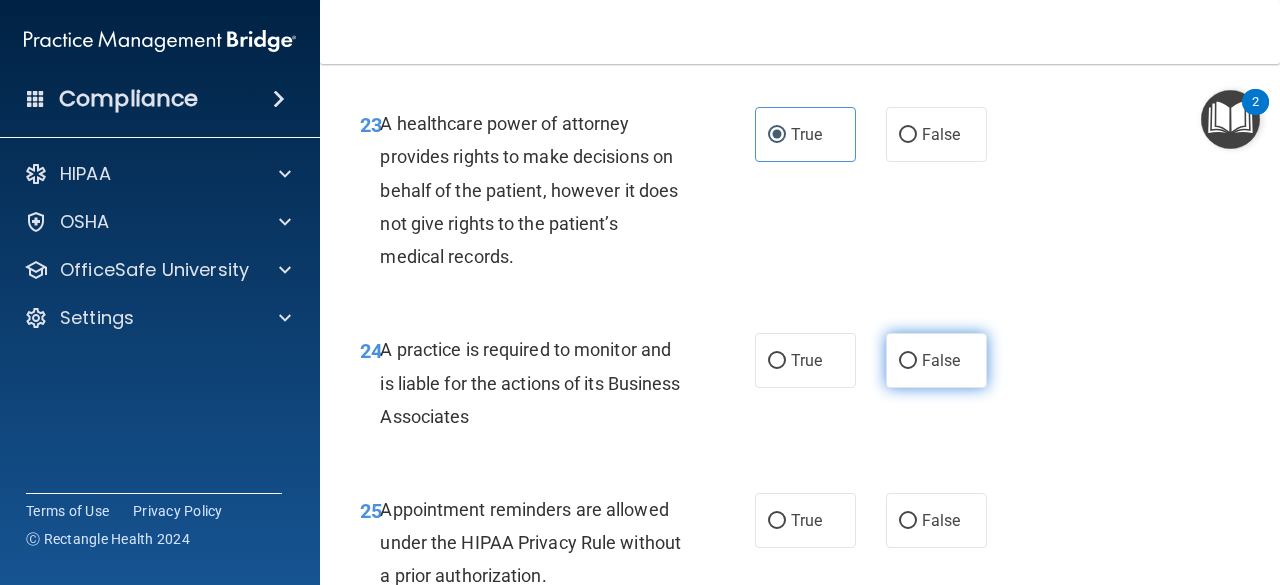 click on "False" at bounding box center (908, 361) 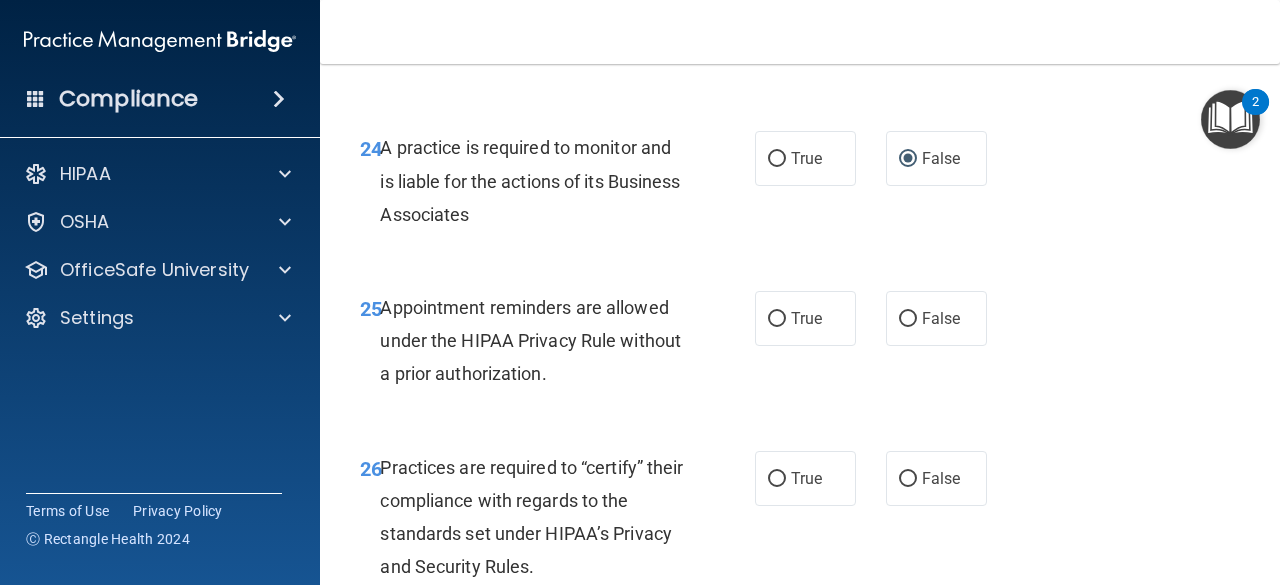 scroll, scrollTop: 4896, scrollLeft: 0, axis: vertical 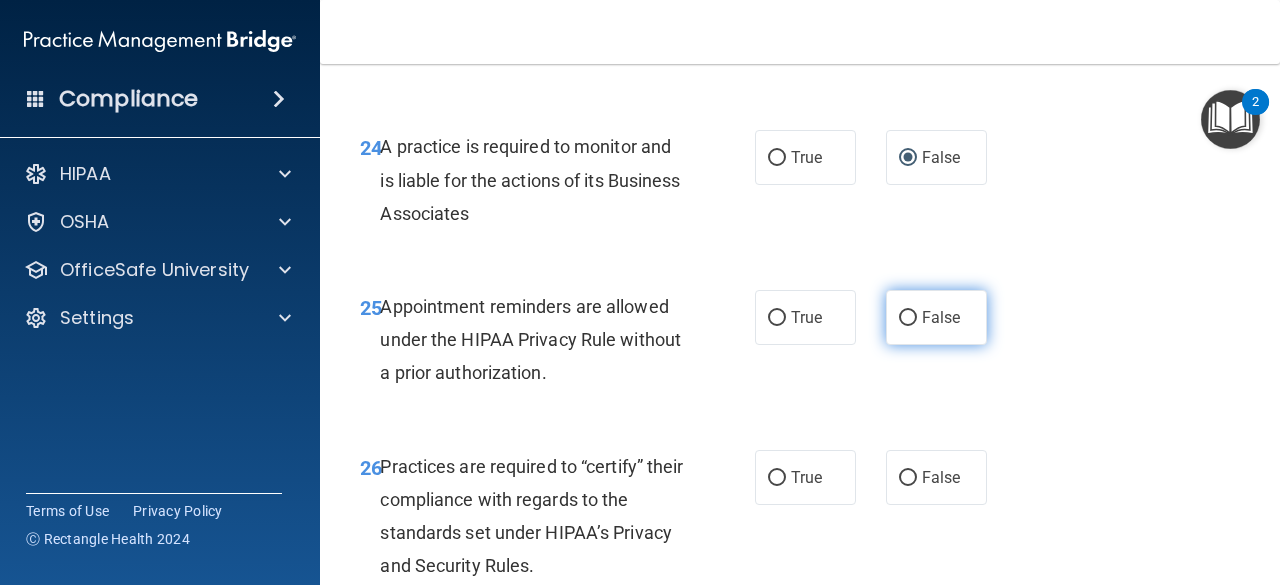 click on "False" at bounding box center (936, 317) 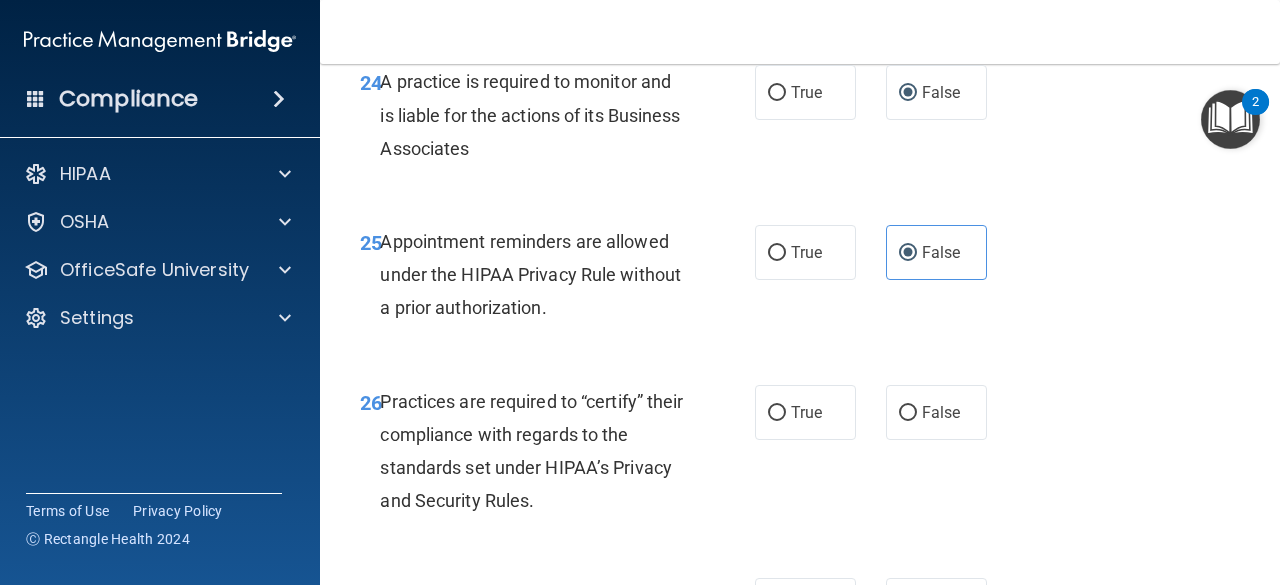 scroll, scrollTop: 4998, scrollLeft: 0, axis: vertical 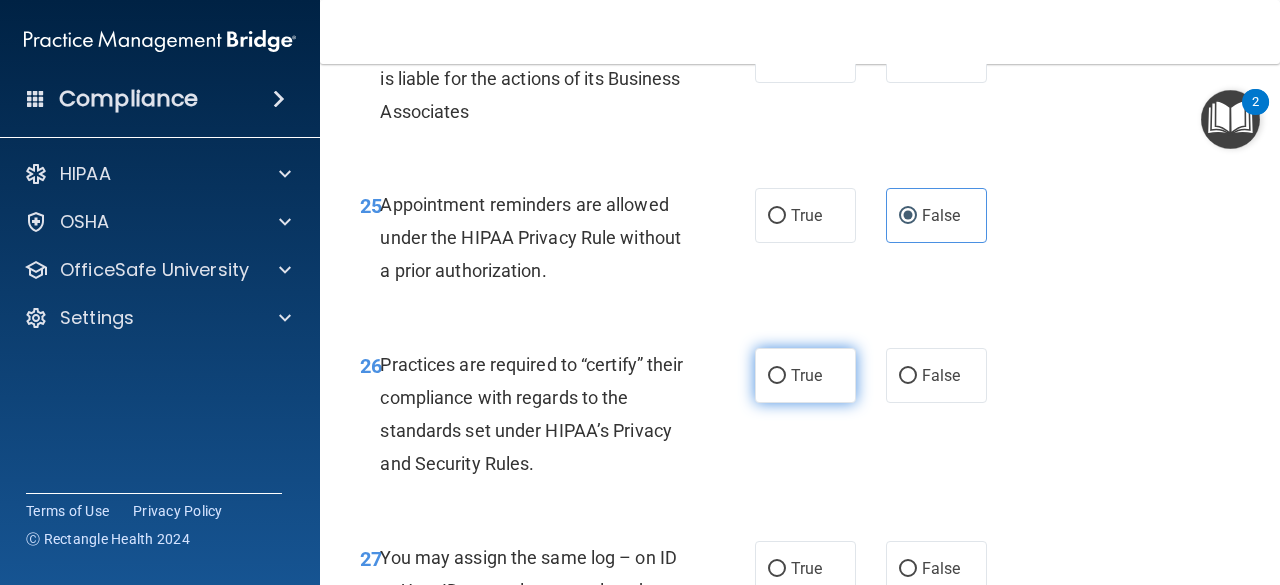 click on "True" at bounding box center (805, 375) 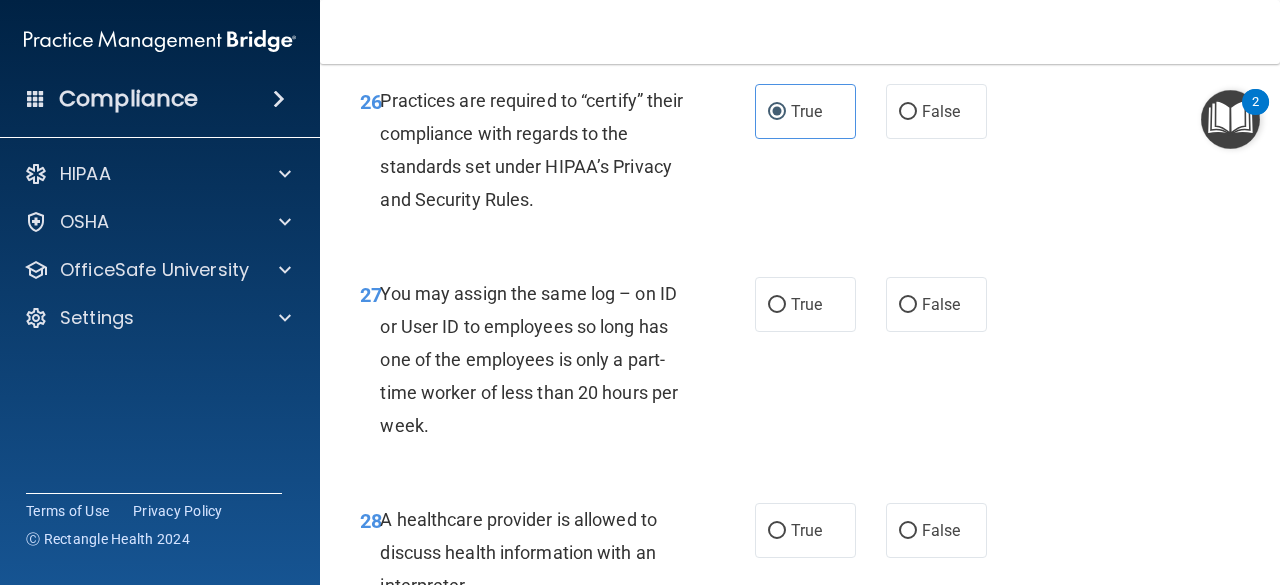 scroll, scrollTop: 5263, scrollLeft: 0, axis: vertical 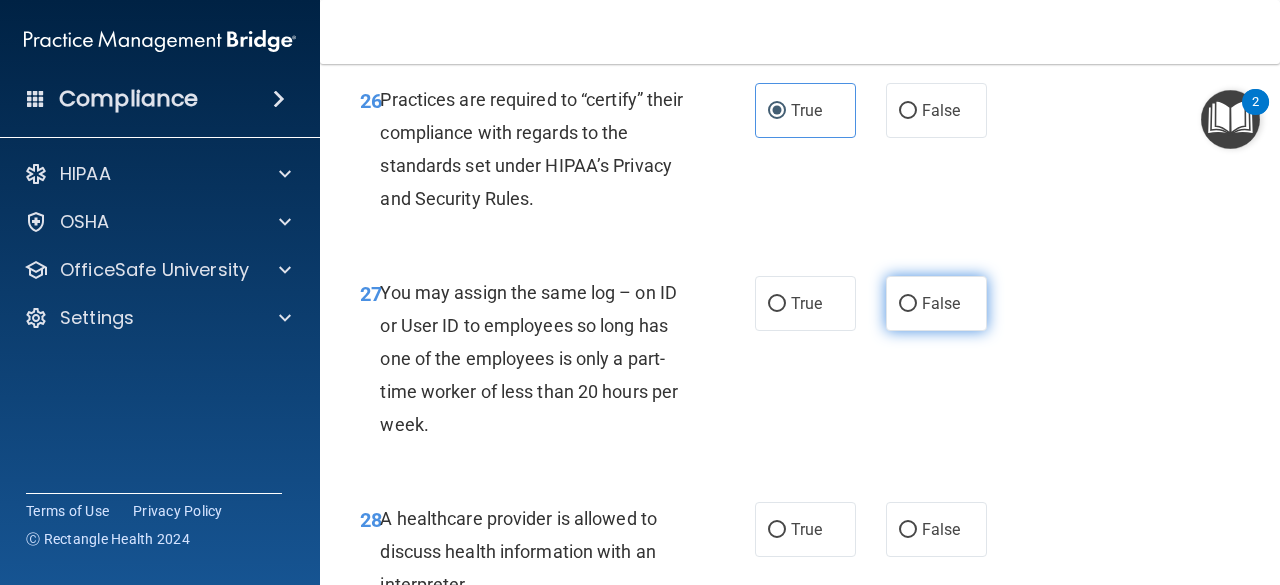 click on "False" at bounding box center [941, 303] 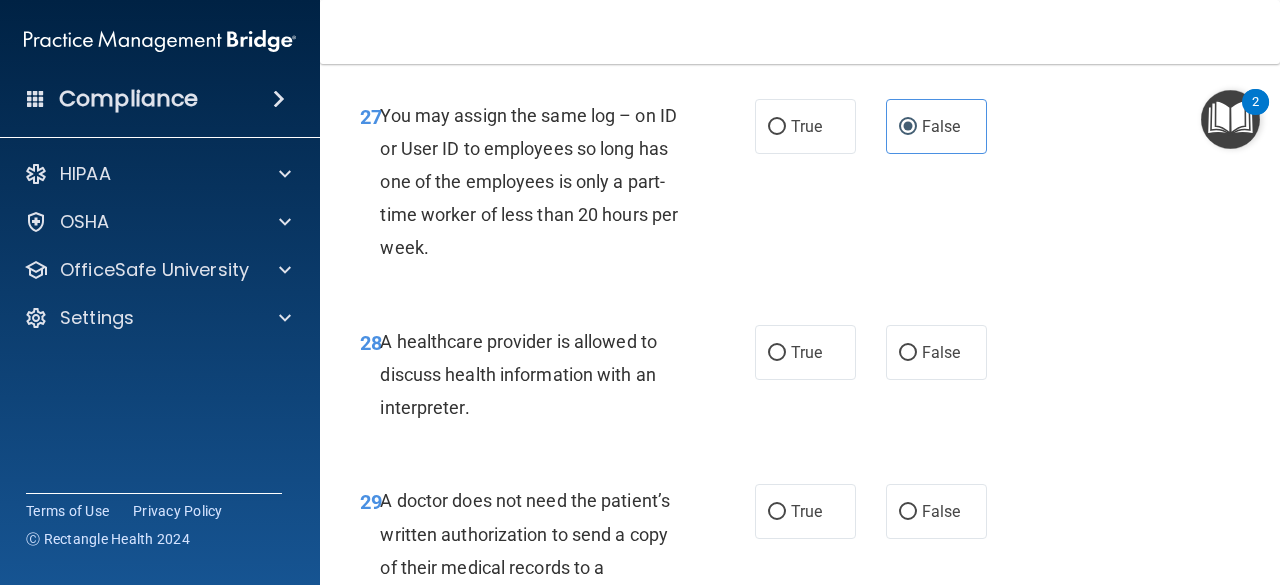 scroll, scrollTop: 5441, scrollLeft: 0, axis: vertical 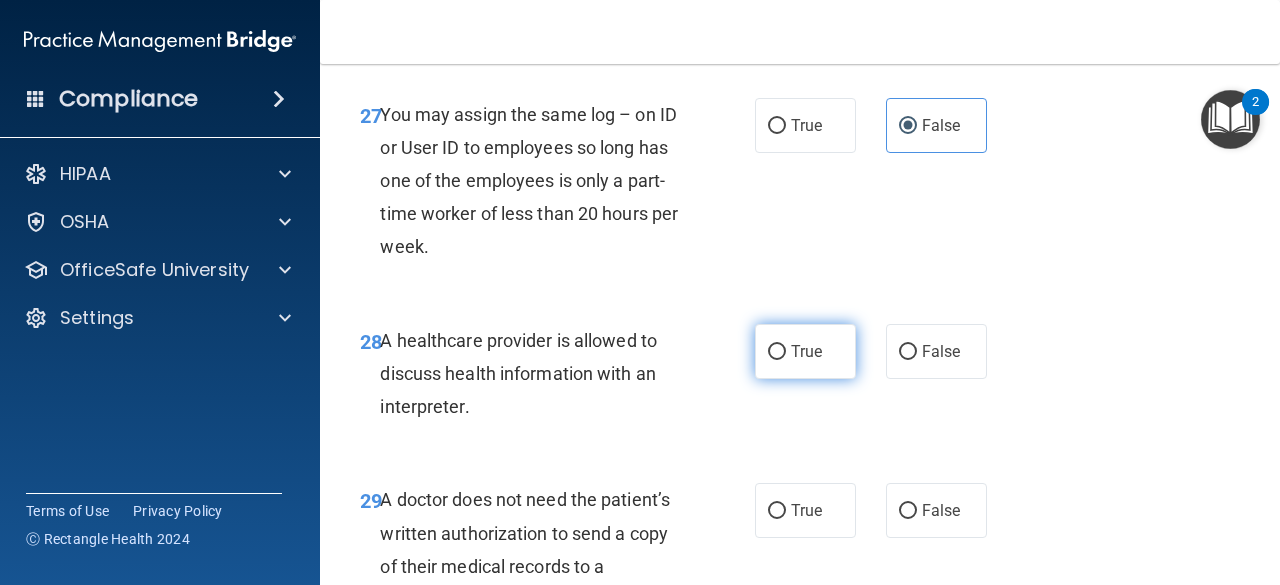 click on "True" at bounding box center [806, 351] 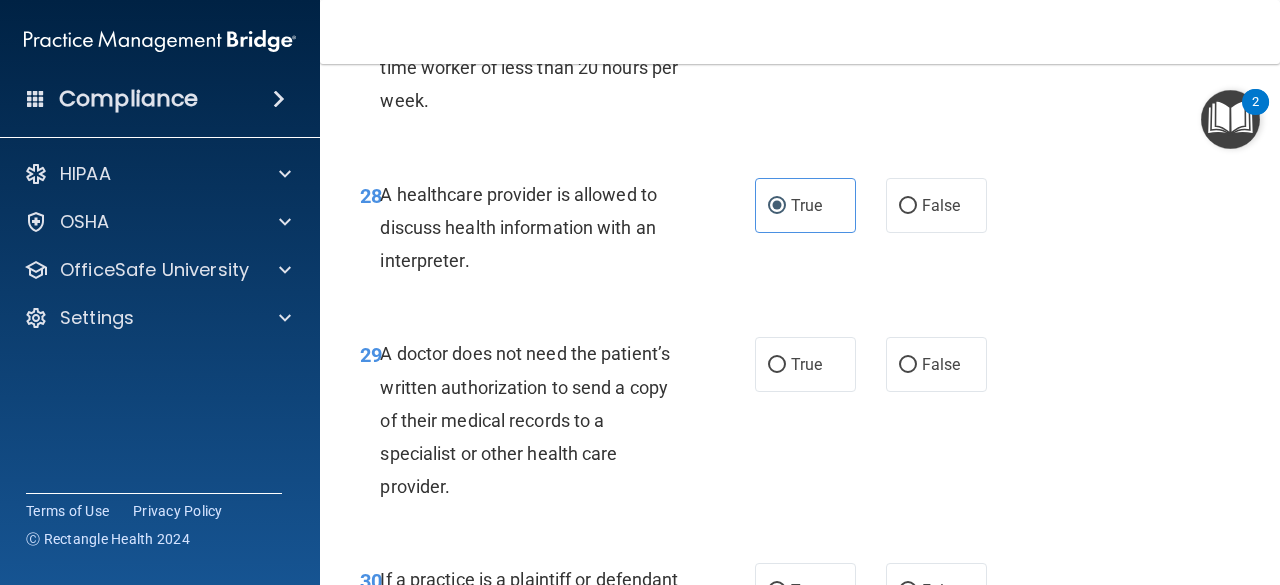 scroll, scrollTop: 5594, scrollLeft: 0, axis: vertical 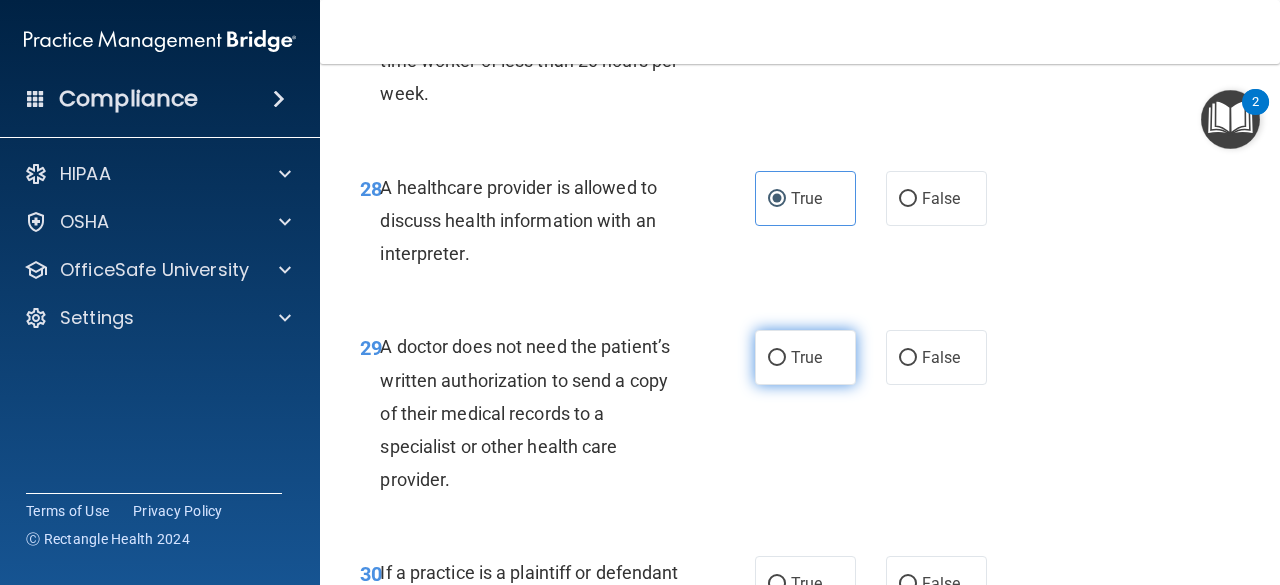 click on "True" at bounding box center (805, 357) 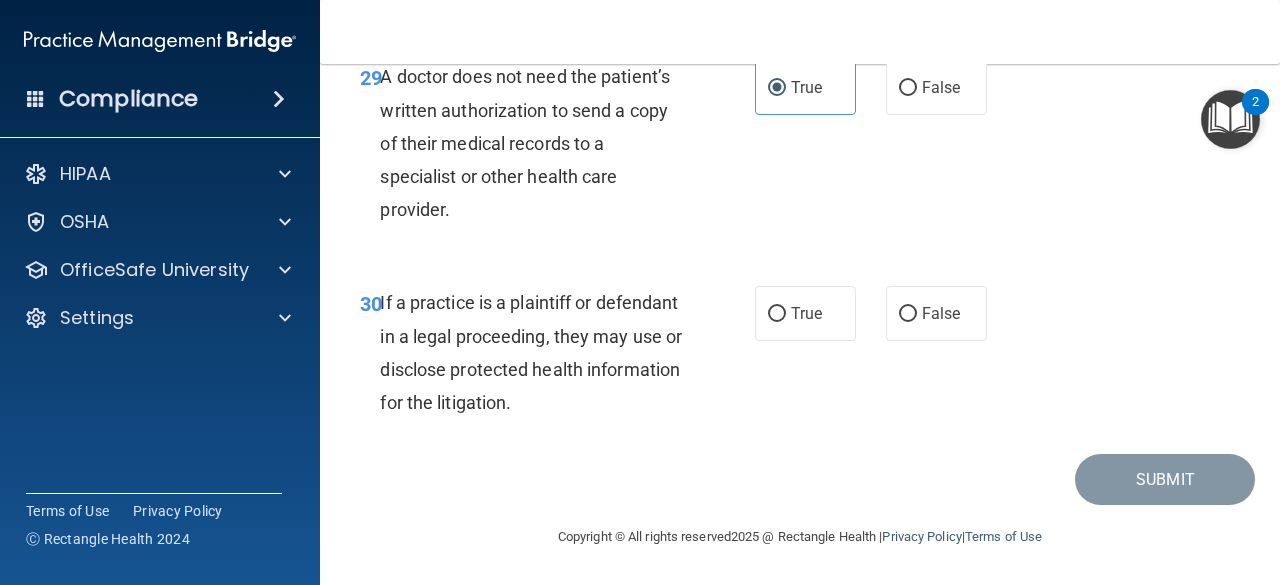 scroll, scrollTop: 5892, scrollLeft: 0, axis: vertical 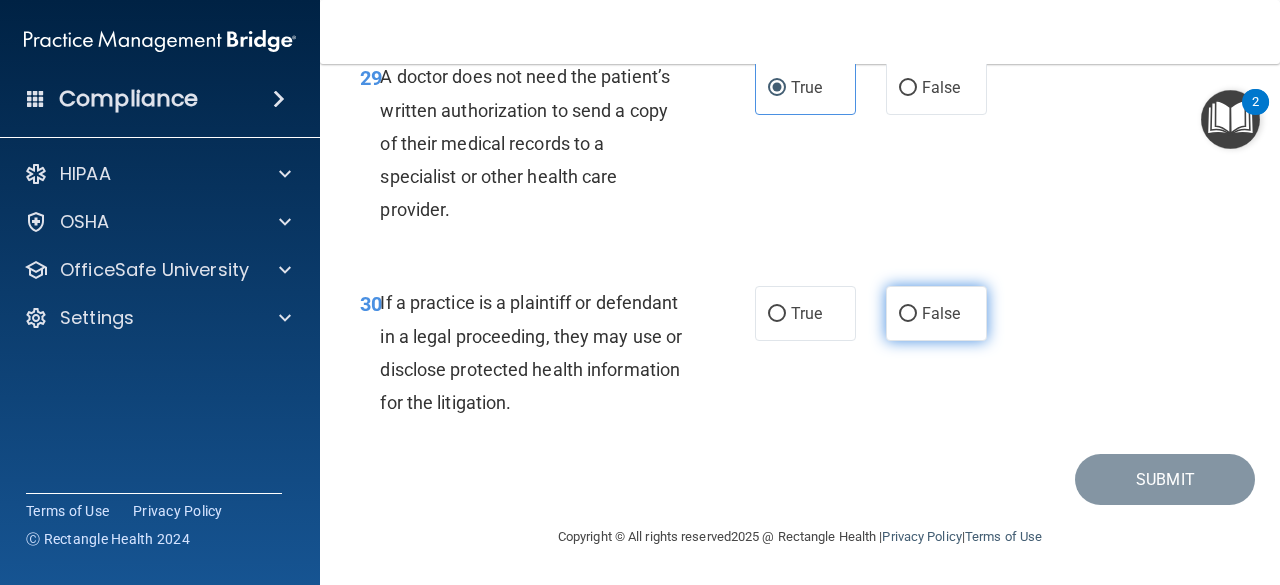 click on "False" at bounding box center (936, 313) 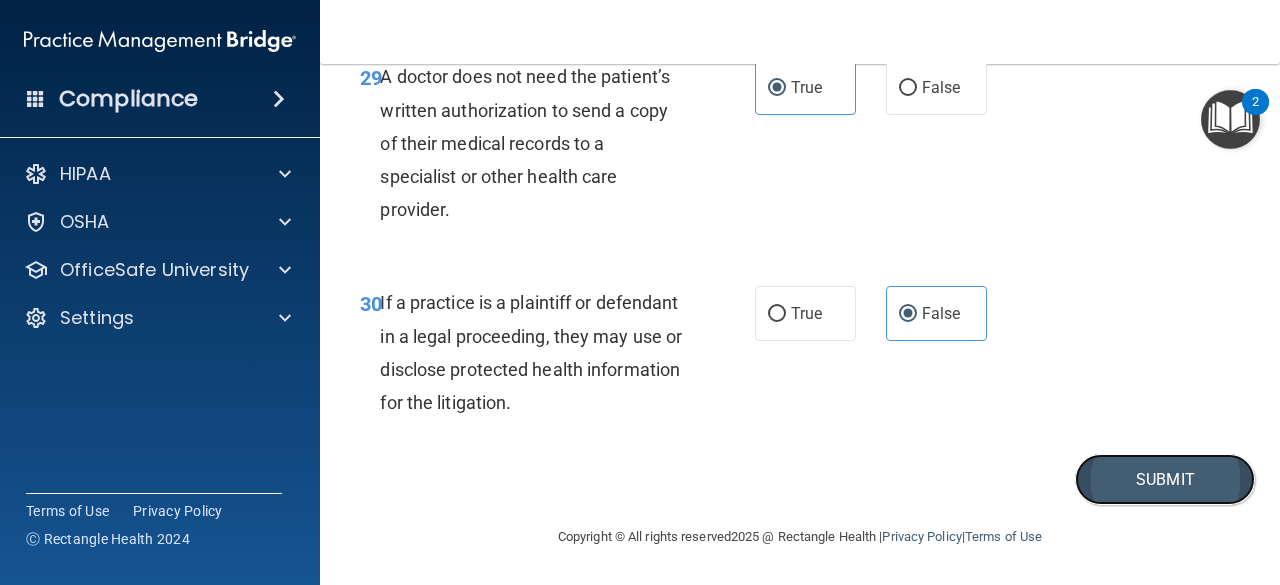 click on "Submit" at bounding box center [1165, 479] 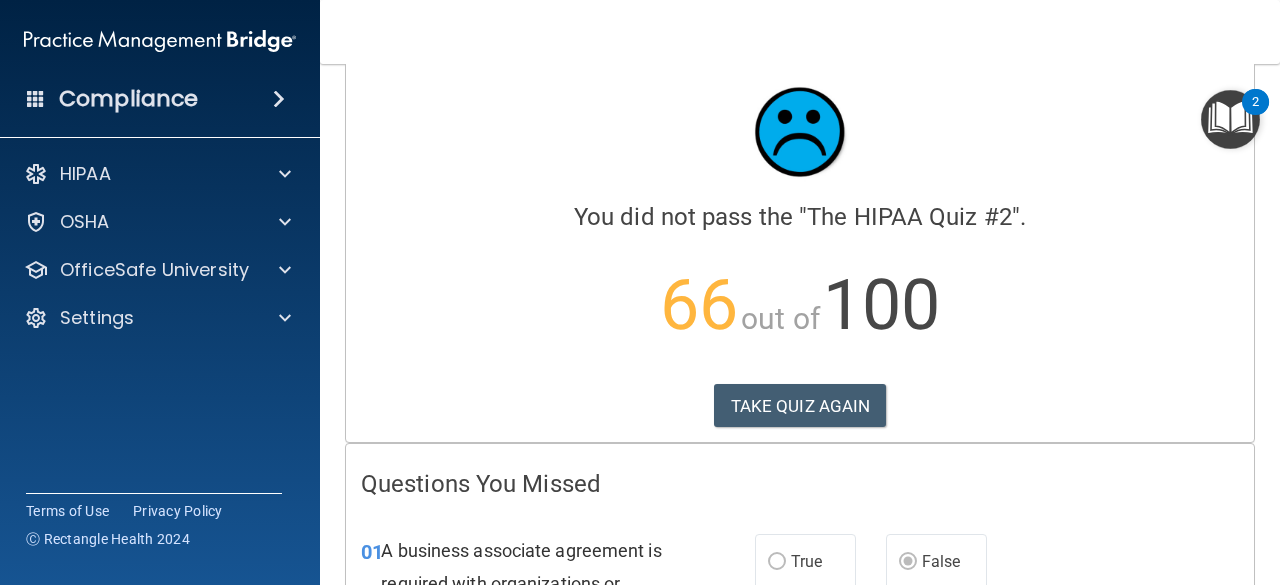 scroll, scrollTop: 0, scrollLeft: 0, axis: both 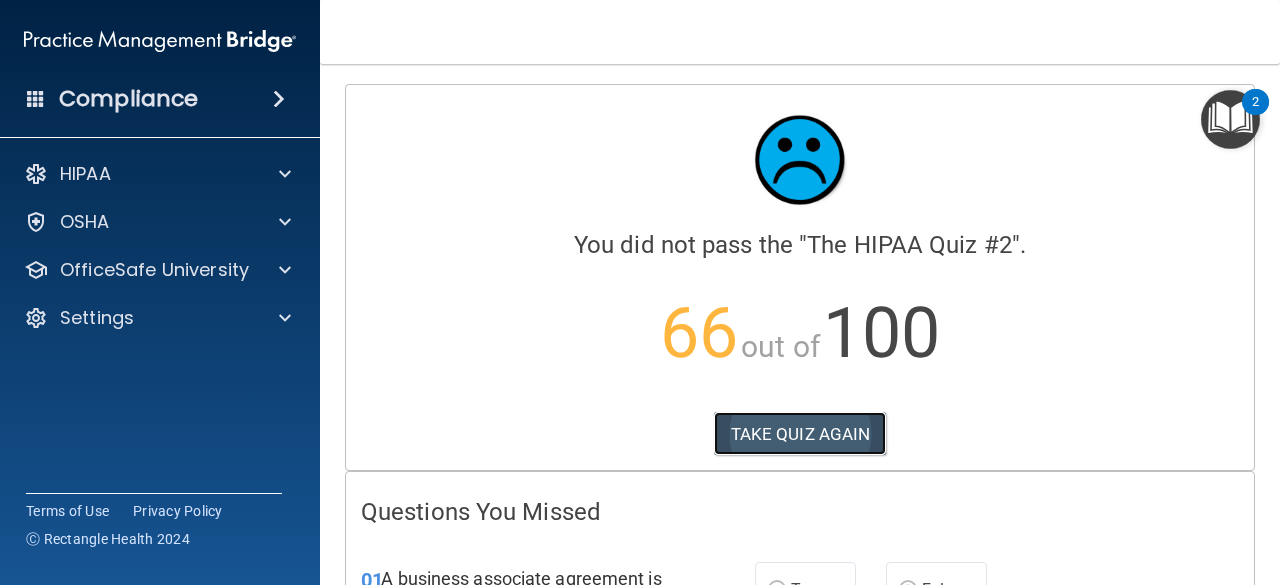 click on "TAKE QUIZ AGAIN" at bounding box center [800, 434] 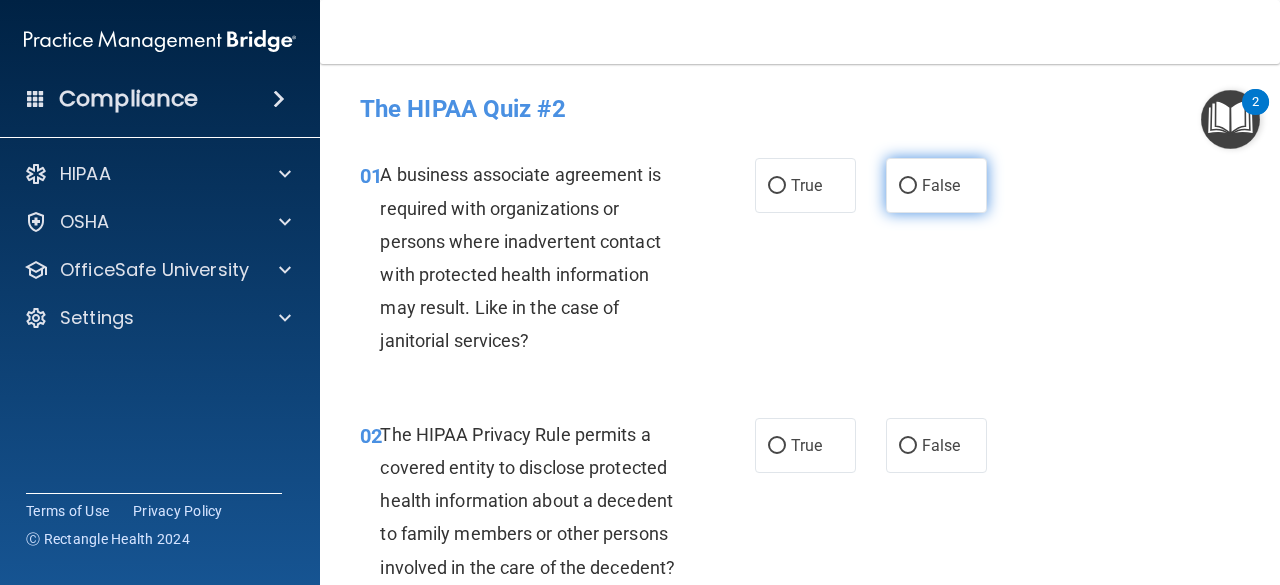 click on "False" at bounding box center (941, 185) 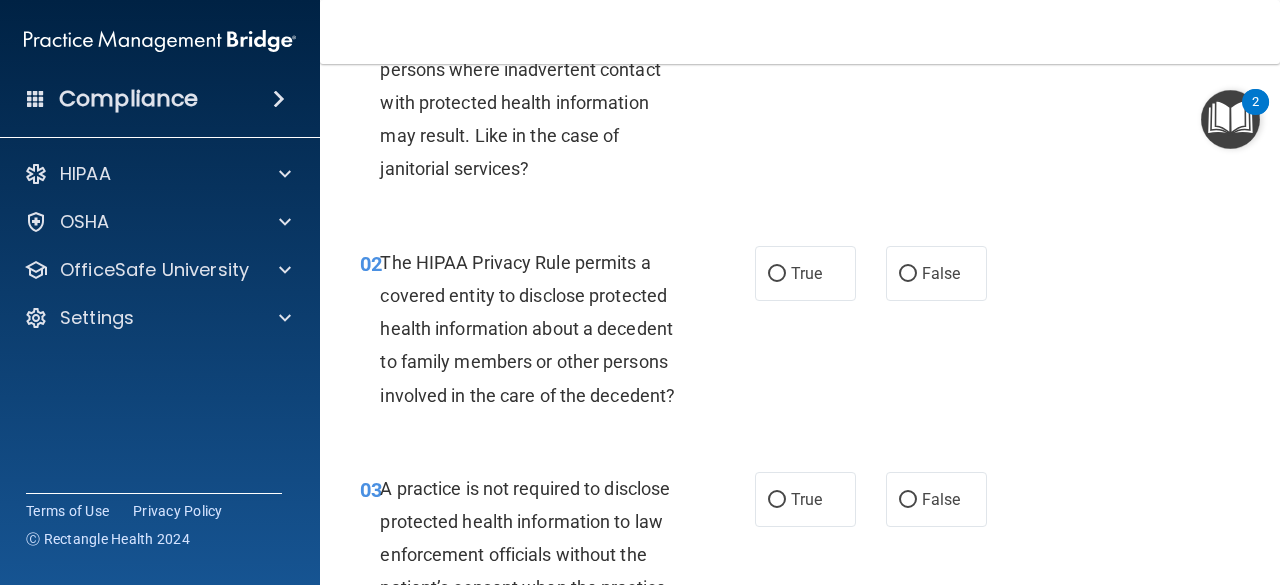 scroll, scrollTop: 175, scrollLeft: 0, axis: vertical 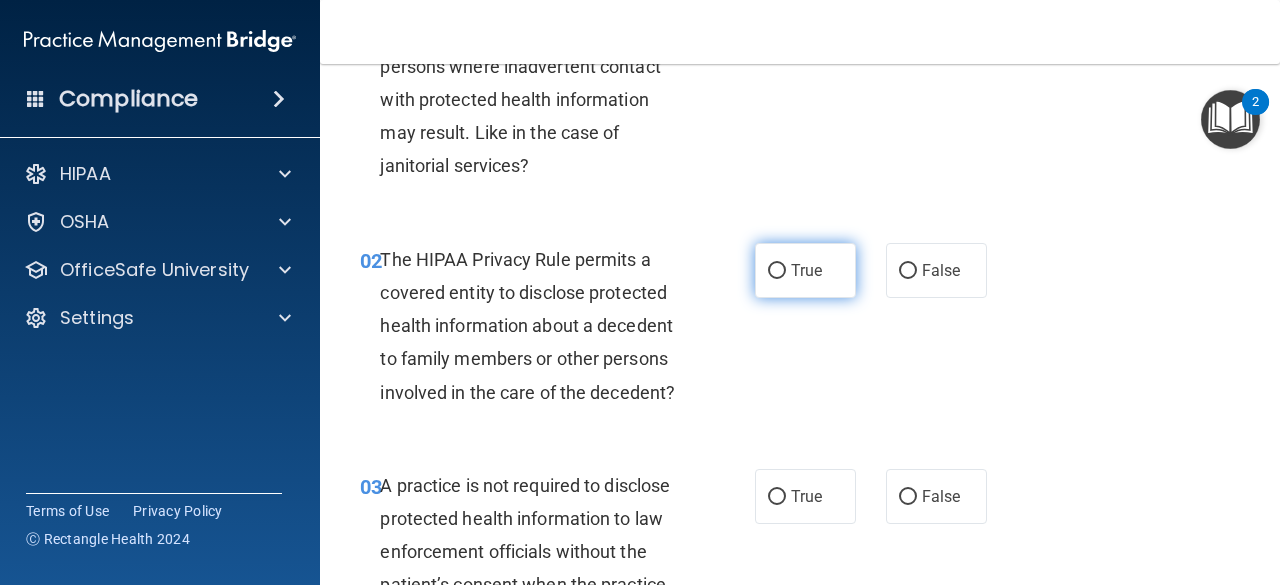 click on "True" at bounding box center [806, 270] 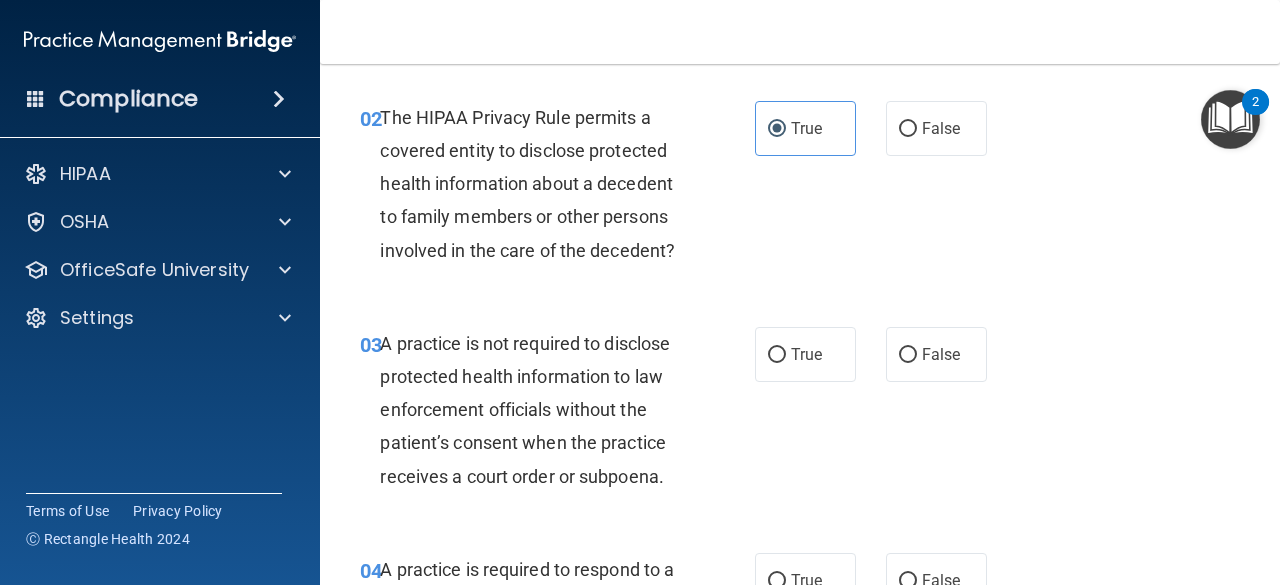 scroll, scrollTop: 320, scrollLeft: 0, axis: vertical 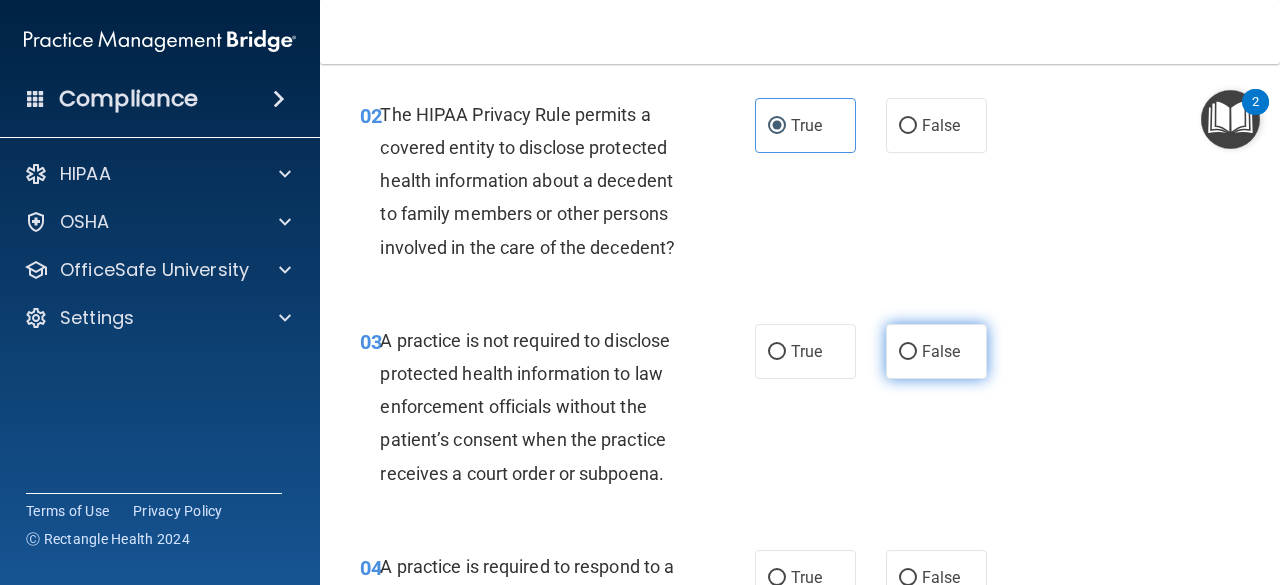 click on "False" at bounding box center [941, 351] 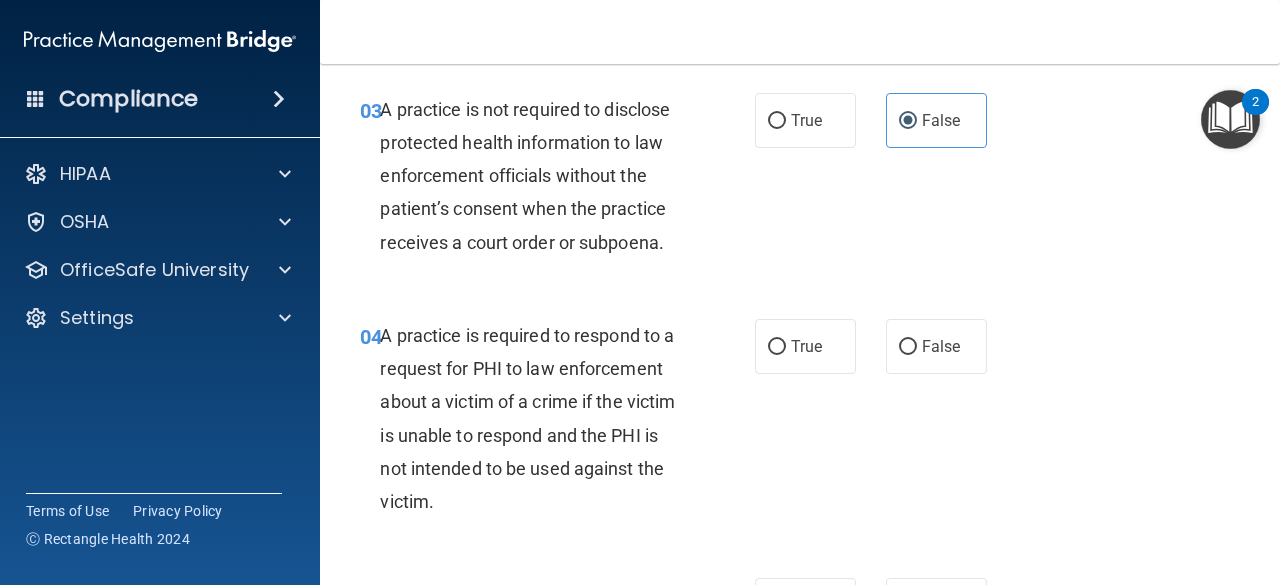 scroll, scrollTop: 552, scrollLeft: 0, axis: vertical 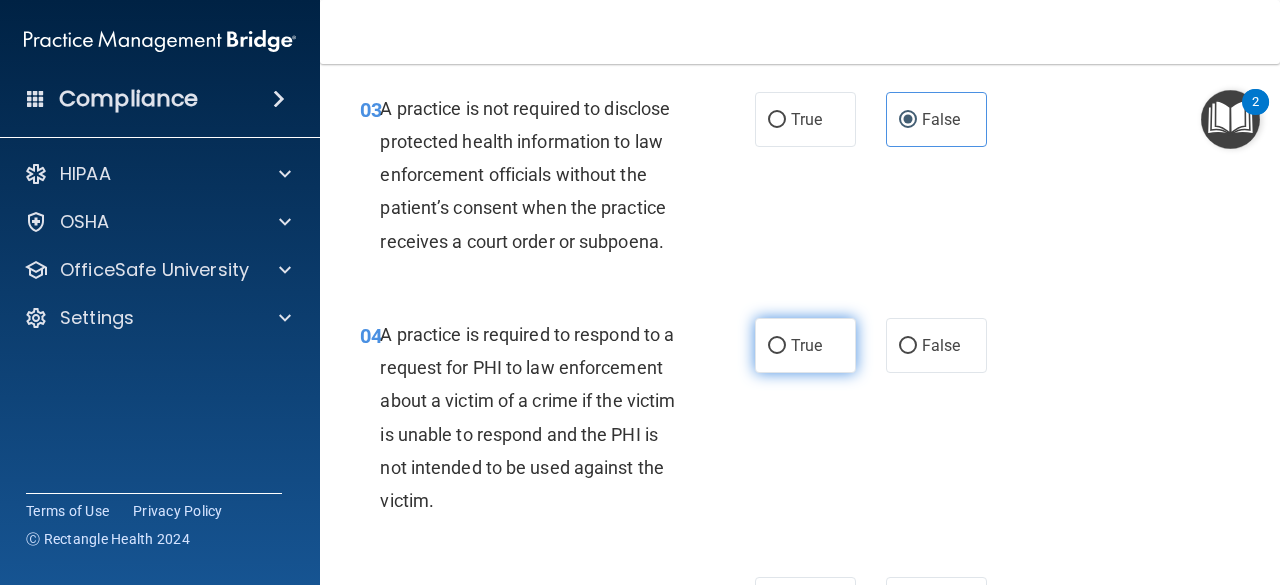 click on "True" at bounding box center (805, 345) 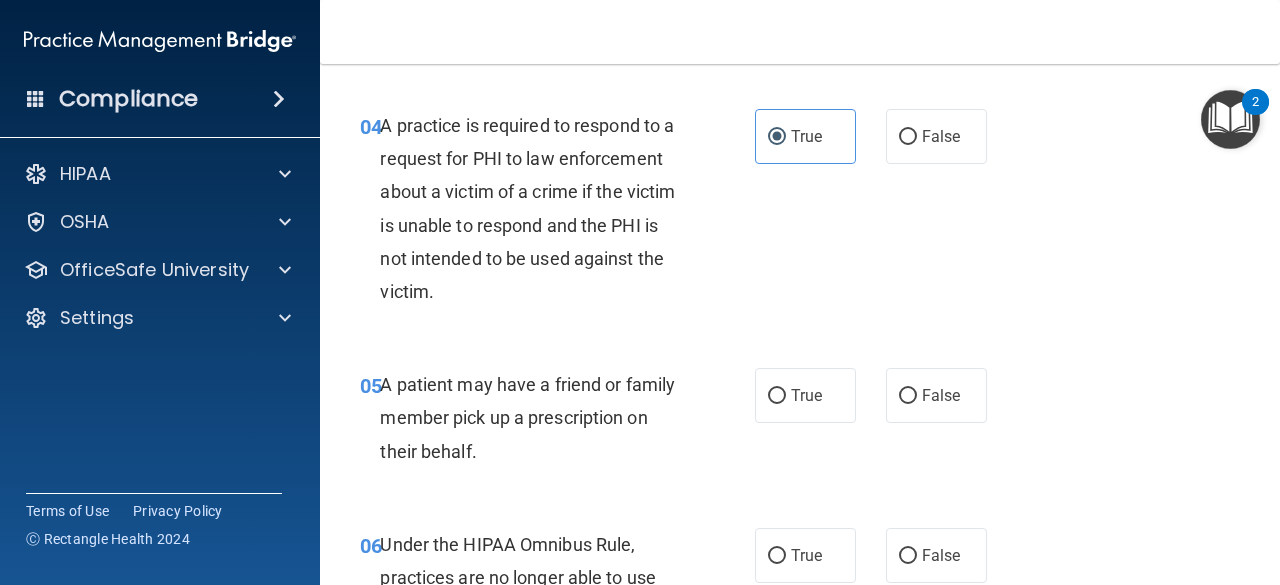 scroll, scrollTop: 774, scrollLeft: 0, axis: vertical 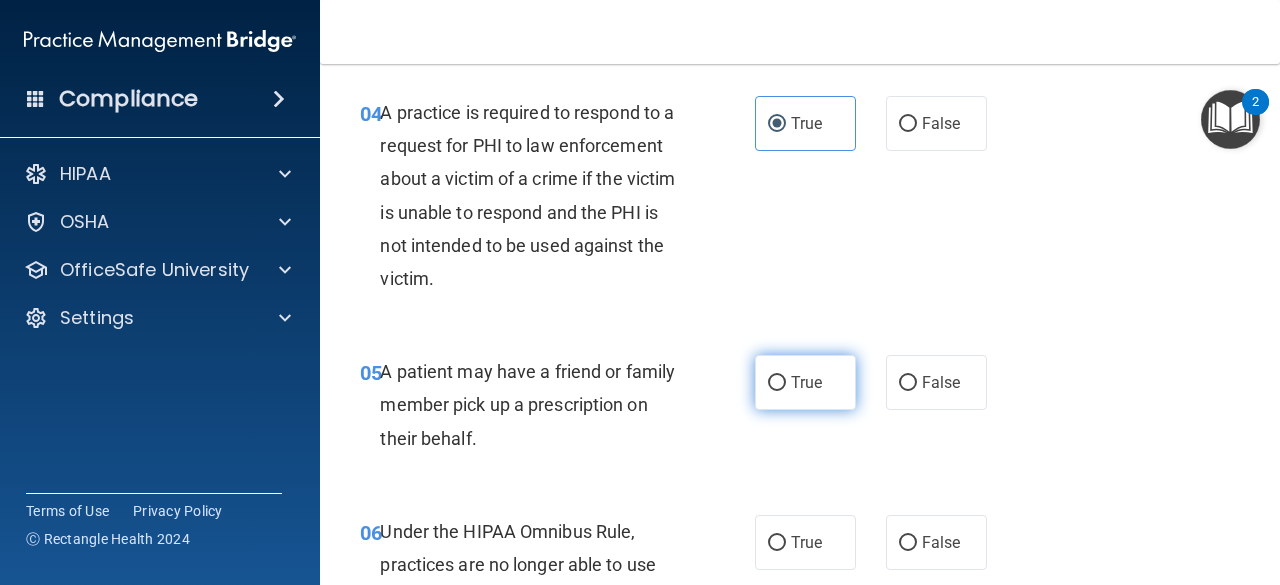 click on "True" at bounding box center [805, 382] 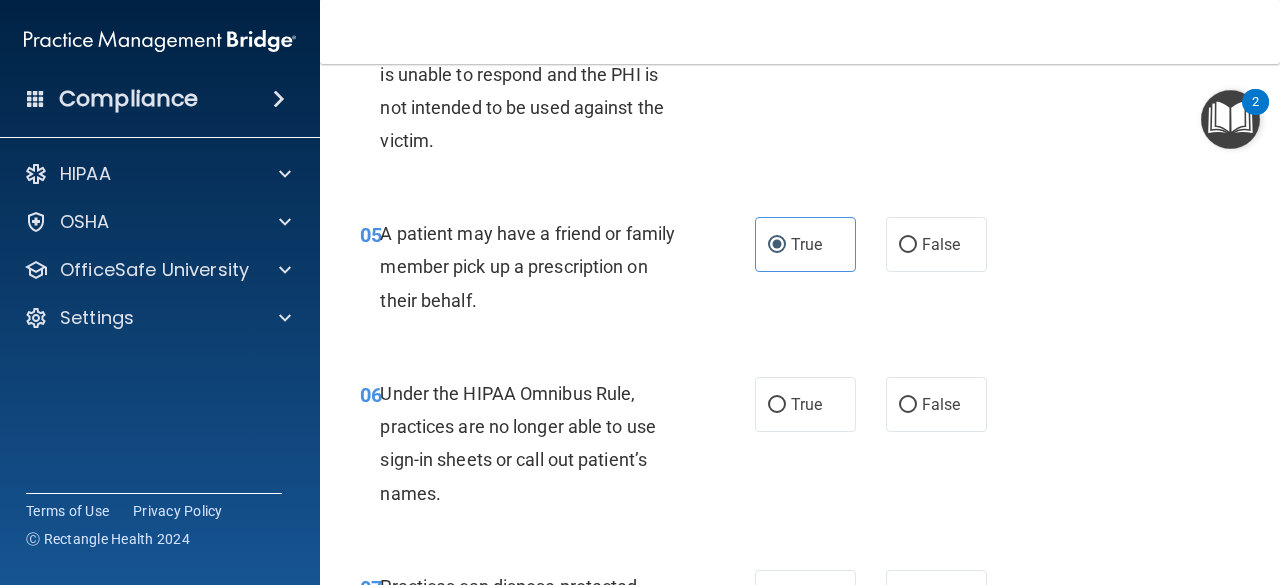 scroll, scrollTop: 913, scrollLeft: 0, axis: vertical 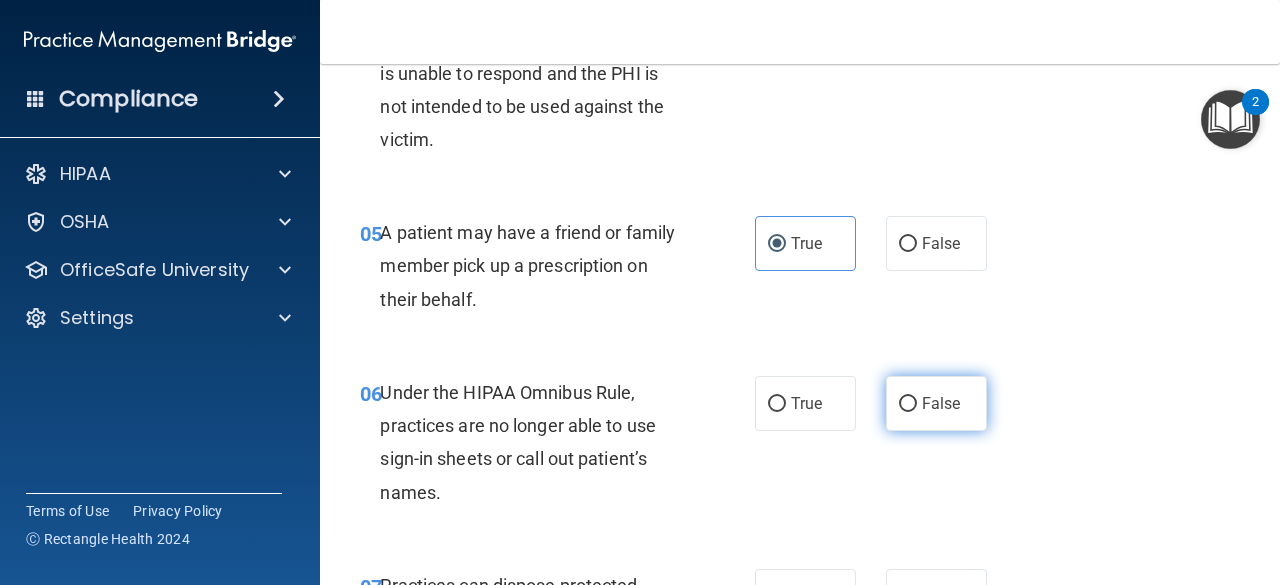 click on "False" at bounding box center [941, 403] 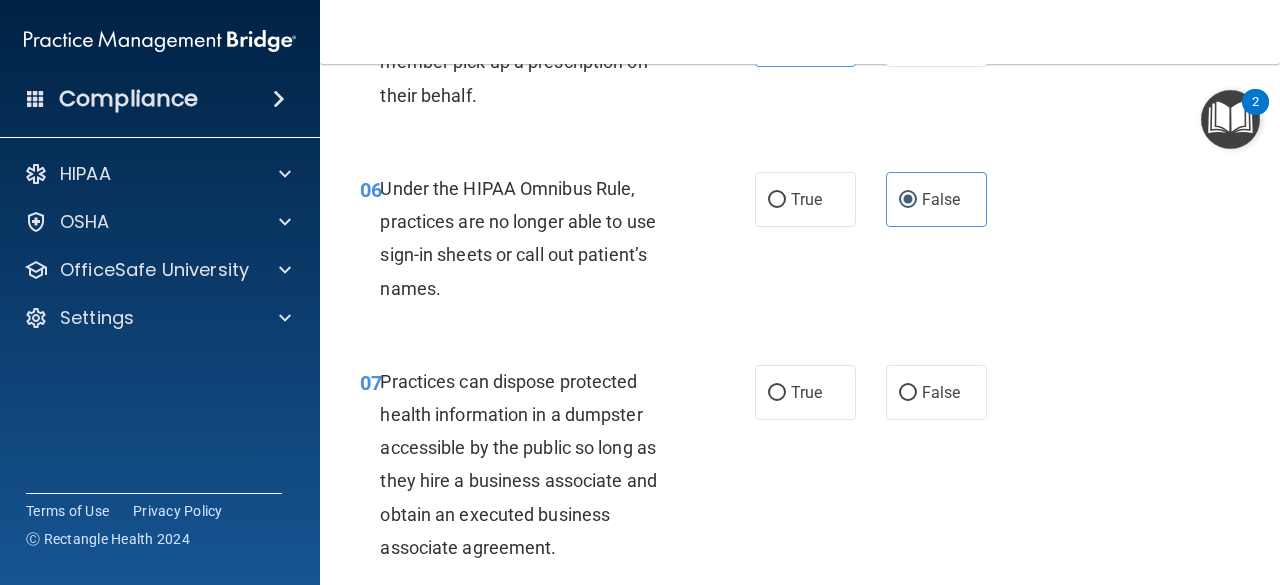 scroll, scrollTop: 1124, scrollLeft: 0, axis: vertical 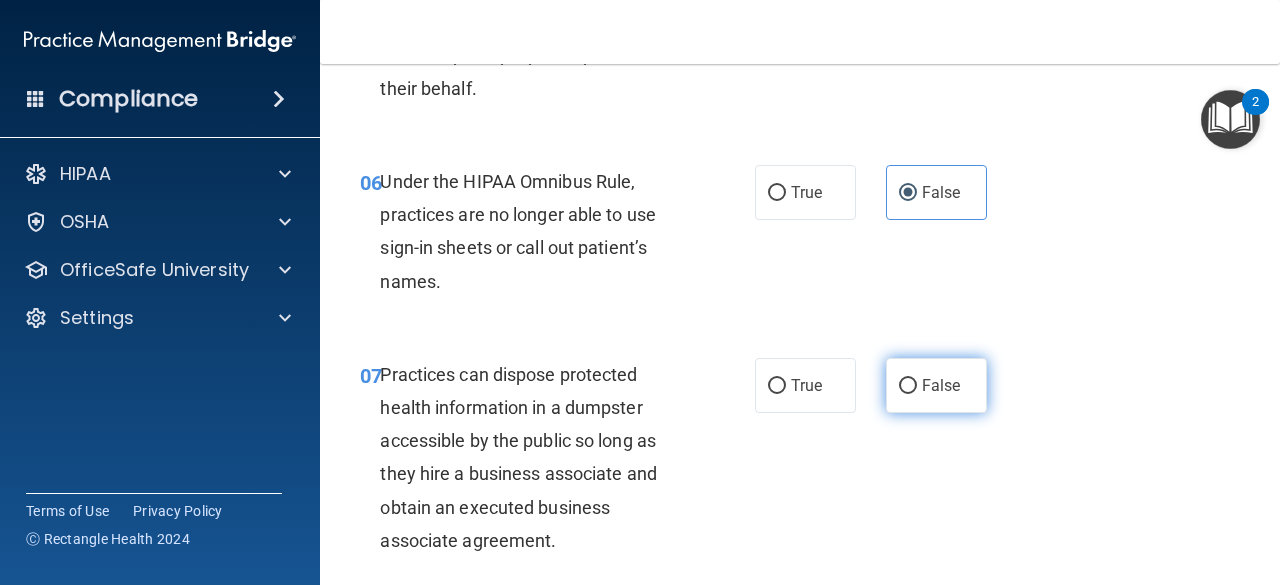 click on "False" at bounding box center [941, 385] 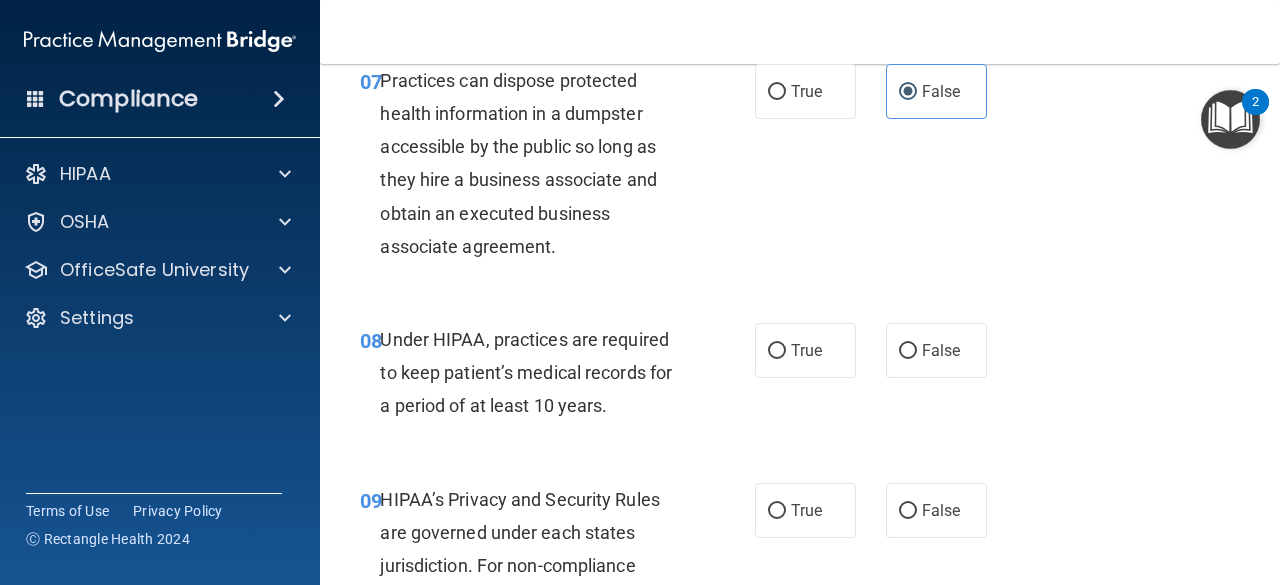scroll, scrollTop: 1419, scrollLeft: 0, axis: vertical 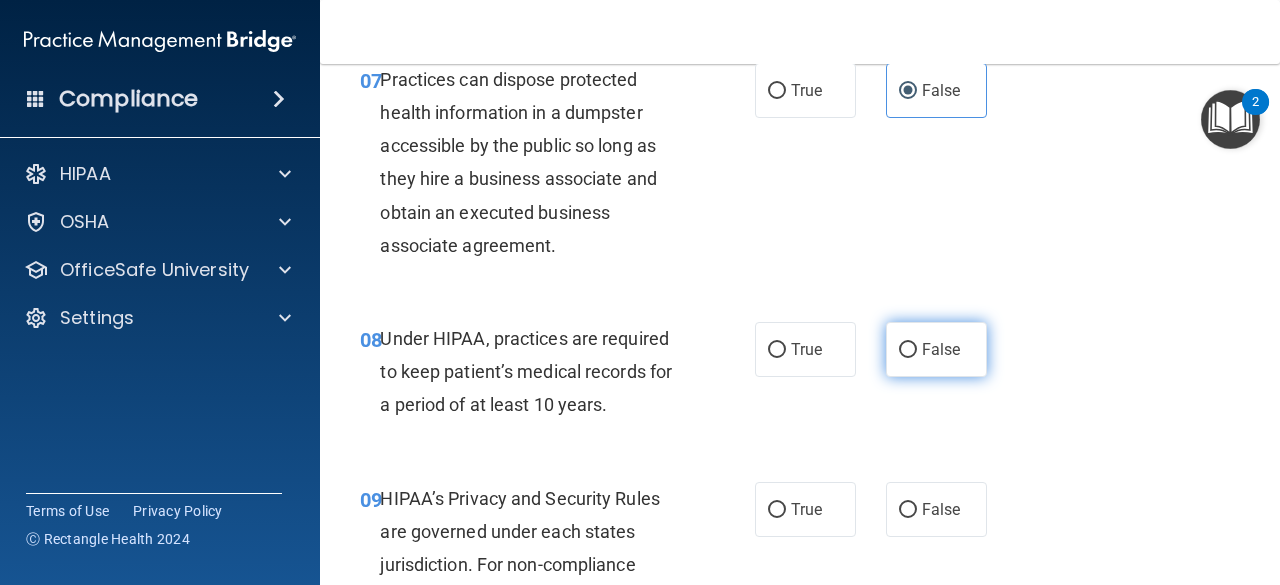click on "False" at bounding box center [908, 350] 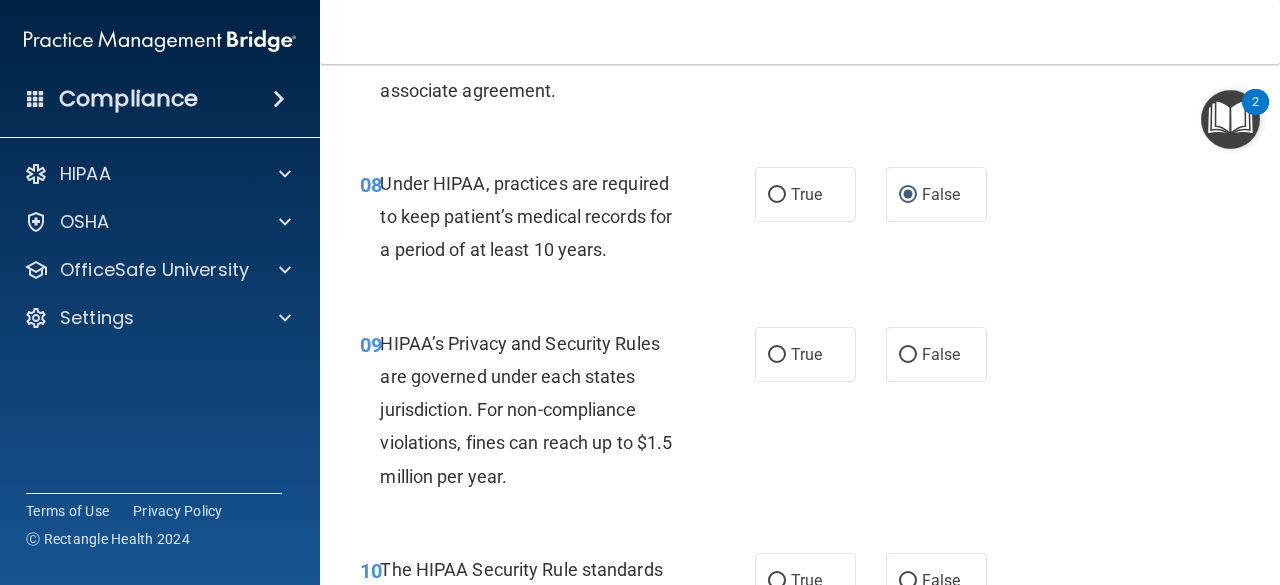 scroll, scrollTop: 1575, scrollLeft: 0, axis: vertical 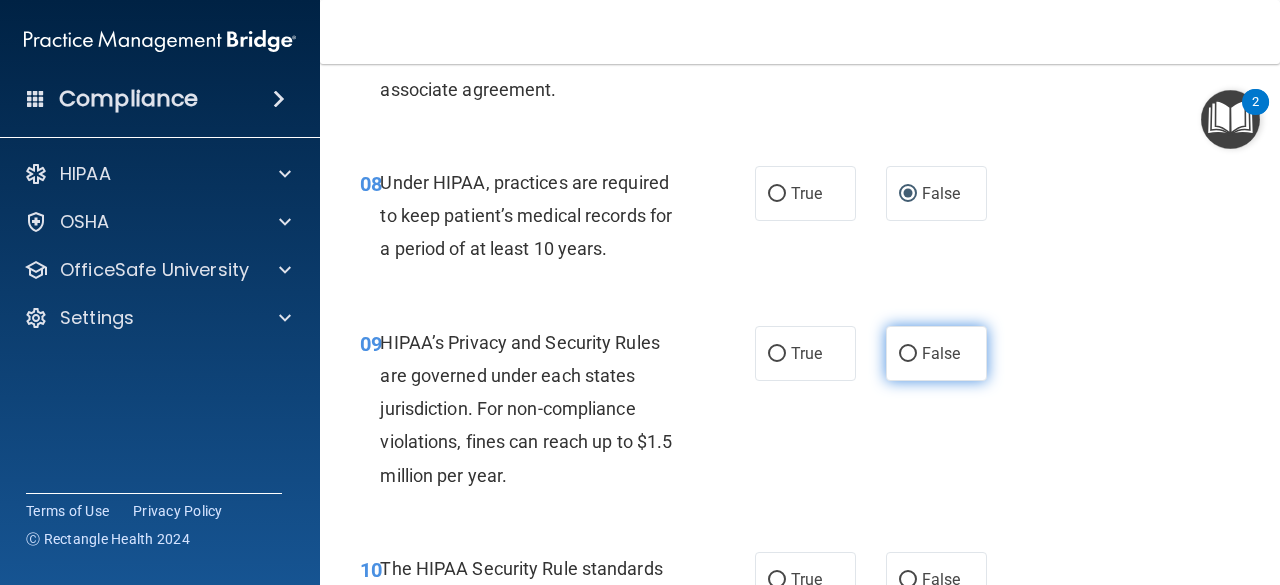 click on "False" at bounding box center [941, 353] 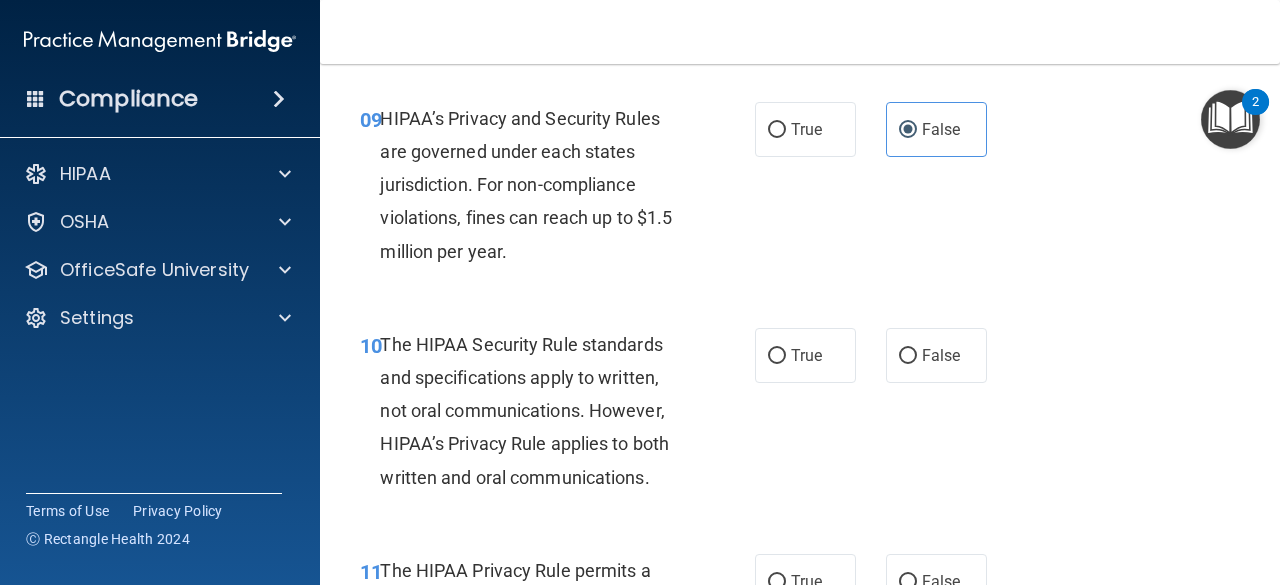 scroll, scrollTop: 1800, scrollLeft: 0, axis: vertical 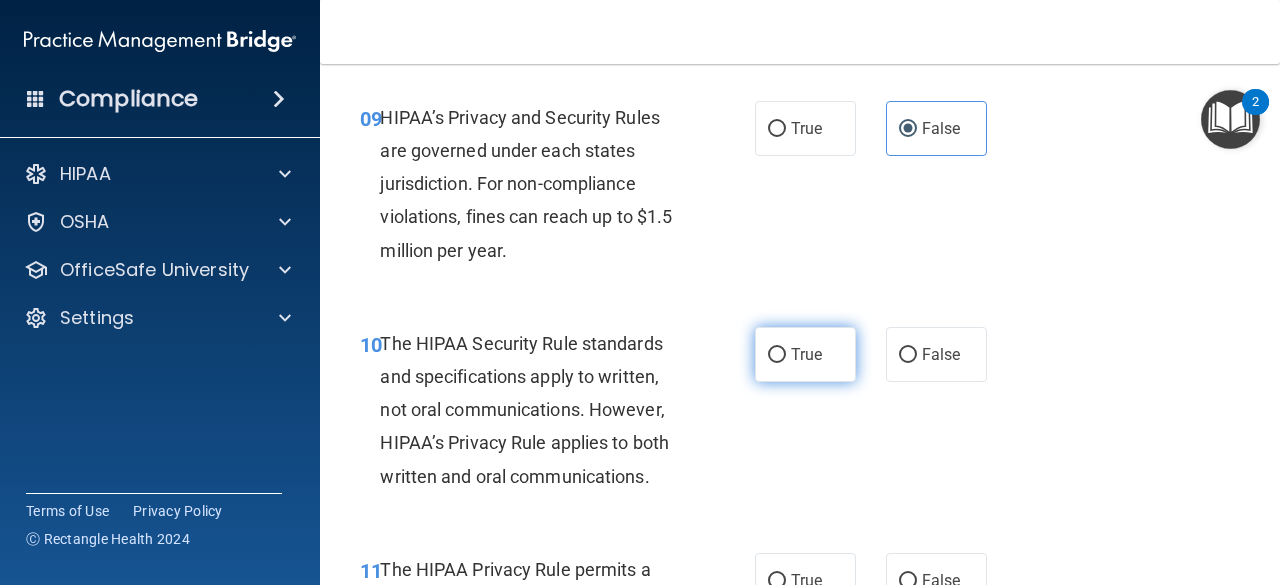click on "True" at bounding box center (805, 354) 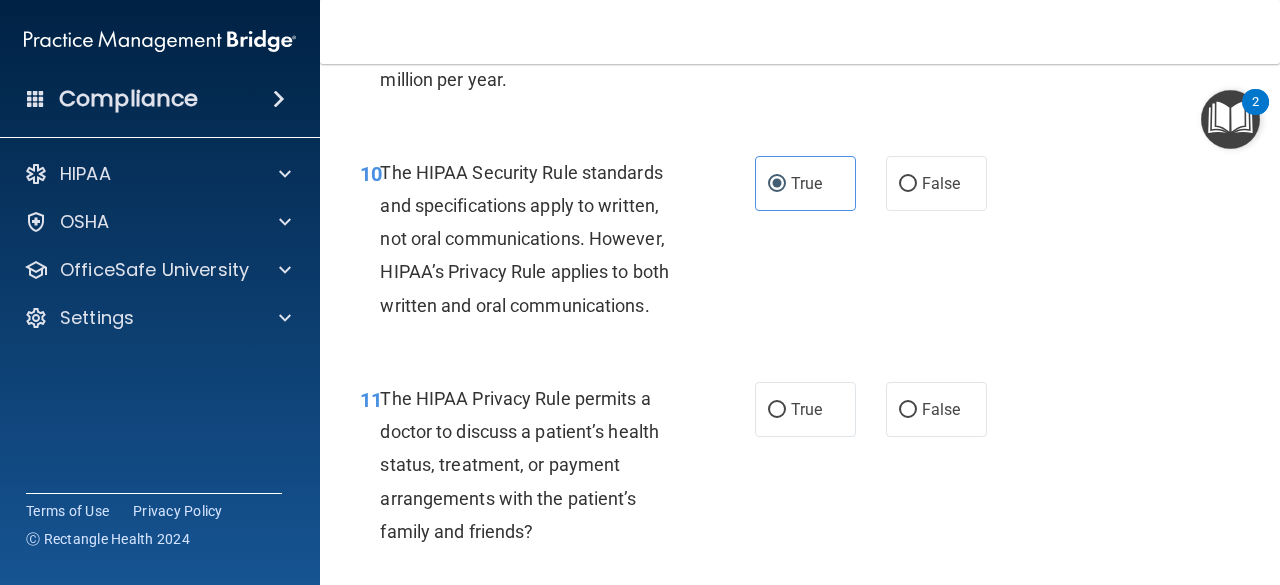 scroll, scrollTop: 1981, scrollLeft: 0, axis: vertical 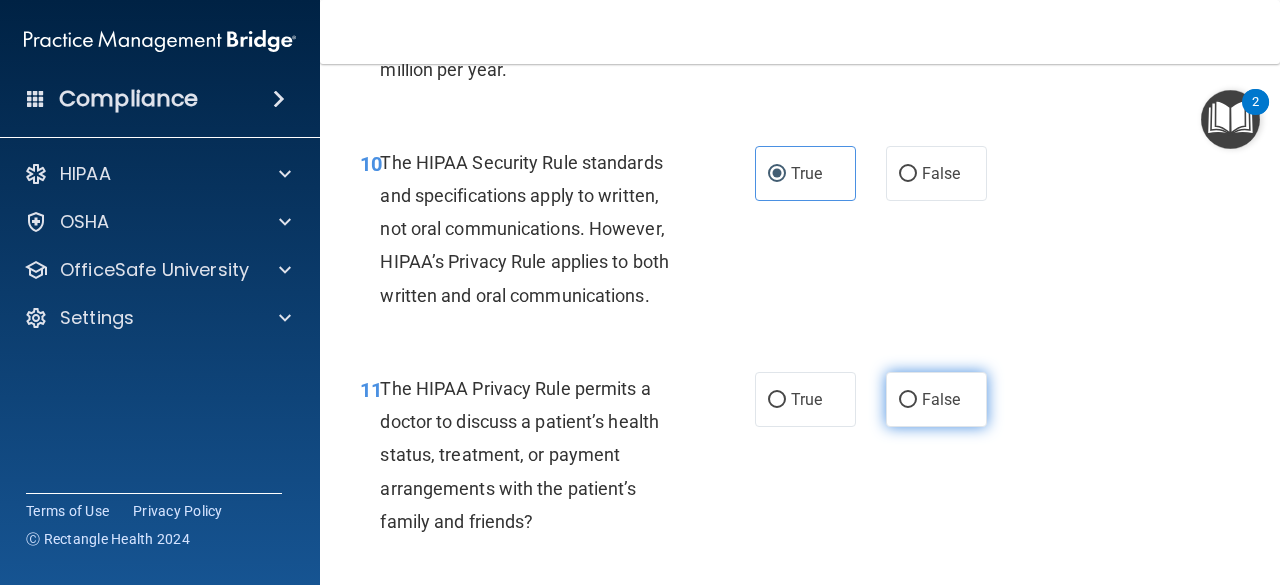 click on "False" at bounding box center (908, 400) 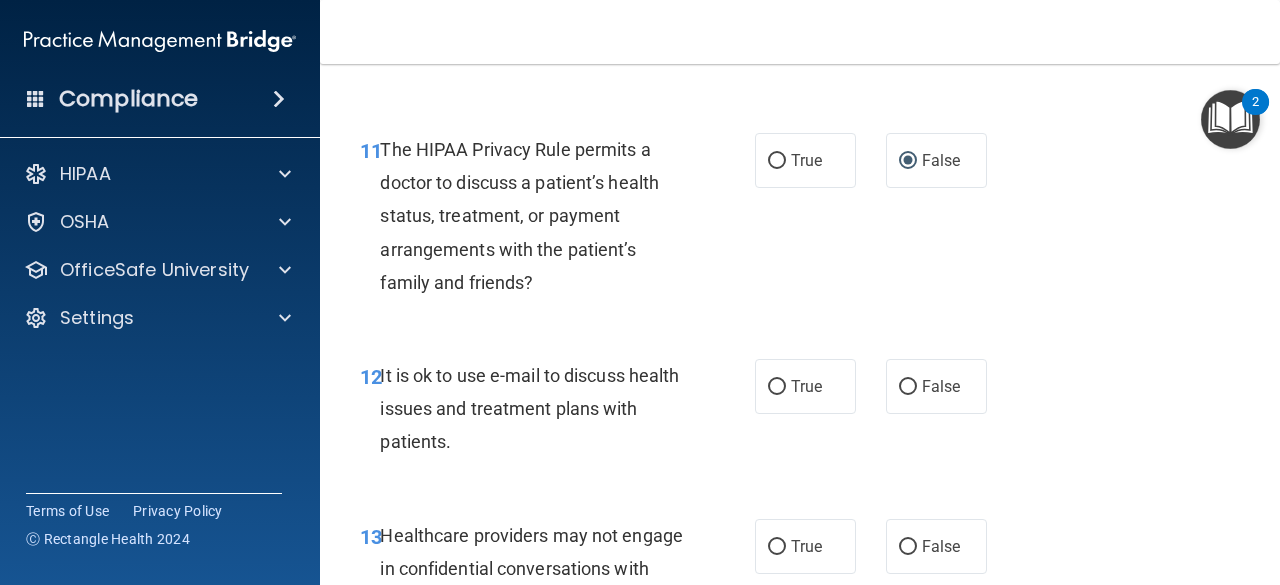 scroll, scrollTop: 2225, scrollLeft: 0, axis: vertical 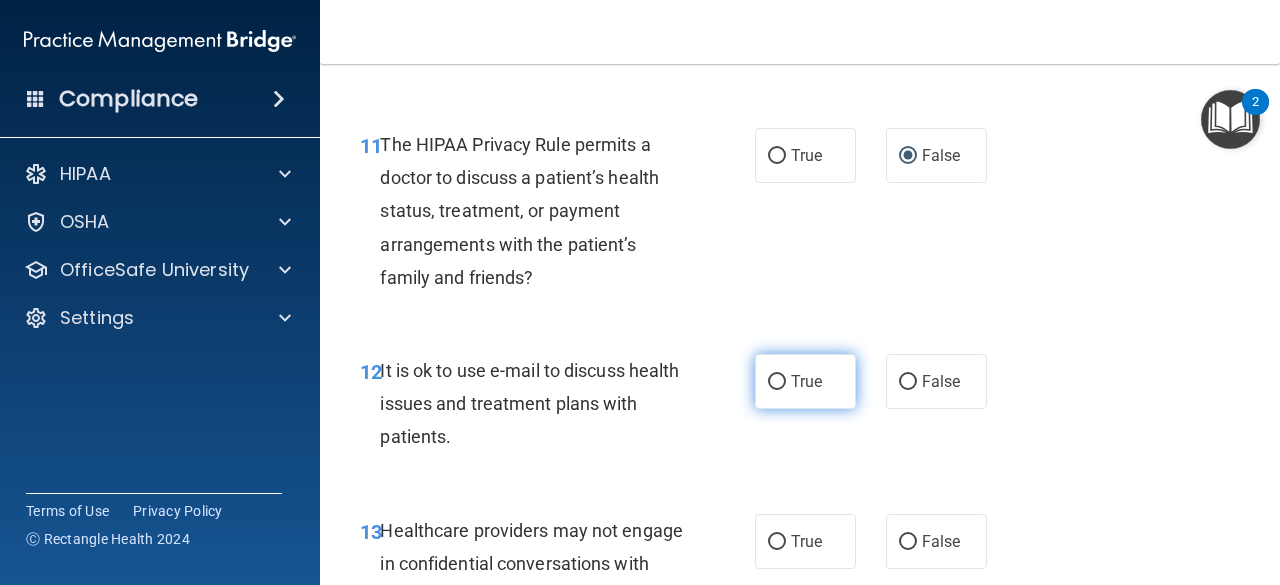 click on "True" at bounding box center (805, 381) 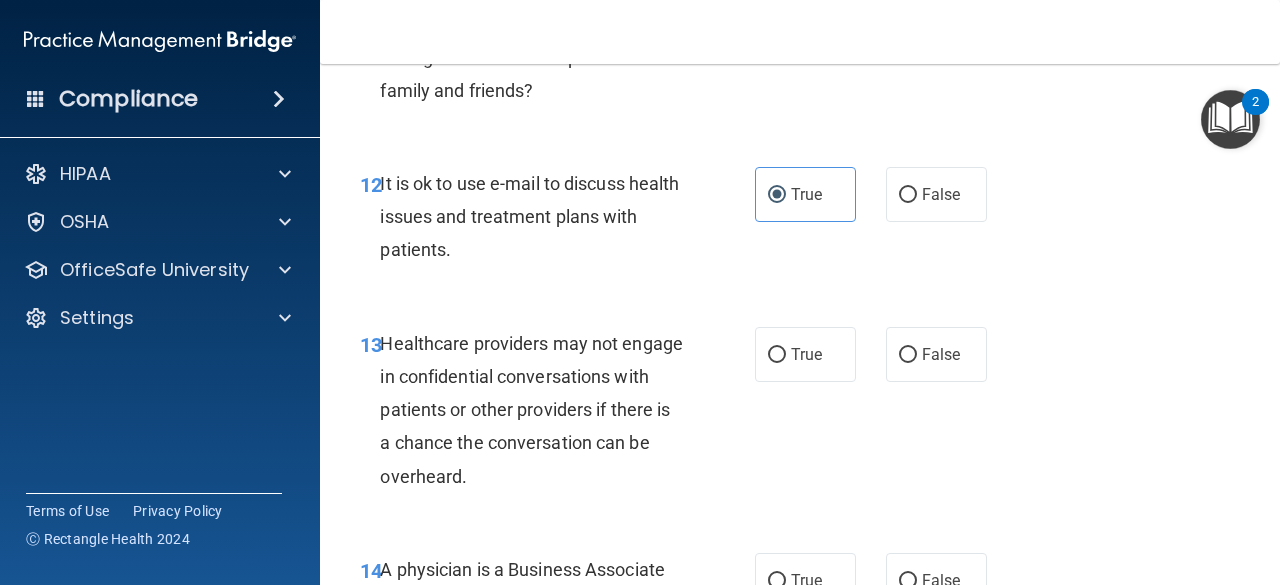 scroll, scrollTop: 2413, scrollLeft: 0, axis: vertical 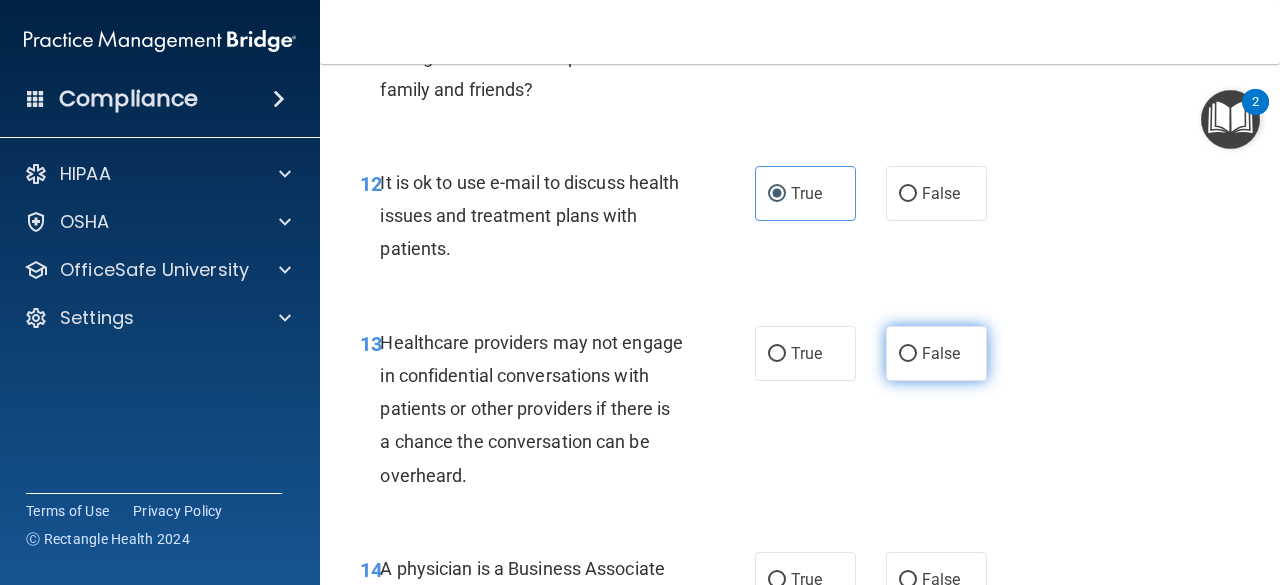 click on "False" at bounding box center (936, 353) 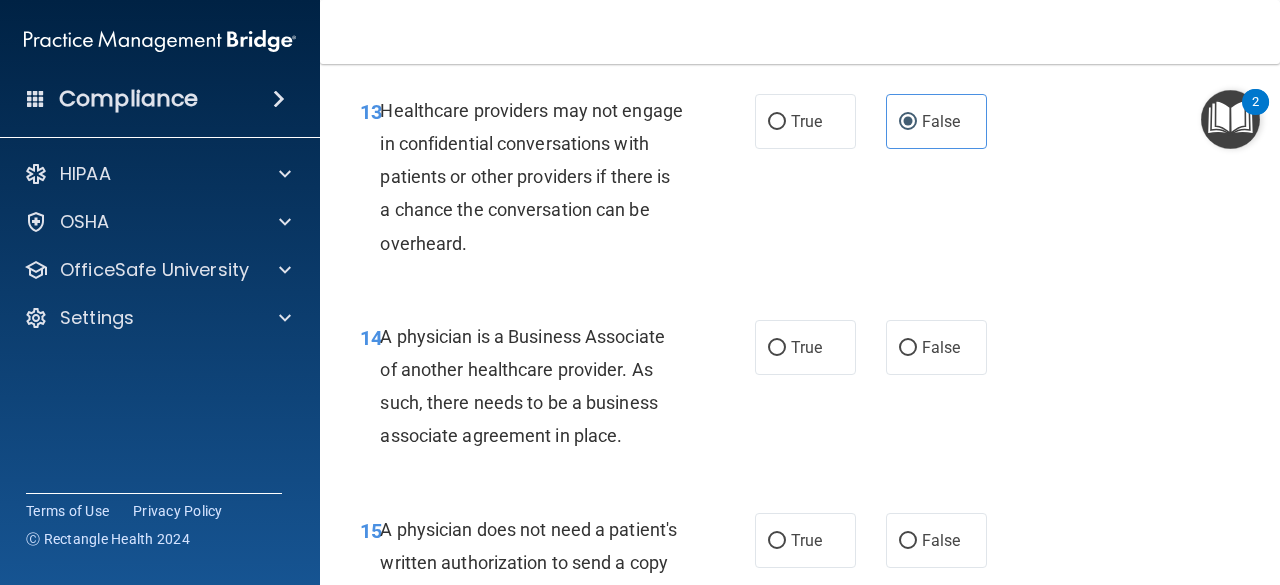 scroll, scrollTop: 2647, scrollLeft: 0, axis: vertical 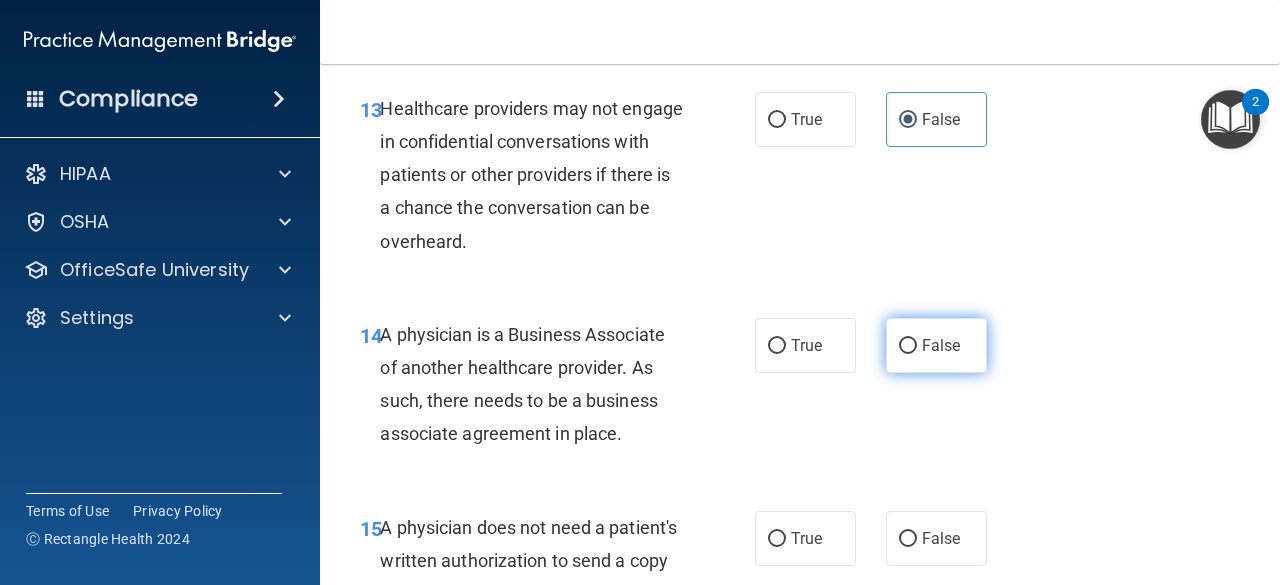 click on "False" at bounding box center [941, 345] 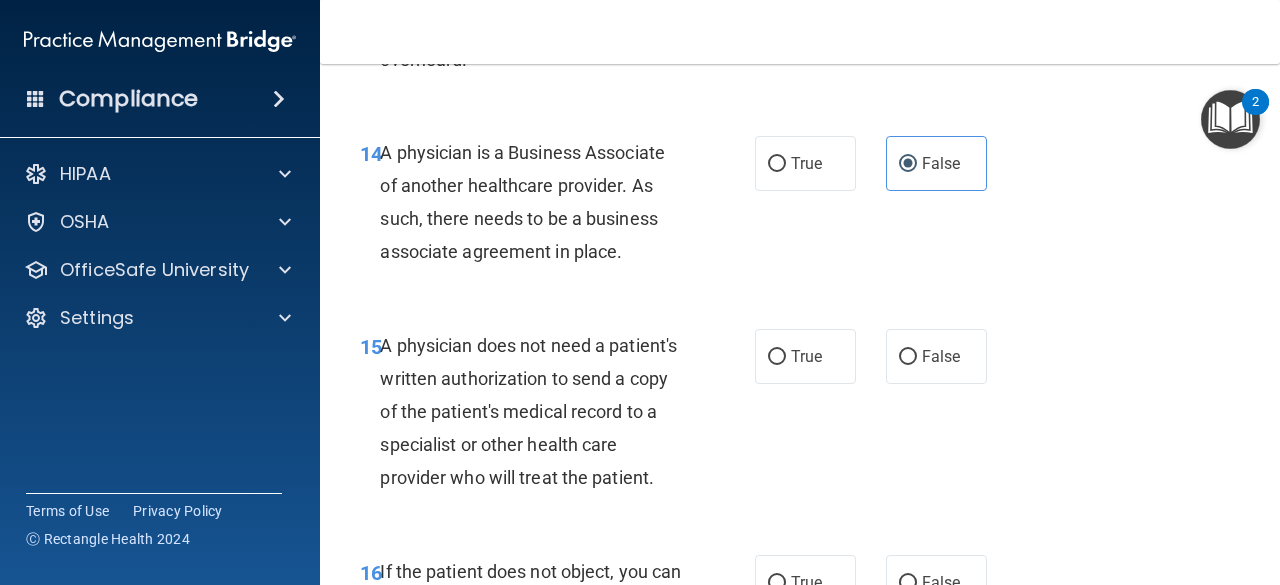 scroll, scrollTop: 2840, scrollLeft: 0, axis: vertical 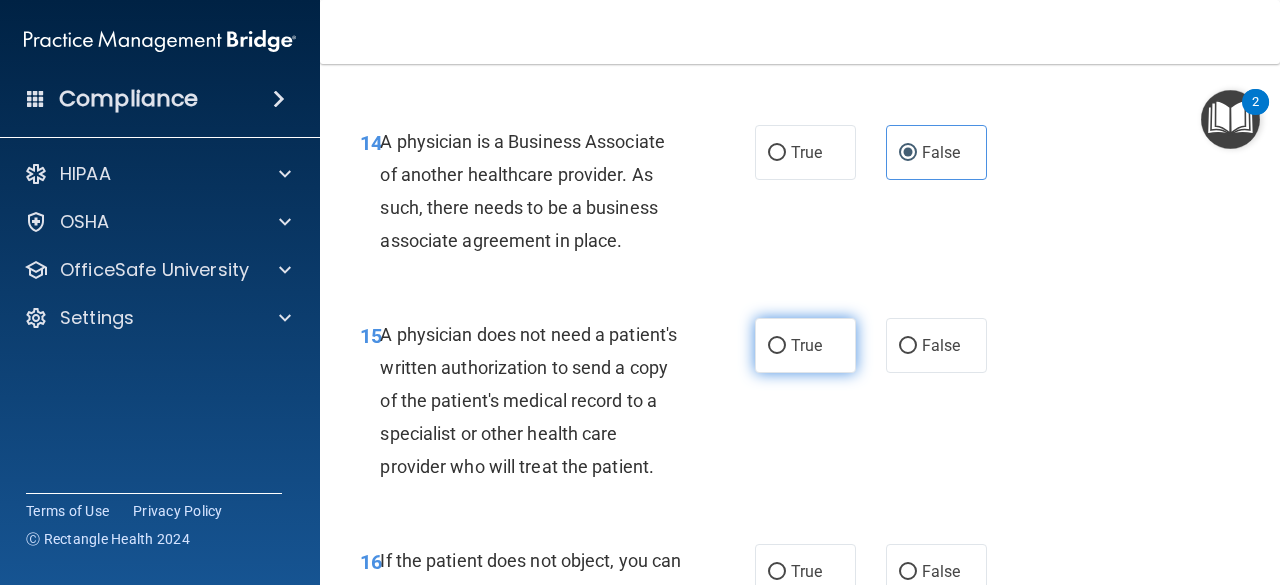 click on "True" at bounding box center (805, 345) 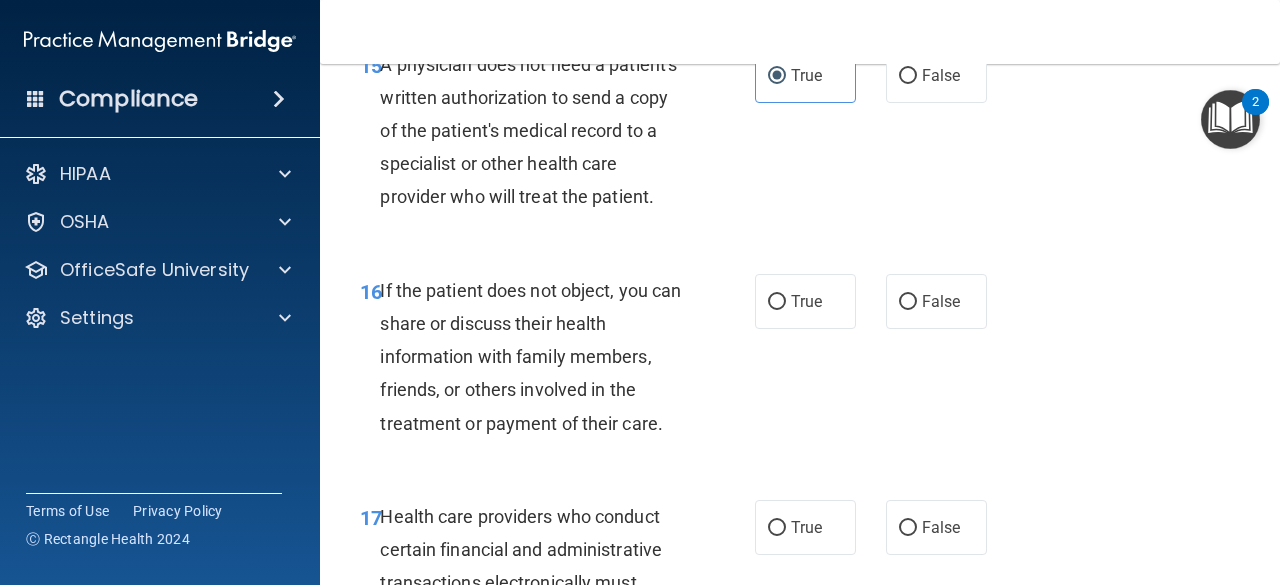 scroll, scrollTop: 3111, scrollLeft: 0, axis: vertical 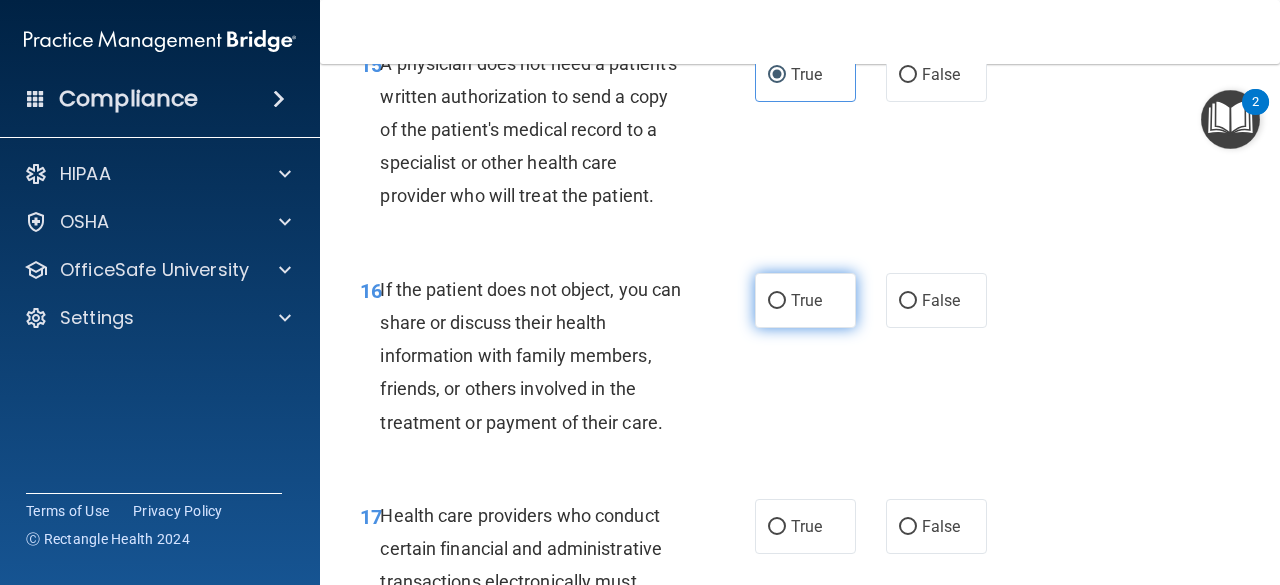 click on "True" at bounding box center [777, 301] 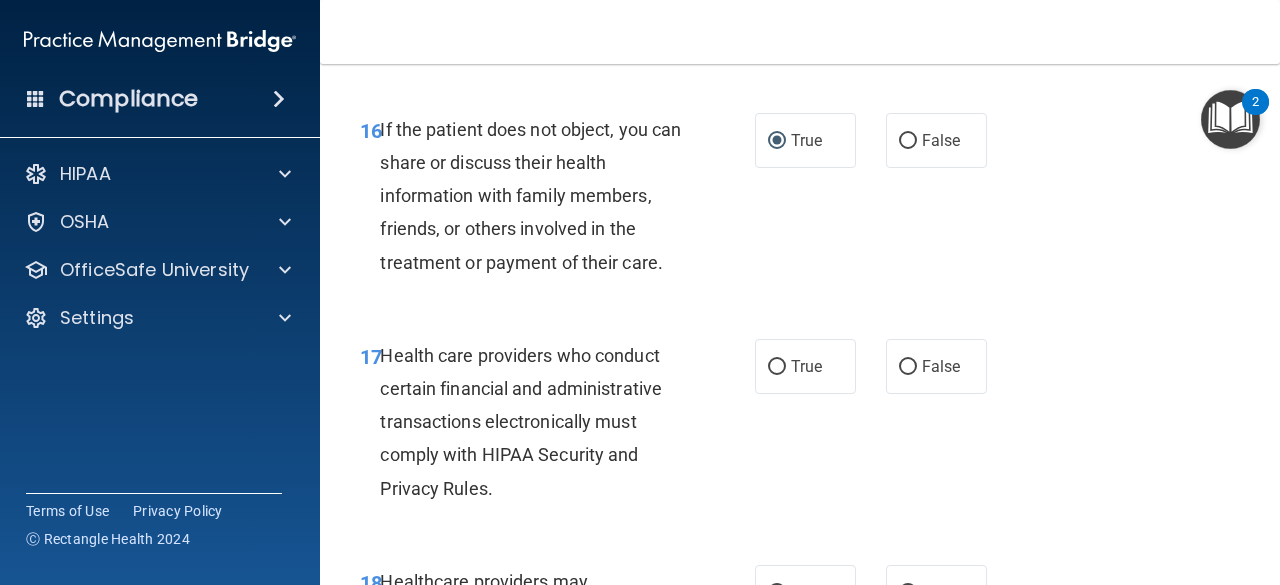 scroll, scrollTop: 3288, scrollLeft: 0, axis: vertical 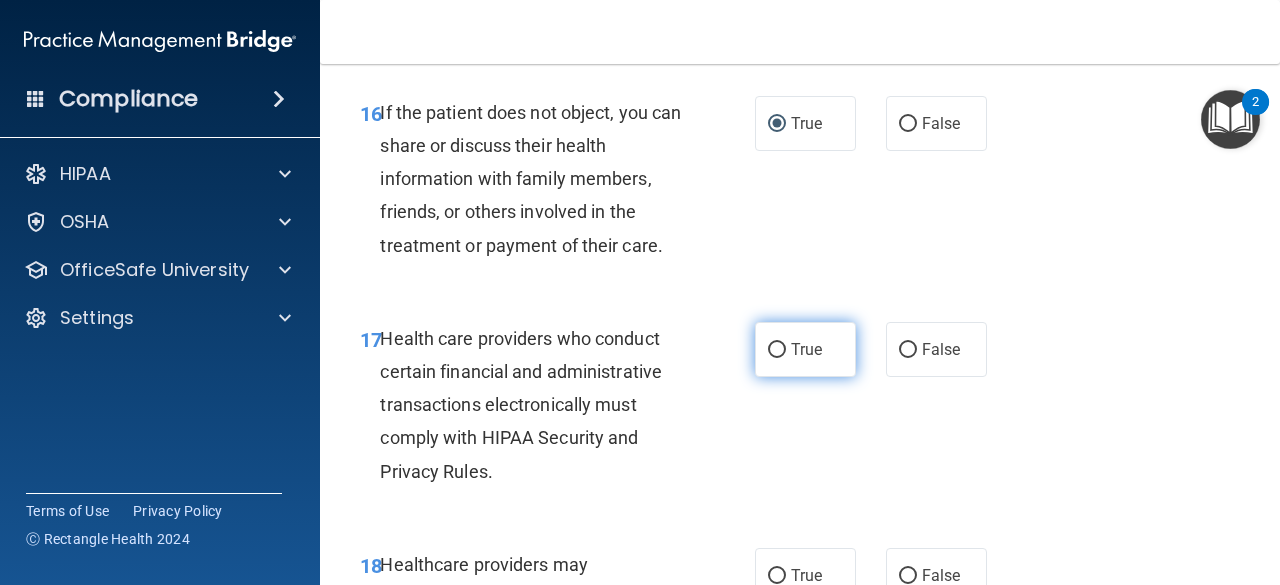 click on "True" at bounding box center (806, 349) 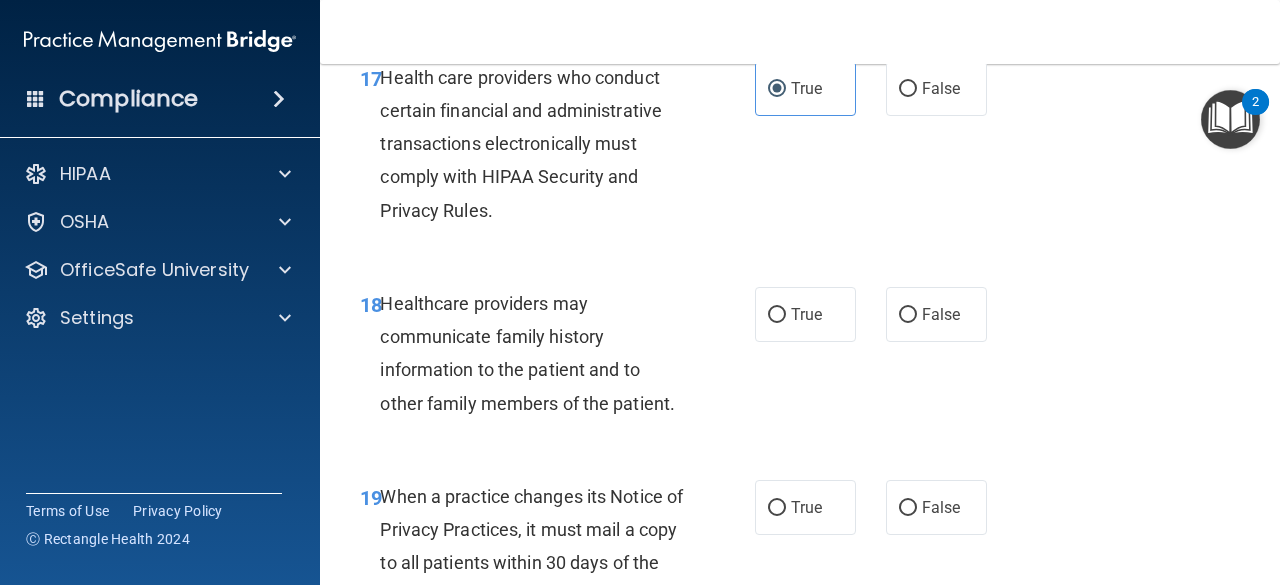 scroll, scrollTop: 3550, scrollLeft: 0, axis: vertical 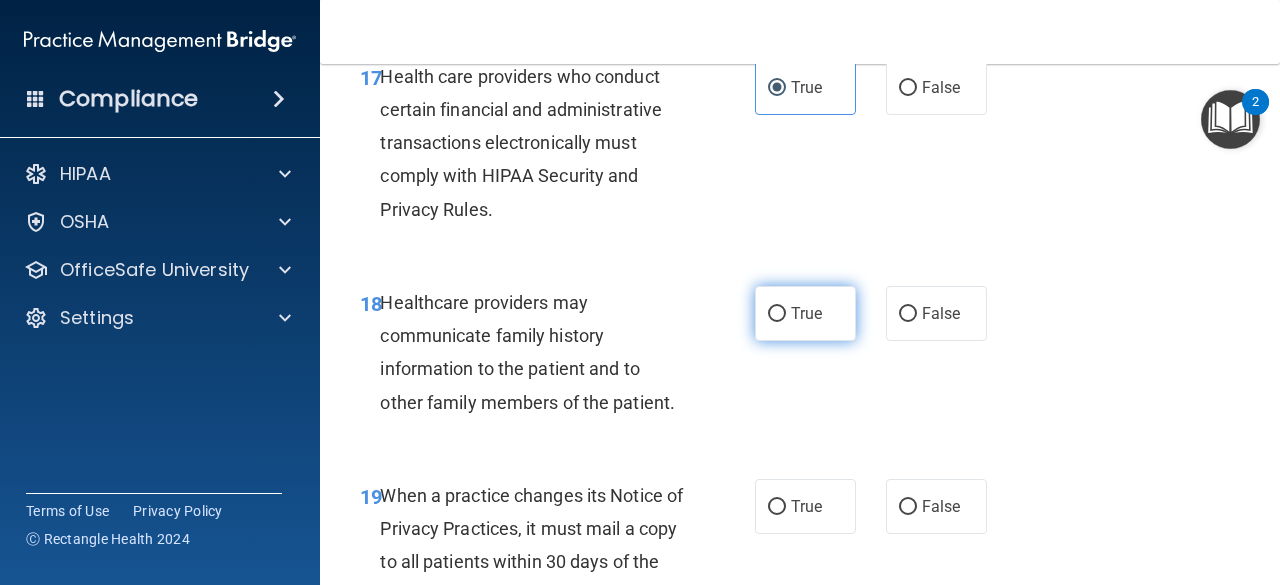 click on "True" at bounding box center (806, 313) 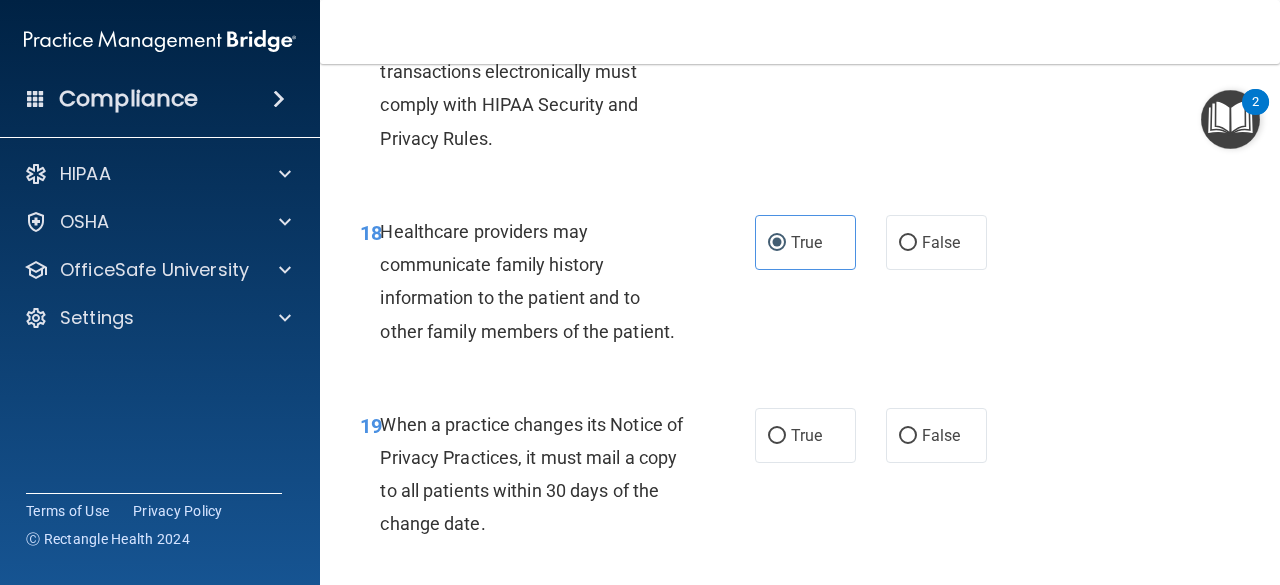scroll, scrollTop: 3668, scrollLeft: 0, axis: vertical 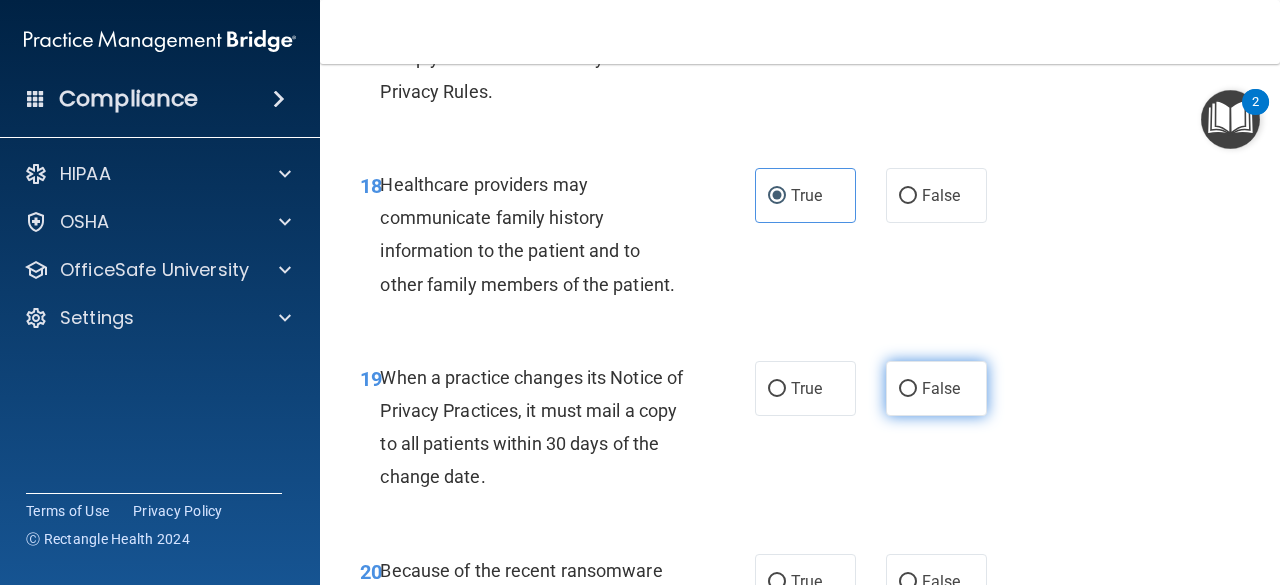 click on "False" at bounding box center (941, 388) 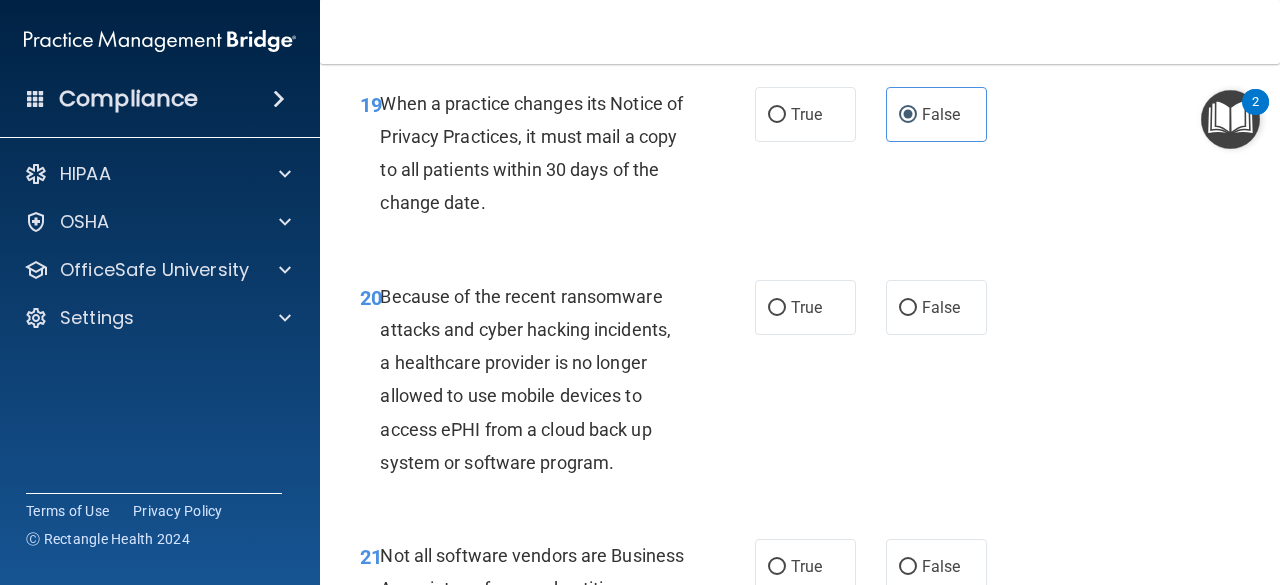 scroll, scrollTop: 3944, scrollLeft: 0, axis: vertical 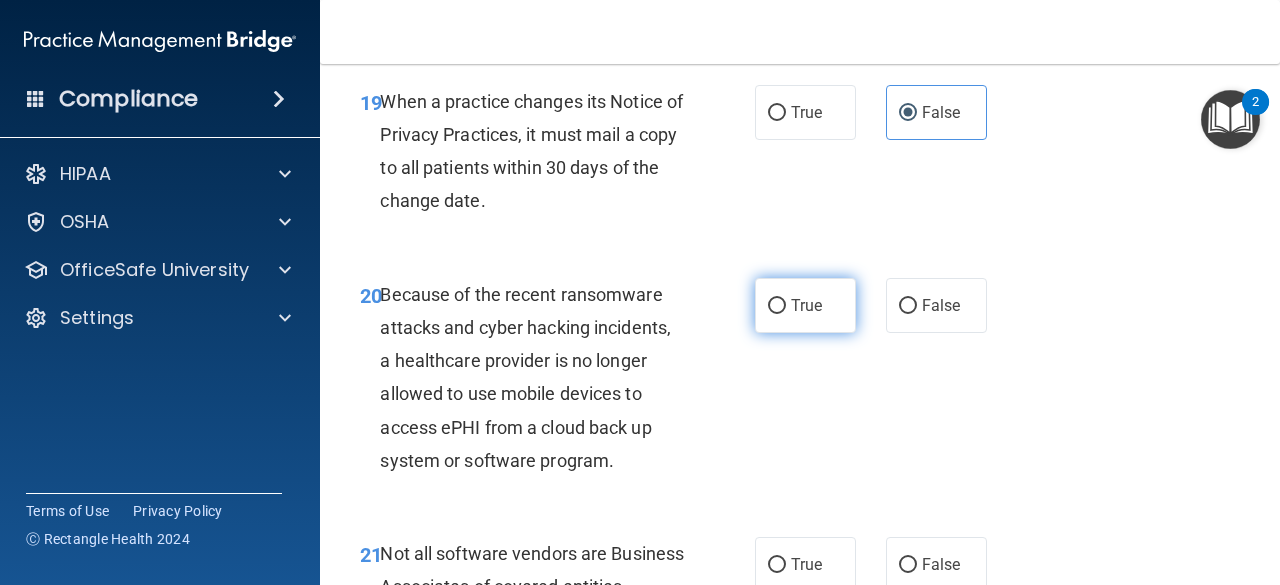 click on "True" at bounding box center [805, 305] 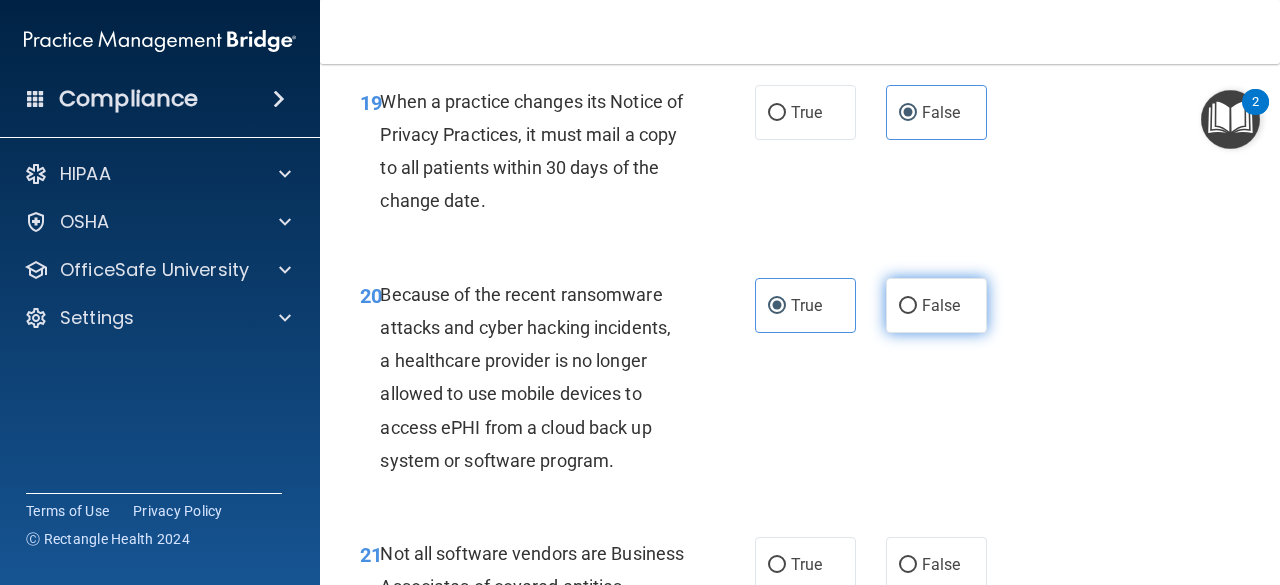 click on "False" at bounding box center (936, 305) 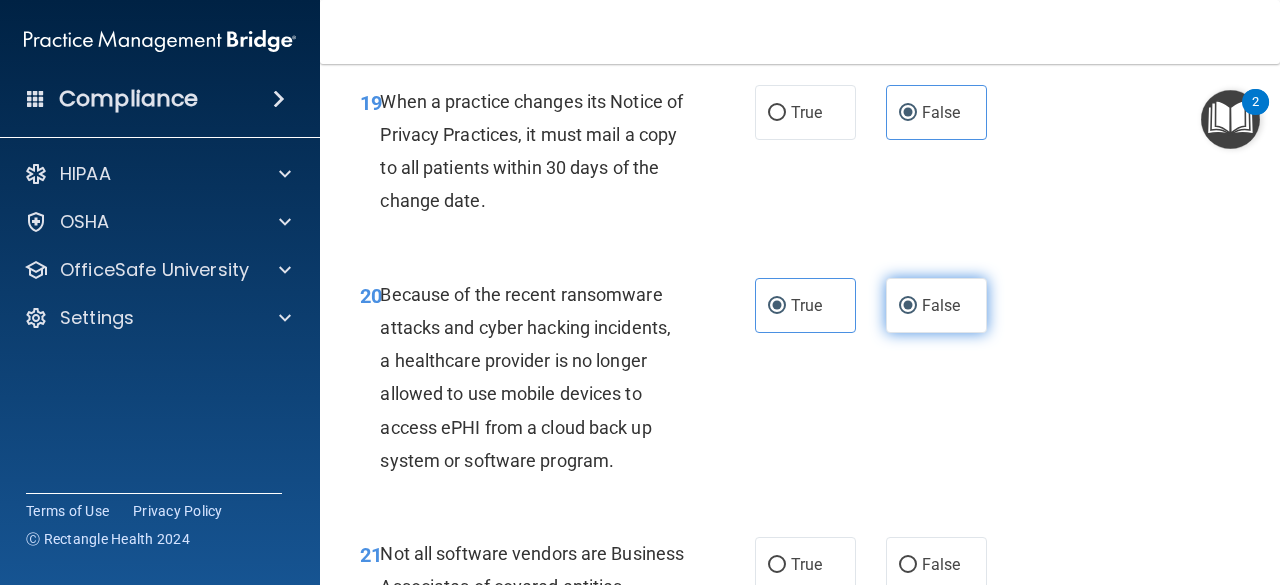 radio on "false" 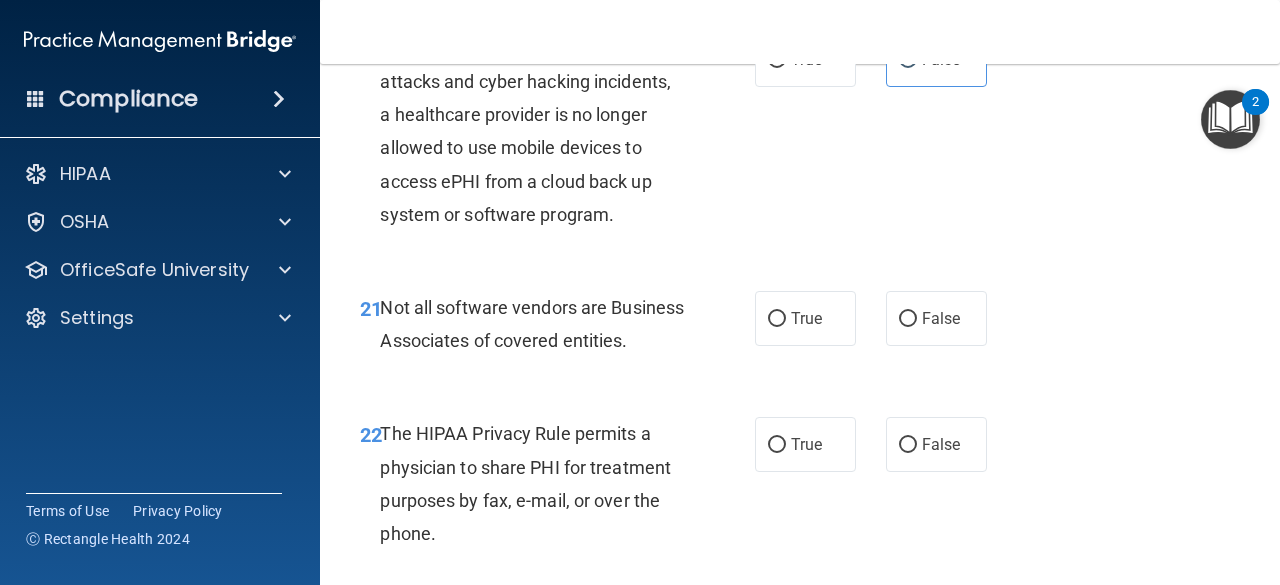 scroll, scrollTop: 4196, scrollLeft: 0, axis: vertical 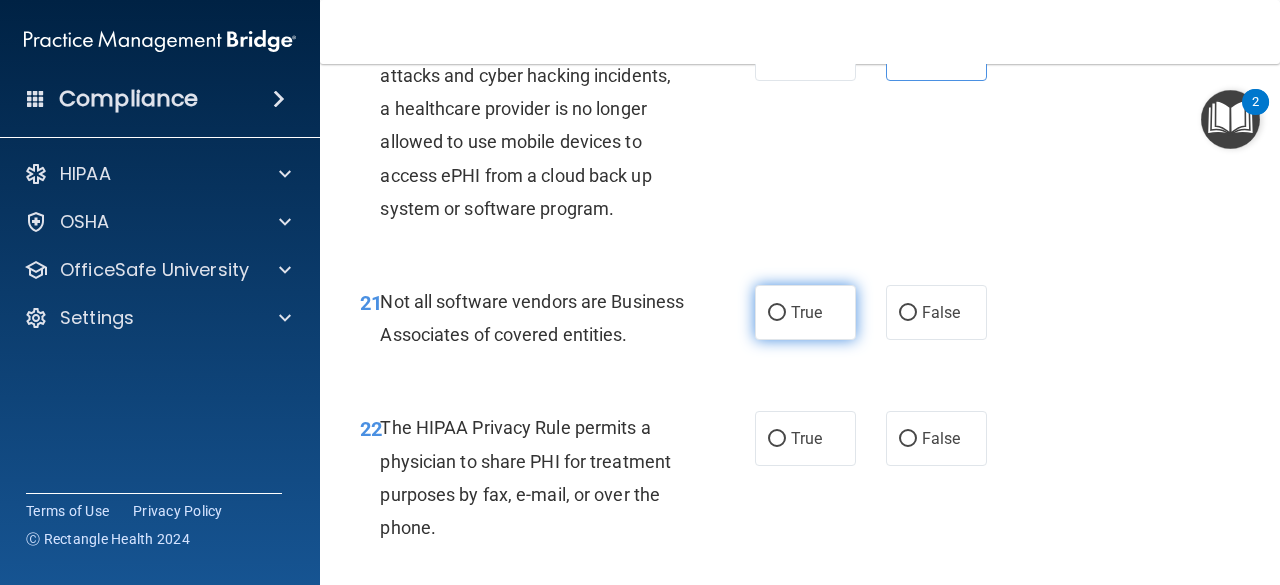 click on "True" at bounding box center [806, 312] 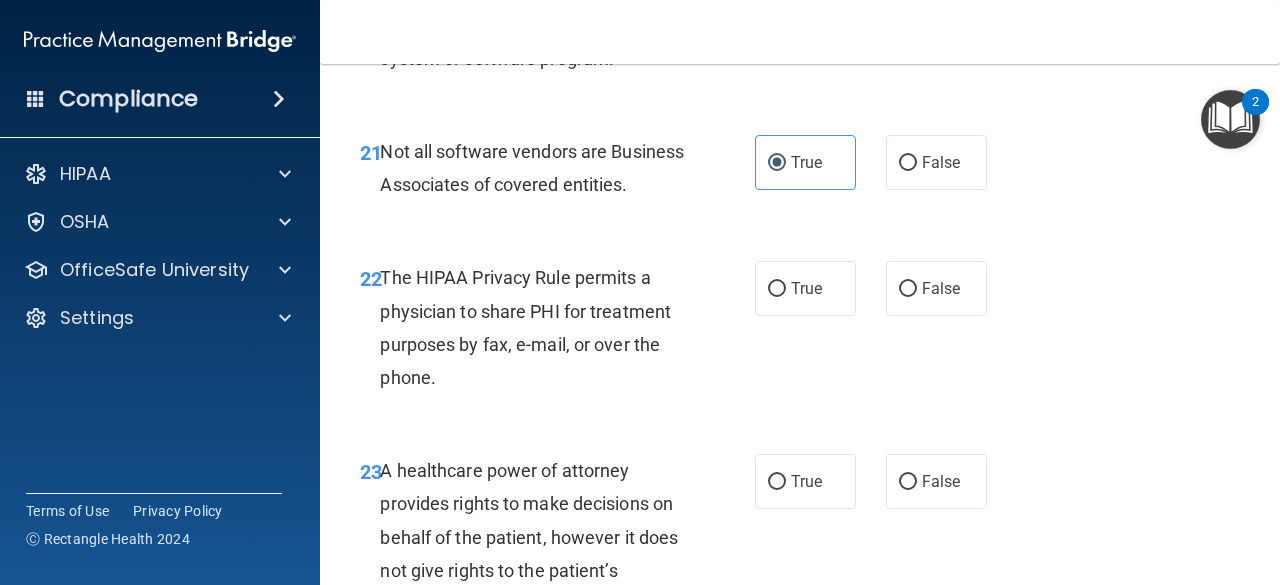 scroll, scrollTop: 4361, scrollLeft: 0, axis: vertical 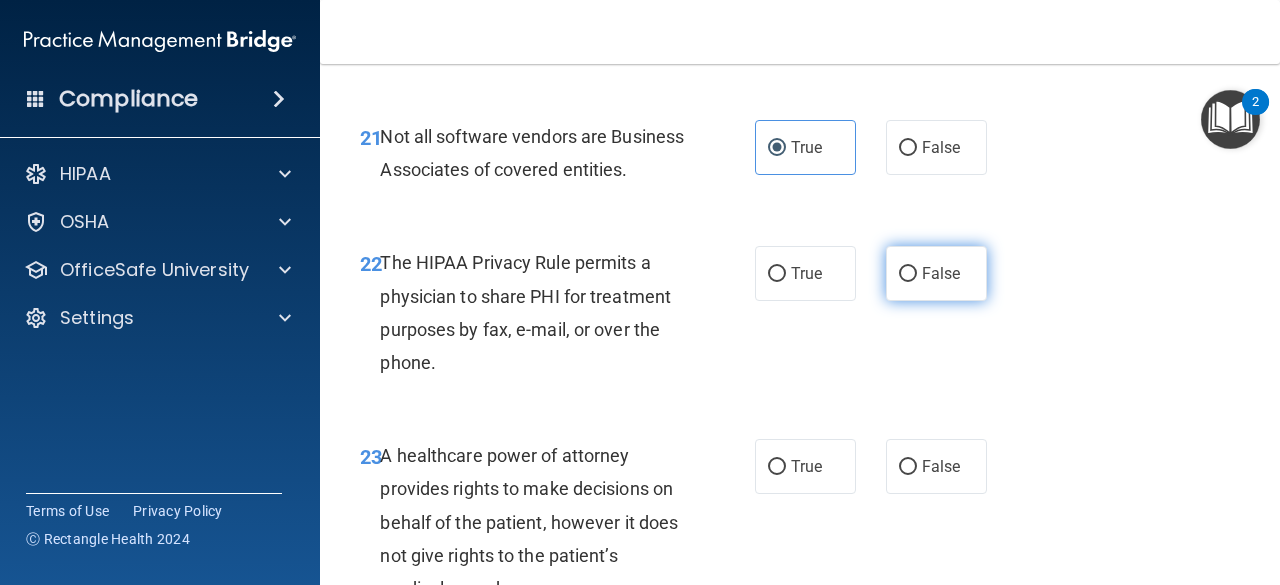 click on "False" at bounding box center (936, 273) 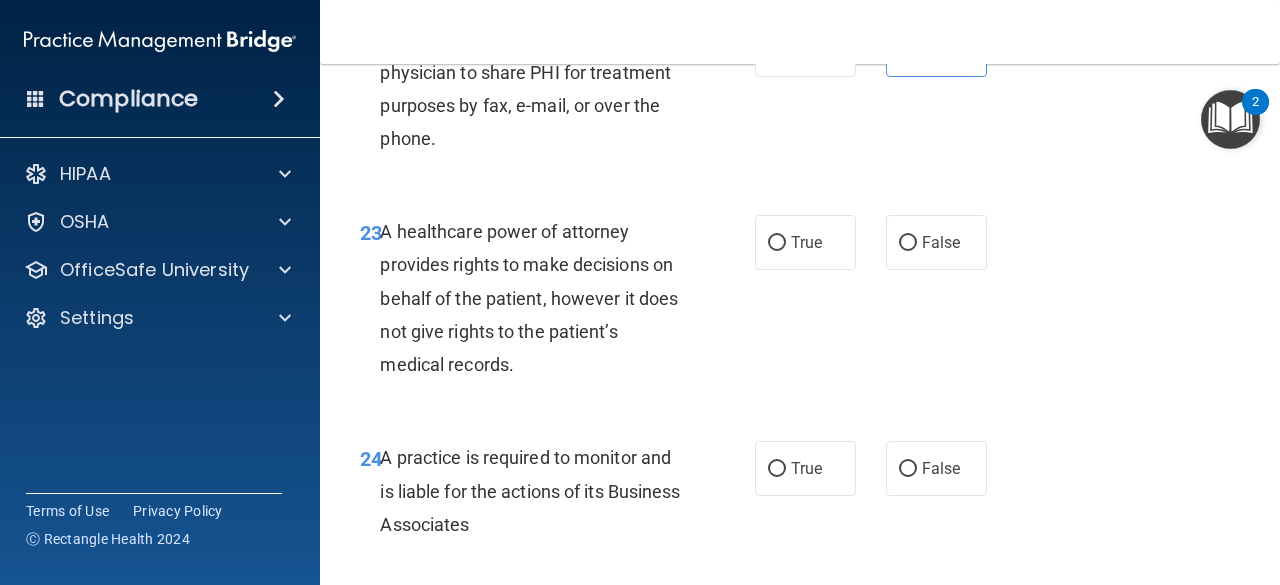 scroll, scrollTop: 4607, scrollLeft: 0, axis: vertical 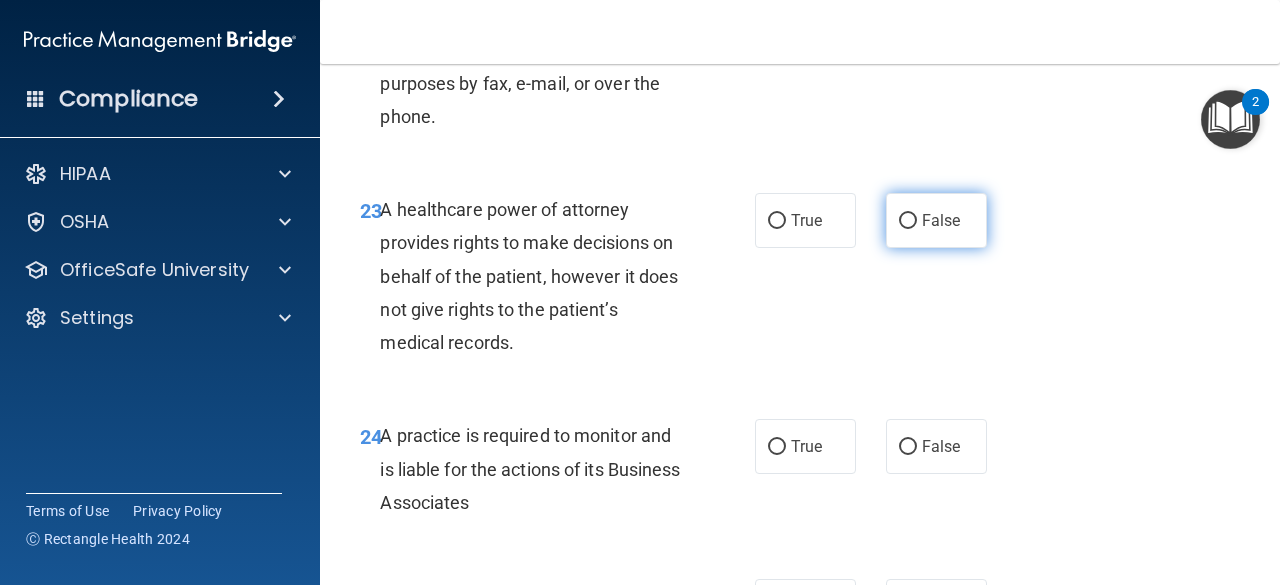 click on "False" at bounding box center (941, 220) 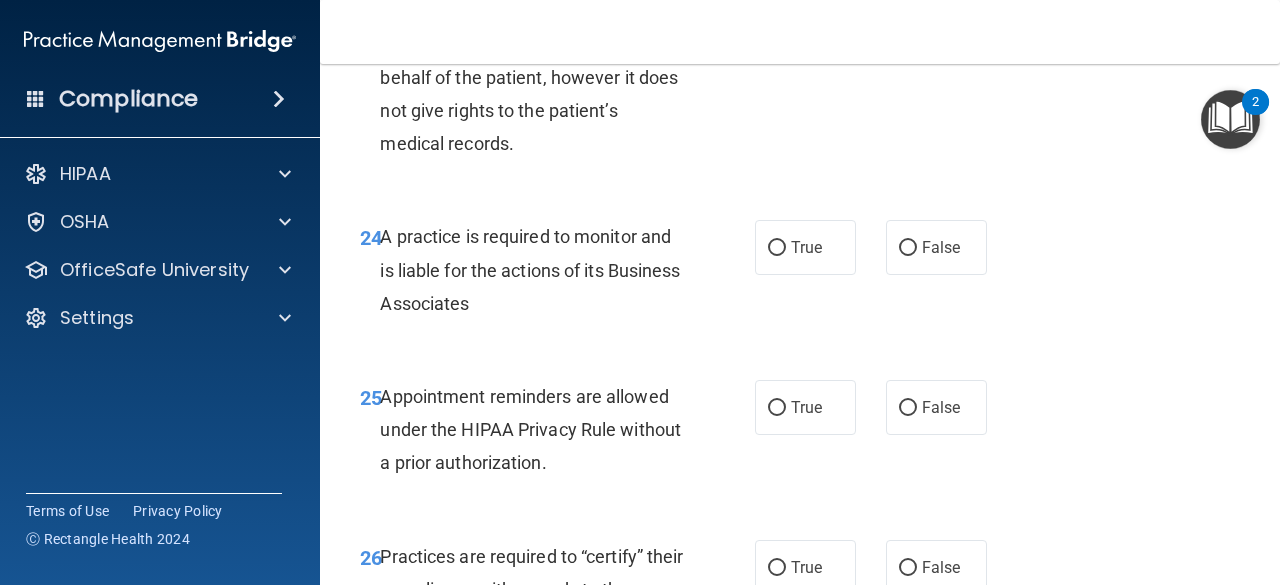 scroll, scrollTop: 4807, scrollLeft: 0, axis: vertical 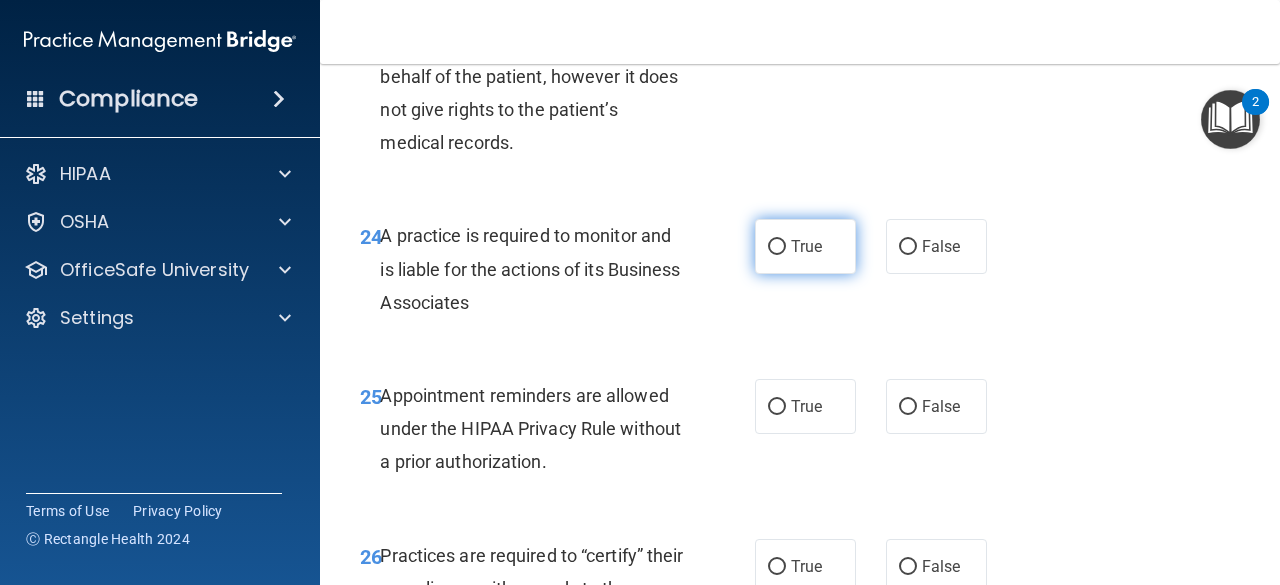 click on "True" at bounding box center (805, 246) 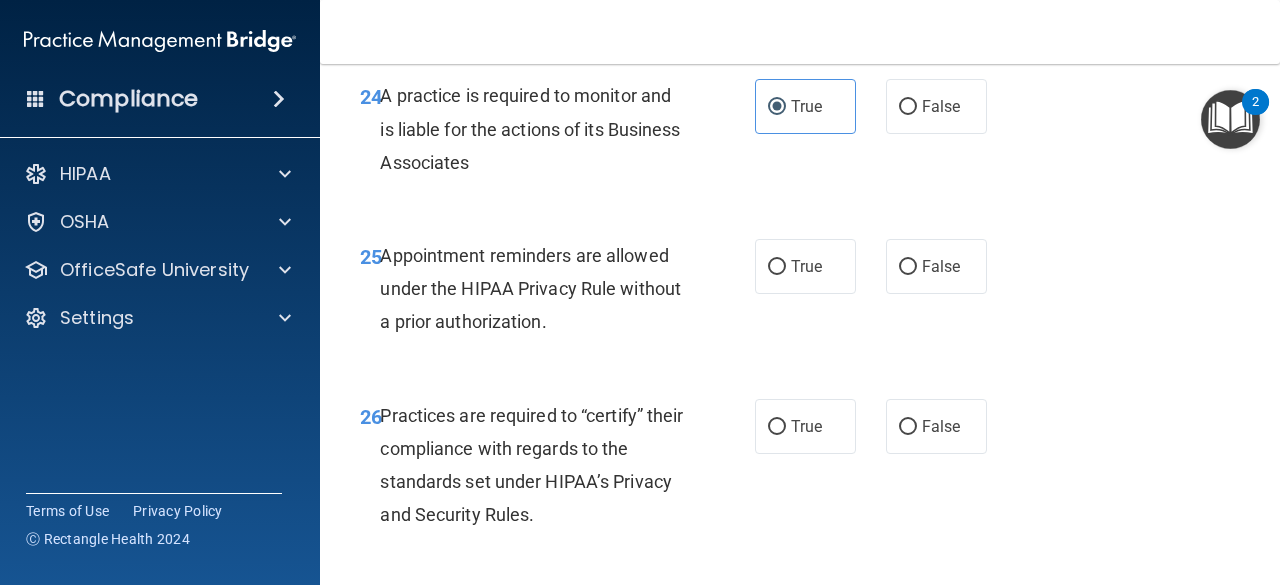 scroll, scrollTop: 4958, scrollLeft: 0, axis: vertical 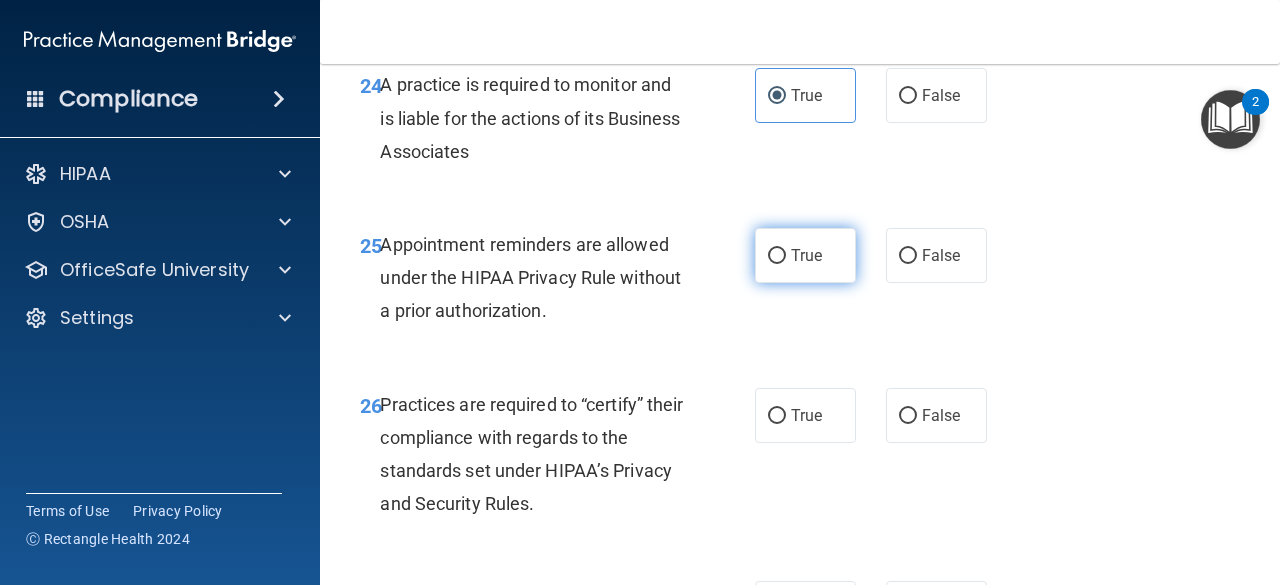 click on "True" at bounding box center (805, 255) 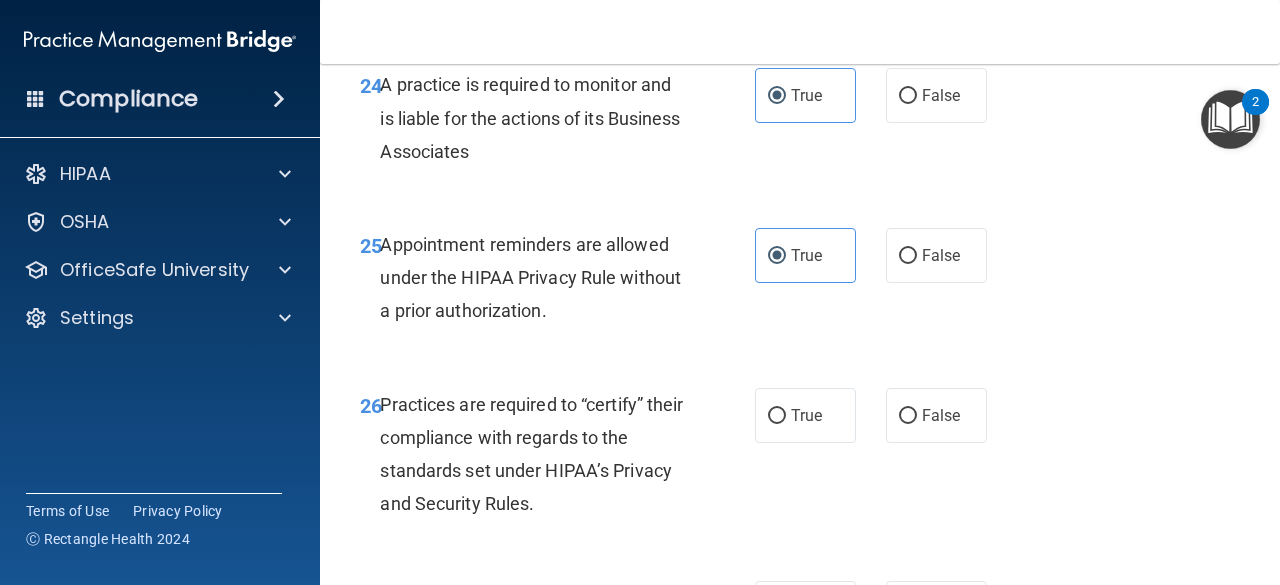 scroll, scrollTop: 5018, scrollLeft: 0, axis: vertical 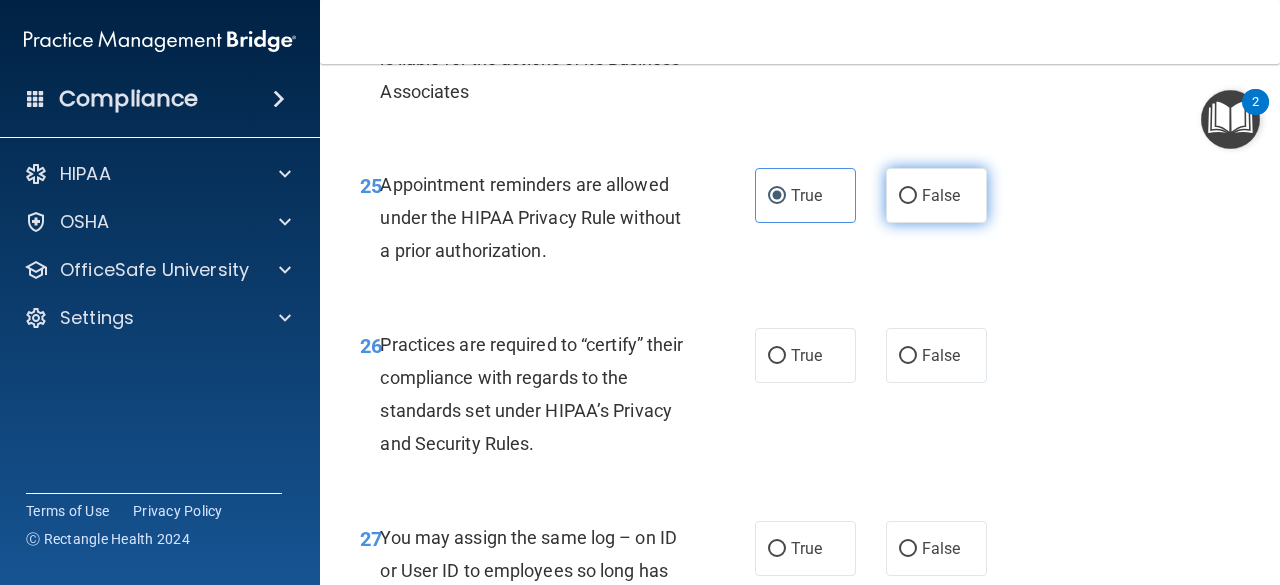 click on "False" at bounding box center [936, 195] 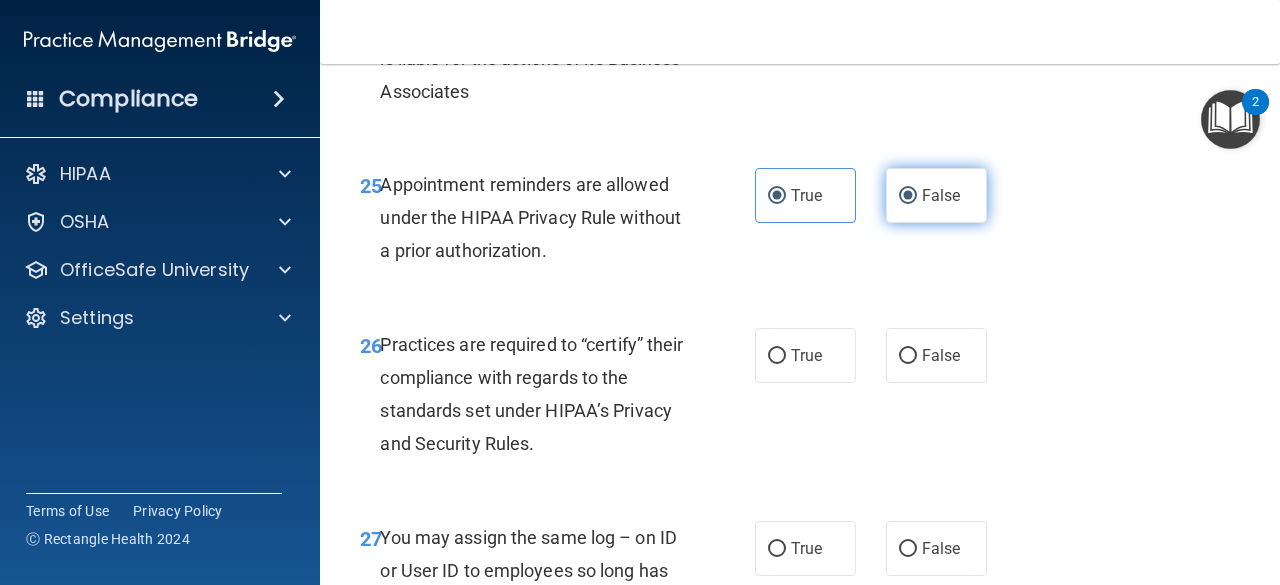 radio on "false" 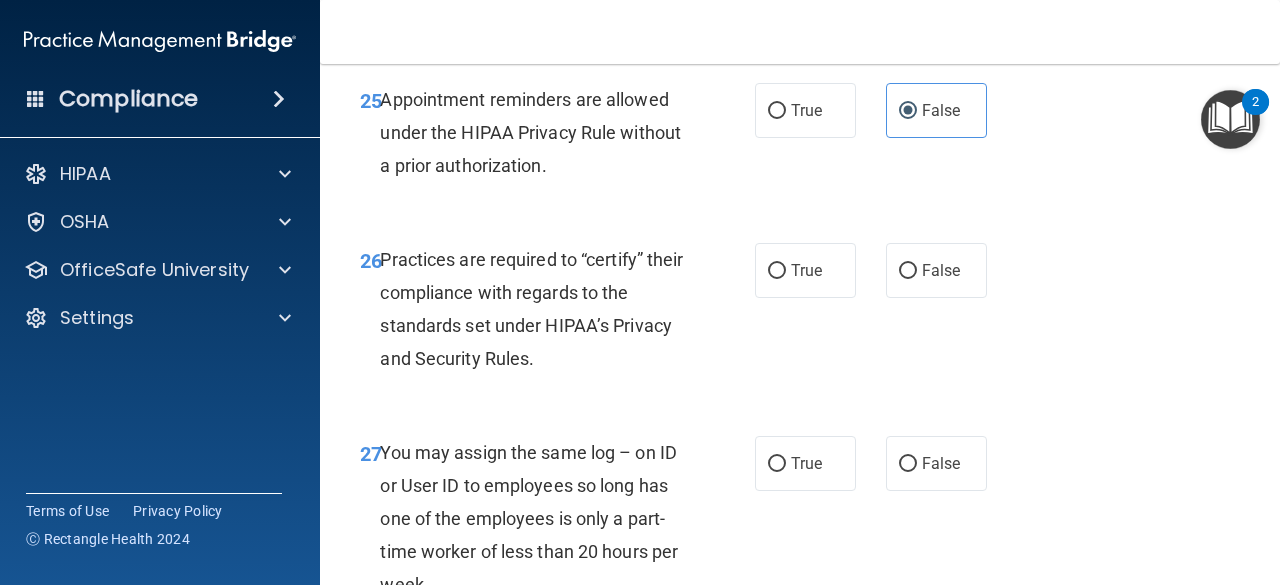 scroll, scrollTop: 5105, scrollLeft: 0, axis: vertical 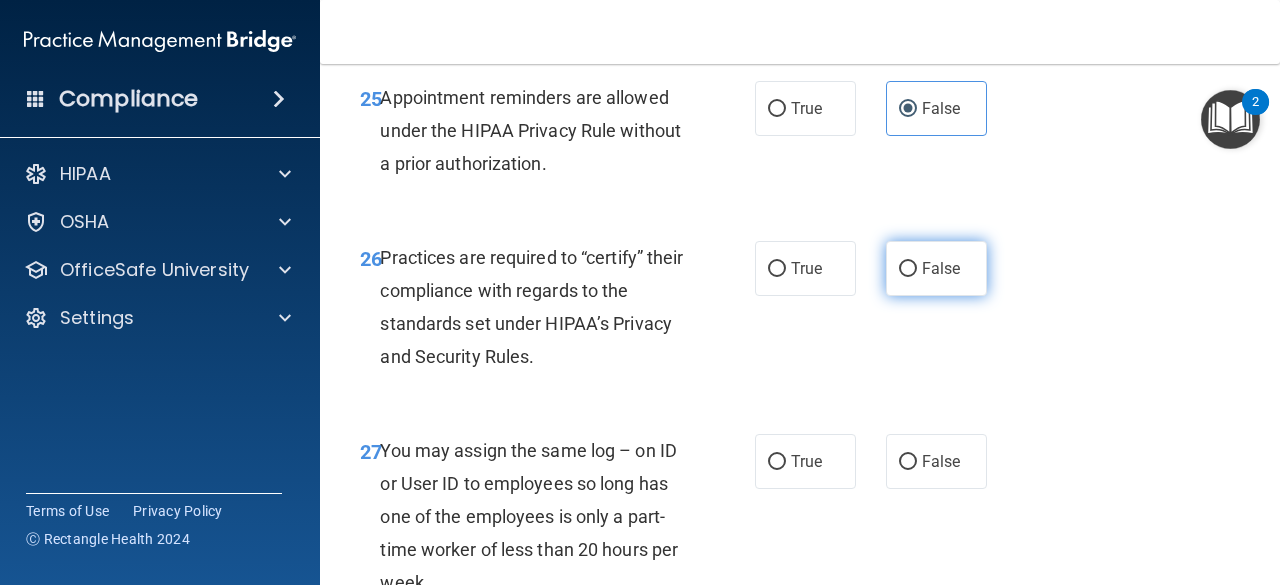 click on "False" at bounding box center [941, 268] 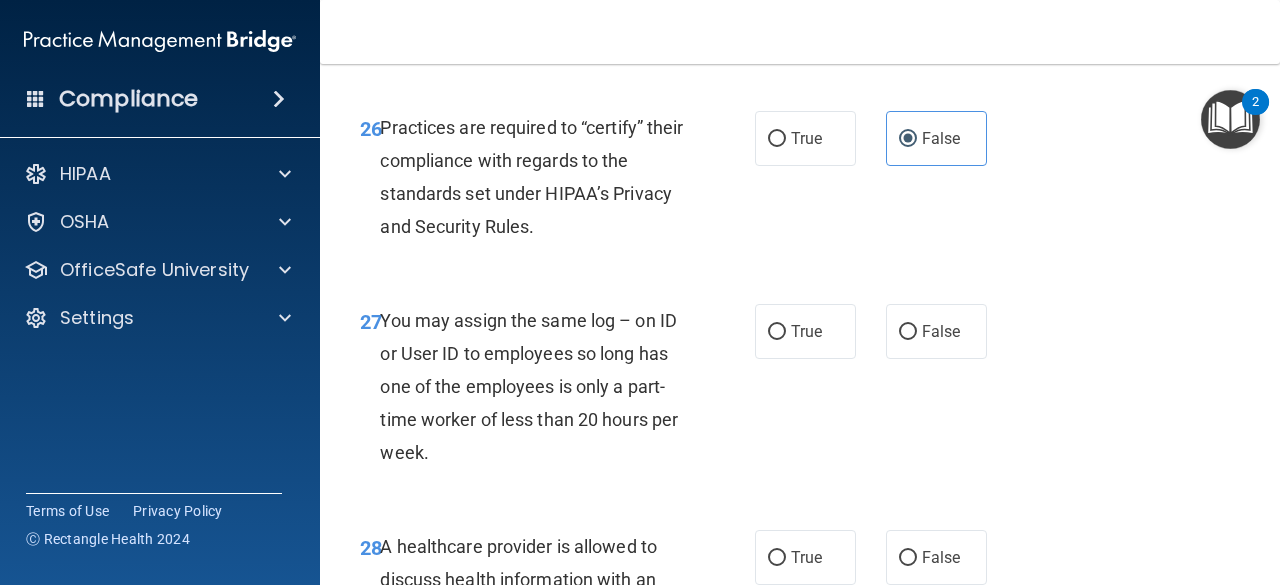scroll, scrollTop: 5239, scrollLeft: 0, axis: vertical 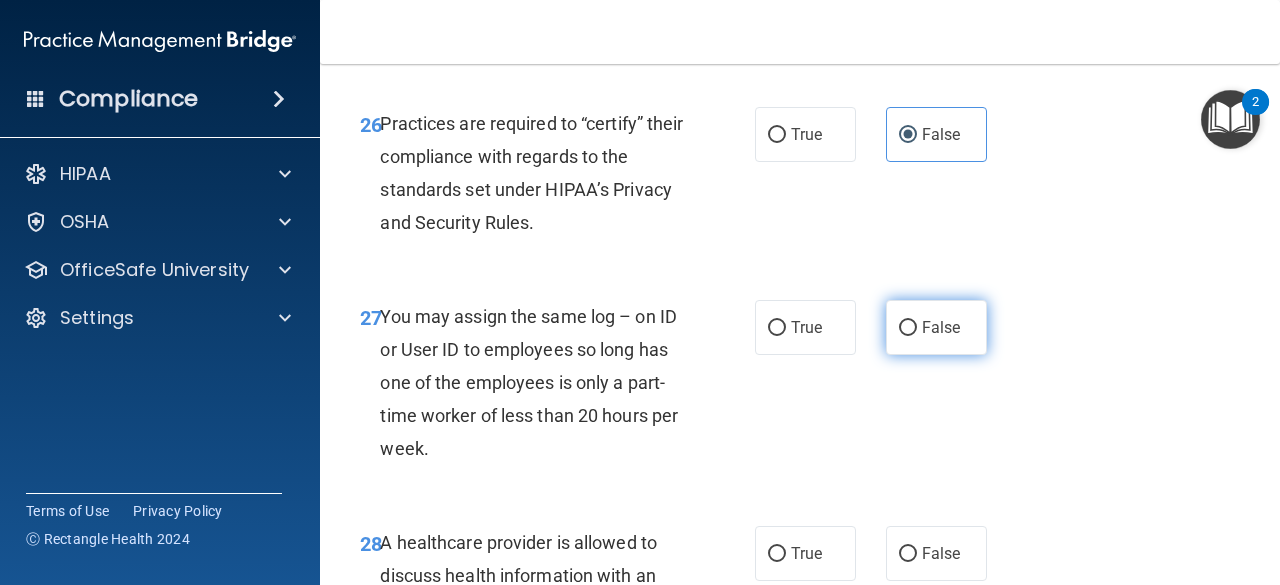 click on "False" at bounding box center (941, 327) 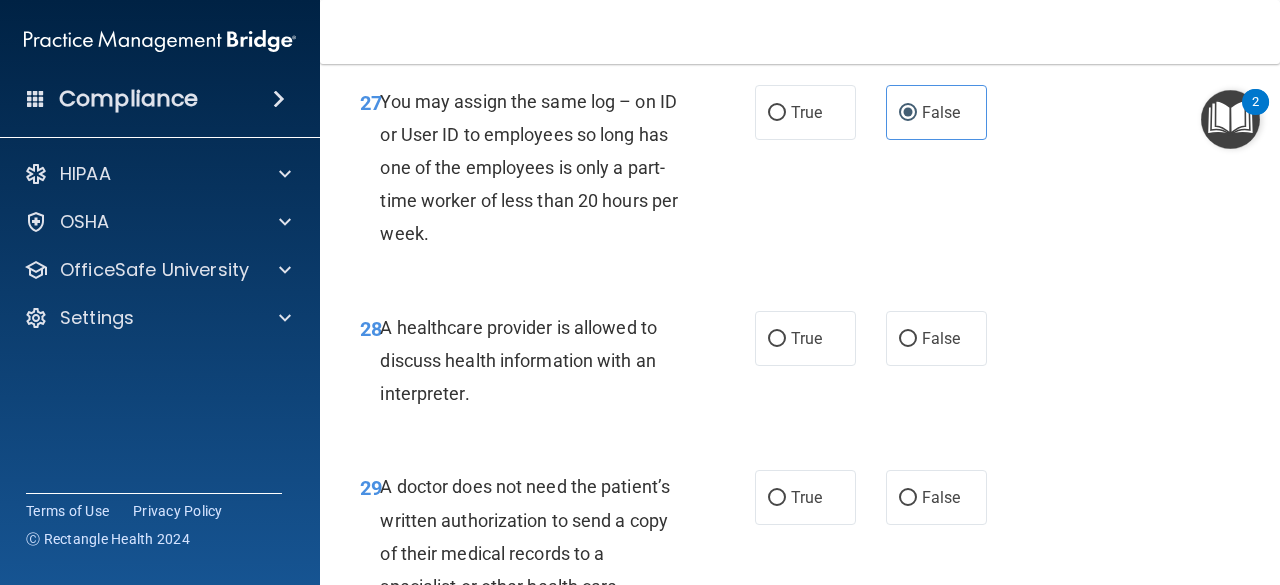scroll, scrollTop: 5469, scrollLeft: 0, axis: vertical 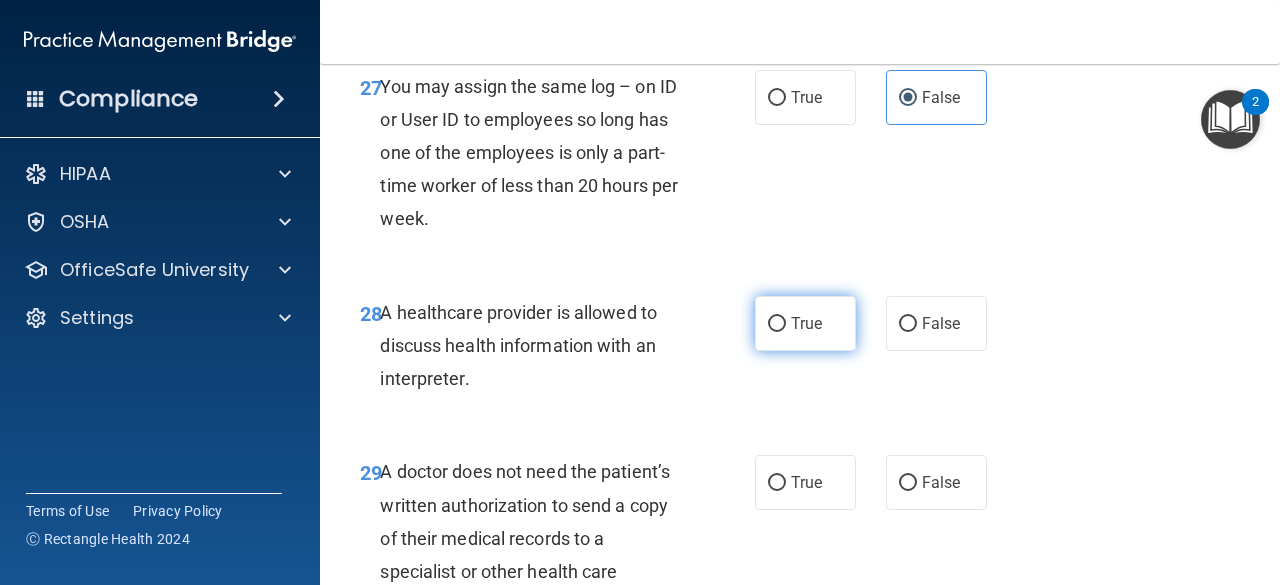 click on "True" at bounding box center [806, 323] 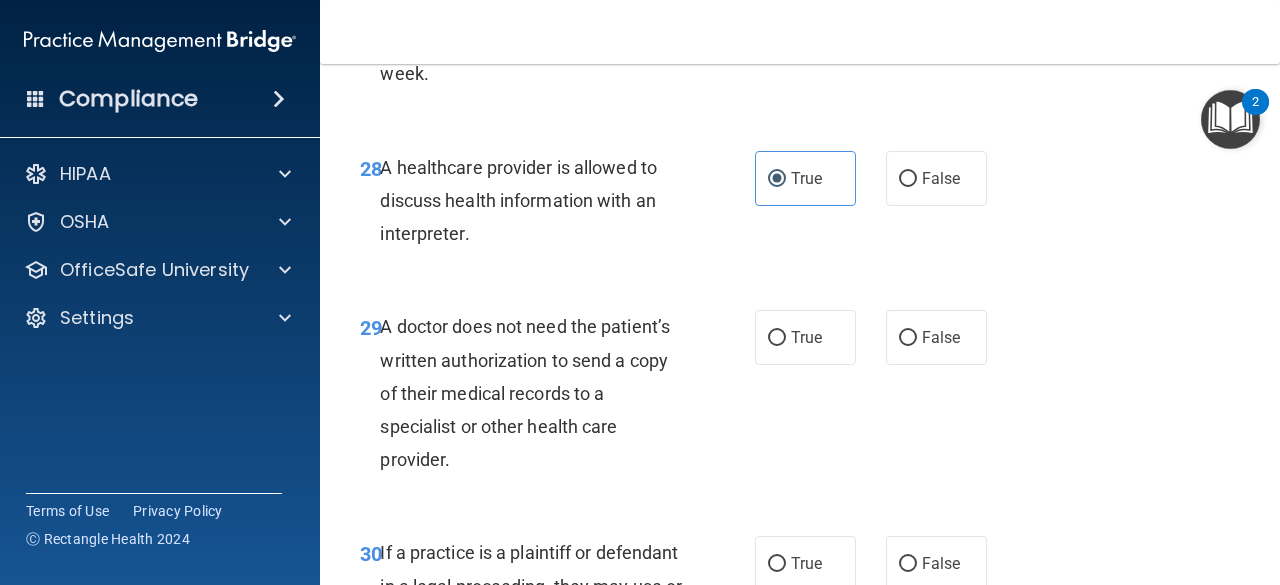 scroll, scrollTop: 5615, scrollLeft: 0, axis: vertical 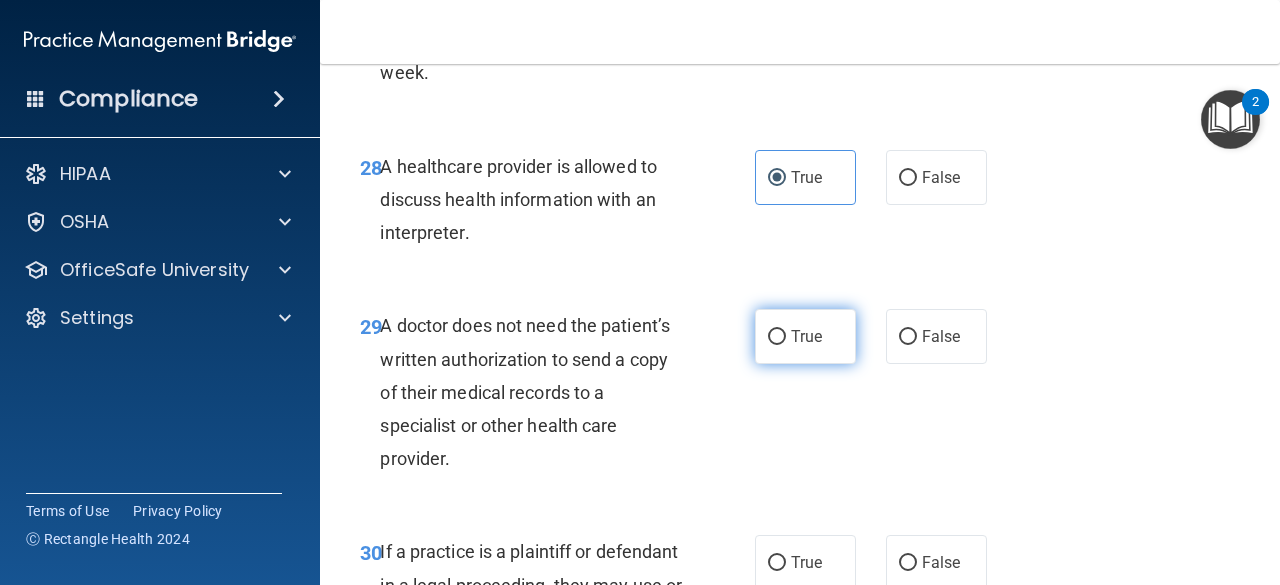 click on "True" at bounding box center (805, 336) 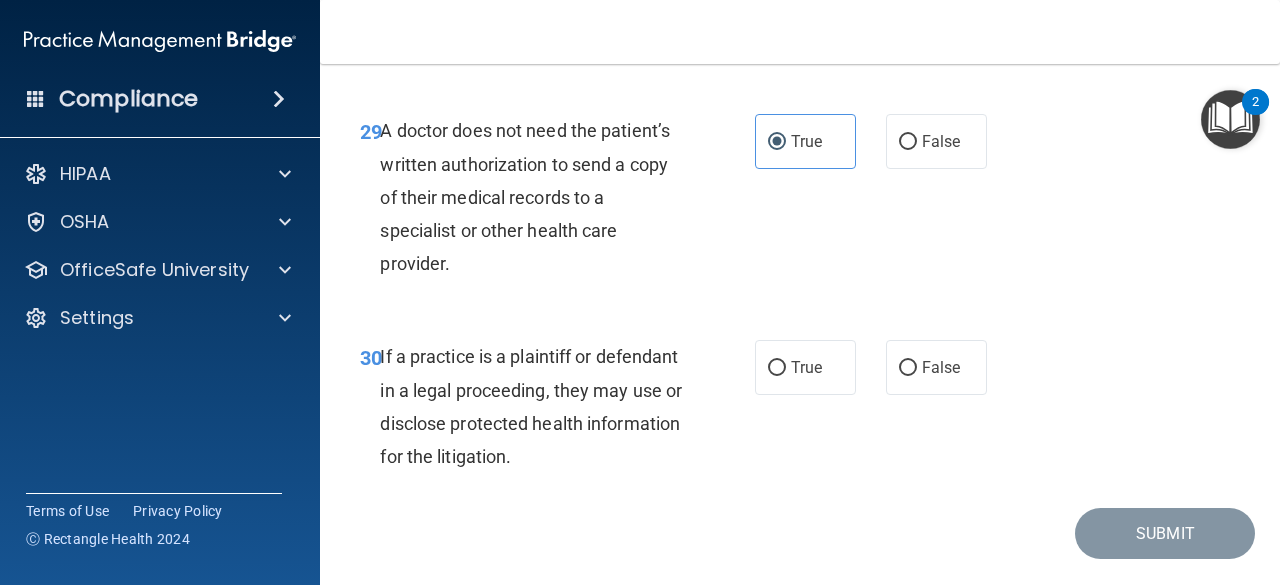 scroll, scrollTop: 5811, scrollLeft: 0, axis: vertical 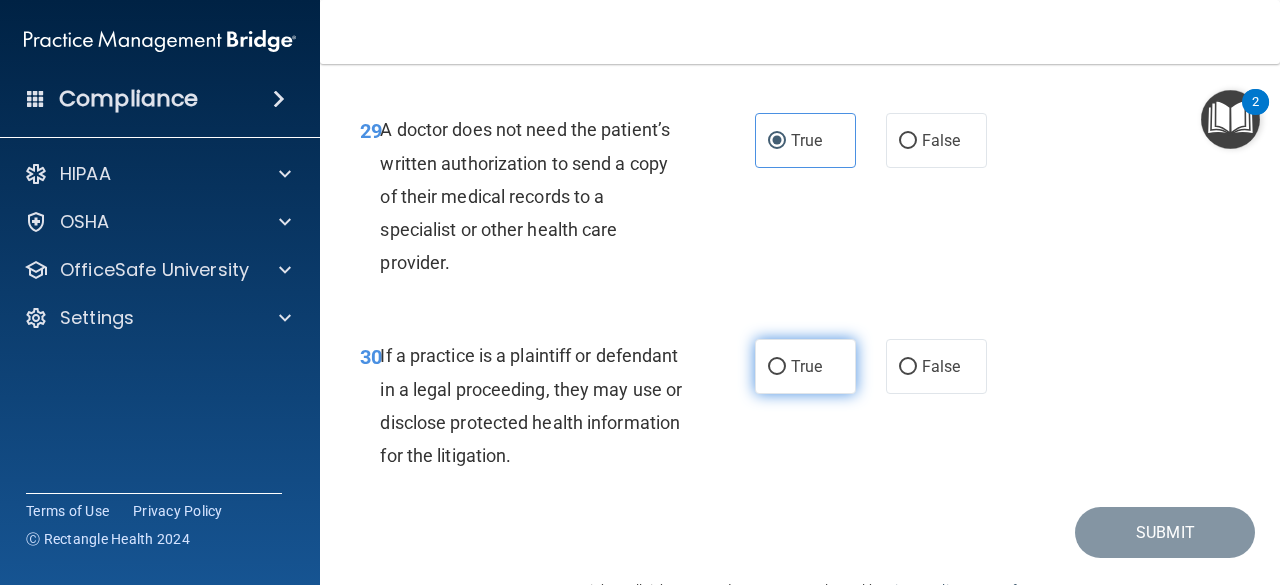 click on "True" at bounding box center (806, 366) 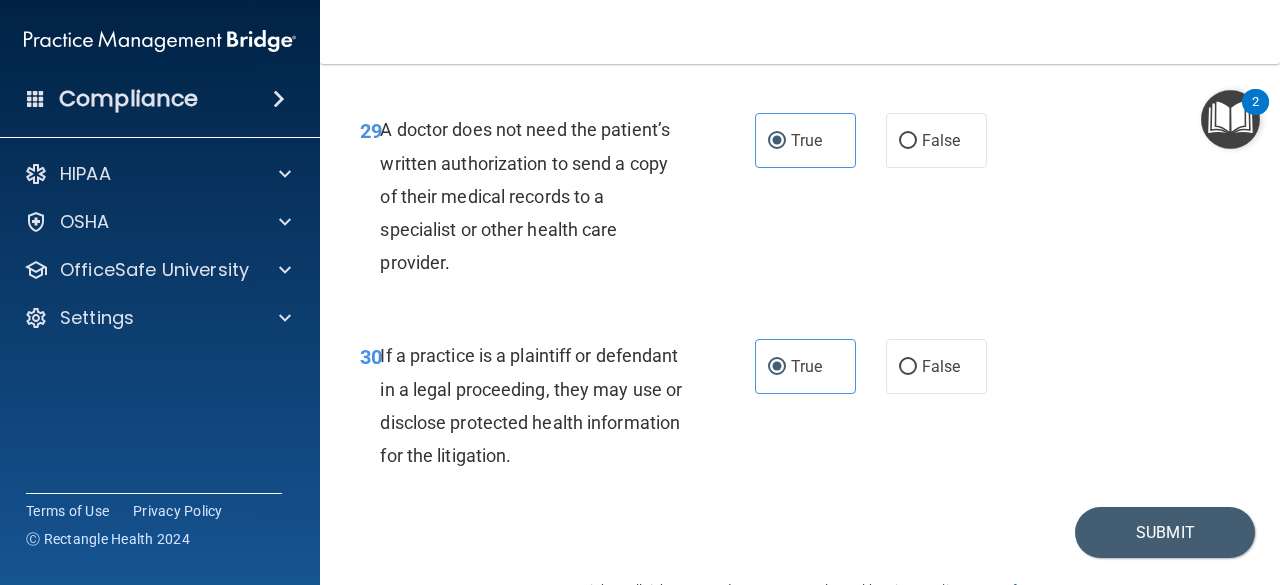 scroll, scrollTop: 5897, scrollLeft: 0, axis: vertical 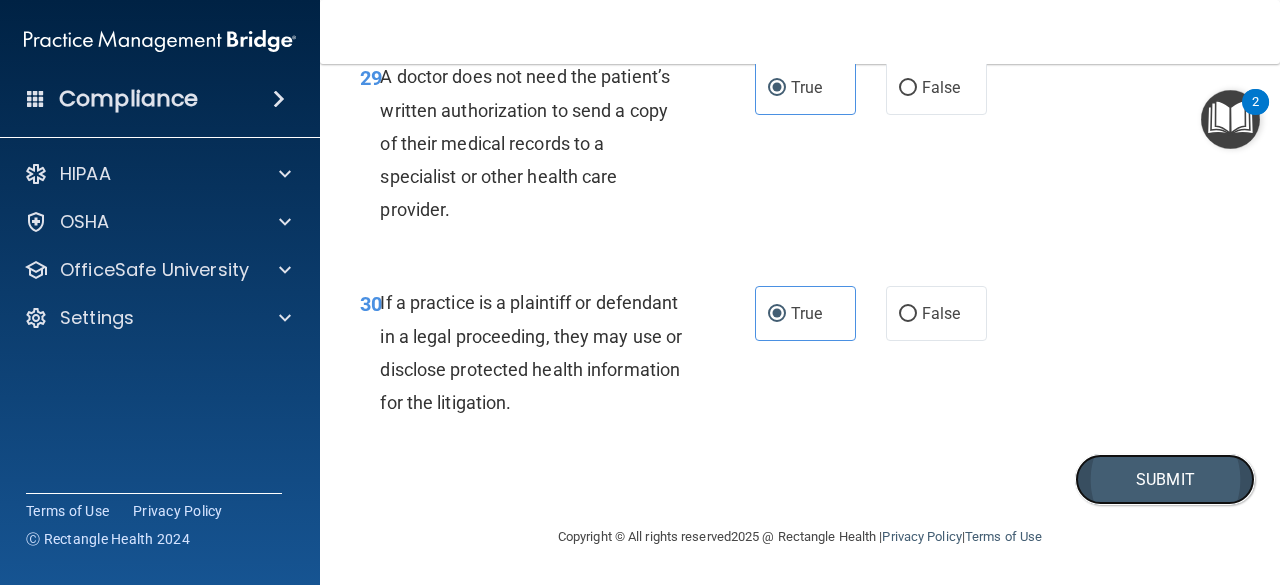 click on "Submit" at bounding box center [1165, 479] 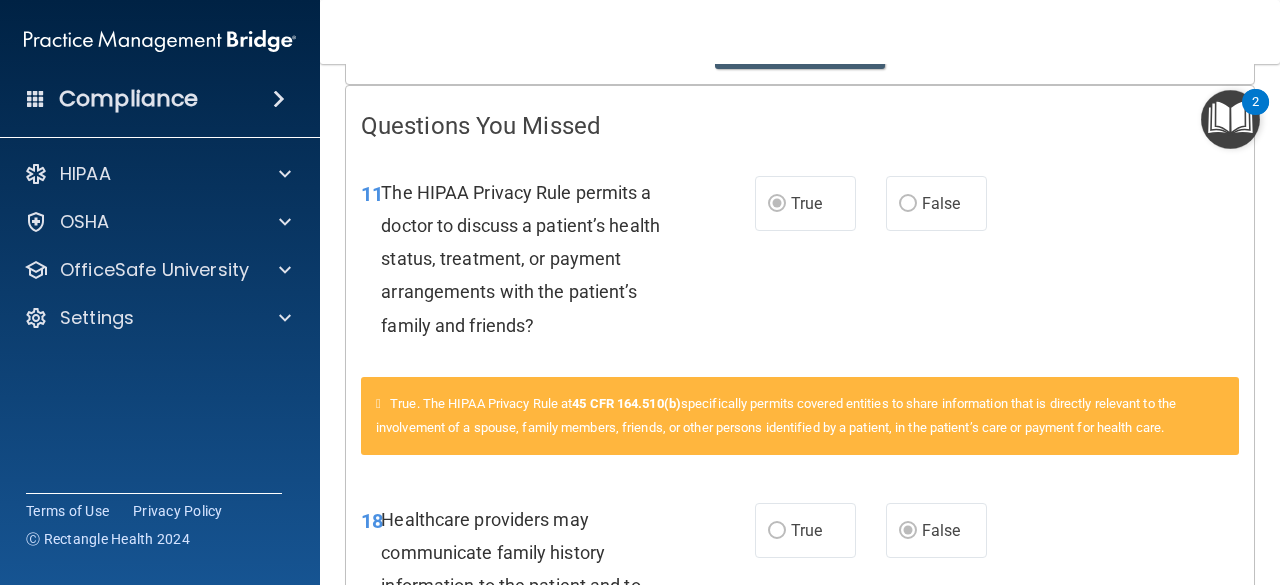 scroll, scrollTop: 0, scrollLeft: 0, axis: both 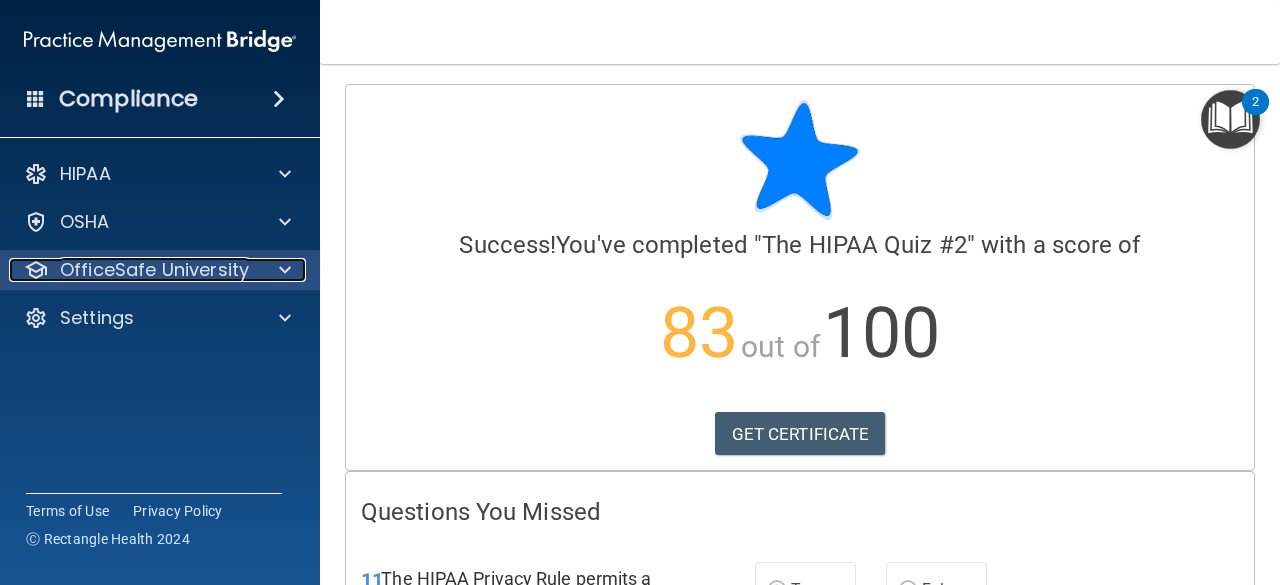 click on "OfficeSafe University" at bounding box center [154, 270] 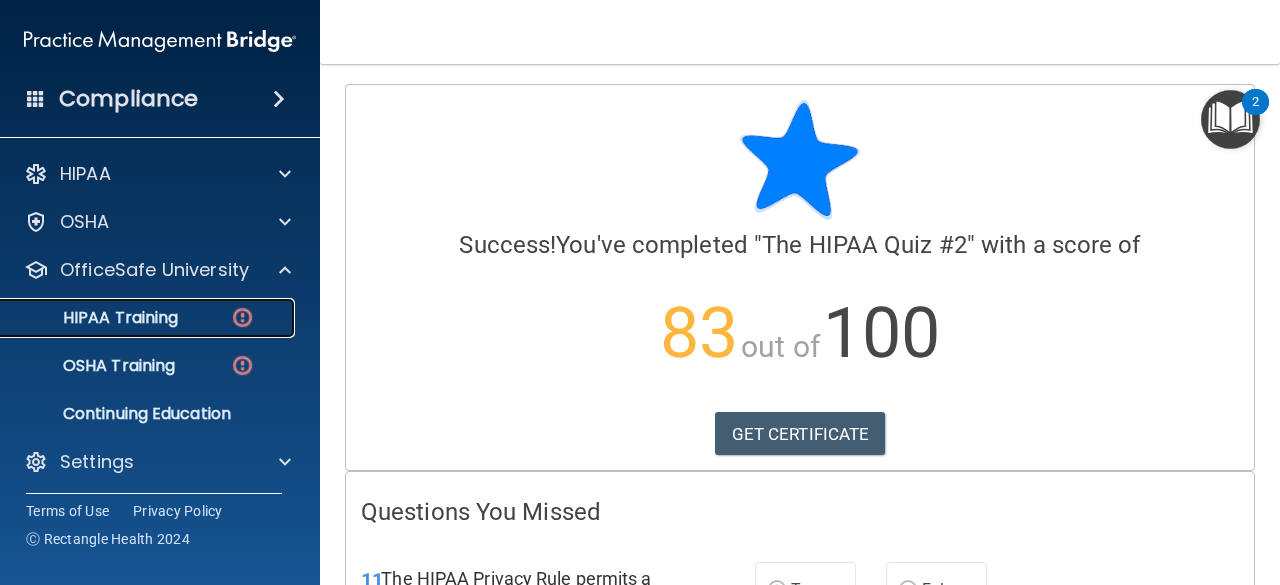 click on "HIPAA Training" at bounding box center [95, 318] 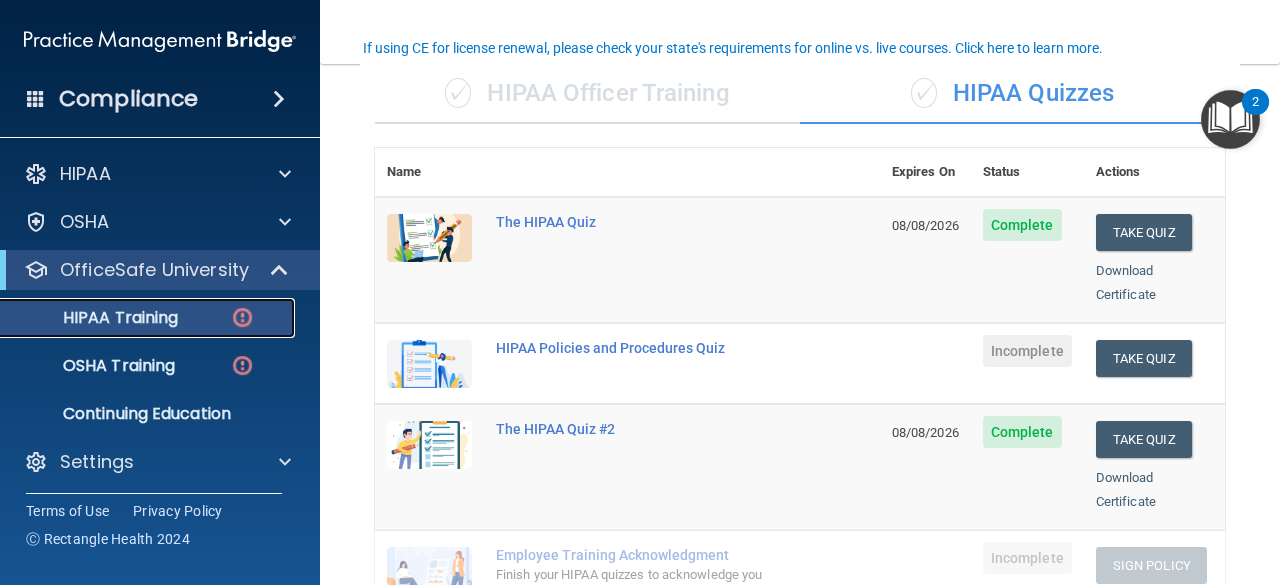 scroll, scrollTop: 156, scrollLeft: 0, axis: vertical 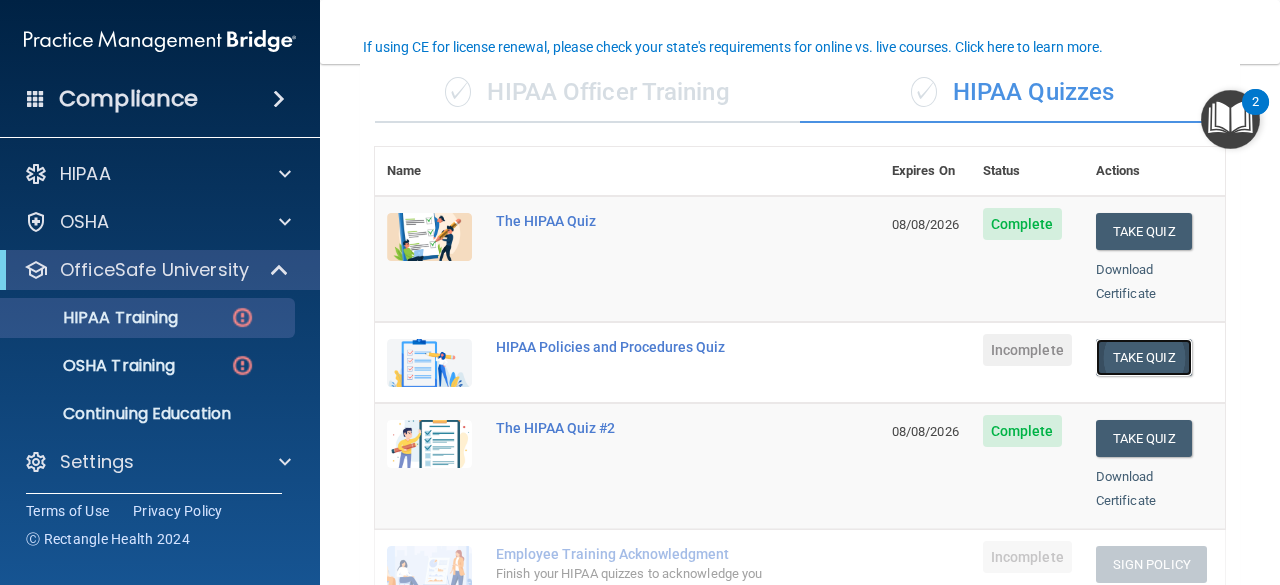 click on "Take Quiz" at bounding box center (1144, 357) 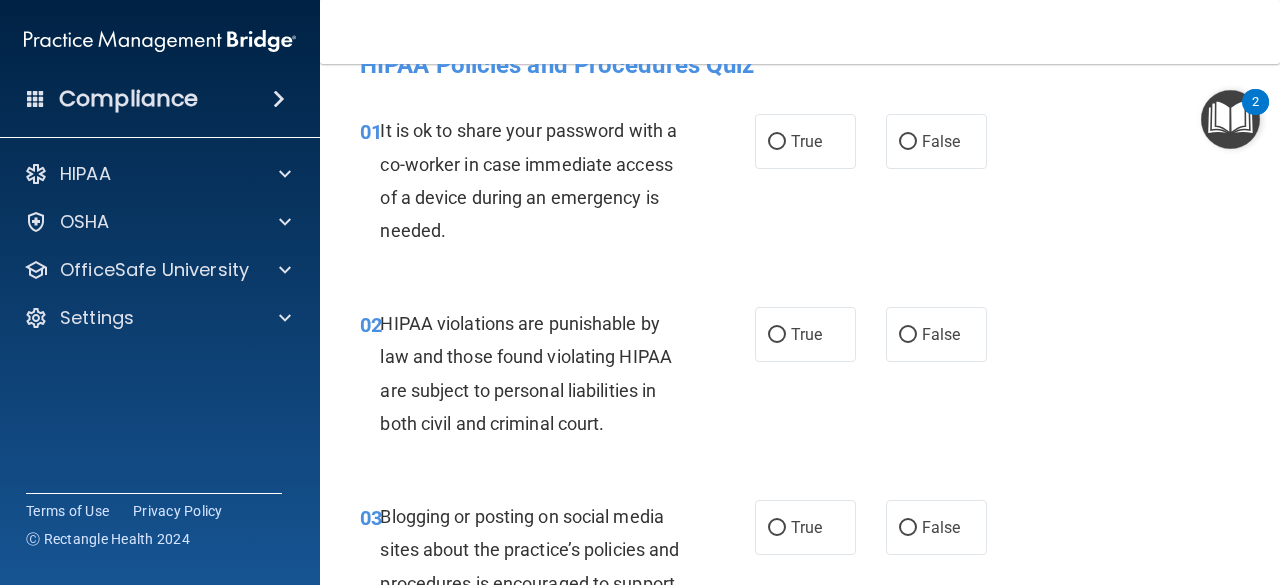 scroll, scrollTop: 0, scrollLeft: 0, axis: both 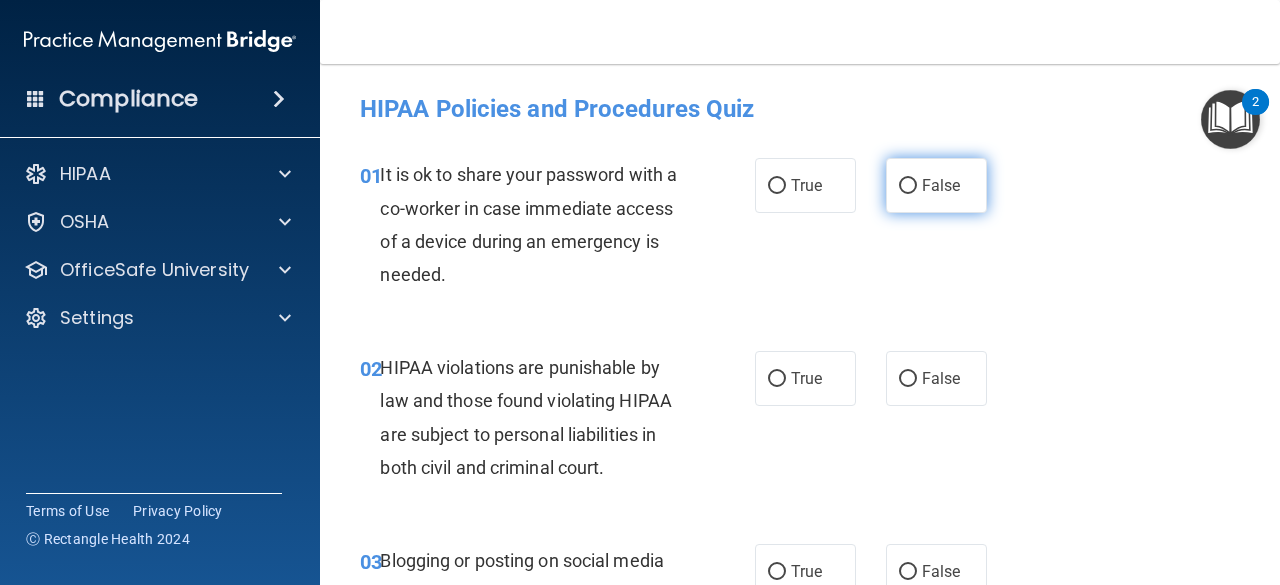 click on "False" at bounding box center (941, 185) 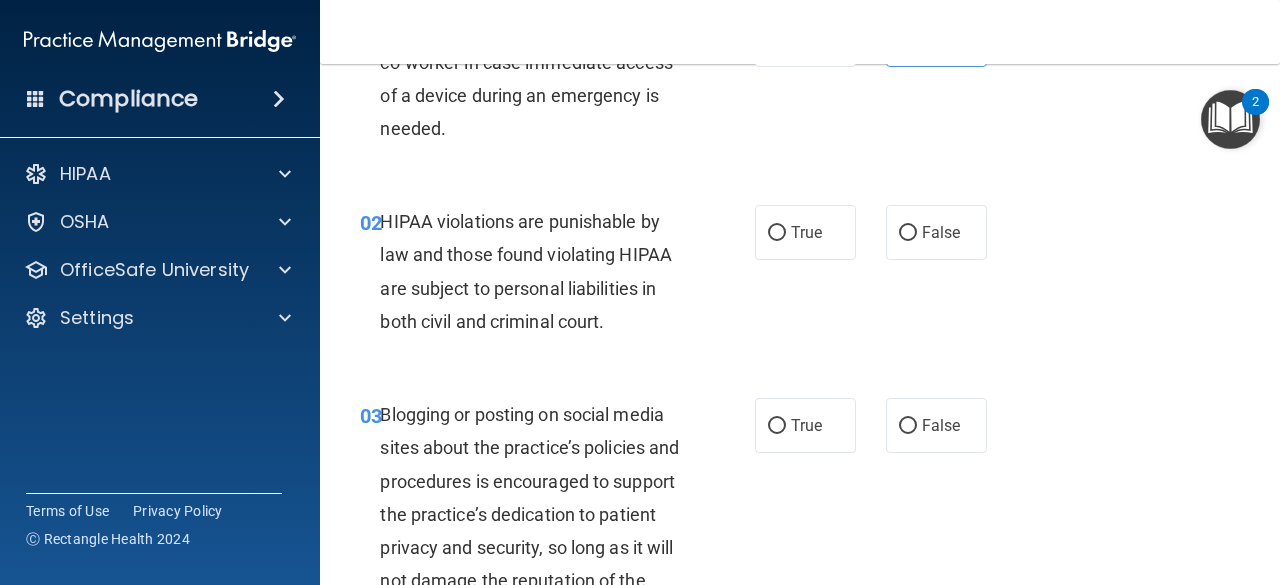 scroll, scrollTop: 143, scrollLeft: 0, axis: vertical 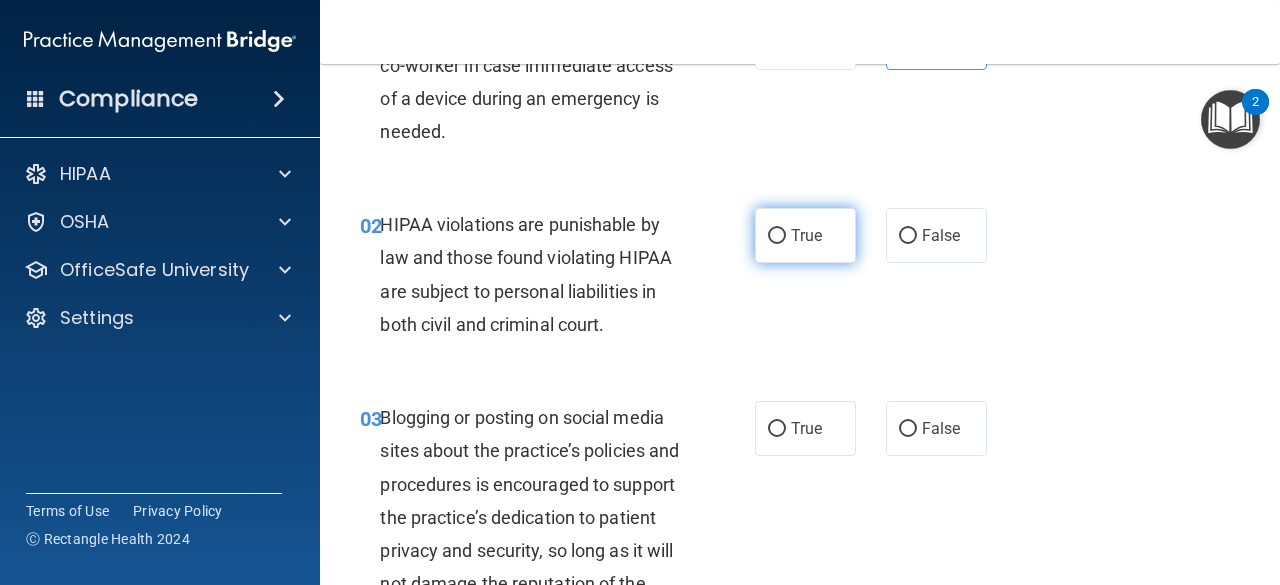 click on "True" at bounding box center [777, 236] 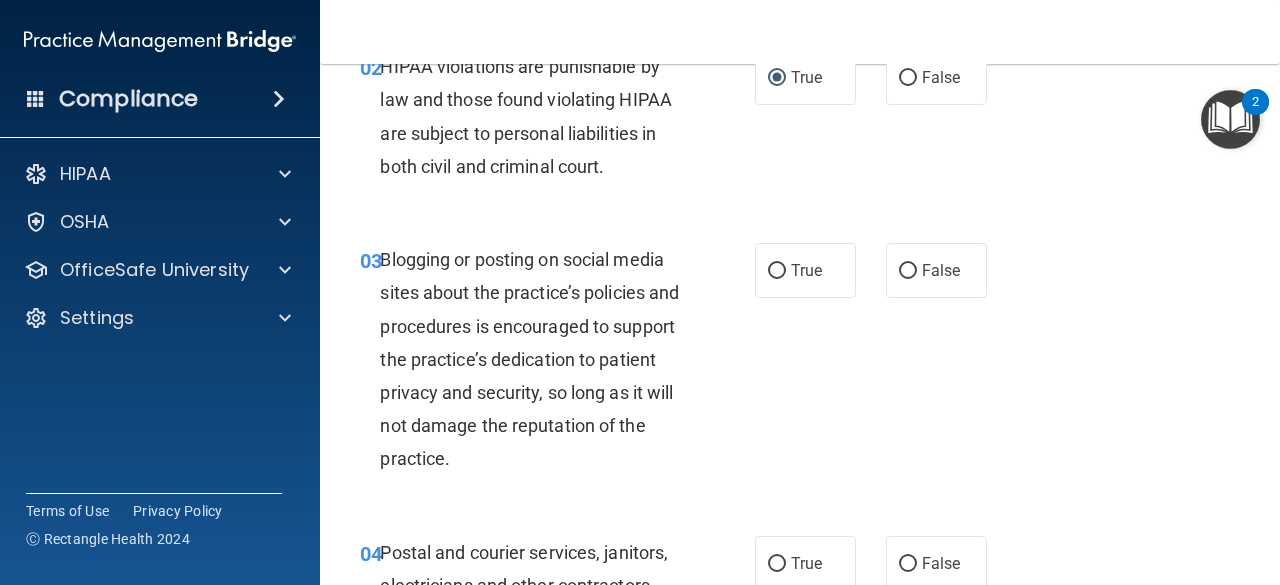 scroll, scrollTop: 302, scrollLeft: 0, axis: vertical 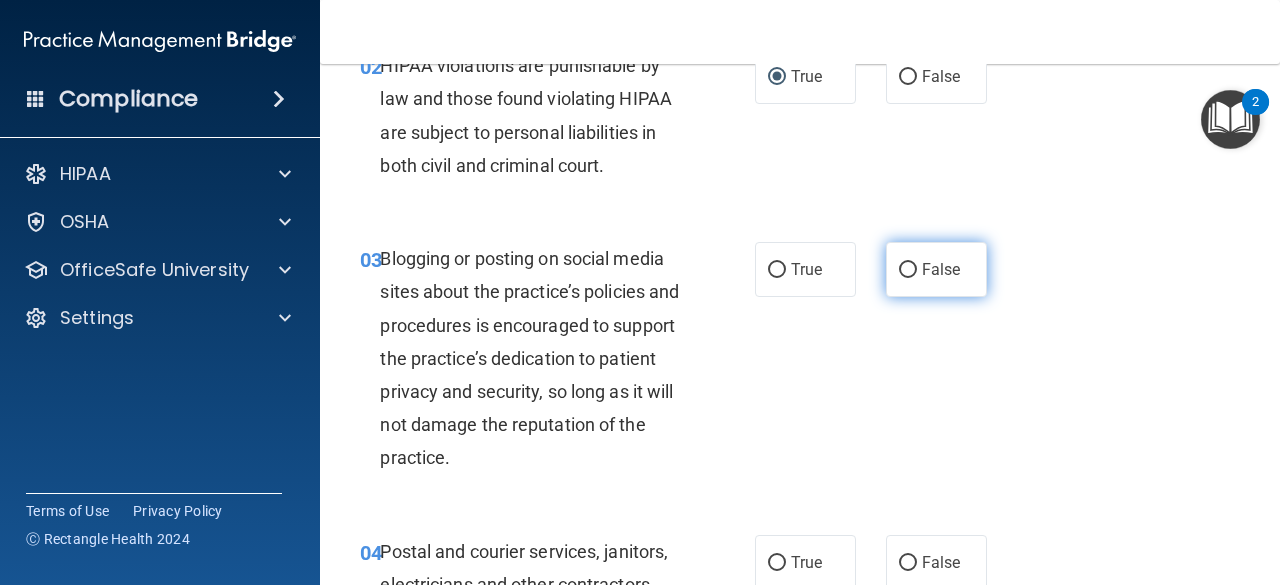 click on "False" at bounding box center [941, 269] 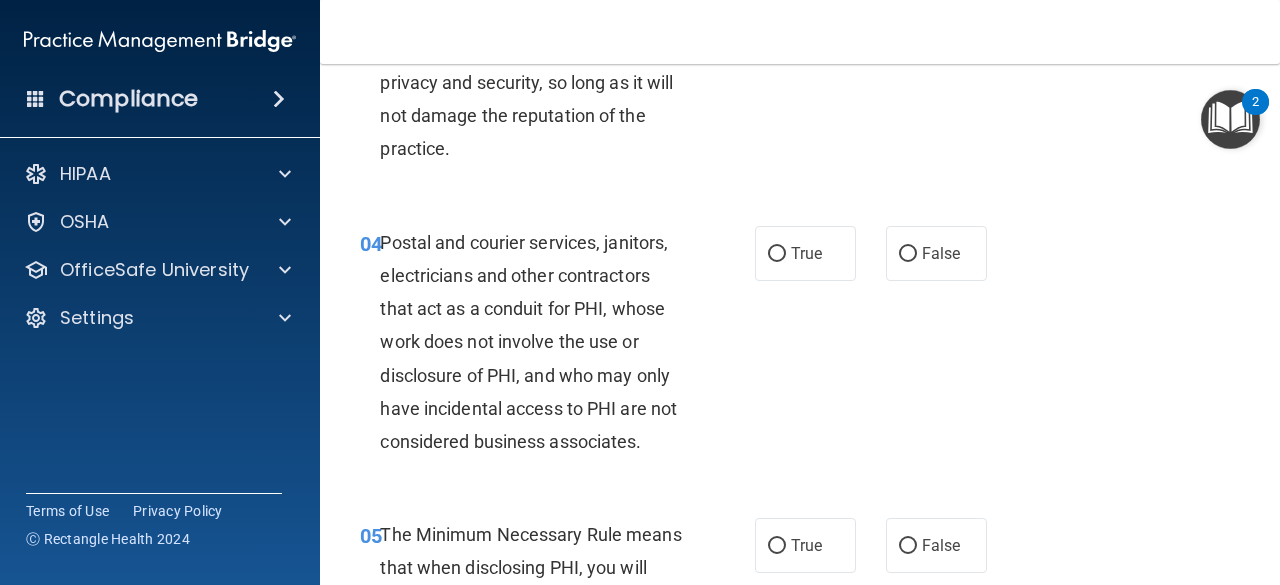scroll, scrollTop: 616, scrollLeft: 0, axis: vertical 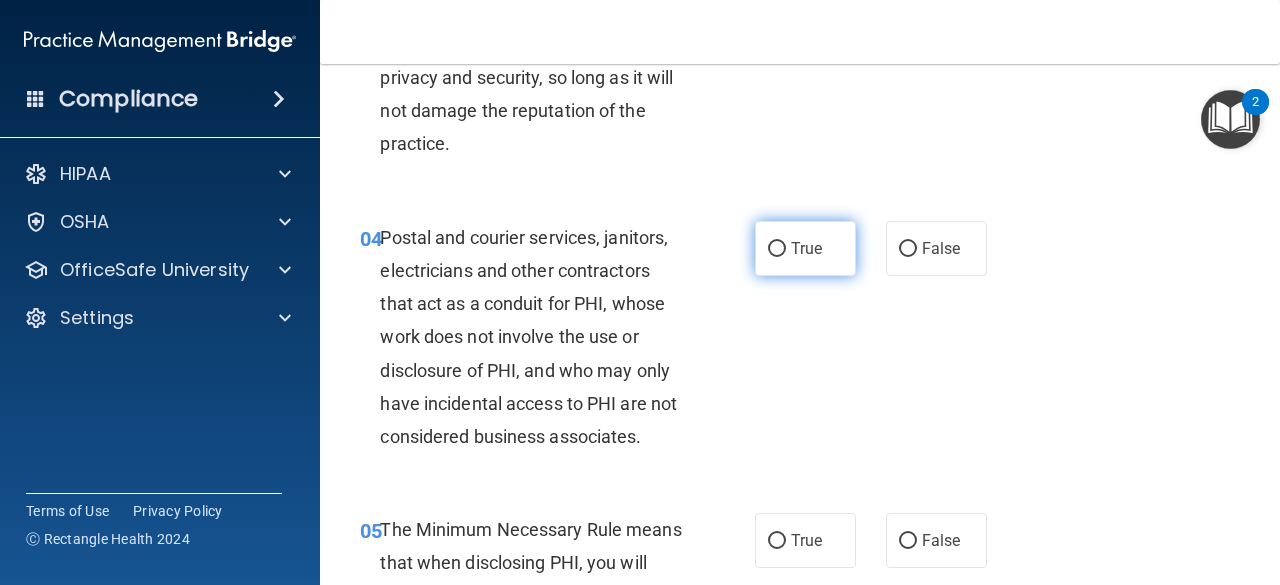 click on "True" at bounding box center [805, 248] 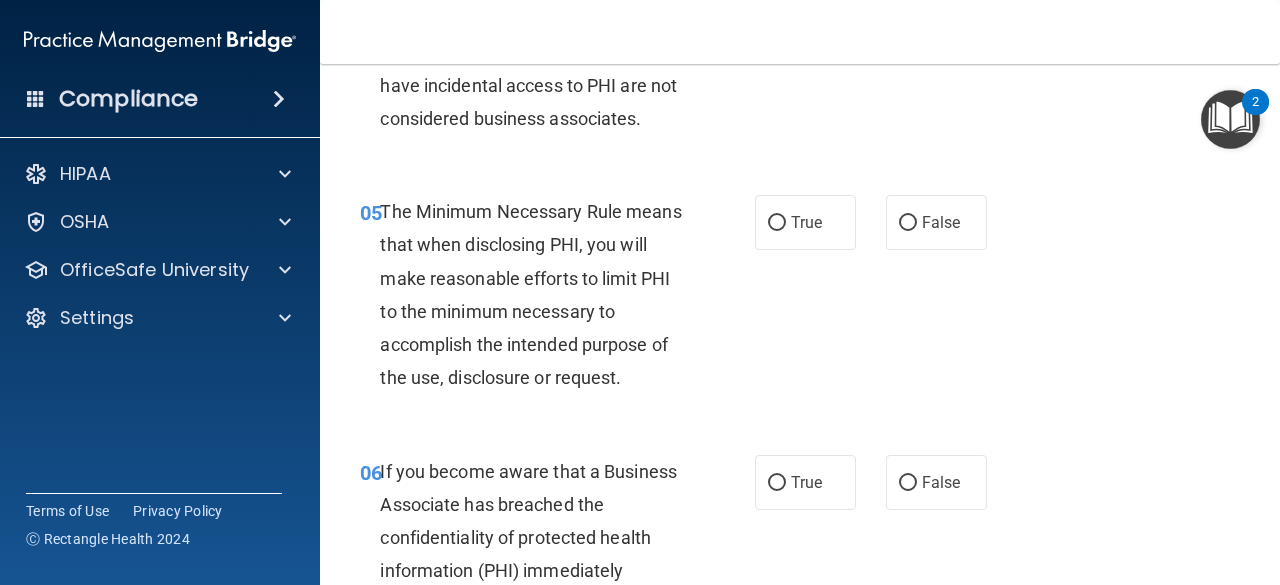 scroll, scrollTop: 940, scrollLeft: 0, axis: vertical 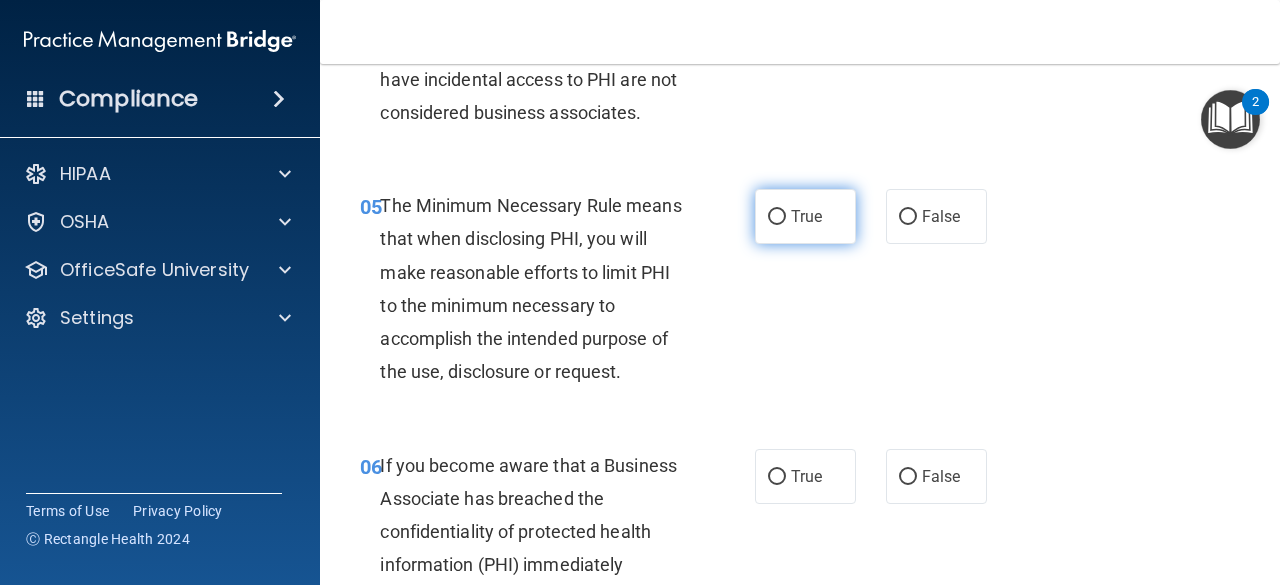 click on "True" at bounding box center (805, 216) 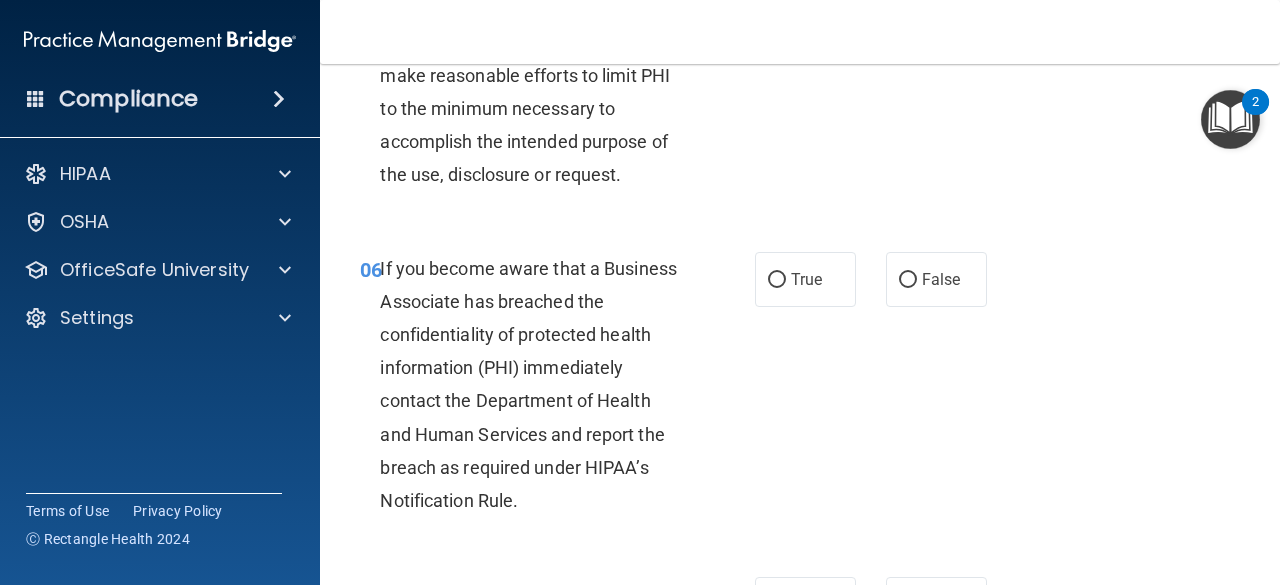 scroll, scrollTop: 1138, scrollLeft: 0, axis: vertical 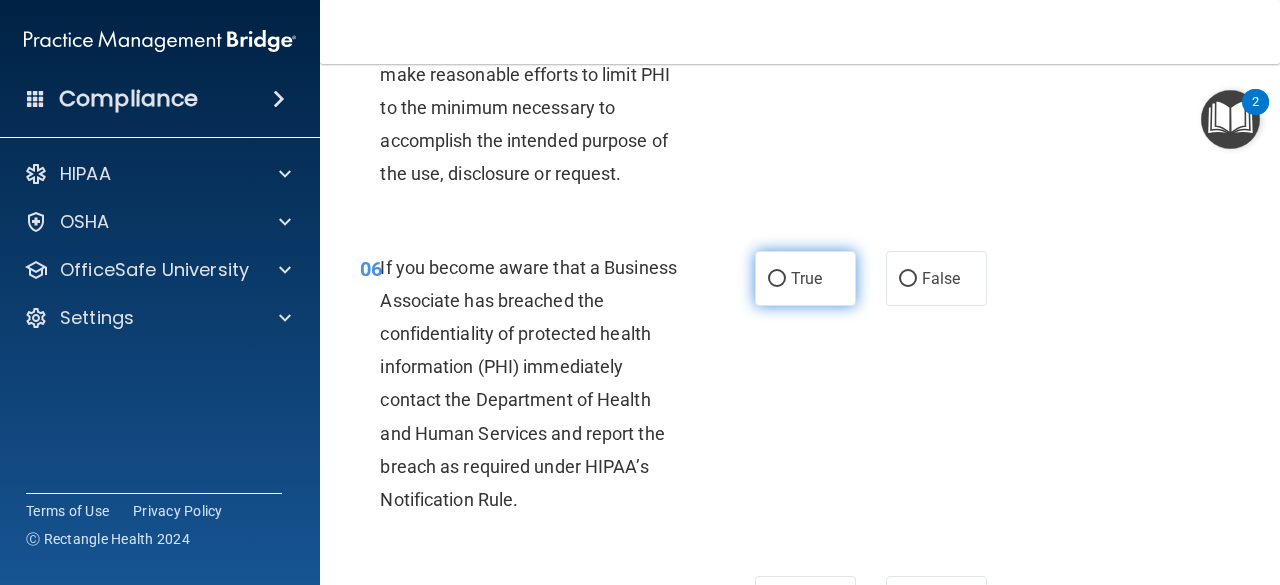click on "True" at bounding box center [805, 278] 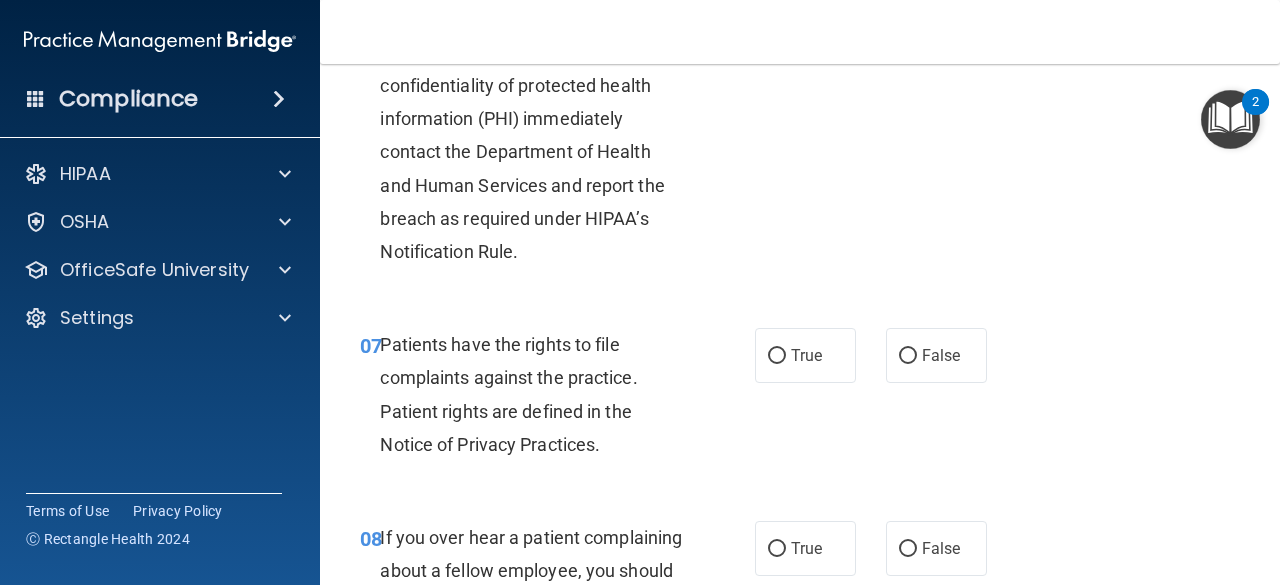 scroll, scrollTop: 1418, scrollLeft: 0, axis: vertical 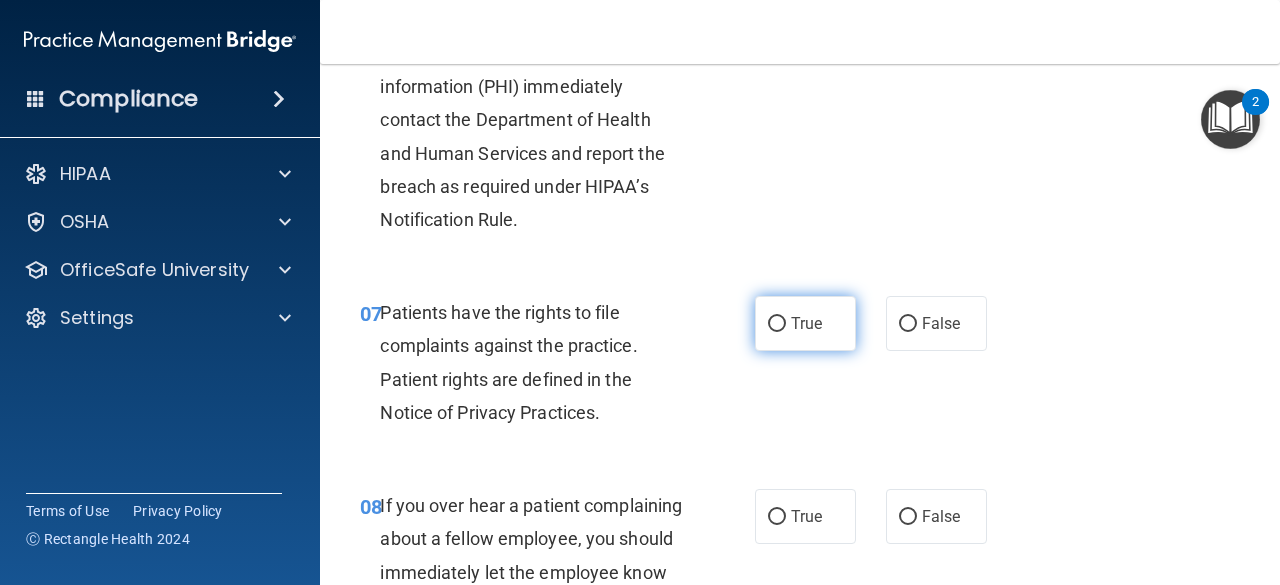 click on "True" at bounding box center (805, 323) 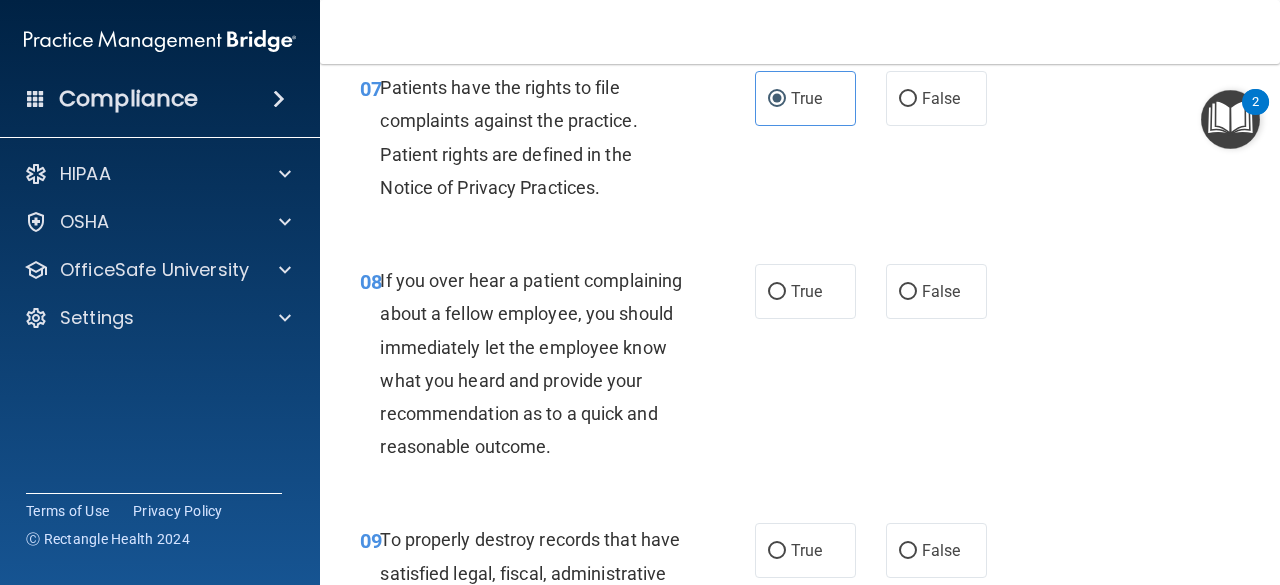 scroll, scrollTop: 1644, scrollLeft: 0, axis: vertical 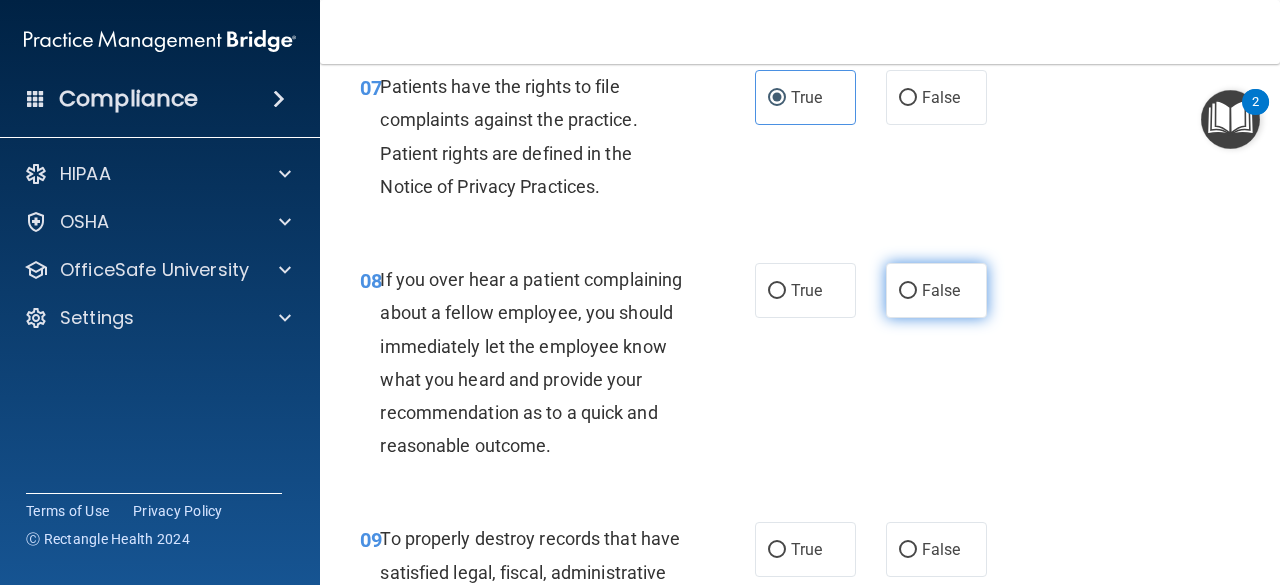 click on "False" at bounding box center (936, 290) 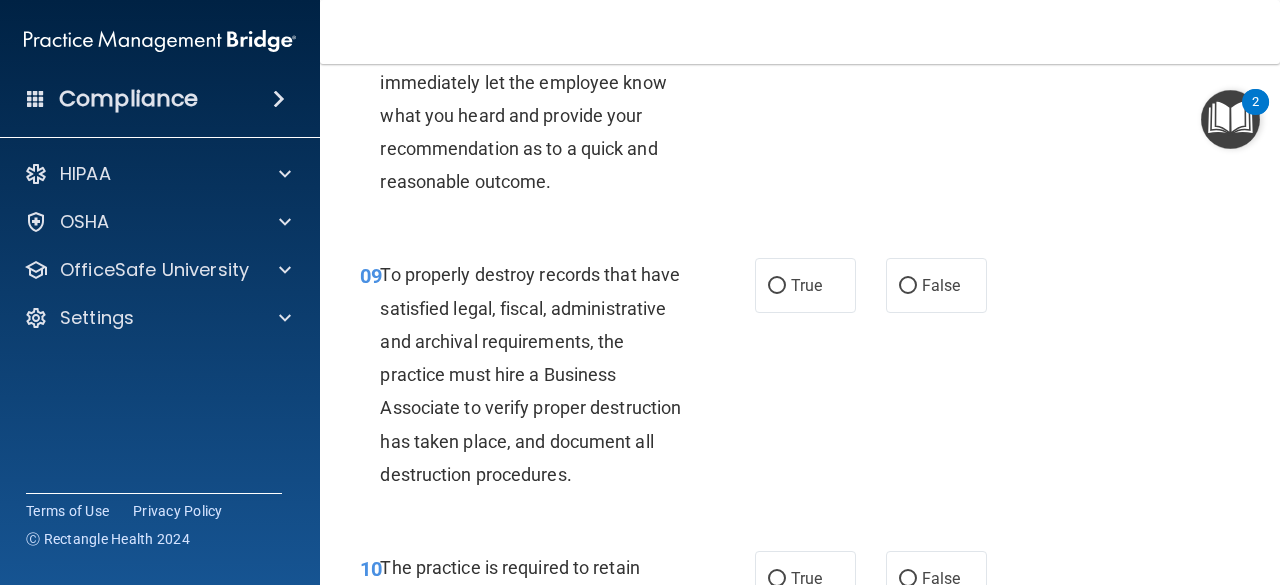 scroll, scrollTop: 1909, scrollLeft: 0, axis: vertical 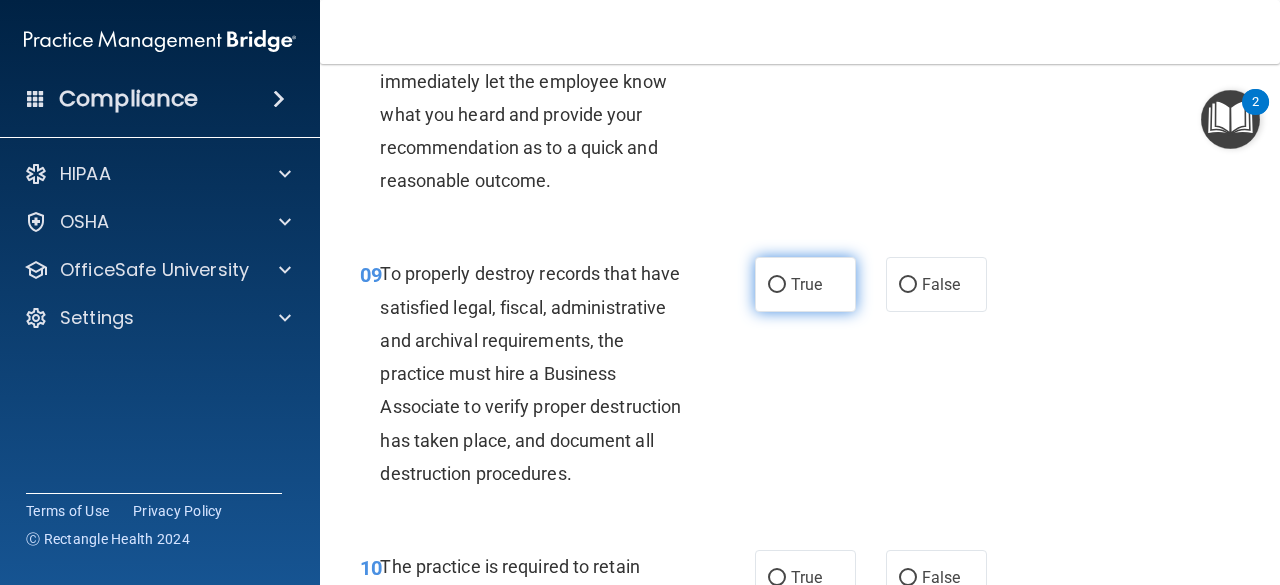click on "True" at bounding box center (806, 284) 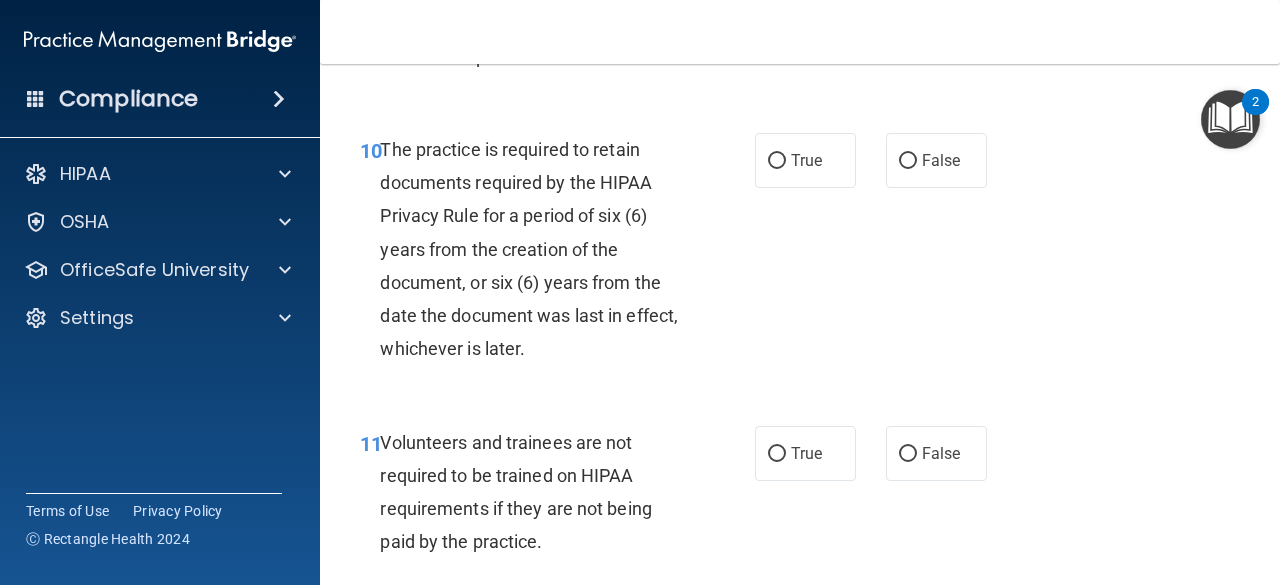 scroll, scrollTop: 2329, scrollLeft: 0, axis: vertical 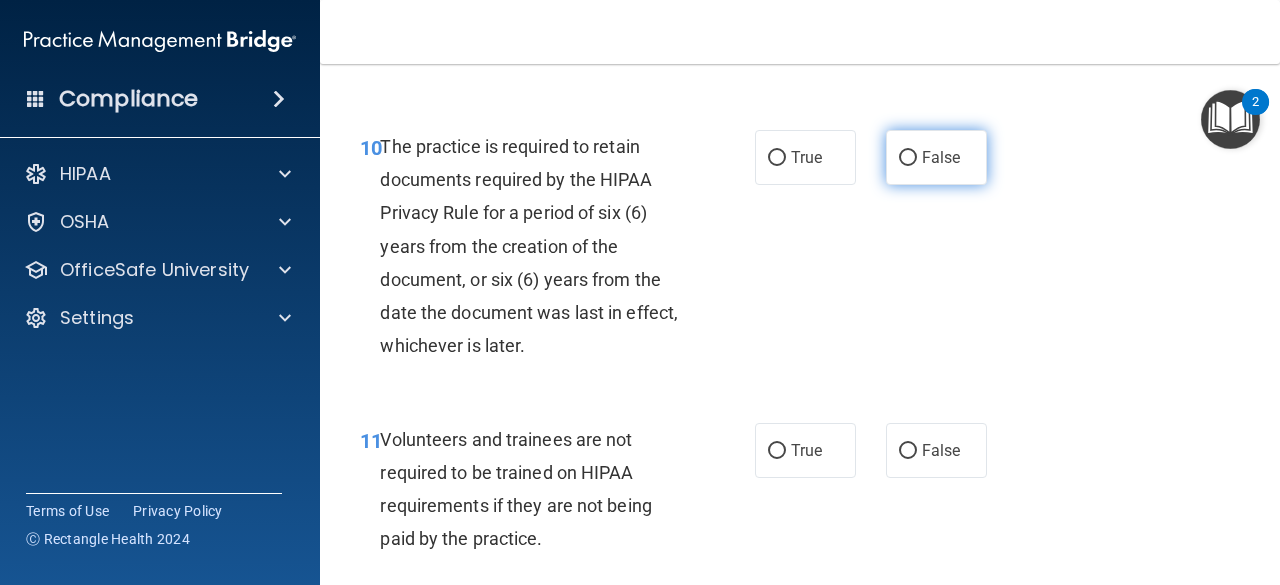 click on "False" at bounding box center [936, 157] 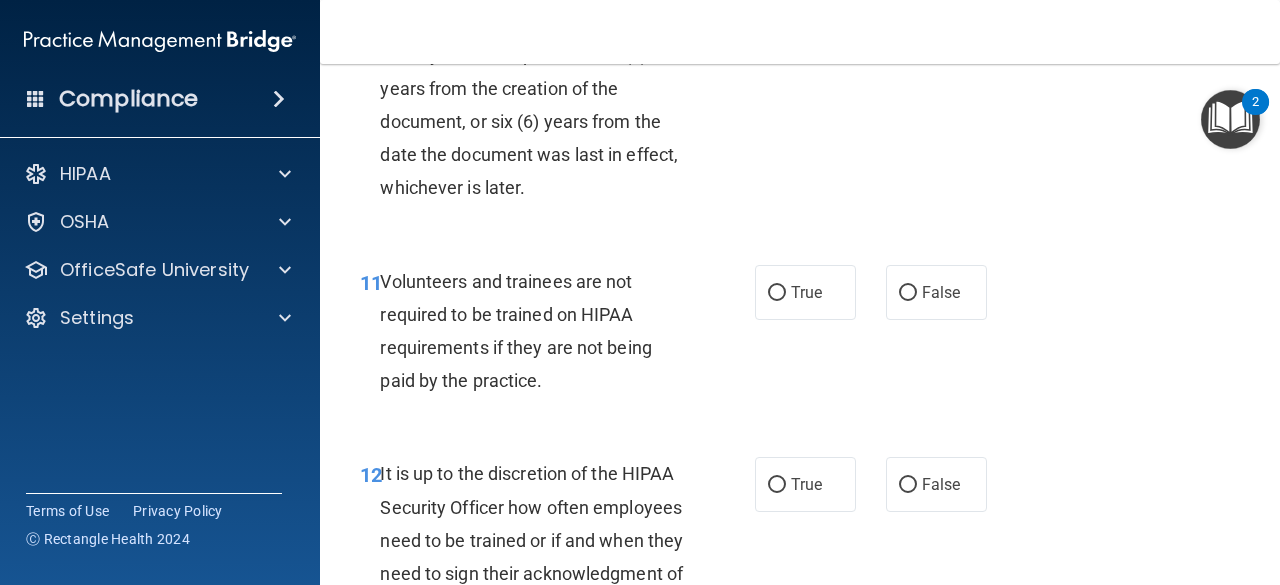 scroll, scrollTop: 2509, scrollLeft: 0, axis: vertical 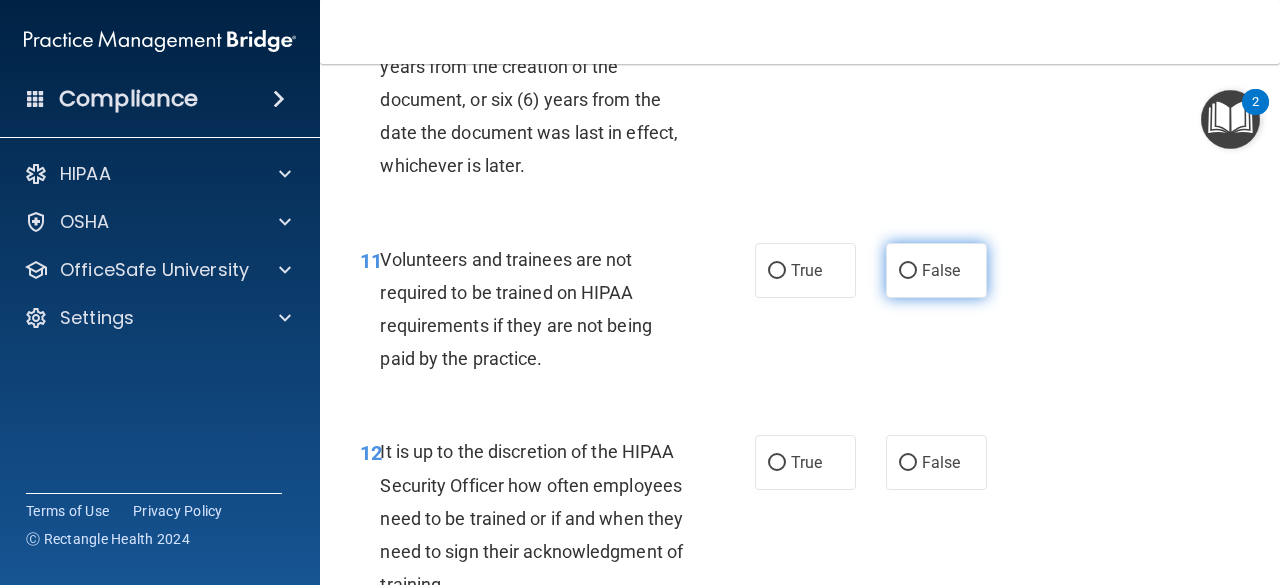 click on "False" at bounding box center [936, 270] 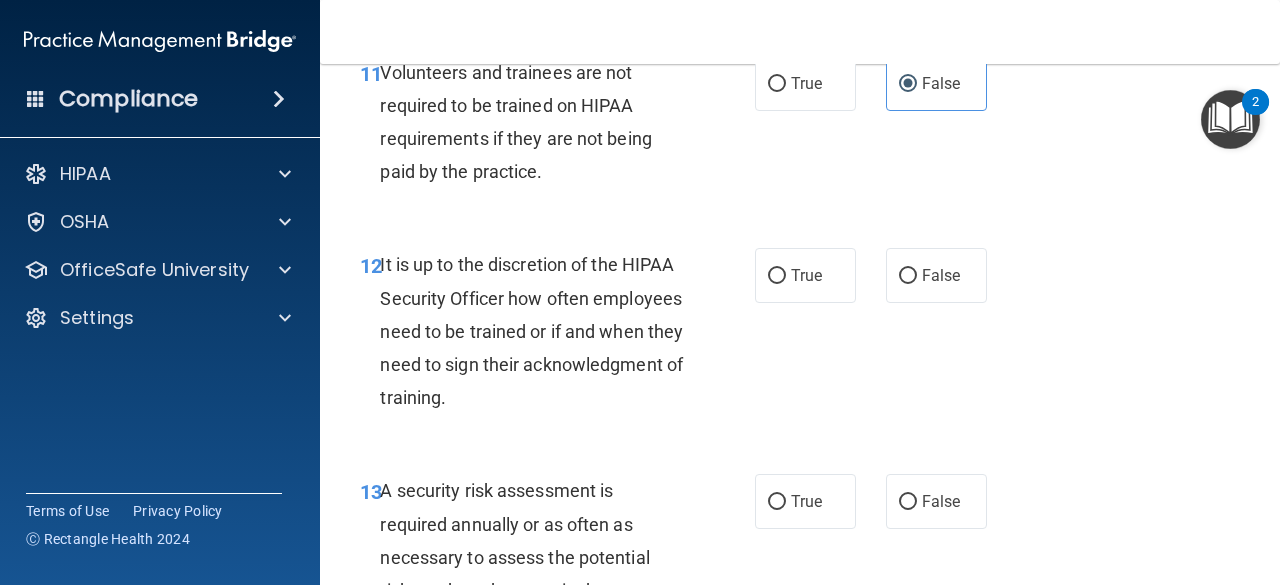 scroll, scrollTop: 2697, scrollLeft: 0, axis: vertical 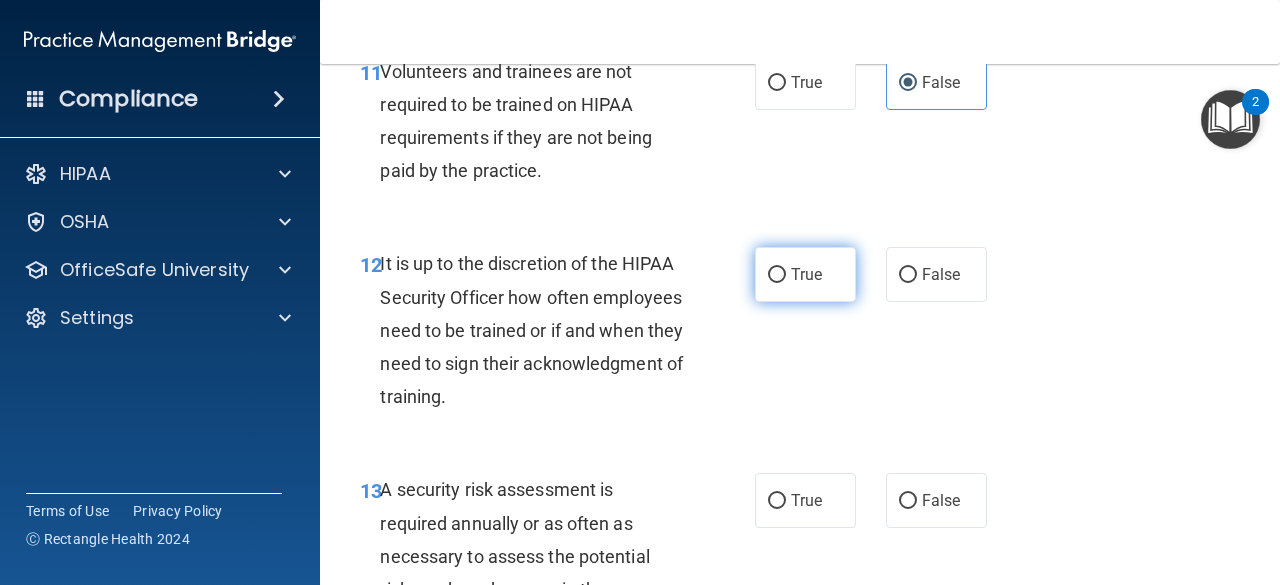 click on "True" at bounding box center [805, 274] 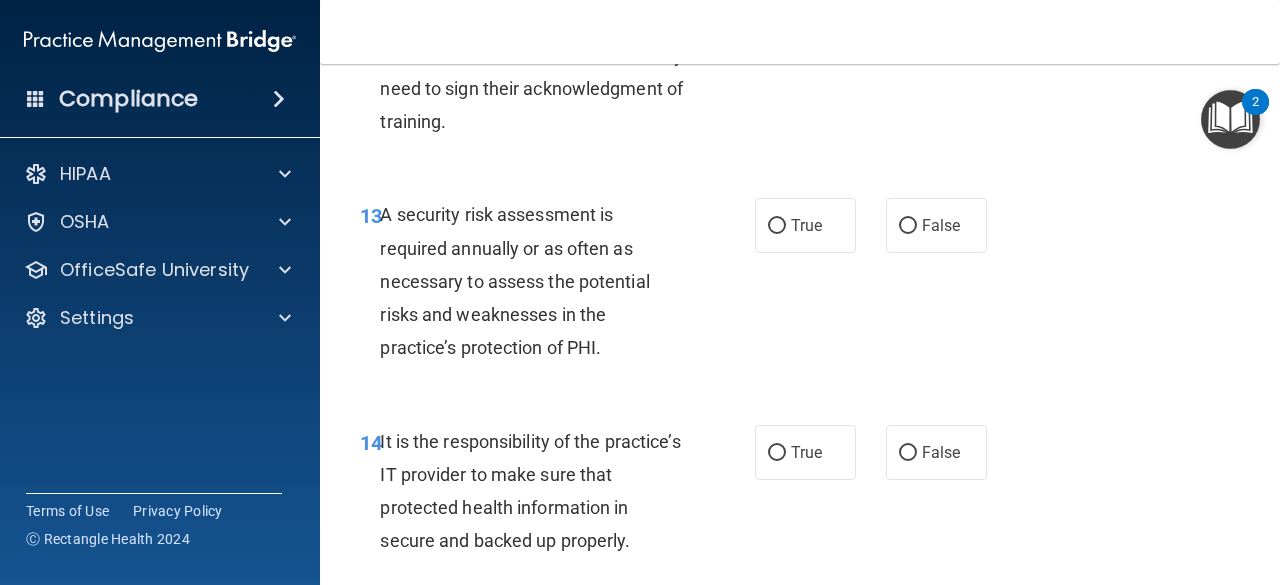 scroll, scrollTop: 2973, scrollLeft: 0, axis: vertical 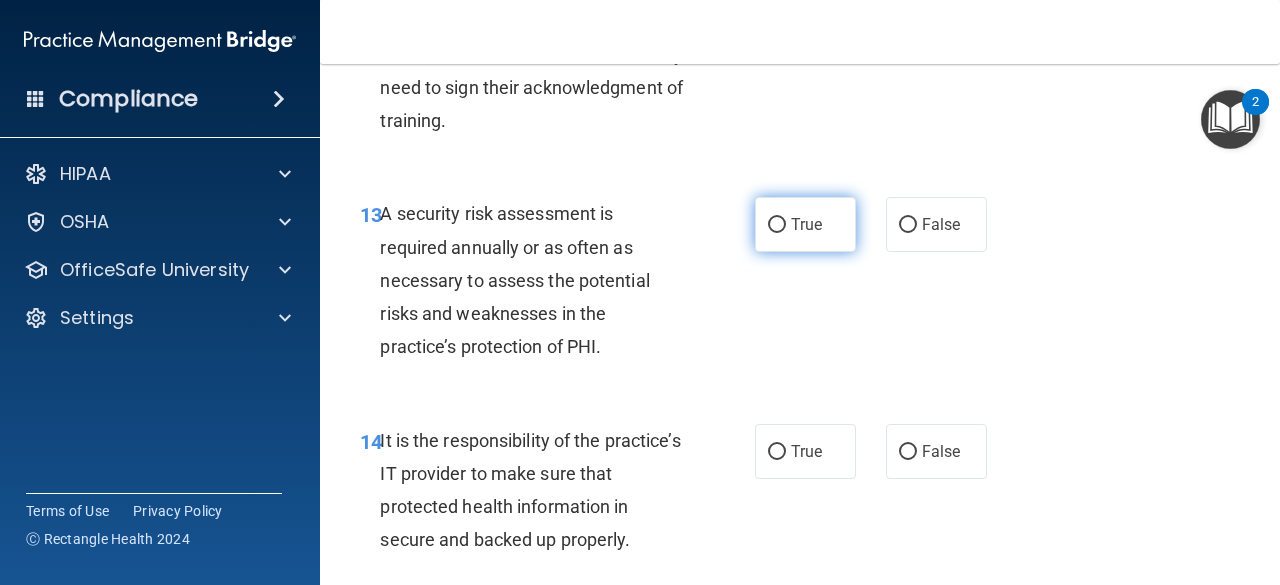 click on "True" at bounding box center (805, 224) 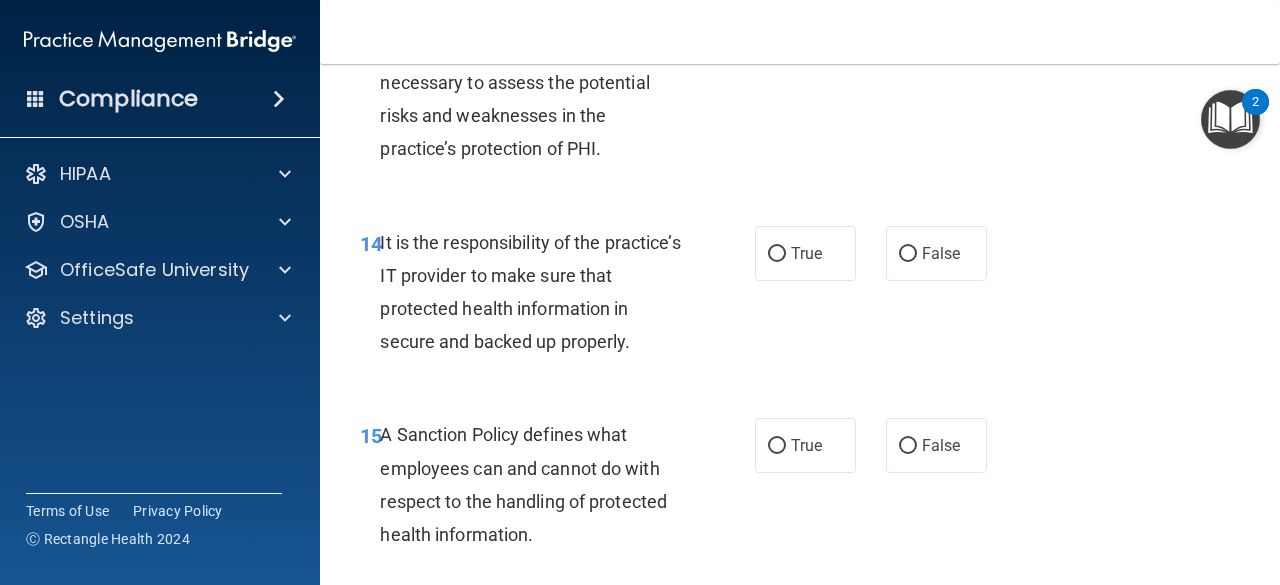 scroll, scrollTop: 3182, scrollLeft: 0, axis: vertical 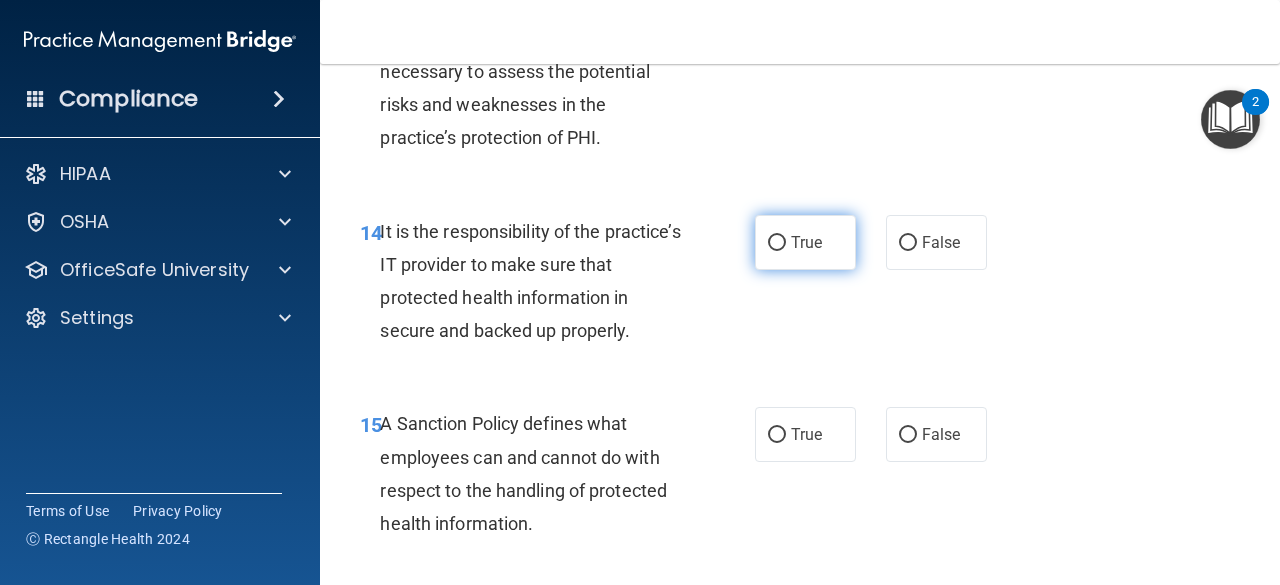 click on "True" at bounding box center [805, 242] 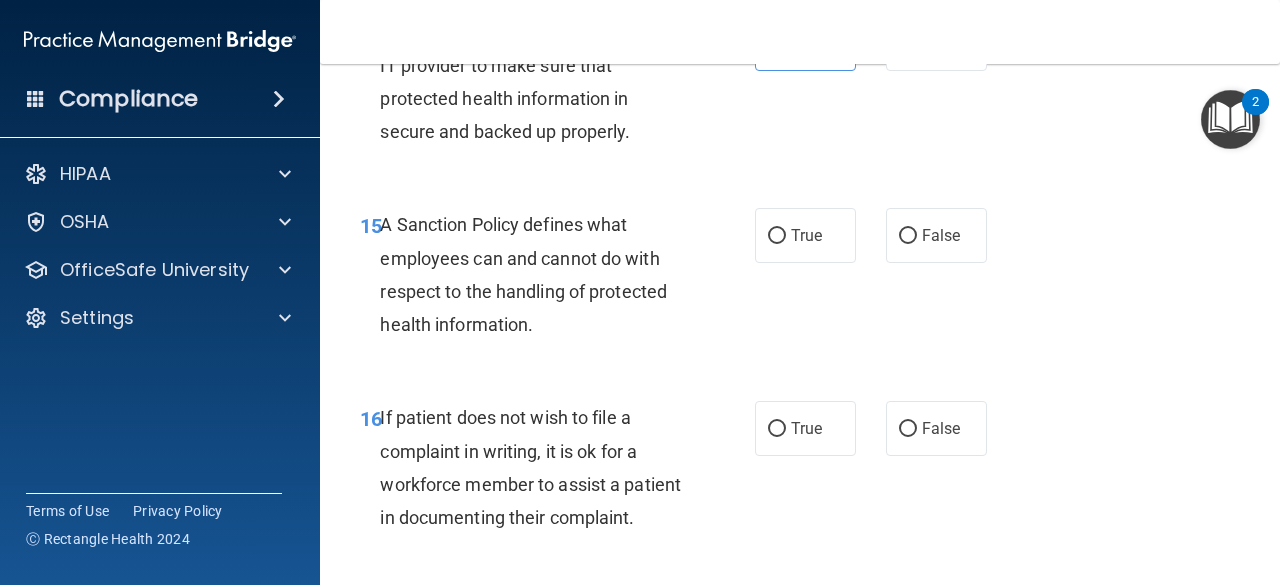 scroll, scrollTop: 3382, scrollLeft: 0, axis: vertical 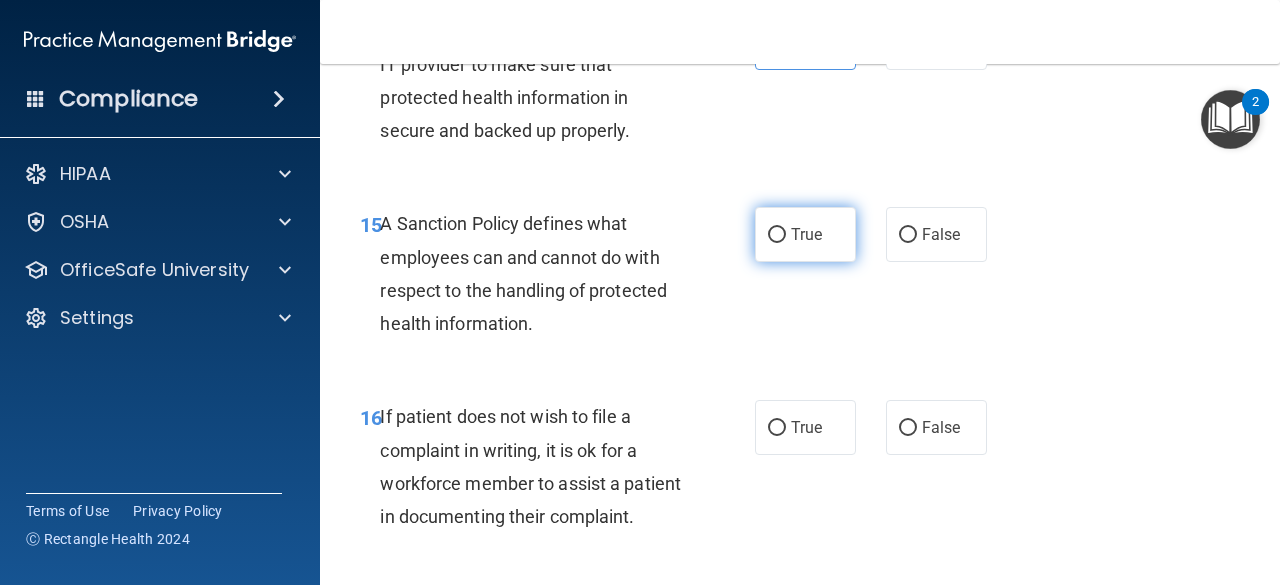 click on "True" at bounding box center [806, 234] 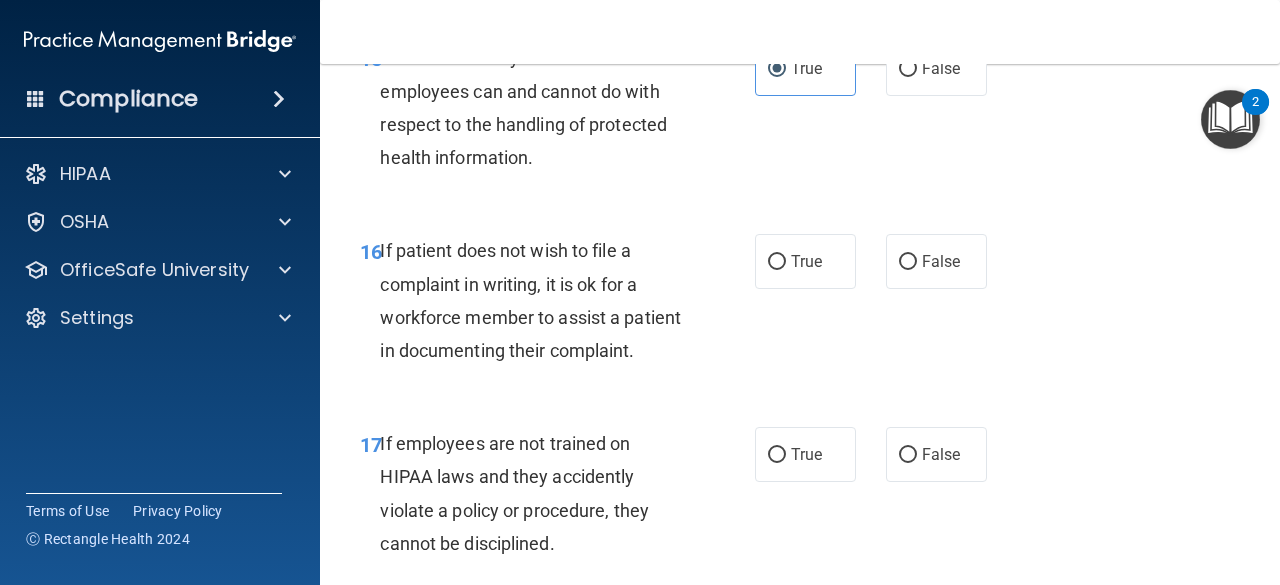 scroll, scrollTop: 3549, scrollLeft: 0, axis: vertical 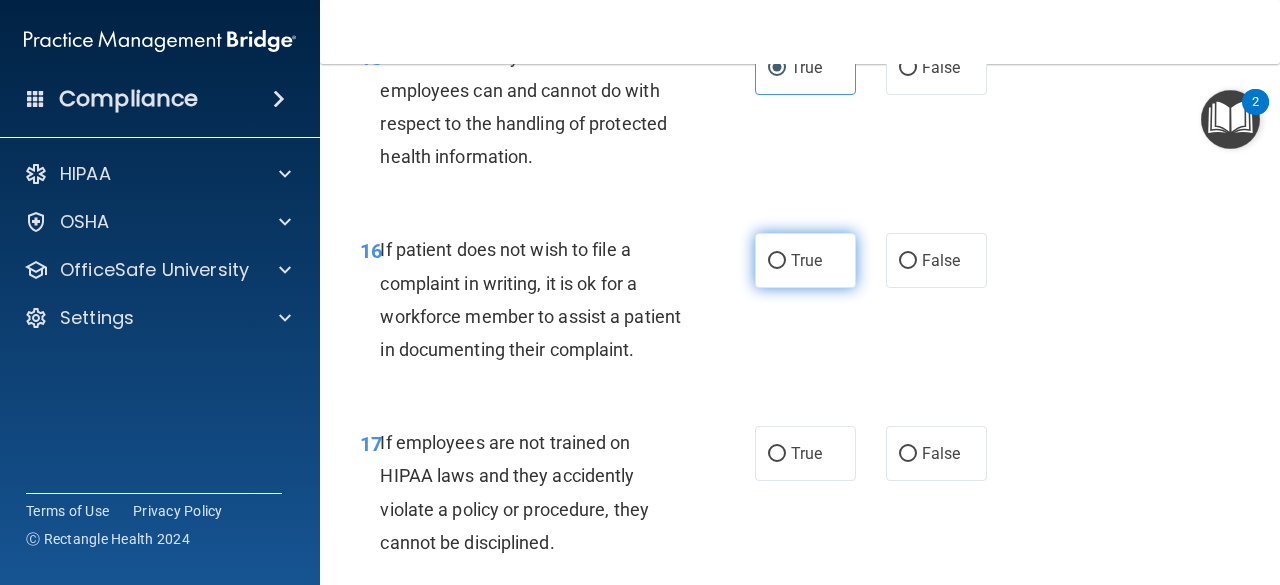 click on "True" at bounding box center [805, 260] 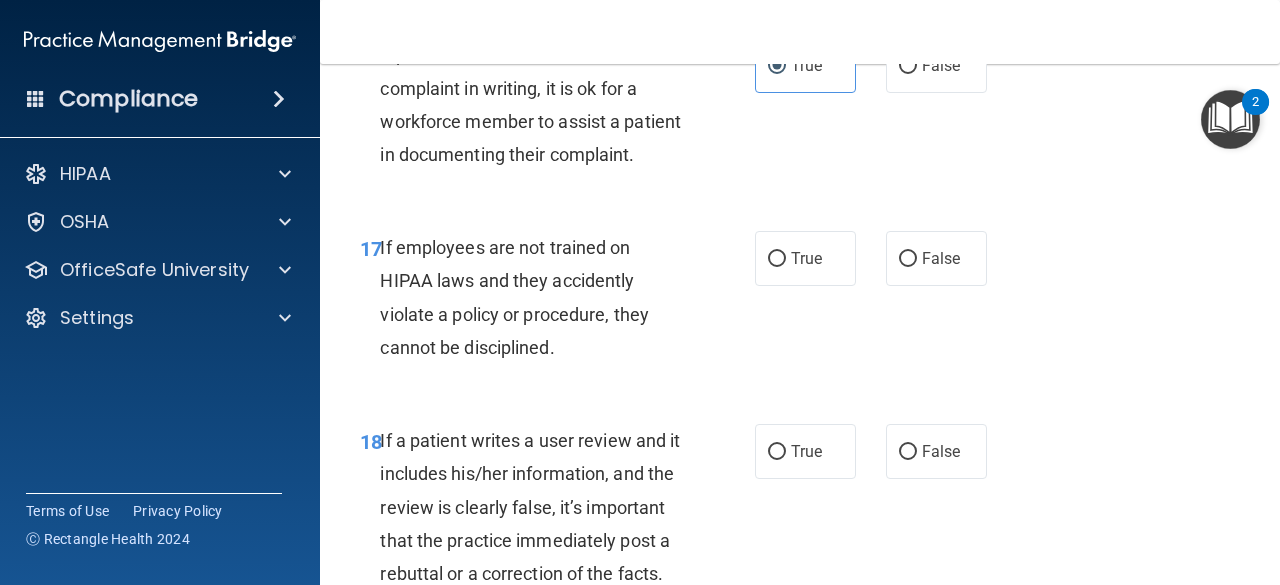 scroll, scrollTop: 3747, scrollLeft: 0, axis: vertical 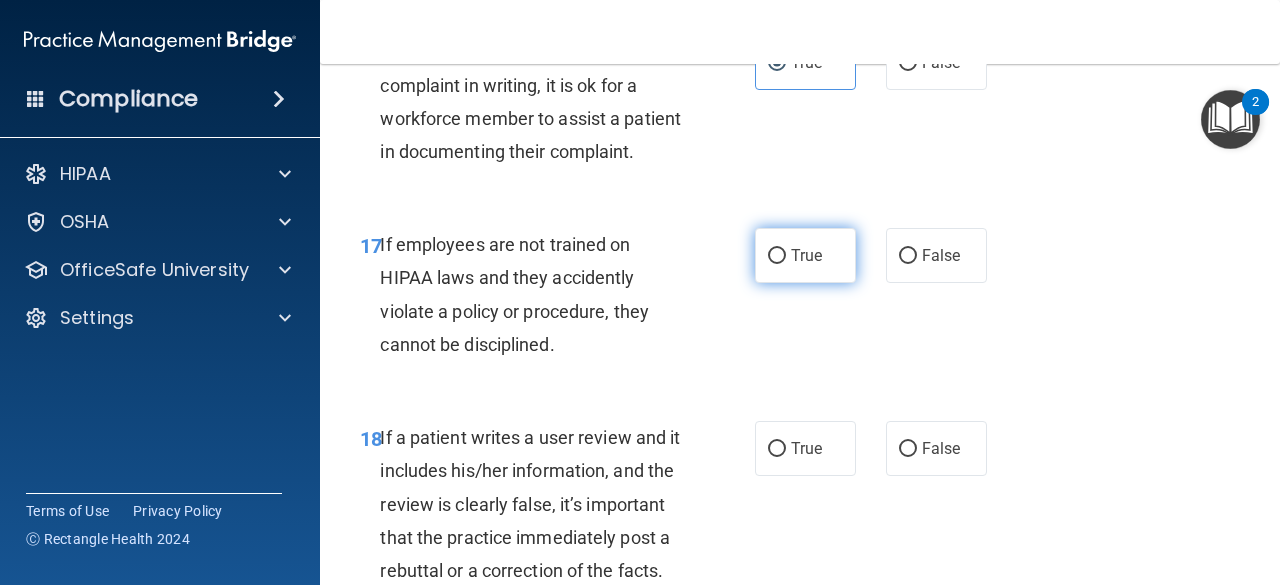 click on "True" at bounding box center (805, 255) 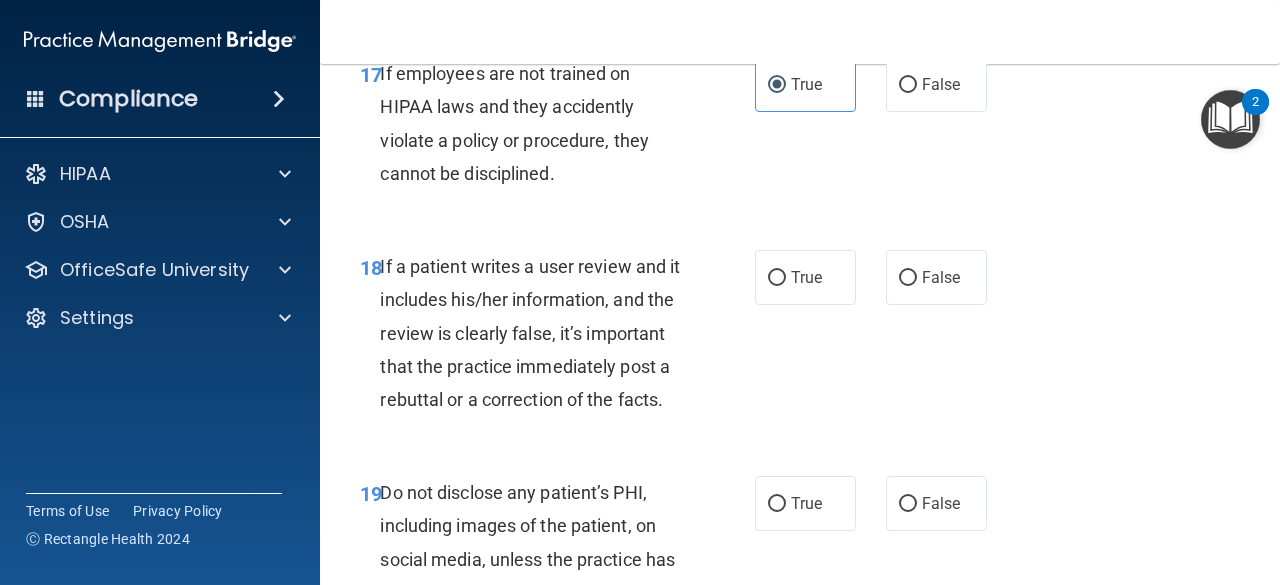 scroll, scrollTop: 3934, scrollLeft: 0, axis: vertical 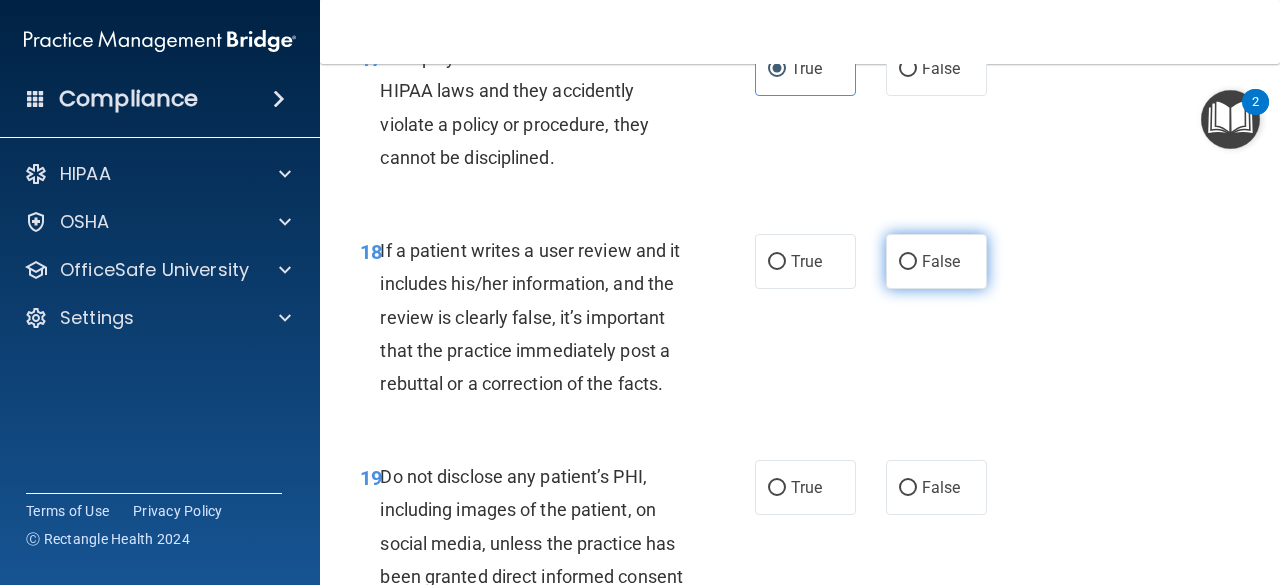 click on "False" at bounding box center [941, 261] 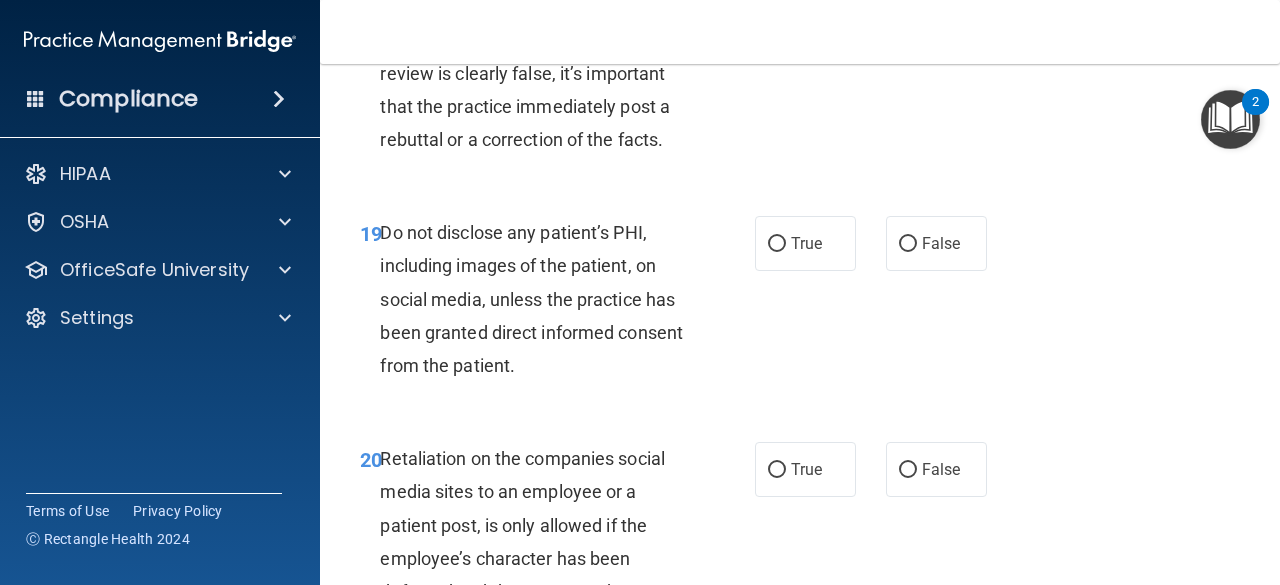 scroll, scrollTop: 4179, scrollLeft: 0, axis: vertical 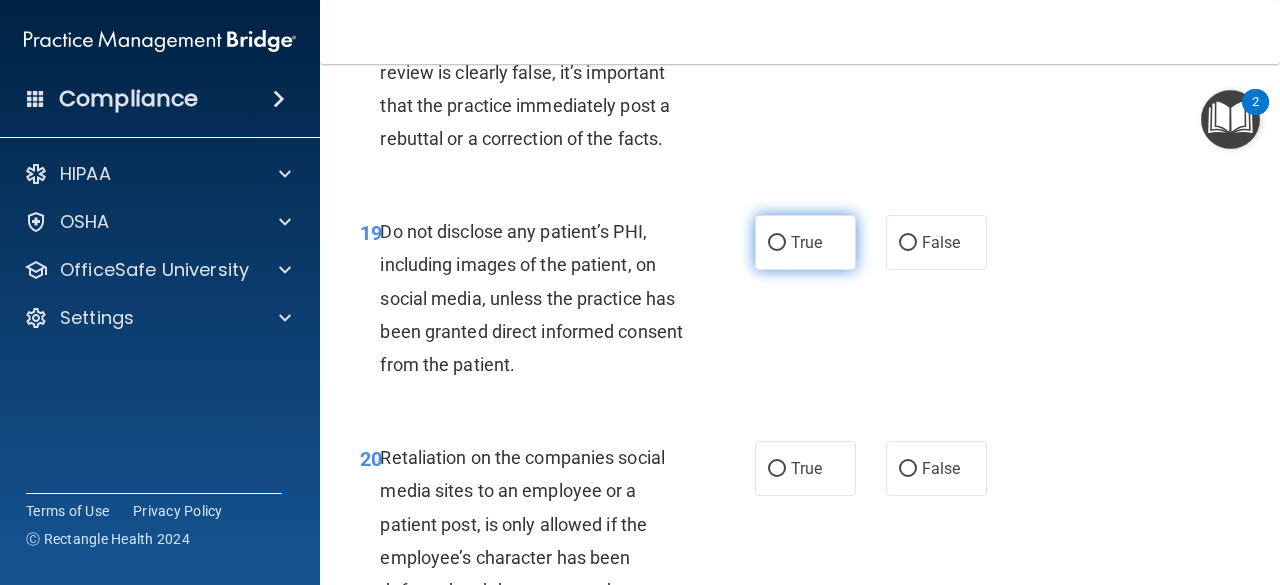 click on "True" at bounding box center (805, 242) 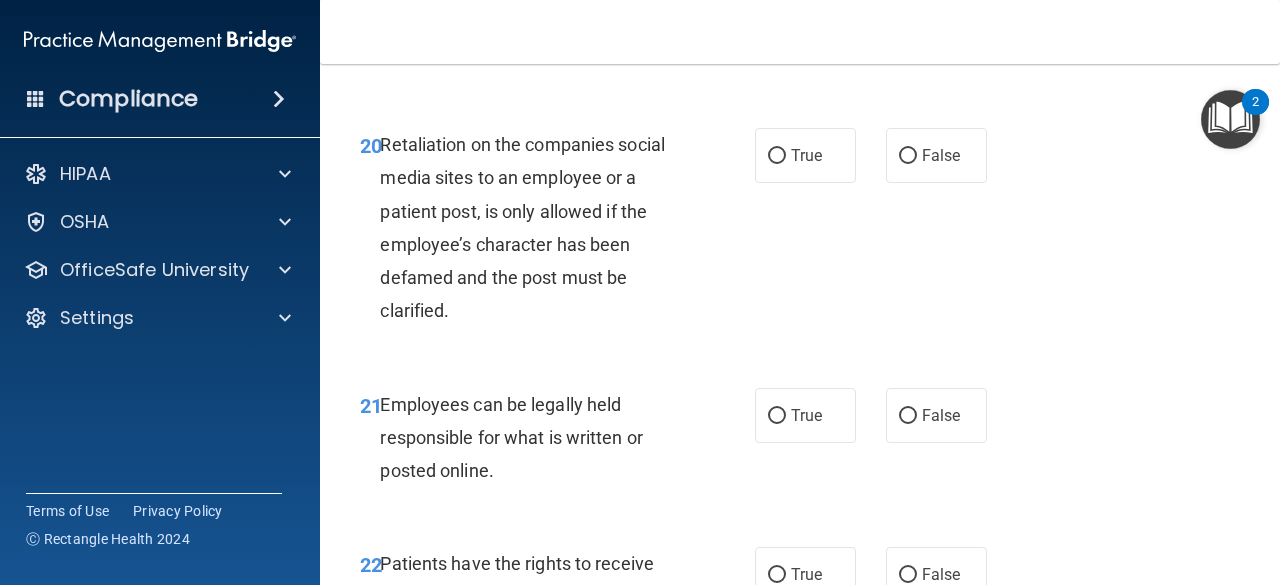 scroll, scrollTop: 4495, scrollLeft: 0, axis: vertical 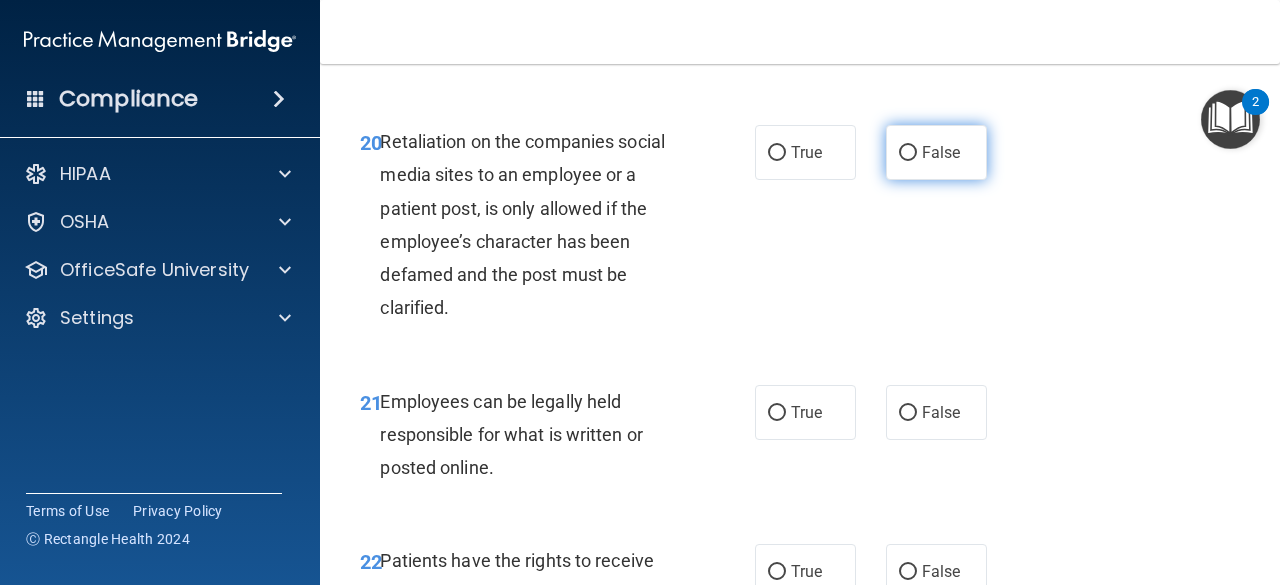 click on "False" at bounding box center [936, 152] 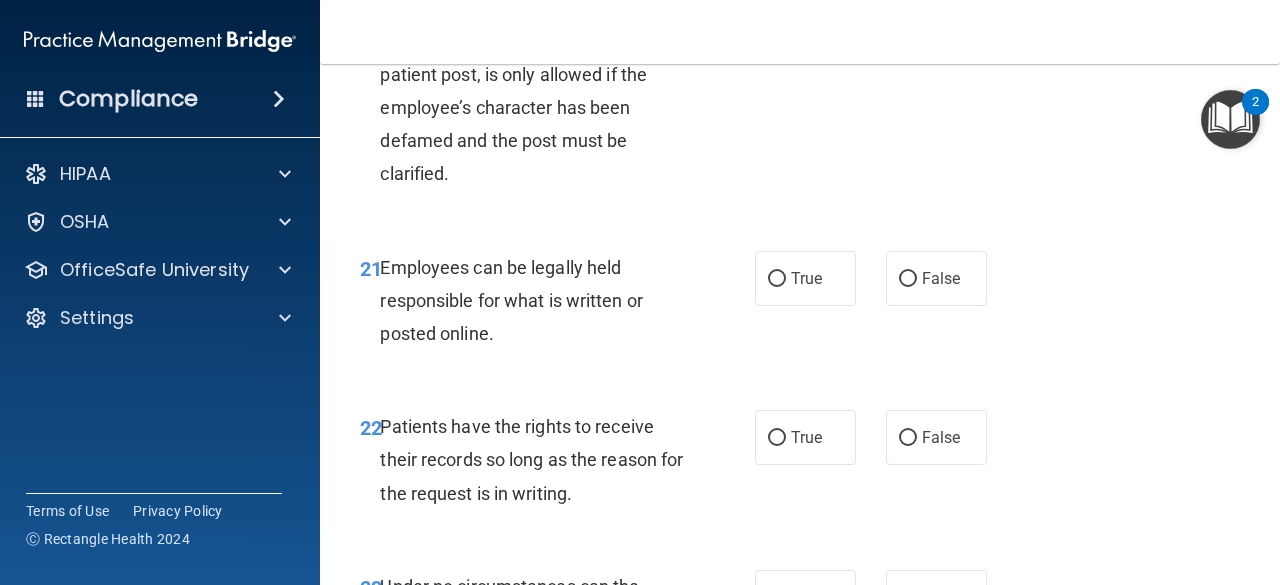 scroll, scrollTop: 4630, scrollLeft: 0, axis: vertical 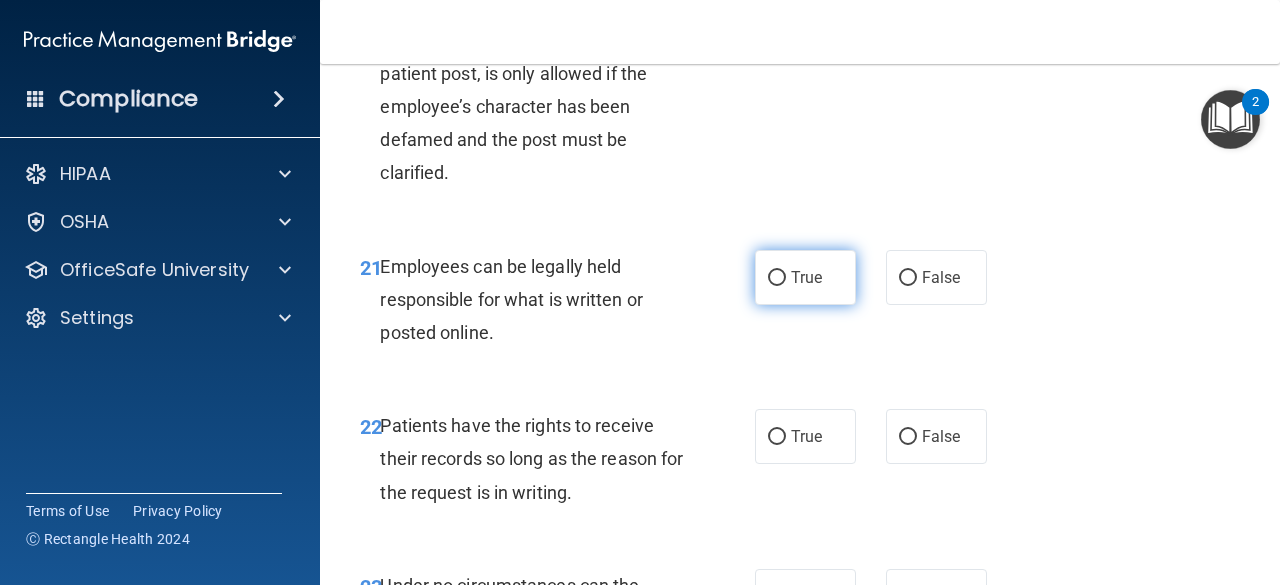 click on "True" at bounding box center [806, 277] 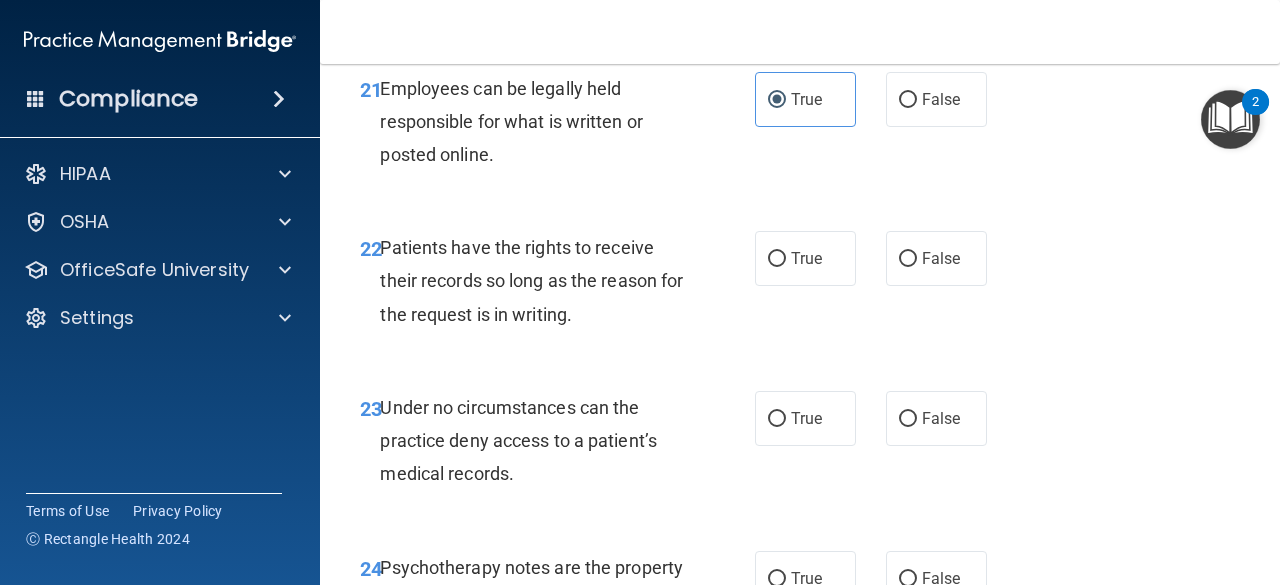 scroll, scrollTop: 4810, scrollLeft: 0, axis: vertical 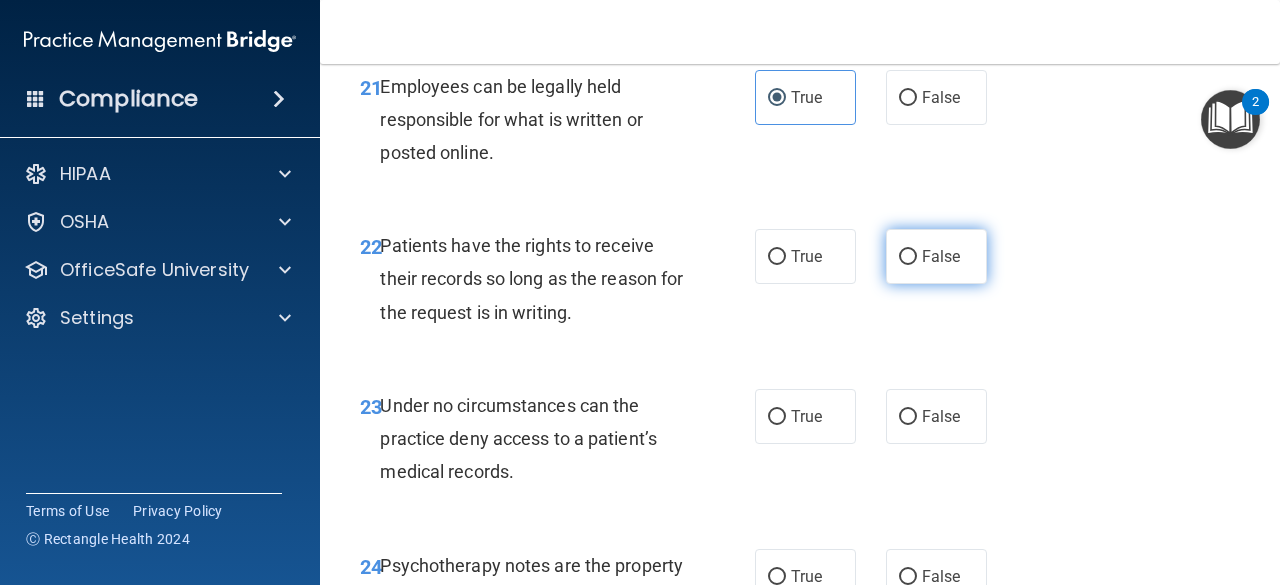 click on "False" at bounding box center (936, 256) 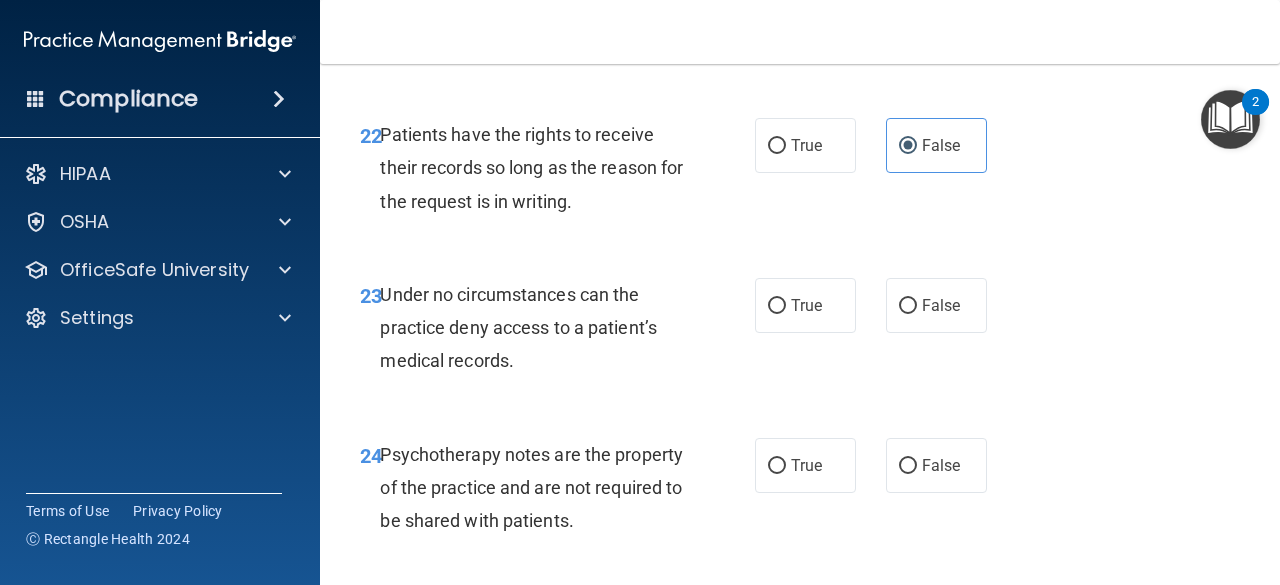 scroll, scrollTop: 4923, scrollLeft: 0, axis: vertical 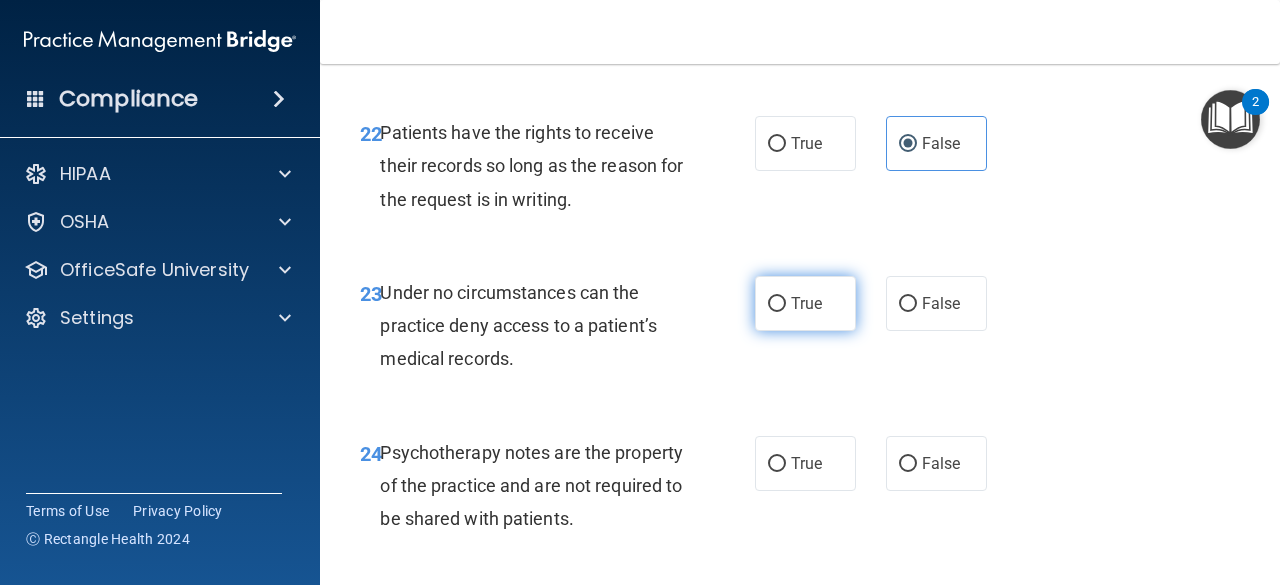 click on "True" at bounding box center [805, 303] 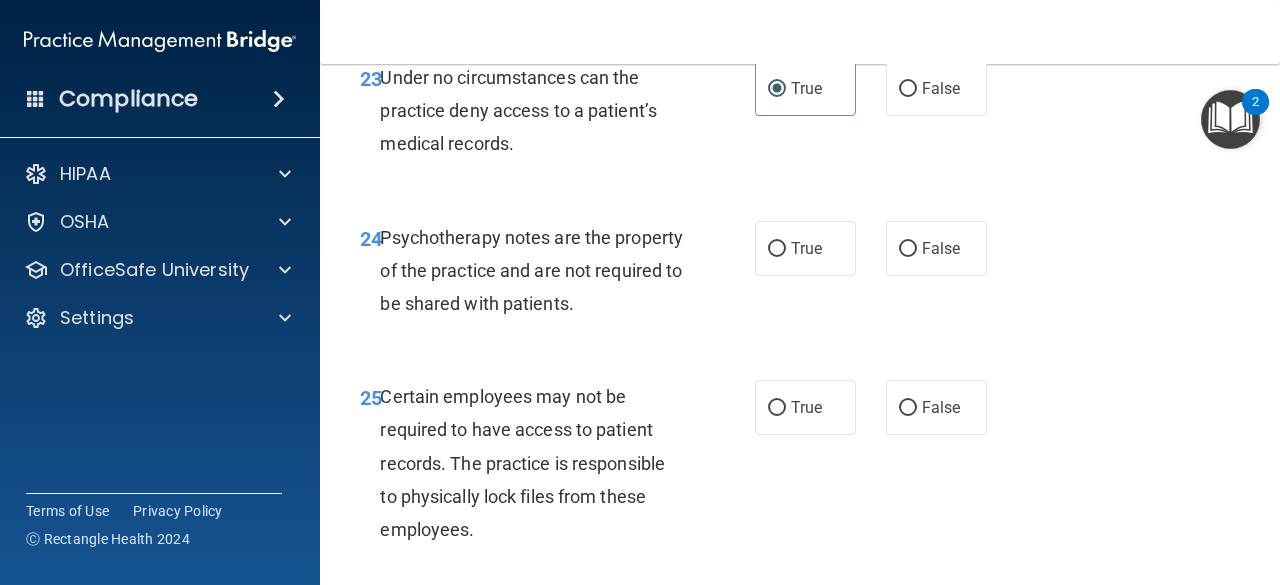 scroll, scrollTop: 5140, scrollLeft: 0, axis: vertical 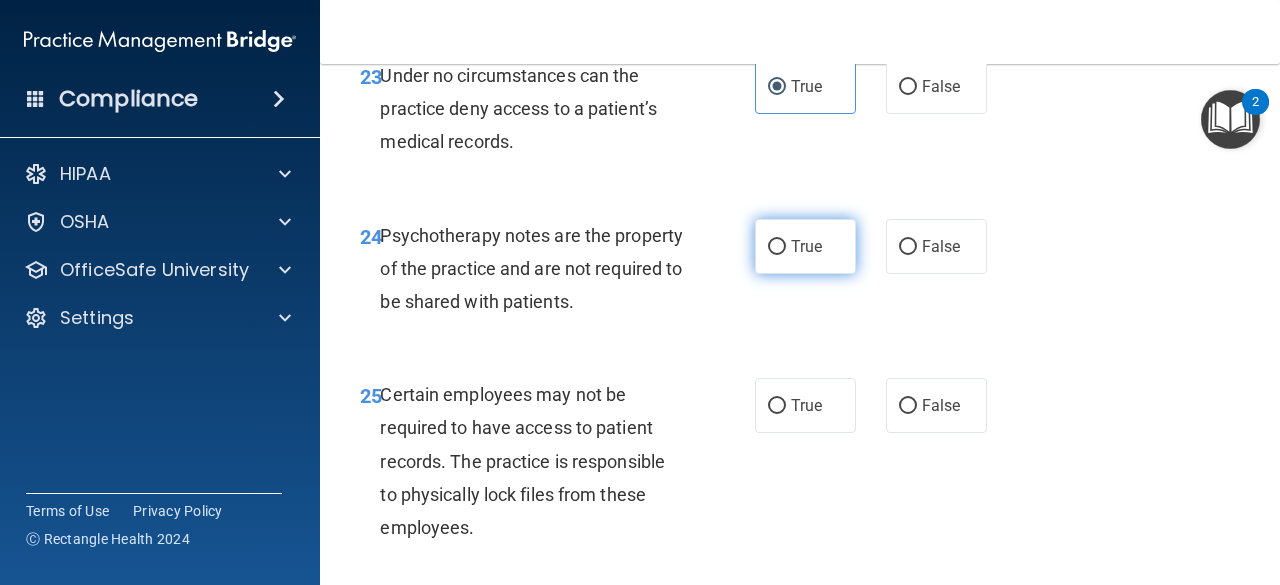 click on "True" at bounding box center (805, 246) 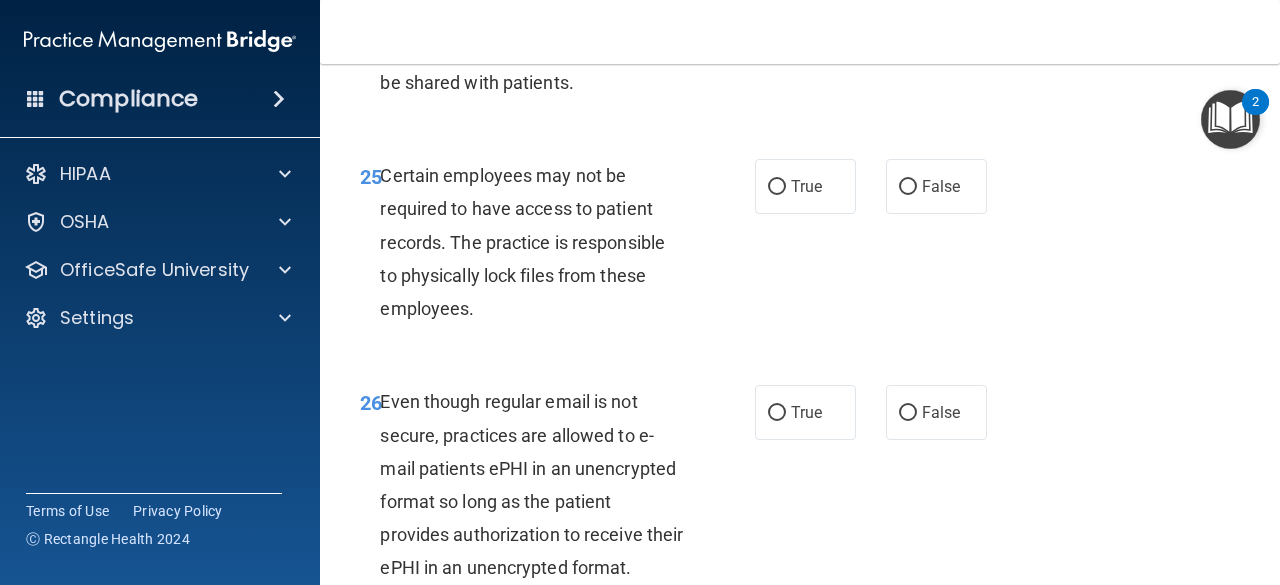 scroll, scrollTop: 5360, scrollLeft: 0, axis: vertical 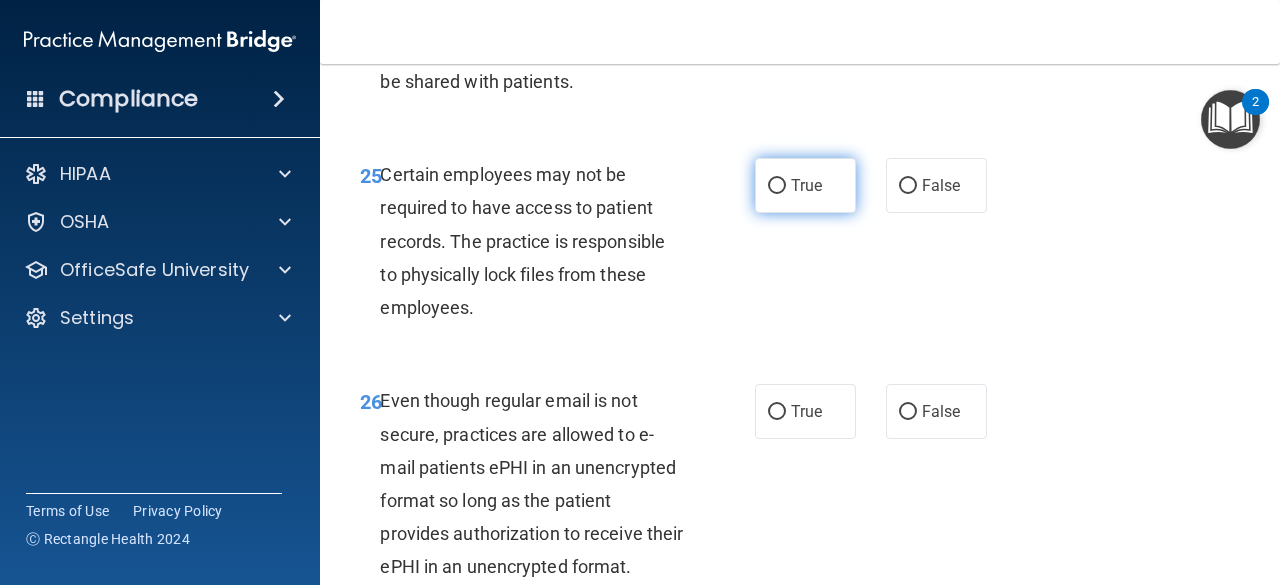 click on "True" at bounding box center (805, 185) 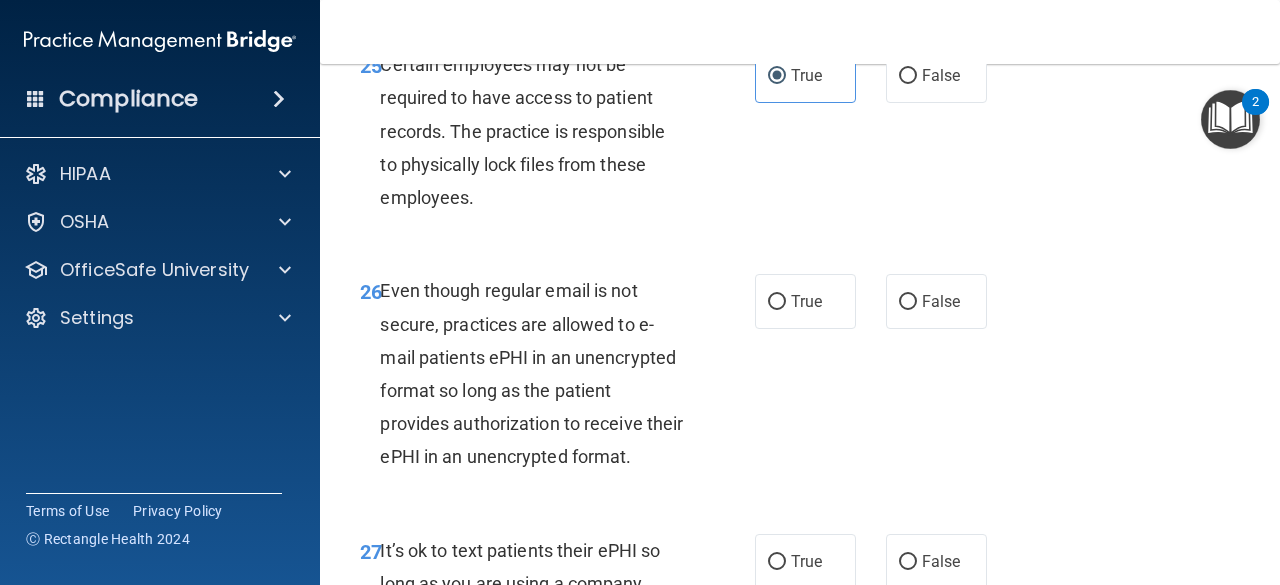 scroll, scrollTop: 5472, scrollLeft: 0, axis: vertical 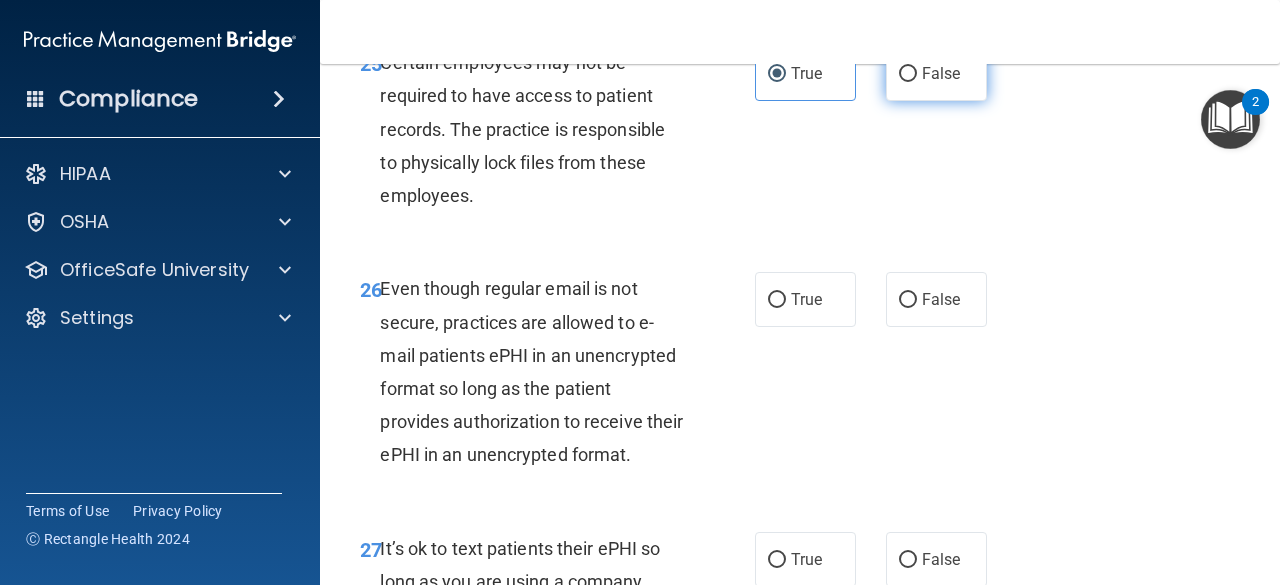 click on "False" at bounding box center (936, 73) 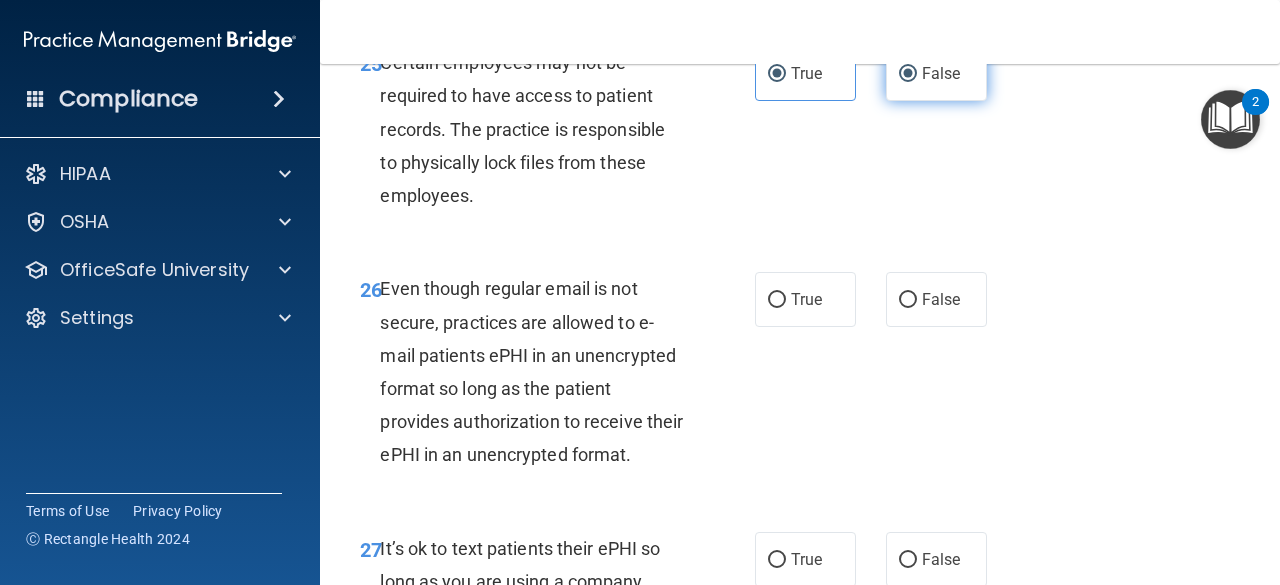 radio on "false" 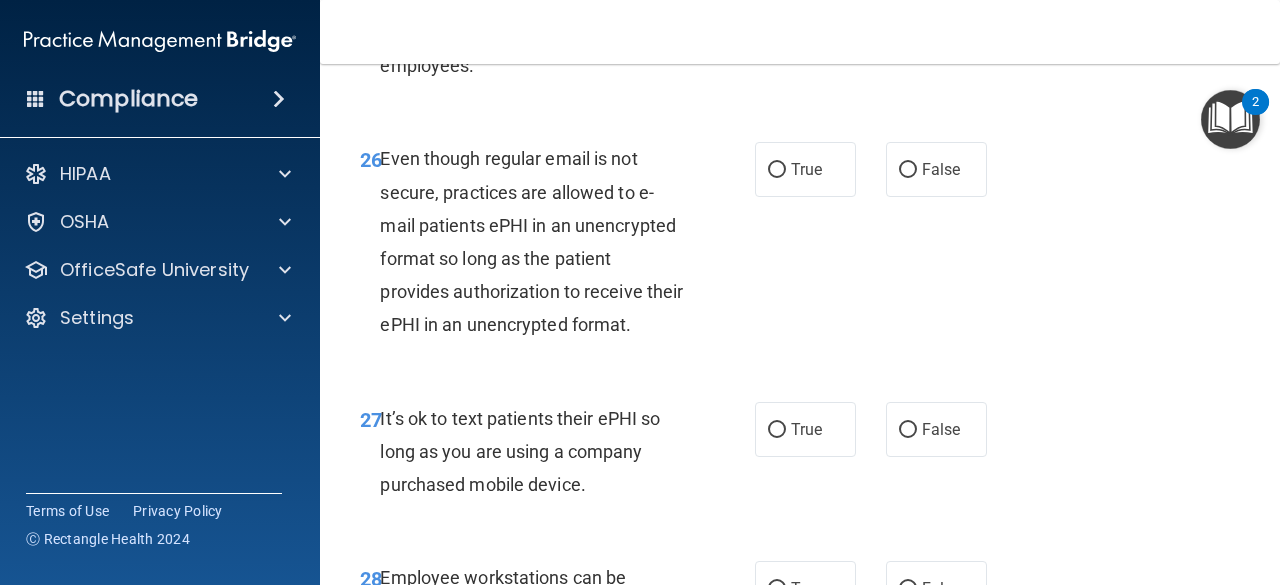 scroll, scrollTop: 5603, scrollLeft: 0, axis: vertical 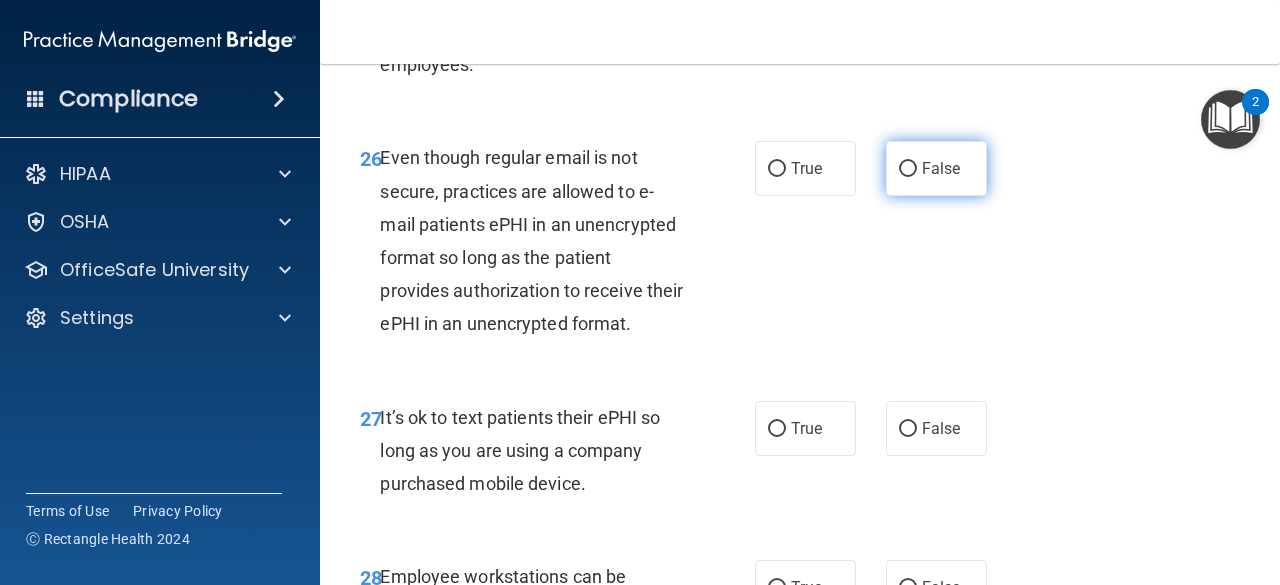 click on "False" at bounding box center [908, 169] 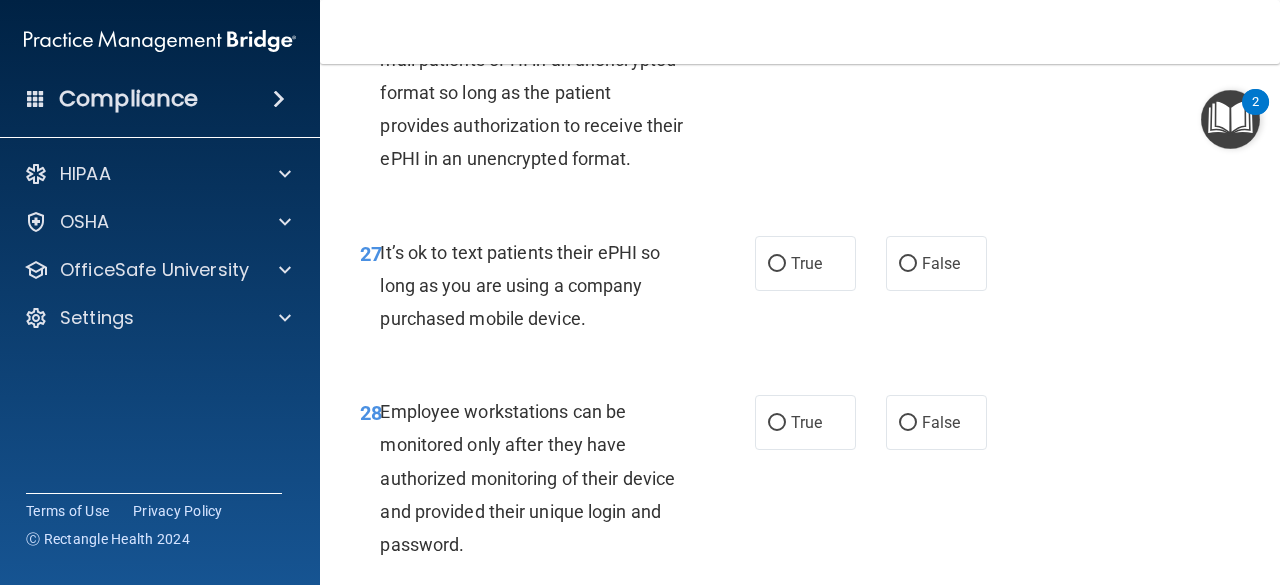 scroll, scrollTop: 5770, scrollLeft: 0, axis: vertical 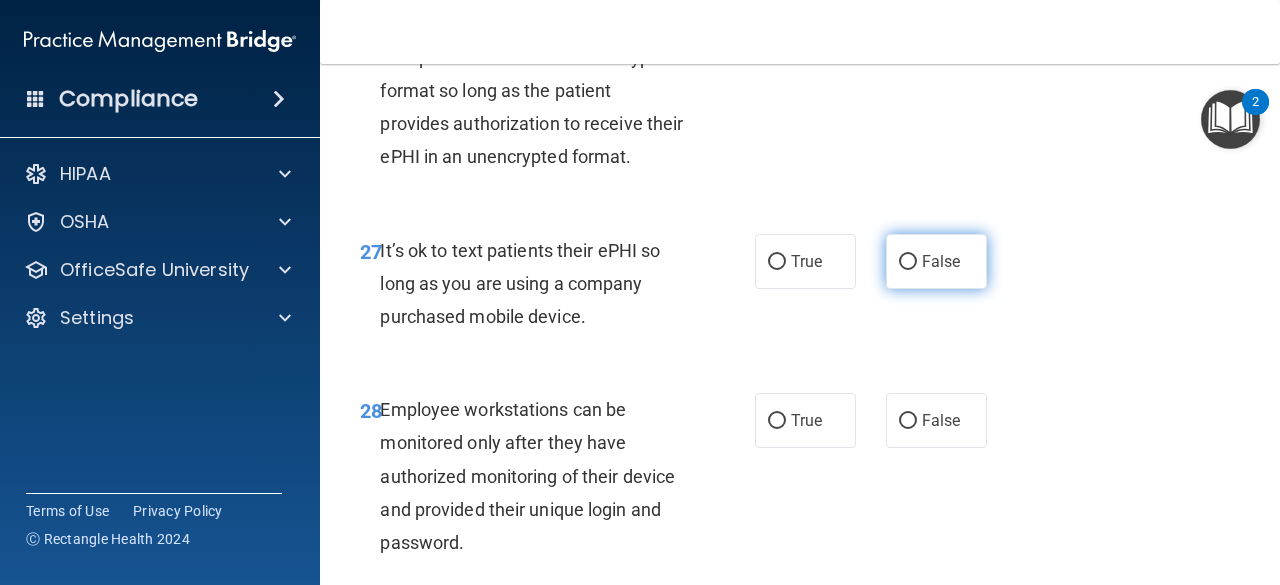 click on "False" at bounding box center (936, 261) 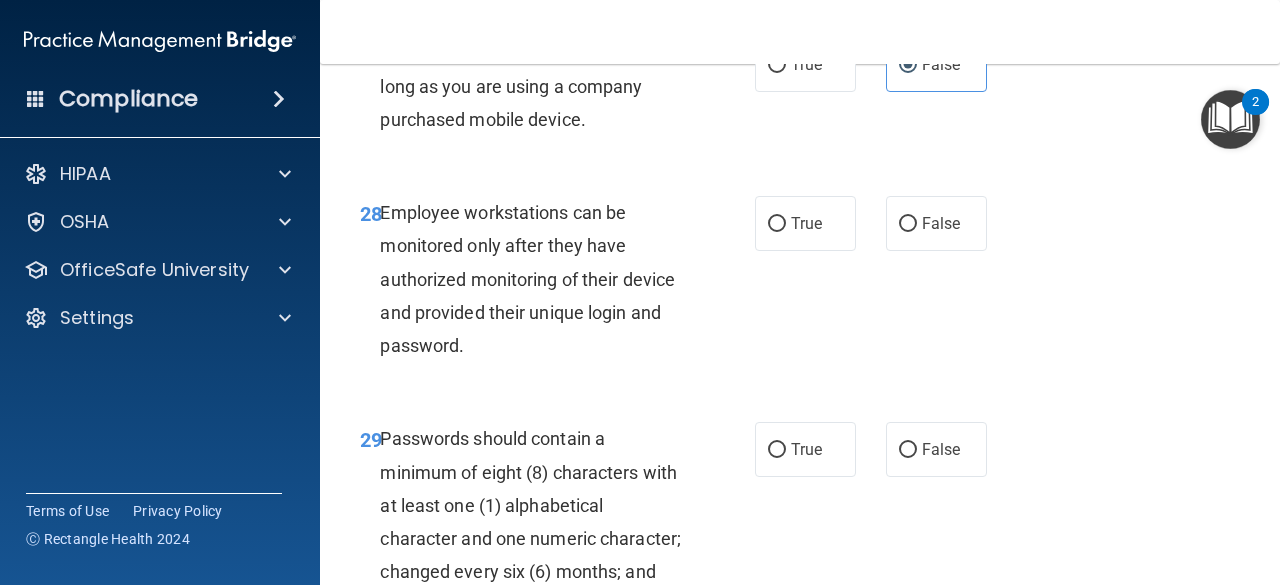 scroll, scrollTop: 5968, scrollLeft: 0, axis: vertical 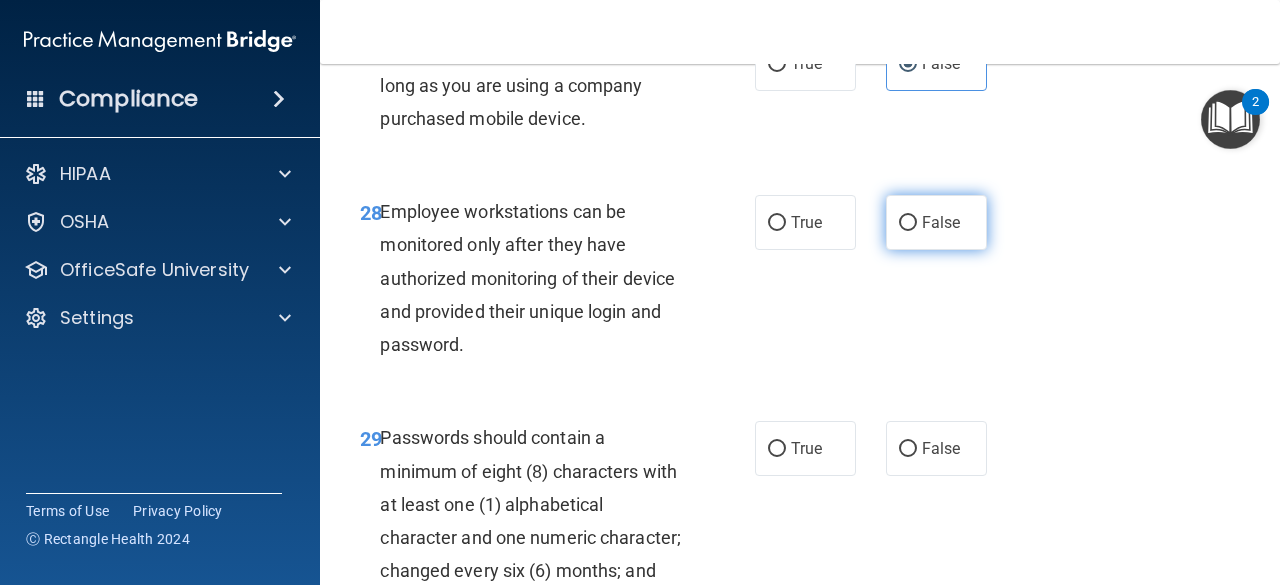click on "False" at bounding box center (936, 222) 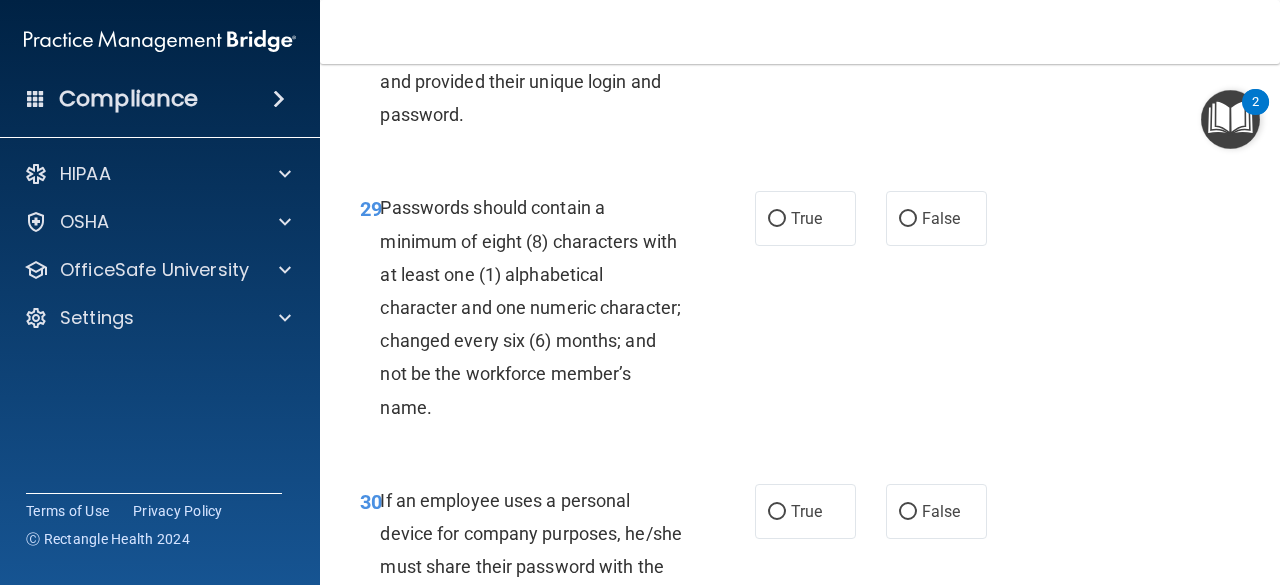 scroll, scrollTop: 6202, scrollLeft: 0, axis: vertical 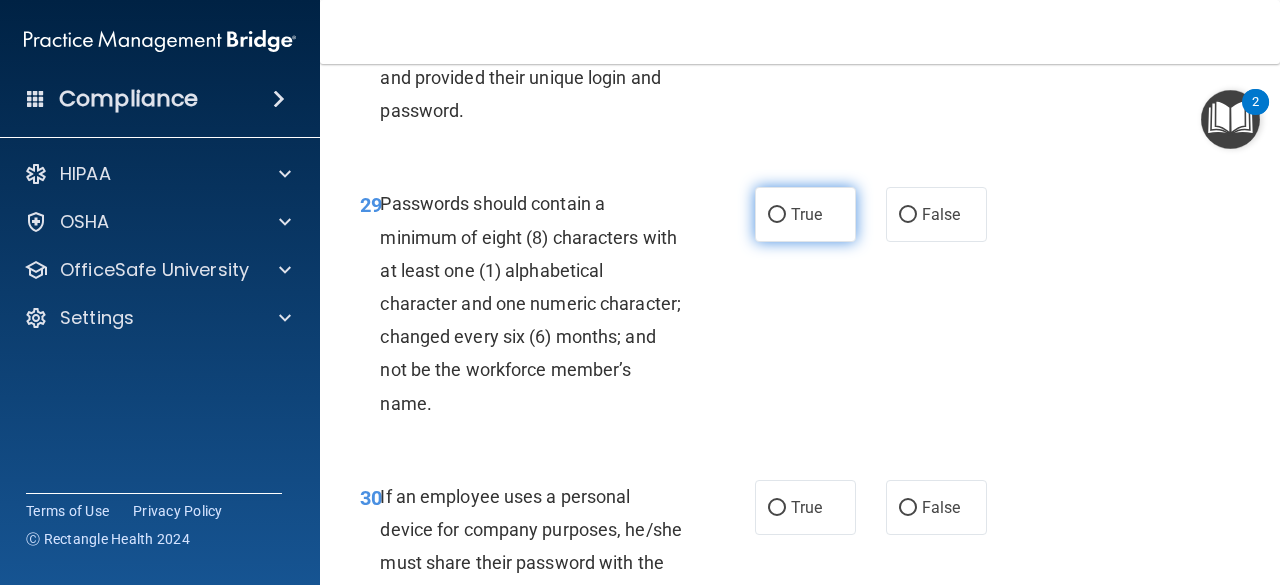 click on "True" at bounding box center (805, 214) 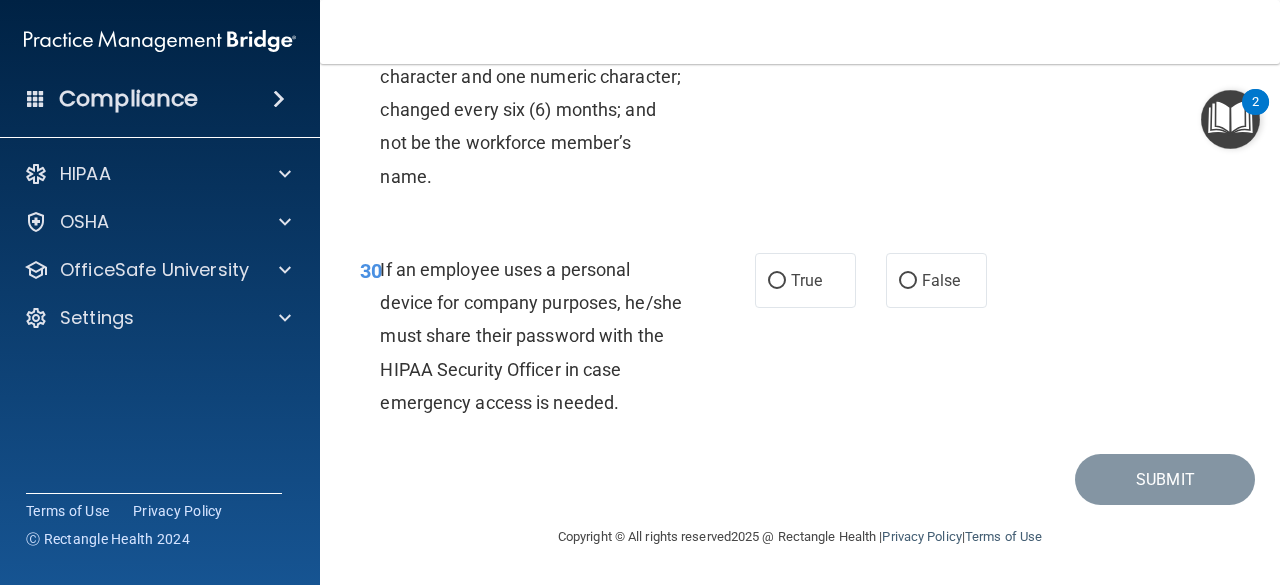 scroll, scrollTop: 6513, scrollLeft: 0, axis: vertical 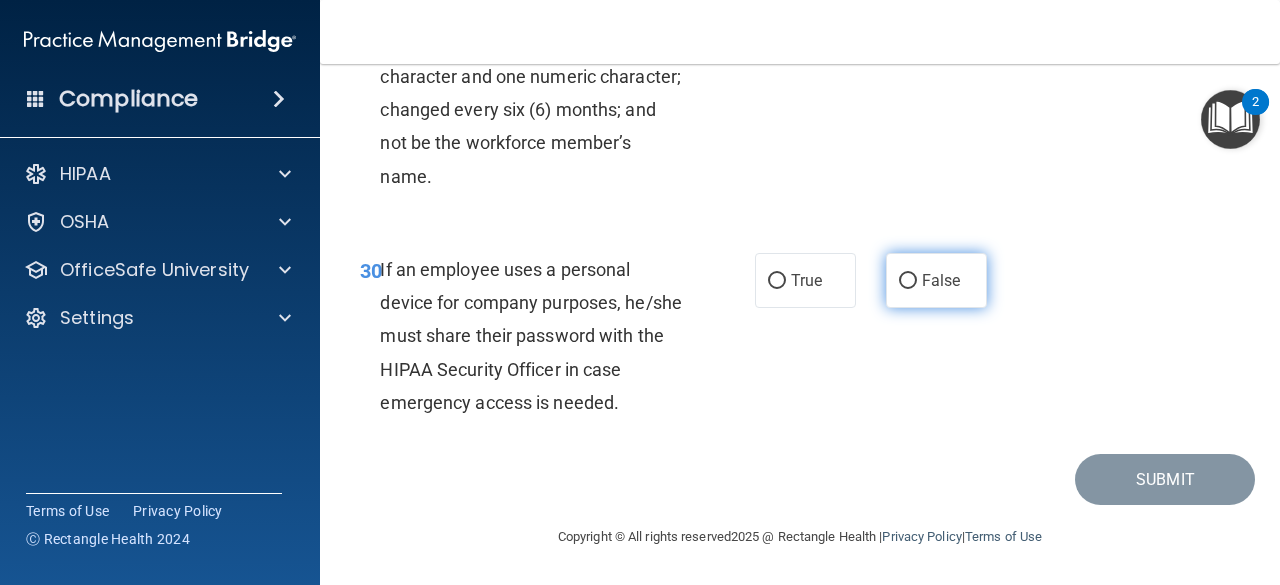 click on "False" at bounding box center (936, 280) 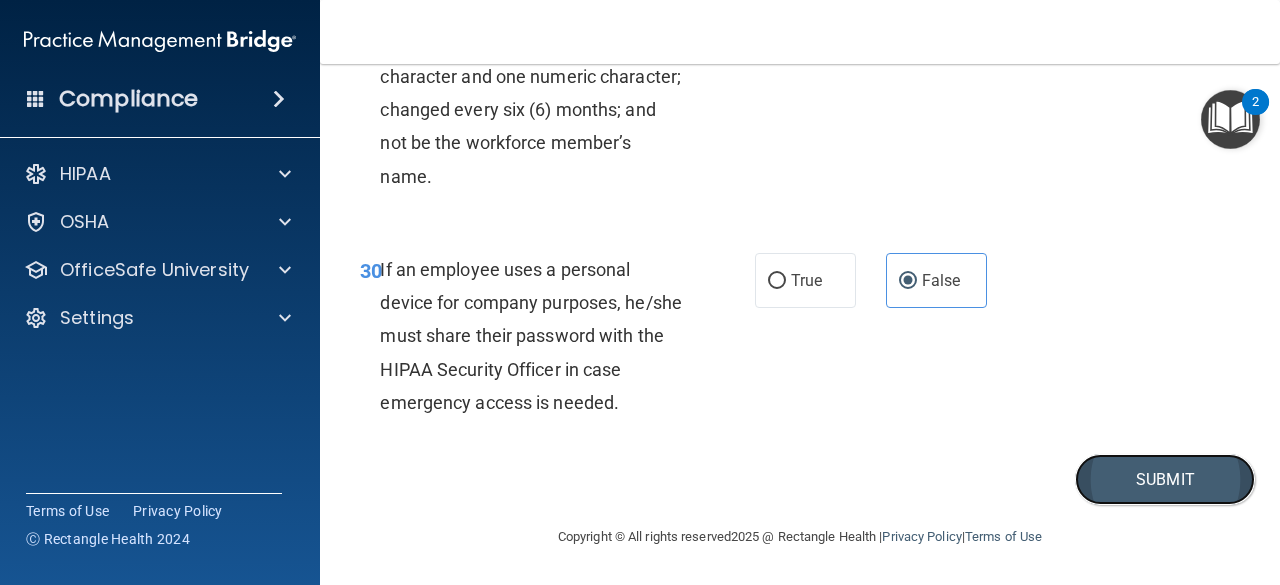 click on "Submit" at bounding box center (1165, 479) 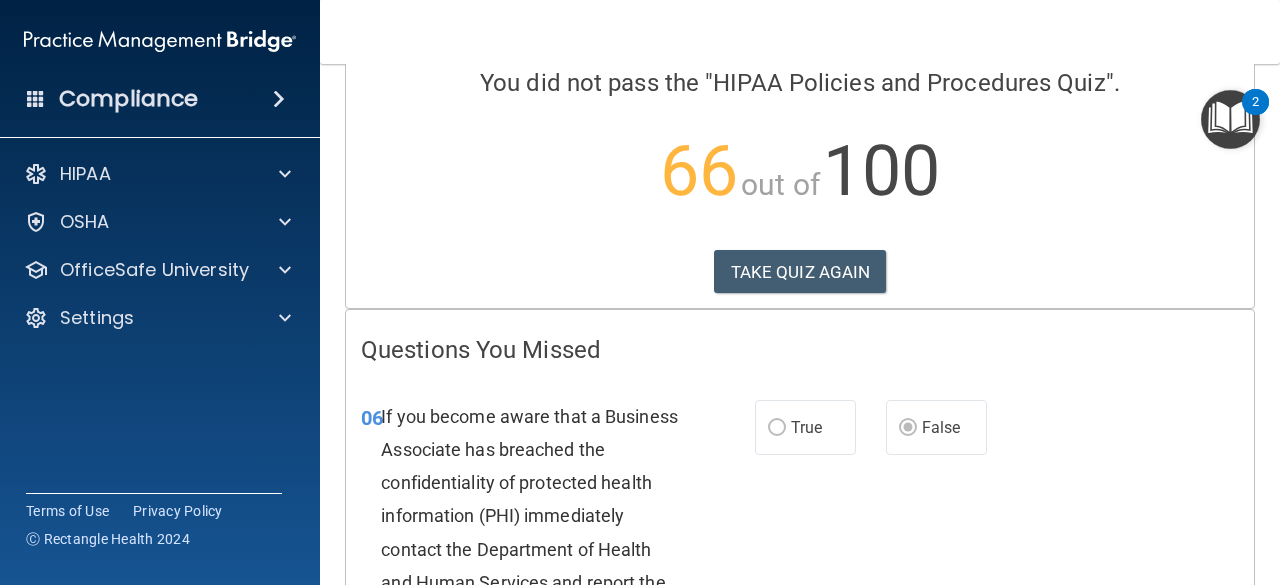 scroll, scrollTop: 0, scrollLeft: 0, axis: both 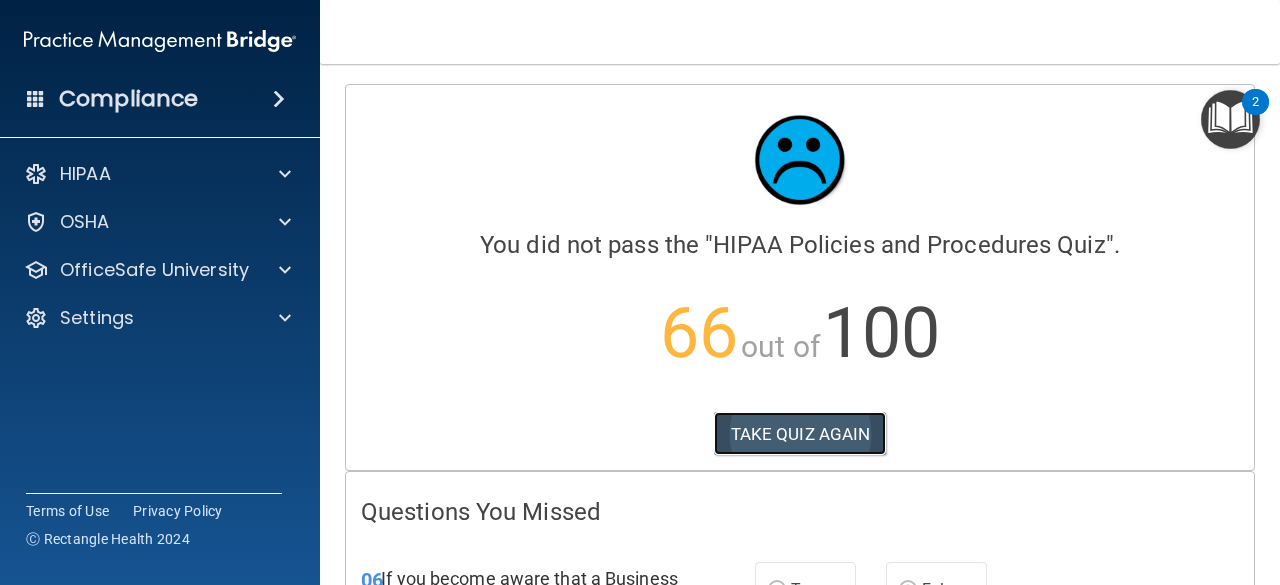 click on "TAKE QUIZ AGAIN" at bounding box center [800, 434] 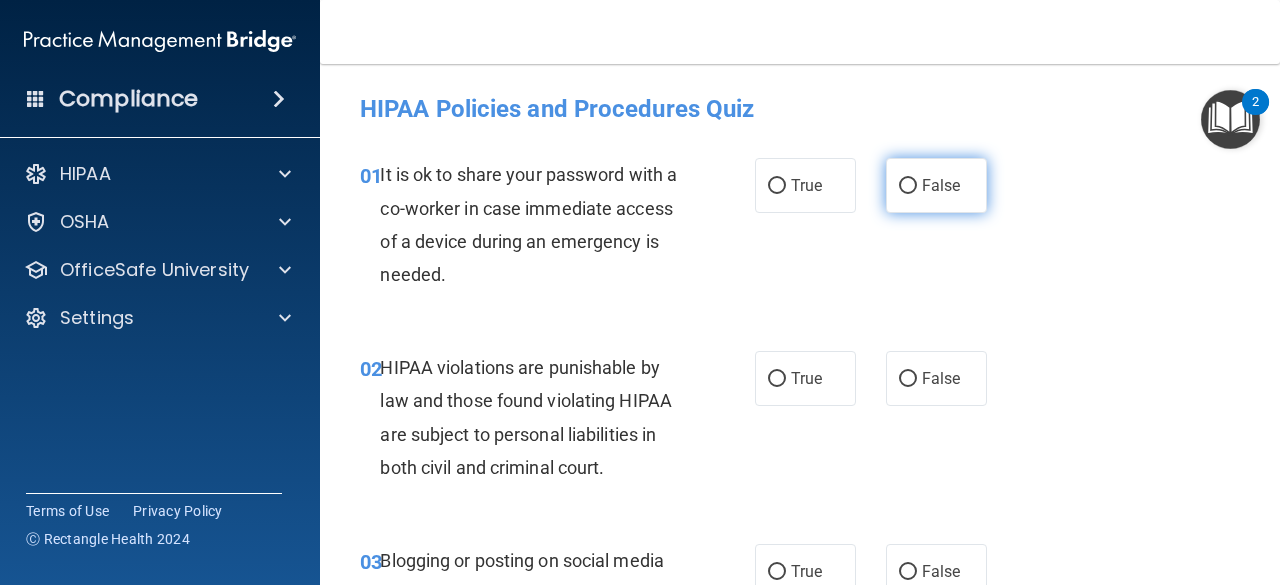 click on "False" at bounding box center [941, 185] 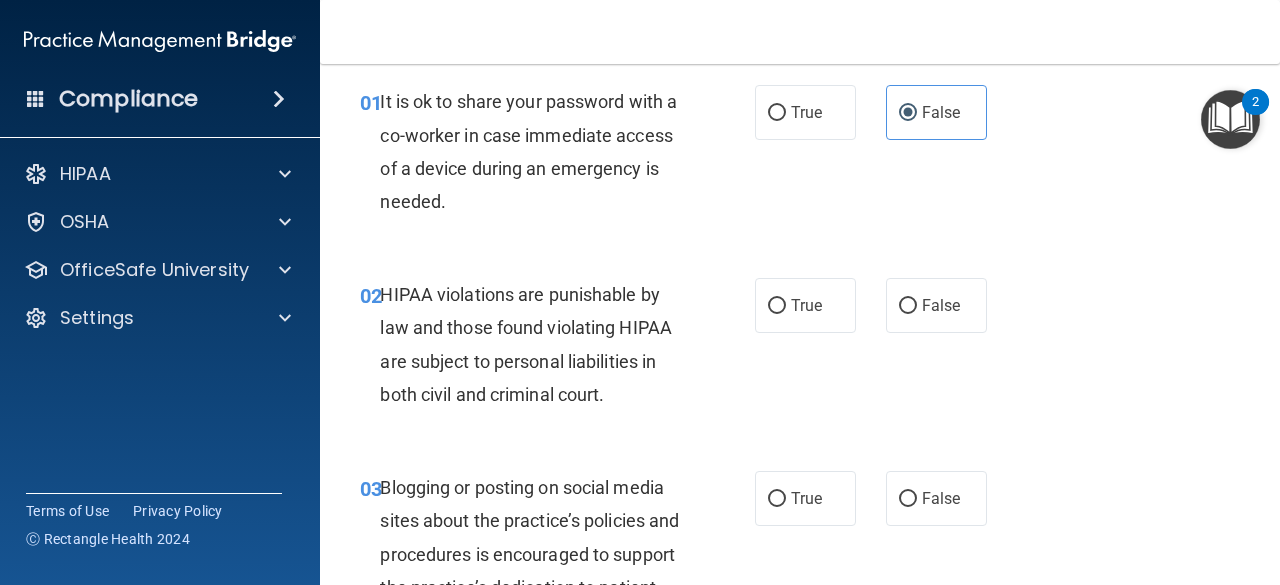 scroll, scrollTop: 78, scrollLeft: 0, axis: vertical 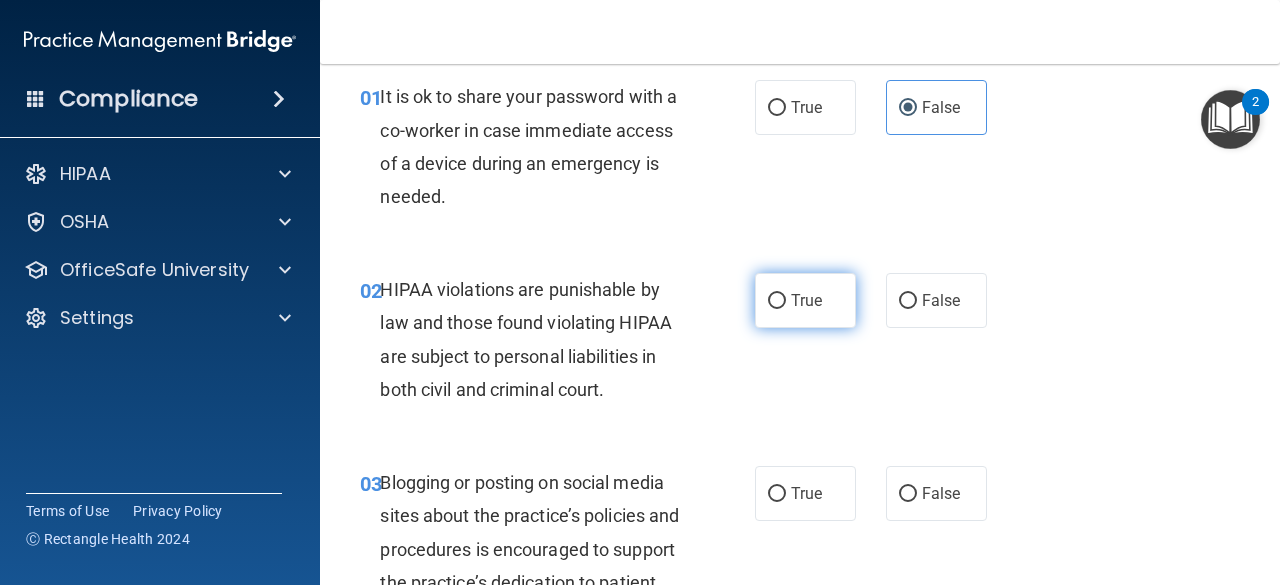 click on "True" at bounding box center [805, 300] 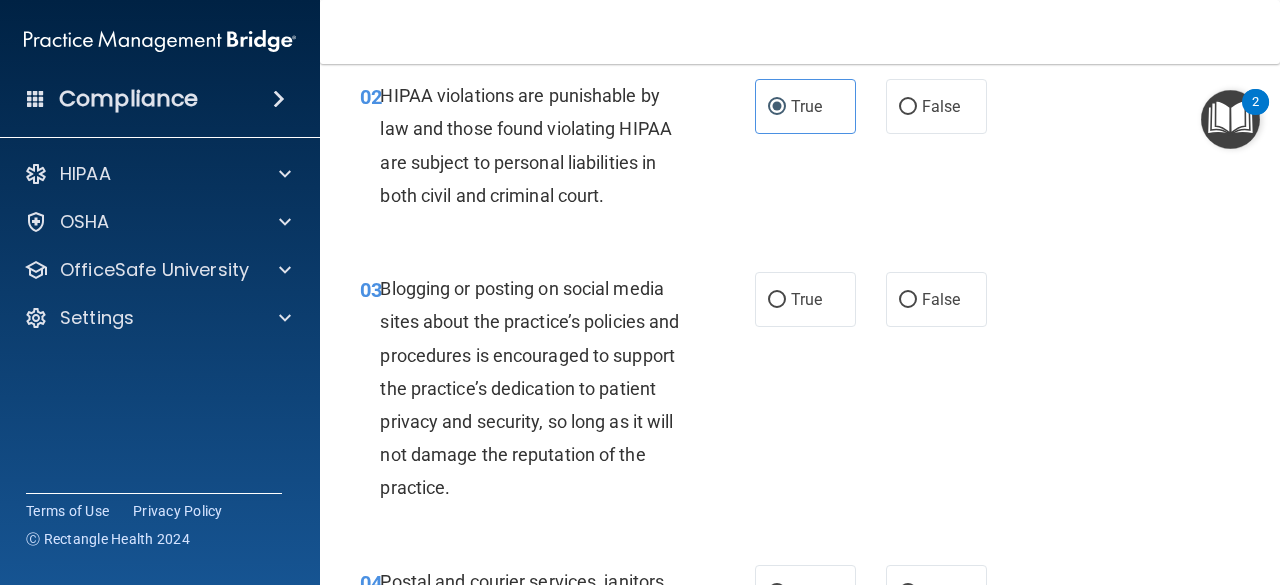 scroll, scrollTop: 274, scrollLeft: 0, axis: vertical 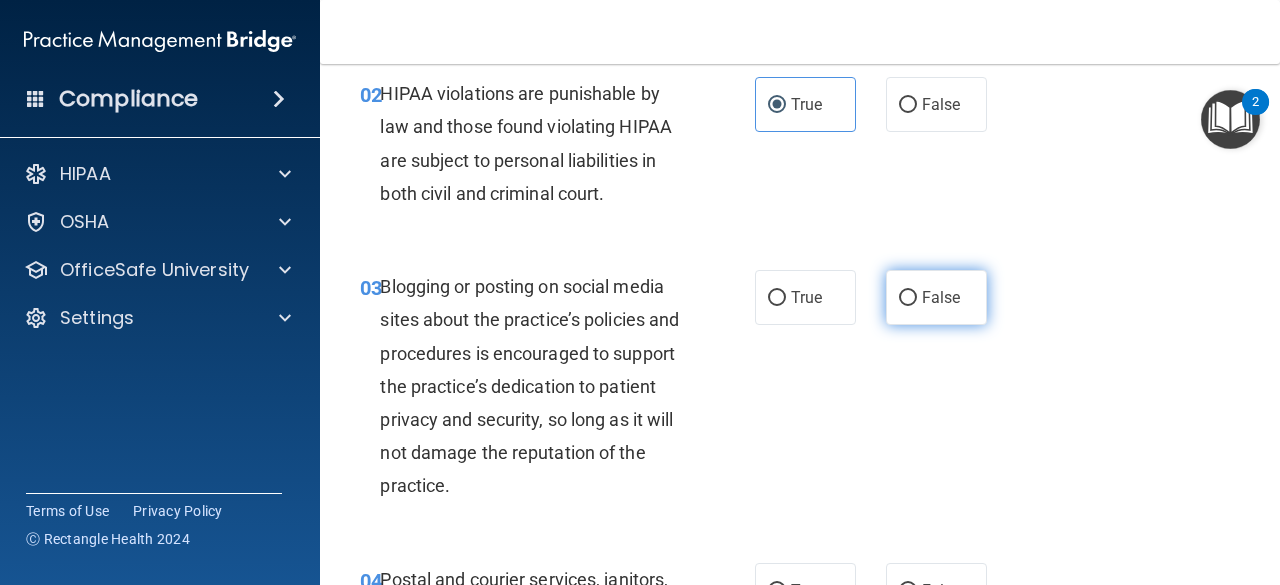 click on "False" at bounding box center (936, 297) 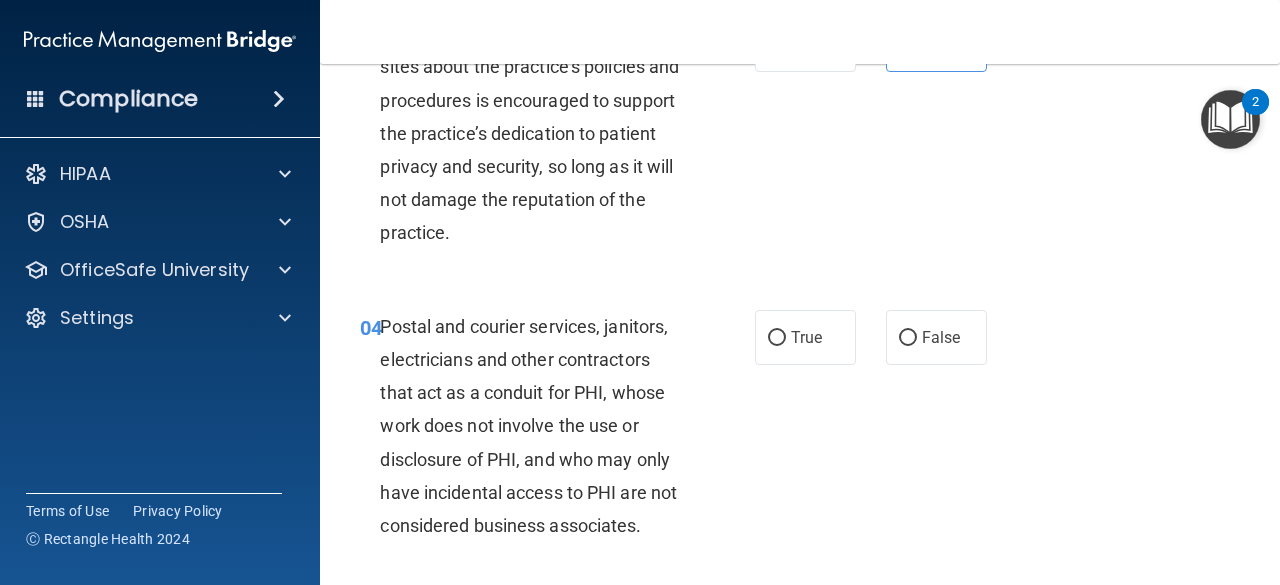 scroll, scrollTop: 528, scrollLeft: 0, axis: vertical 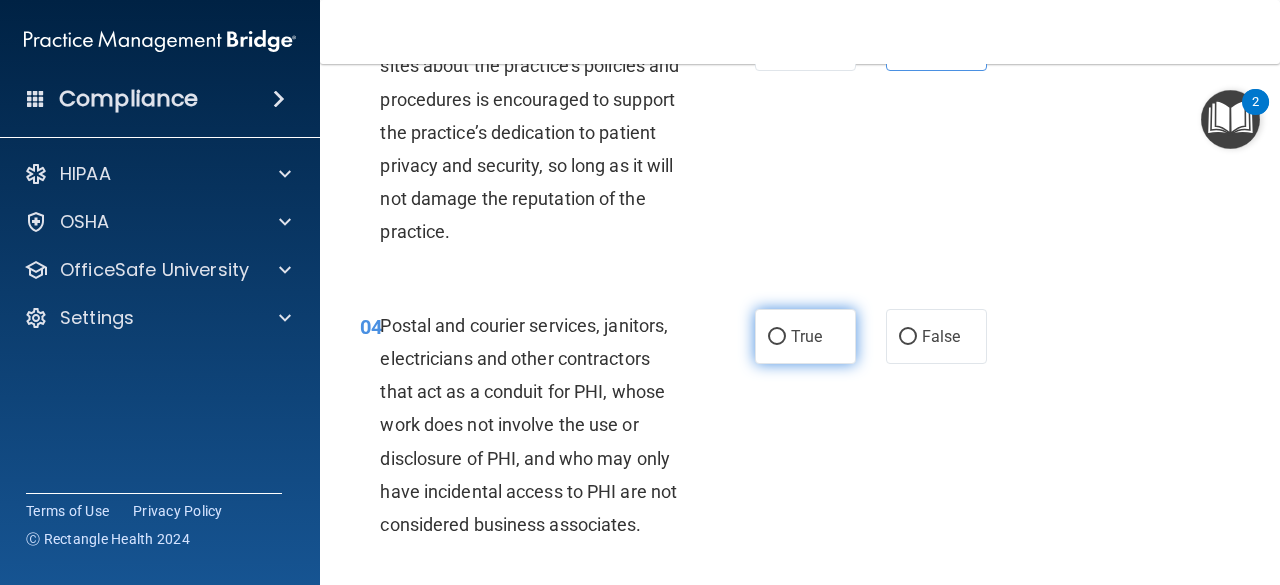 click on "True" at bounding box center (806, 336) 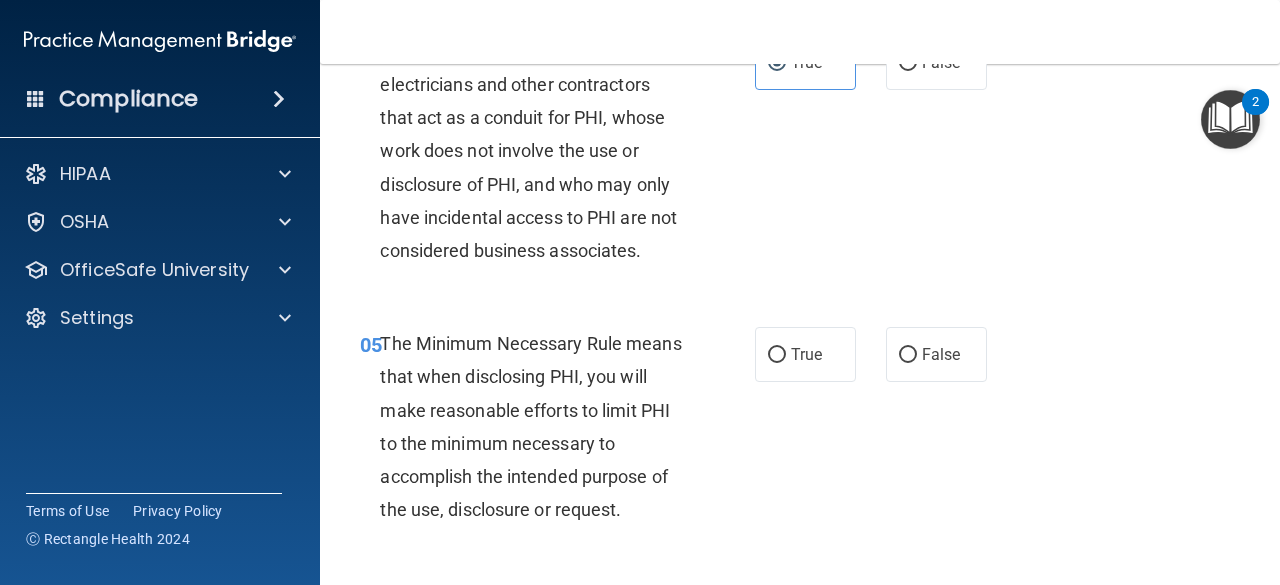 scroll, scrollTop: 804, scrollLeft: 0, axis: vertical 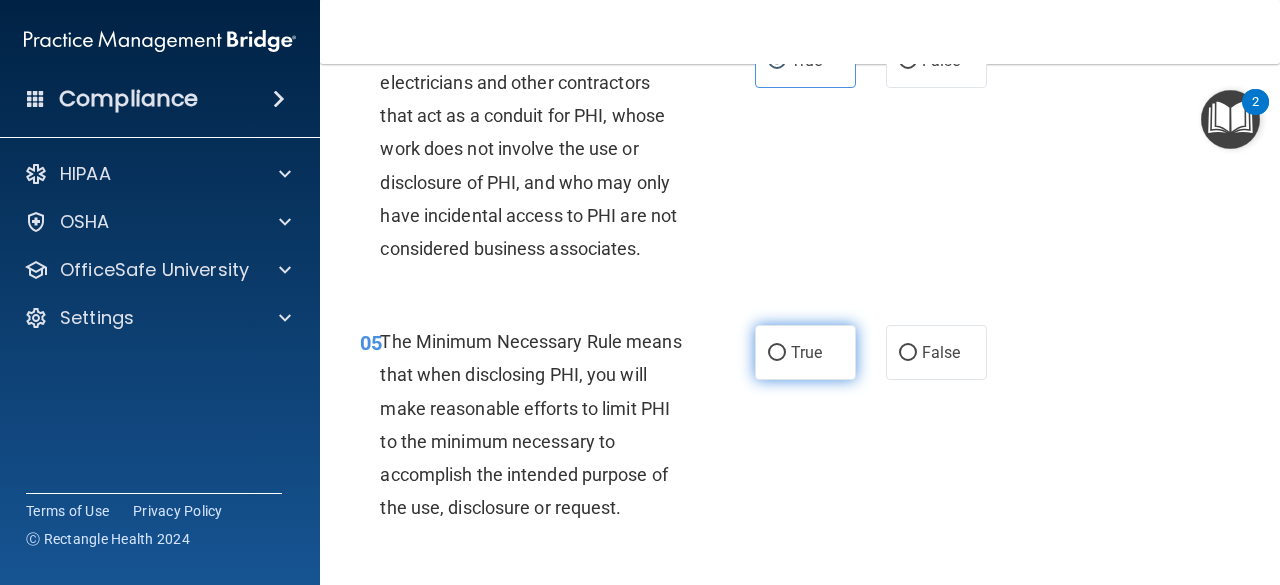 click on "True" at bounding box center (806, 352) 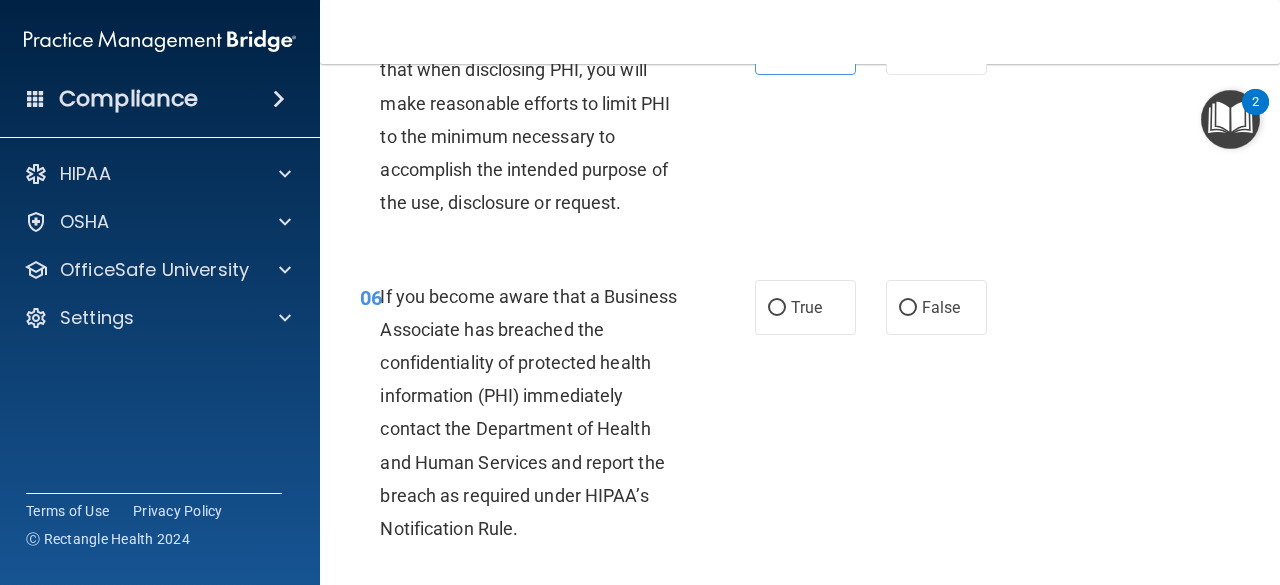 scroll, scrollTop: 1110, scrollLeft: 0, axis: vertical 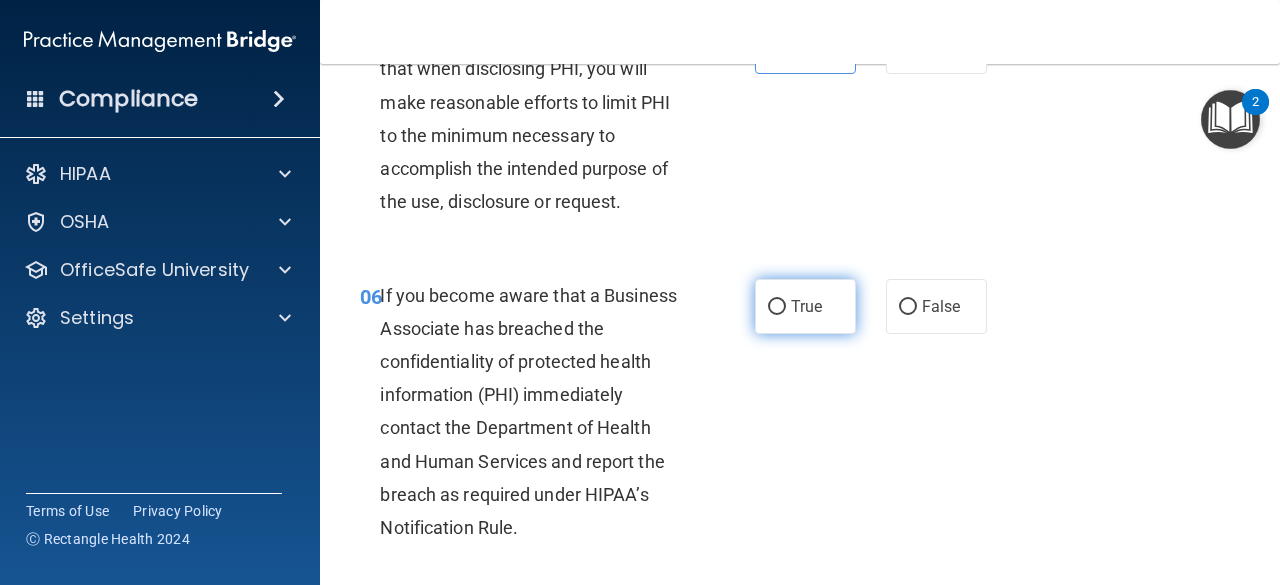 click on "True" at bounding box center (805, 306) 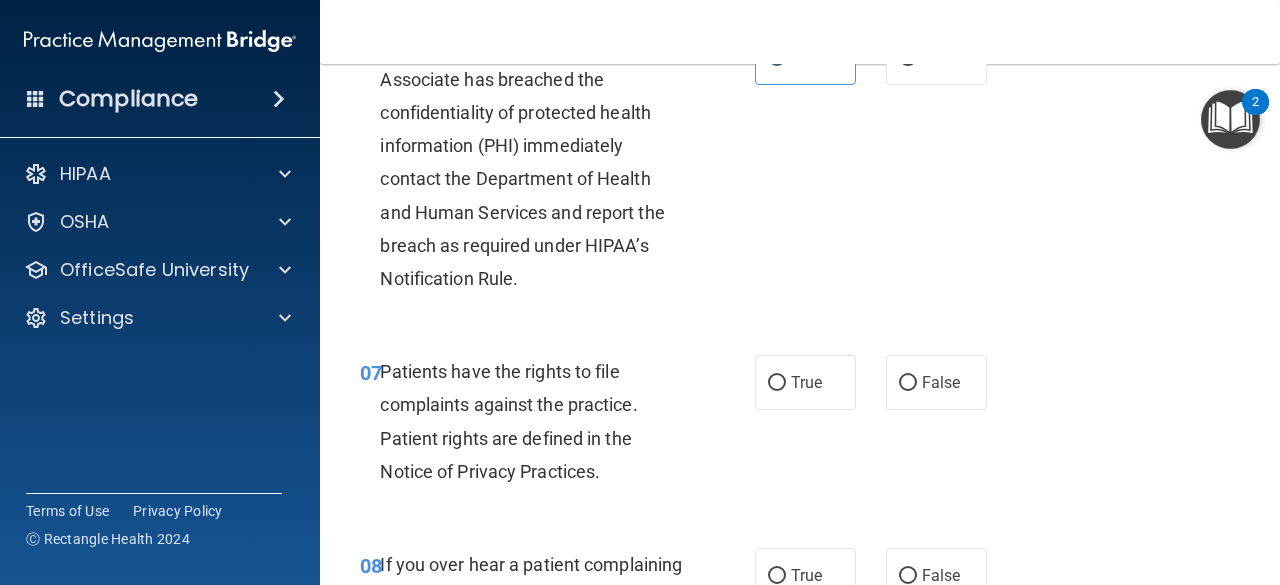 scroll, scrollTop: 1380, scrollLeft: 0, axis: vertical 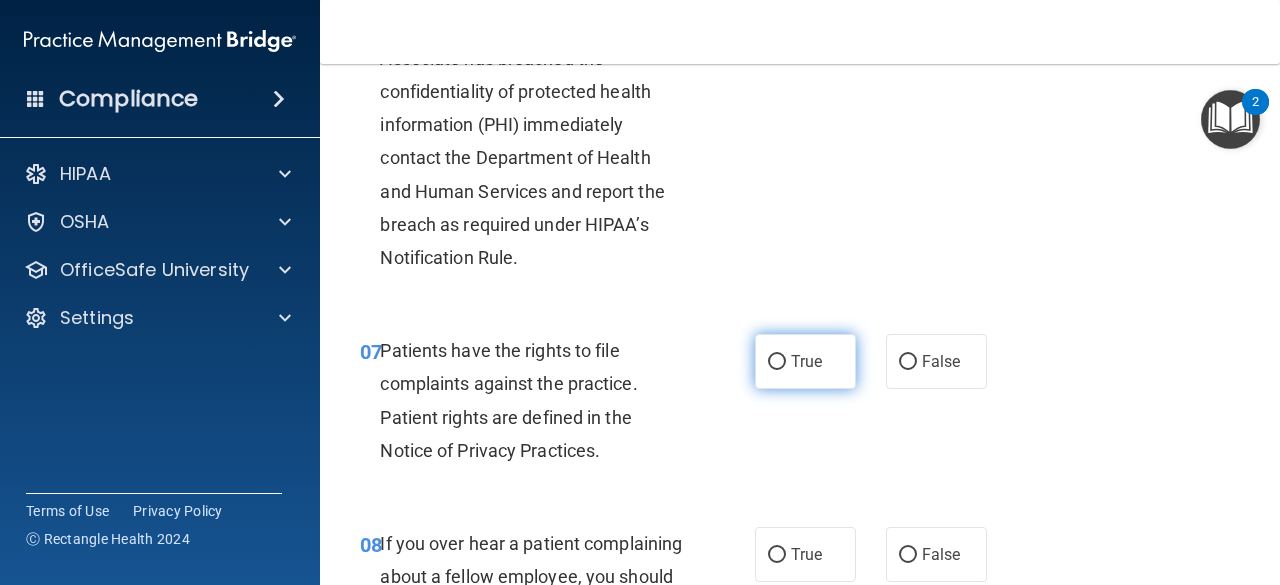 click on "True" at bounding box center (805, 361) 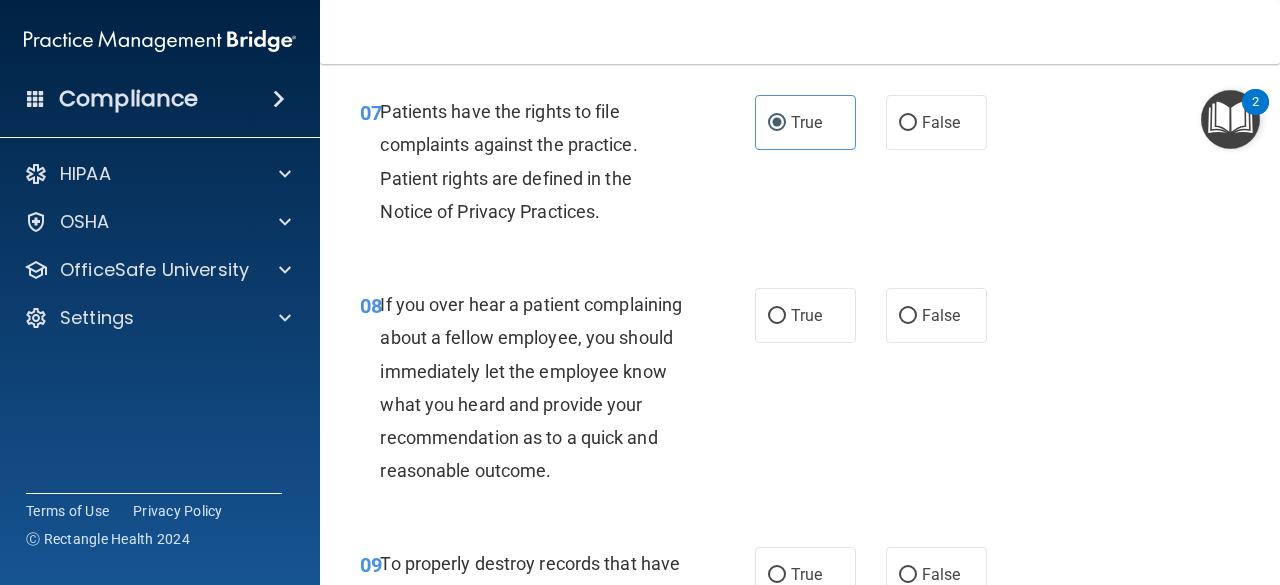 scroll, scrollTop: 1620, scrollLeft: 0, axis: vertical 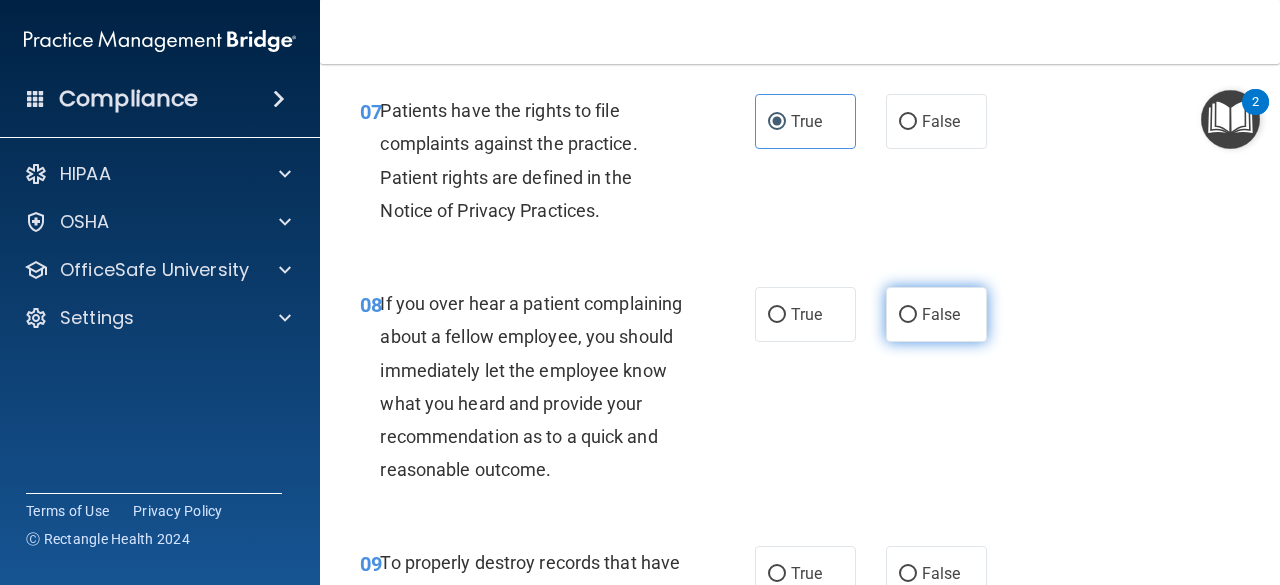 click on "False" at bounding box center (936, 314) 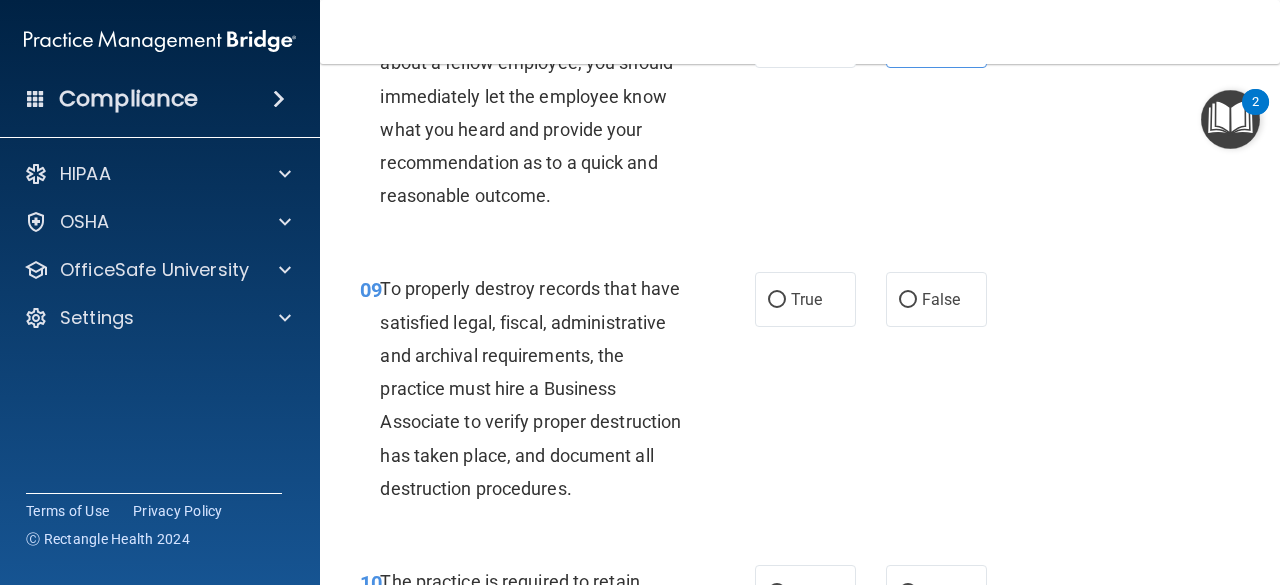 scroll, scrollTop: 1897, scrollLeft: 0, axis: vertical 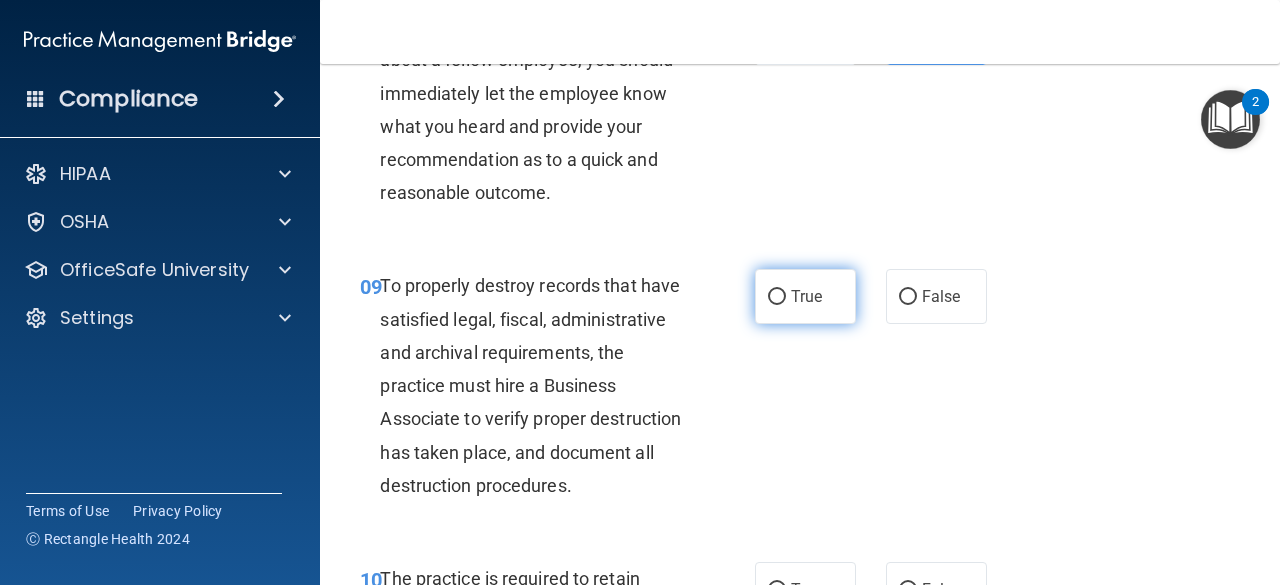 click on "True" at bounding box center [806, 296] 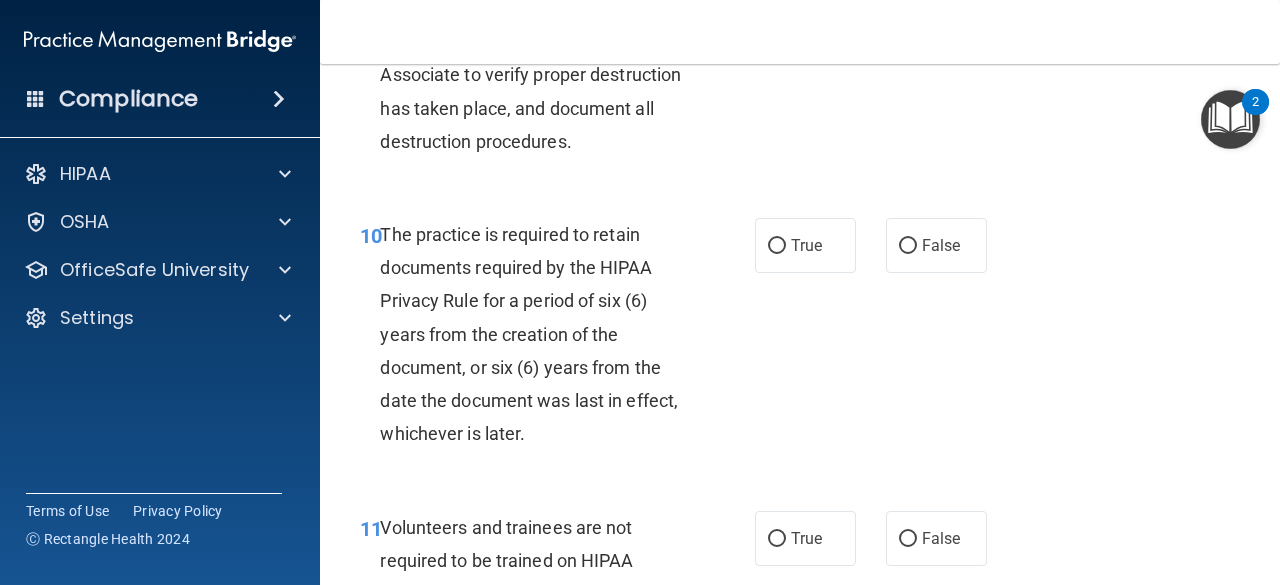 scroll, scrollTop: 2248, scrollLeft: 0, axis: vertical 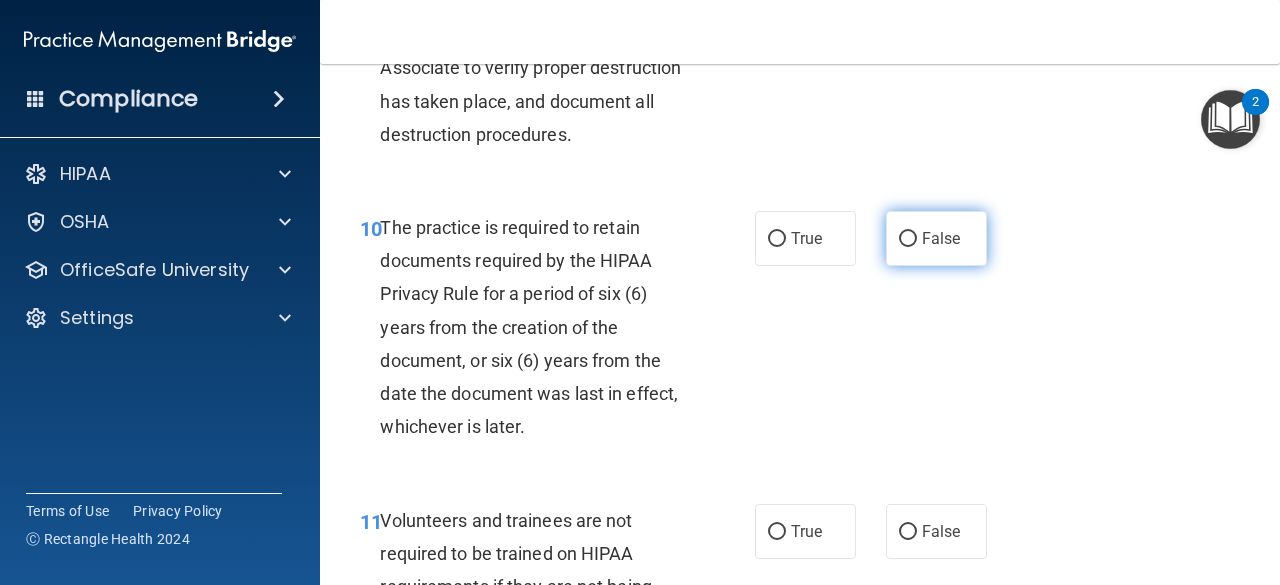 click on "False" at bounding box center [941, 238] 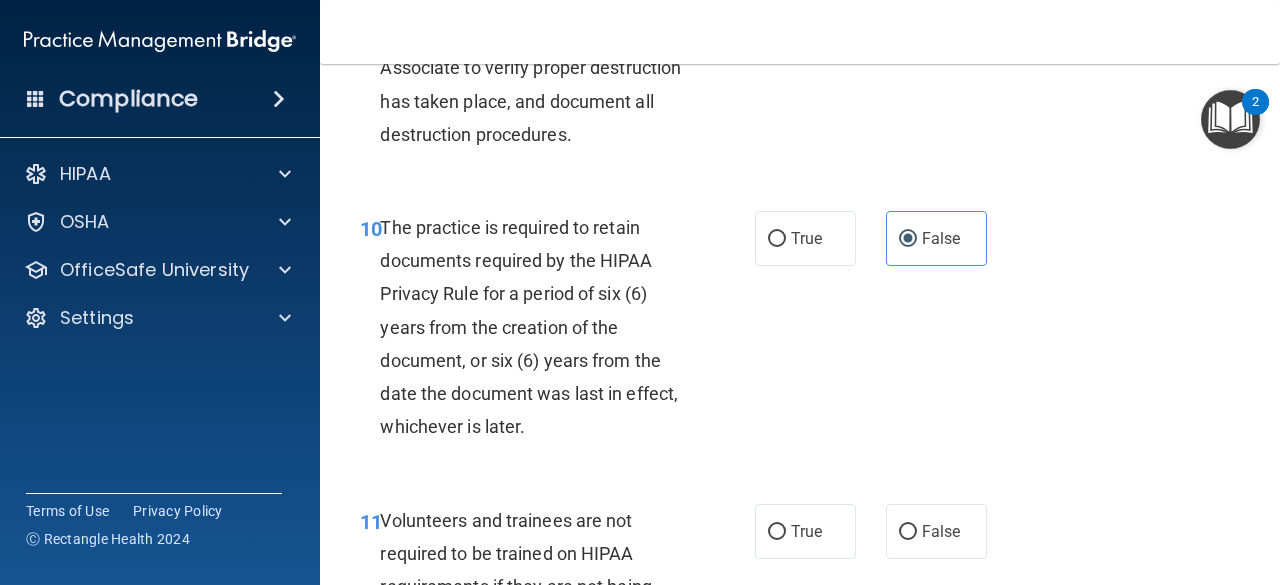scroll, scrollTop: 2255, scrollLeft: 0, axis: vertical 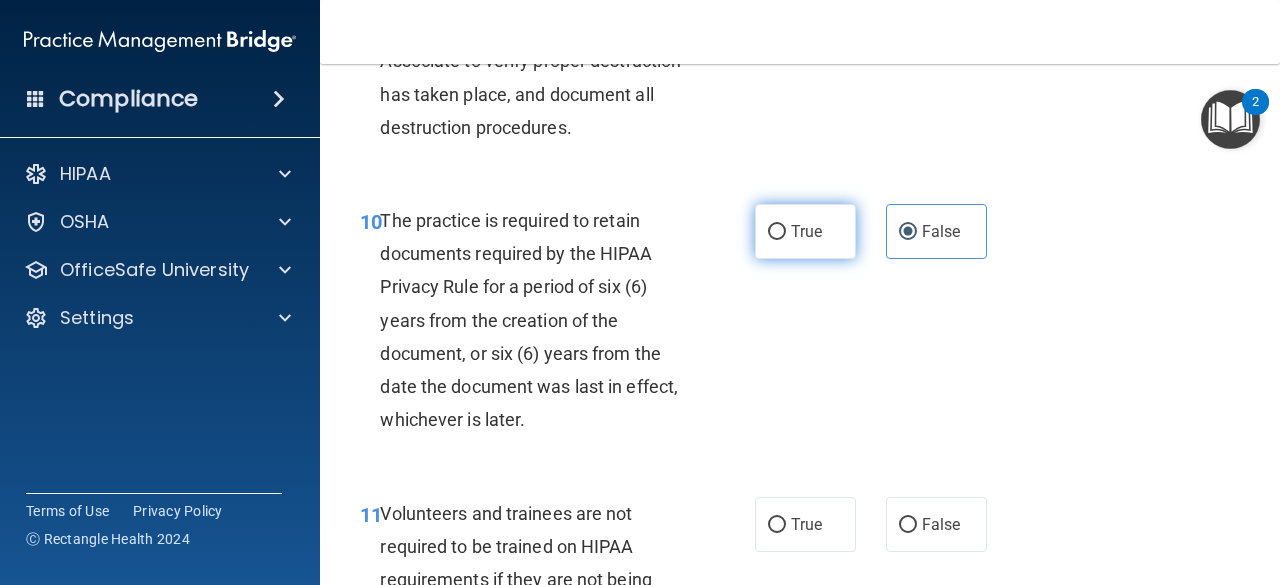 click on "True" at bounding box center (805, 231) 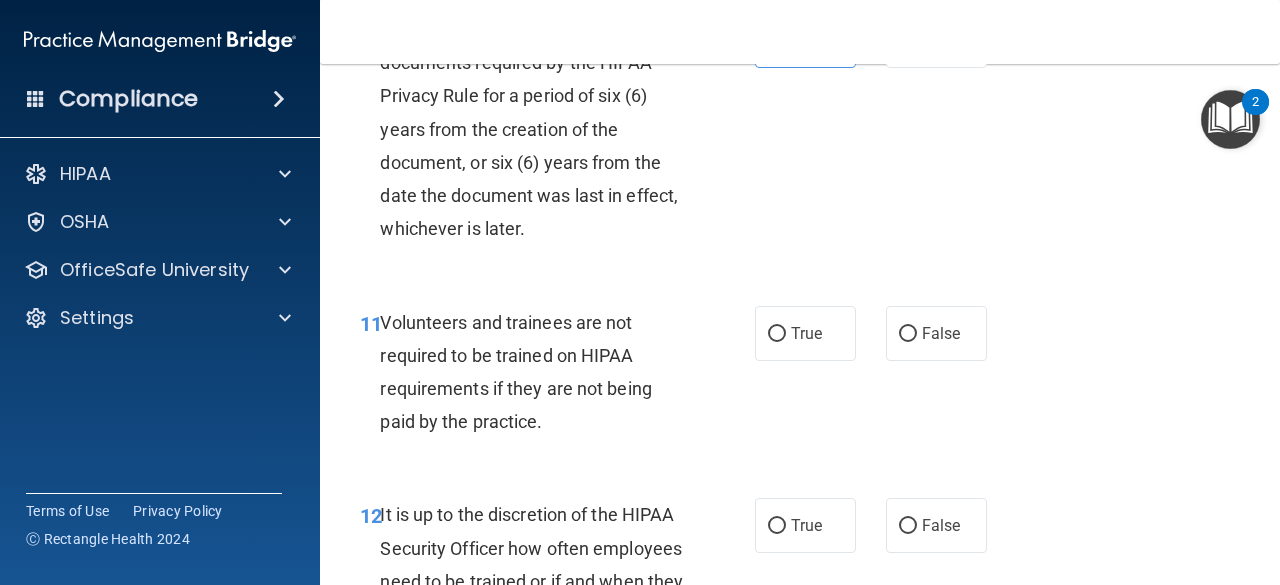 scroll, scrollTop: 2460, scrollLeft: 0, axis: vertical 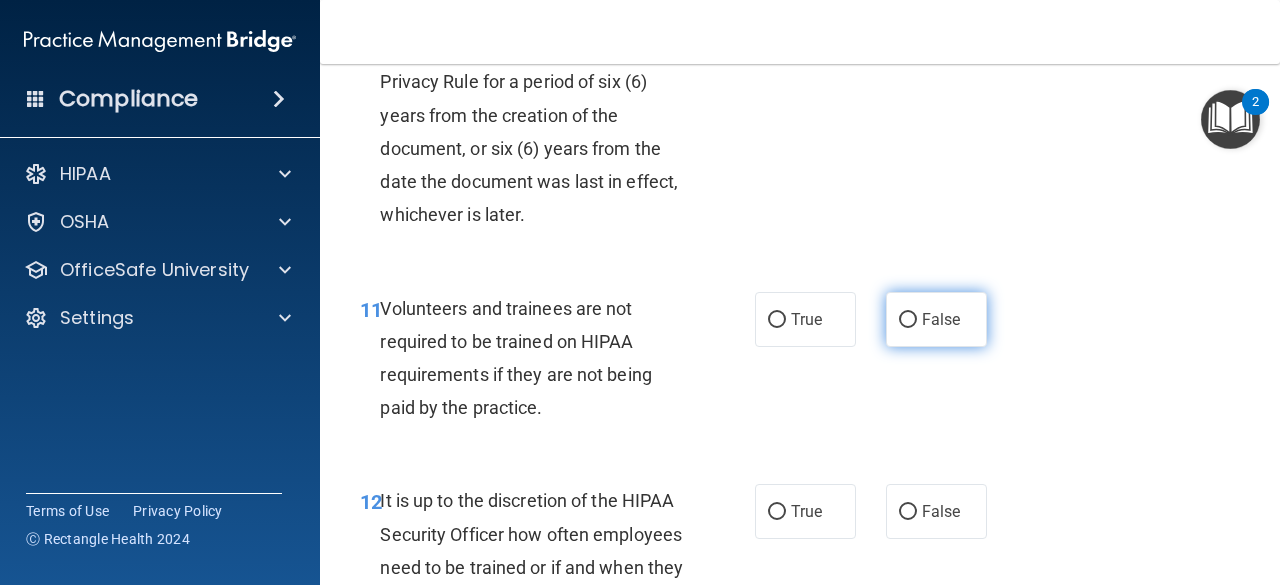 click on "False" at bounding box center (936, 319) 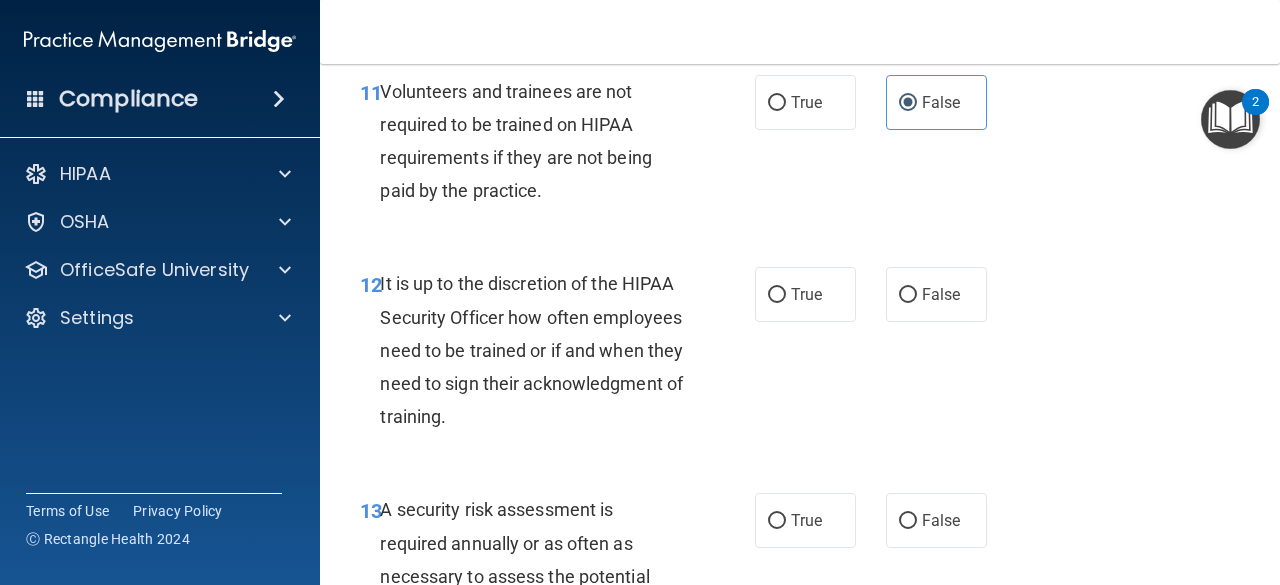 scroll, scrollTop: 2701, scrollLeft: 0, axis: vertical 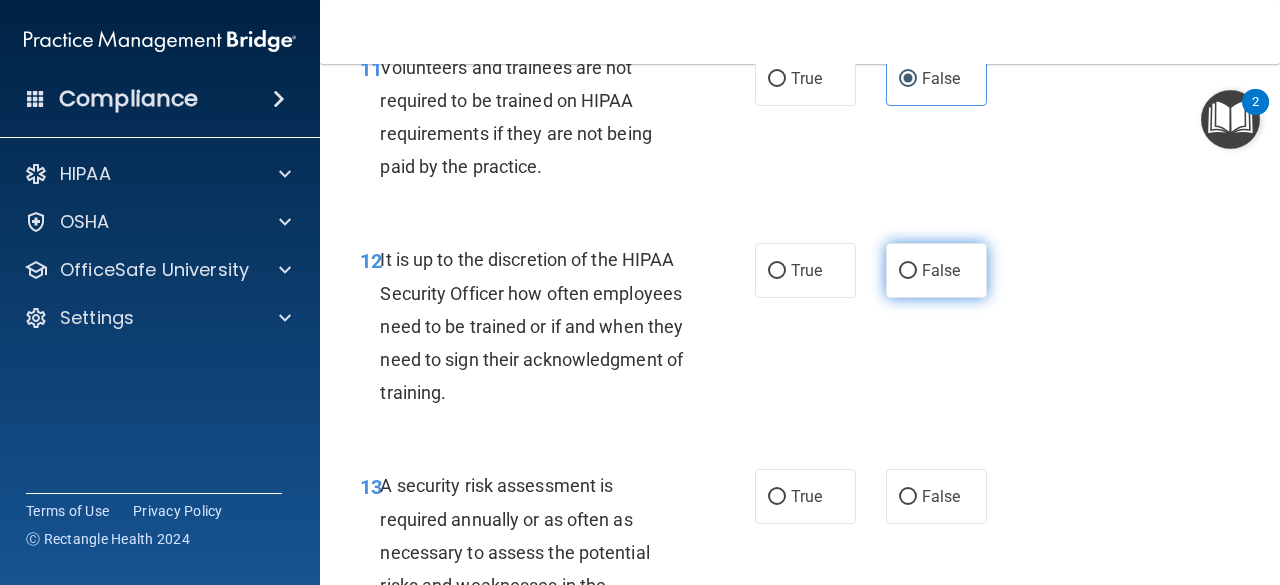 click on "False" at bounding box center [941, 270] 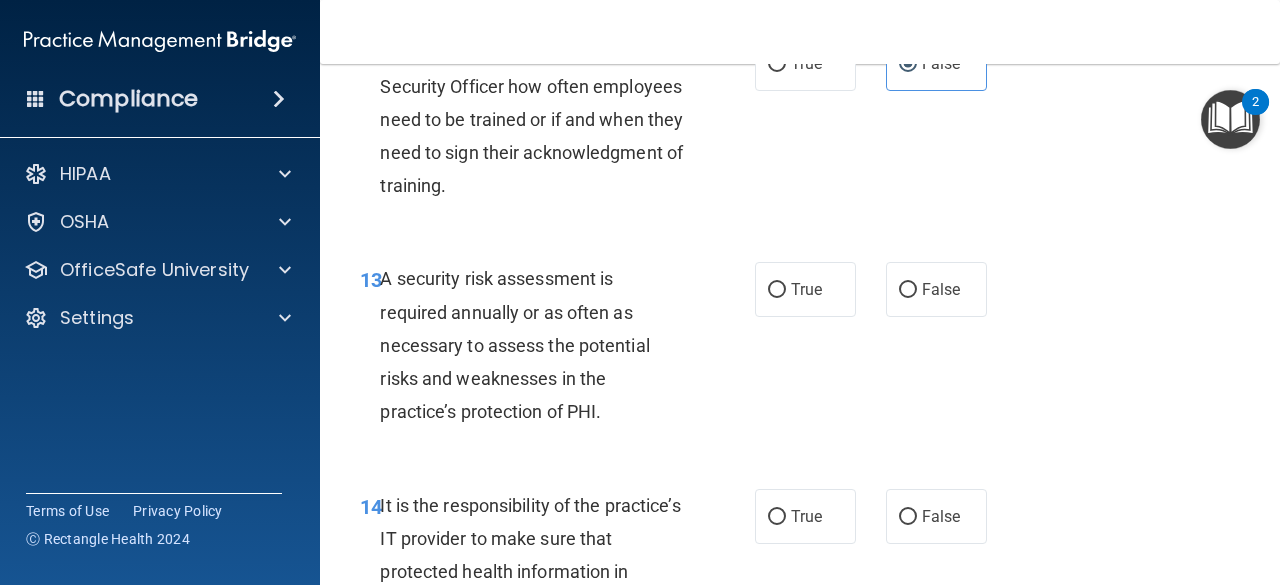 scroll, scrollTop: 2916, scrollLeft: 0, axis: vertical 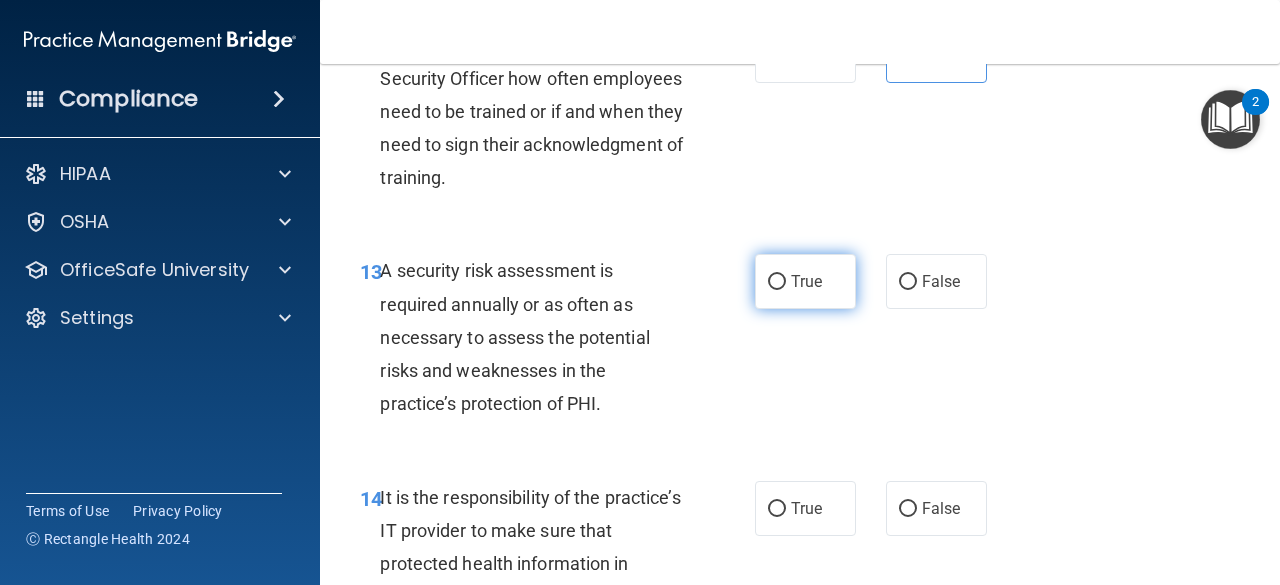 click on "True" at bounding box center (806, 281) 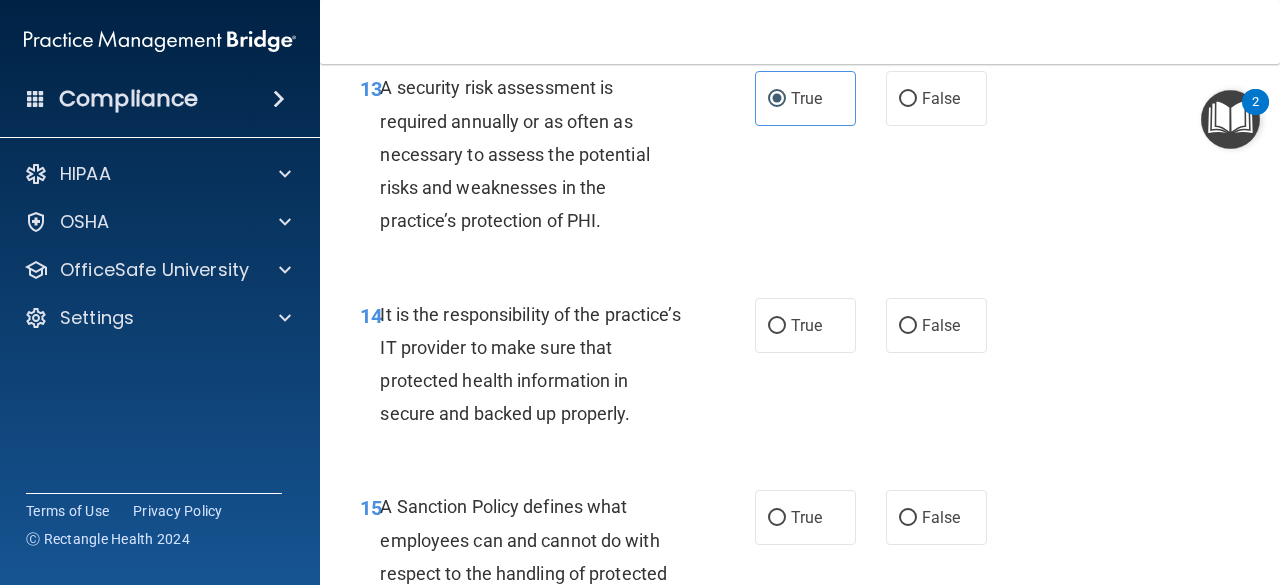 scroll, scrollTop: 3100, scrollLeft: 0, axis: vertical 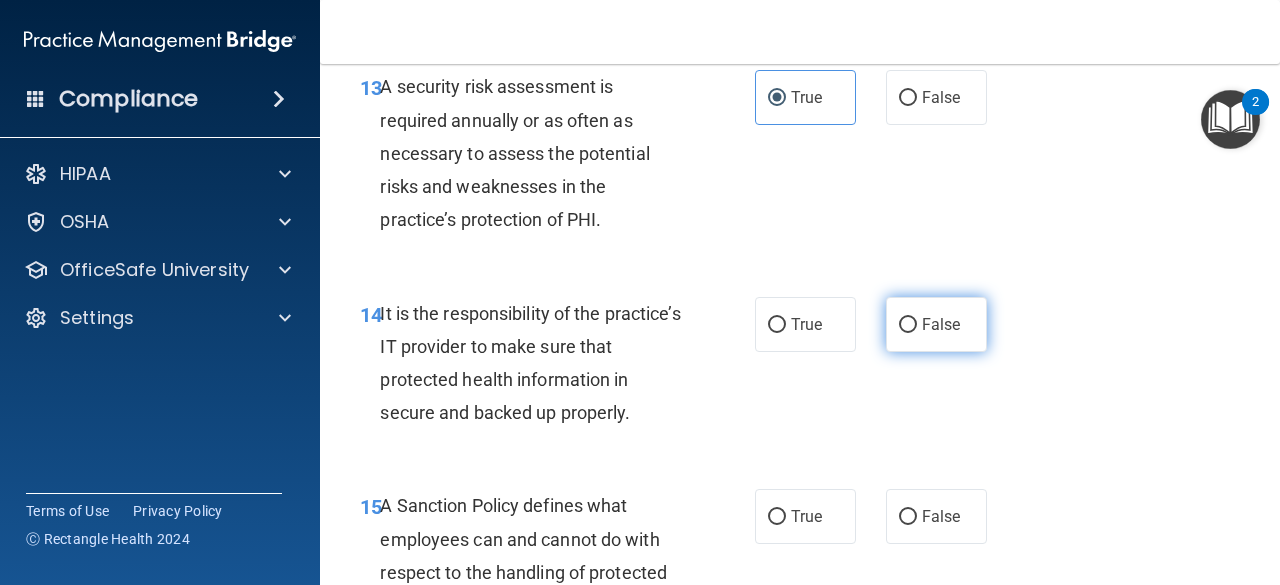click on "False" at bounding box center (936, 324) 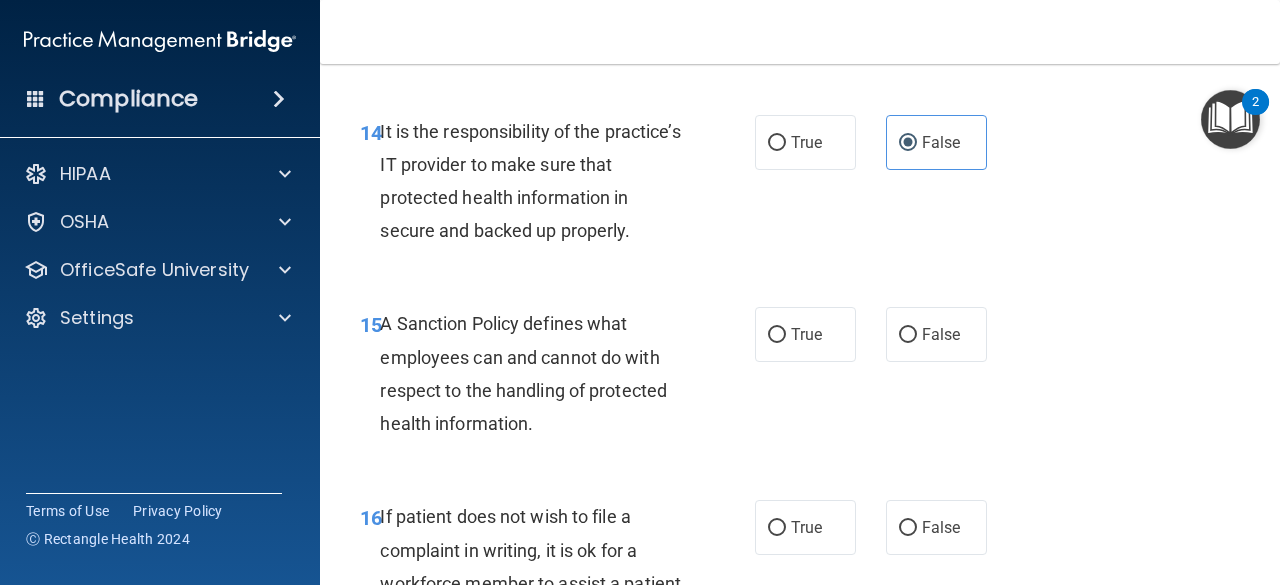 scroll, scrollTop: 3285, scrollLeft: 0, axis: vertical 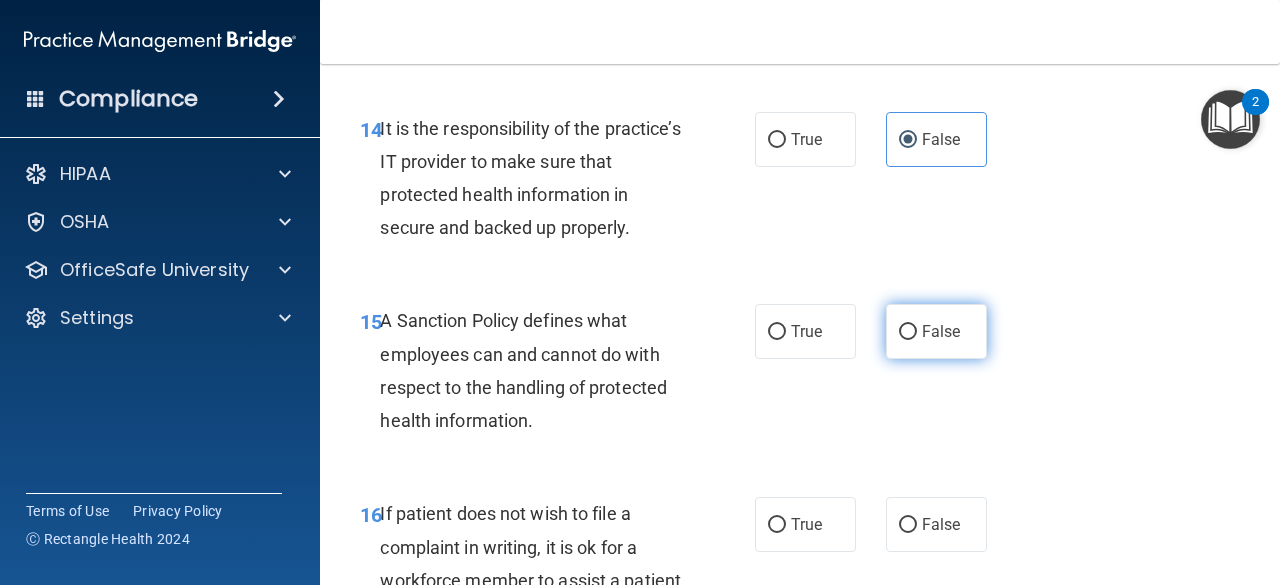 click on "False" at bounding box center (941, 331) 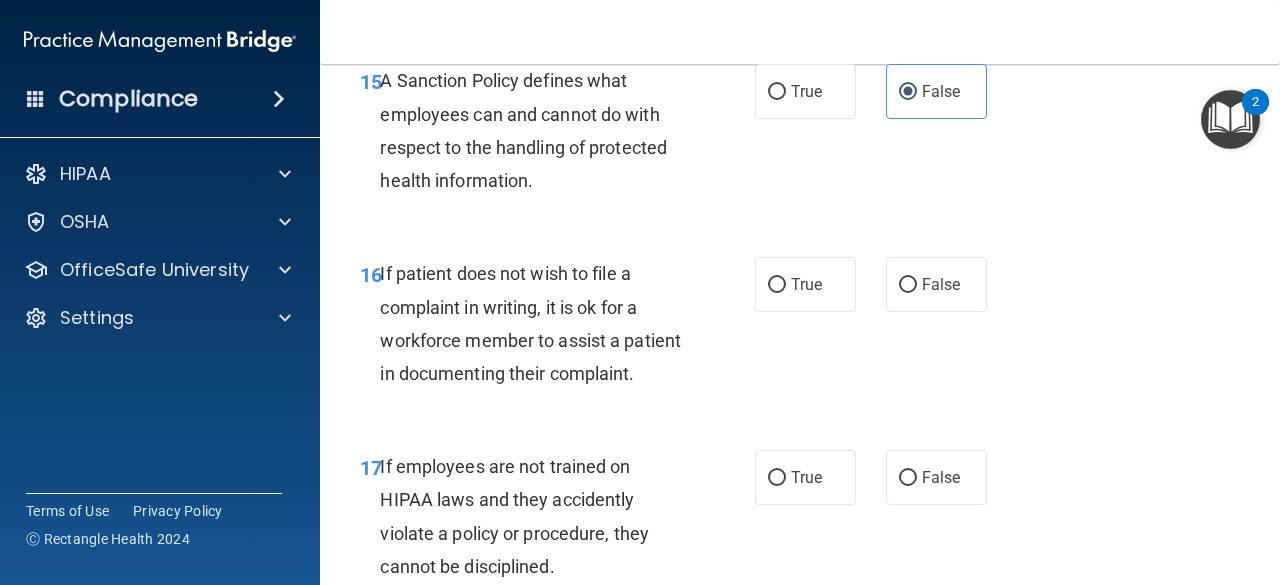 scroll, scrollTop: 3526, scrollLeft: 0, axis: vertical 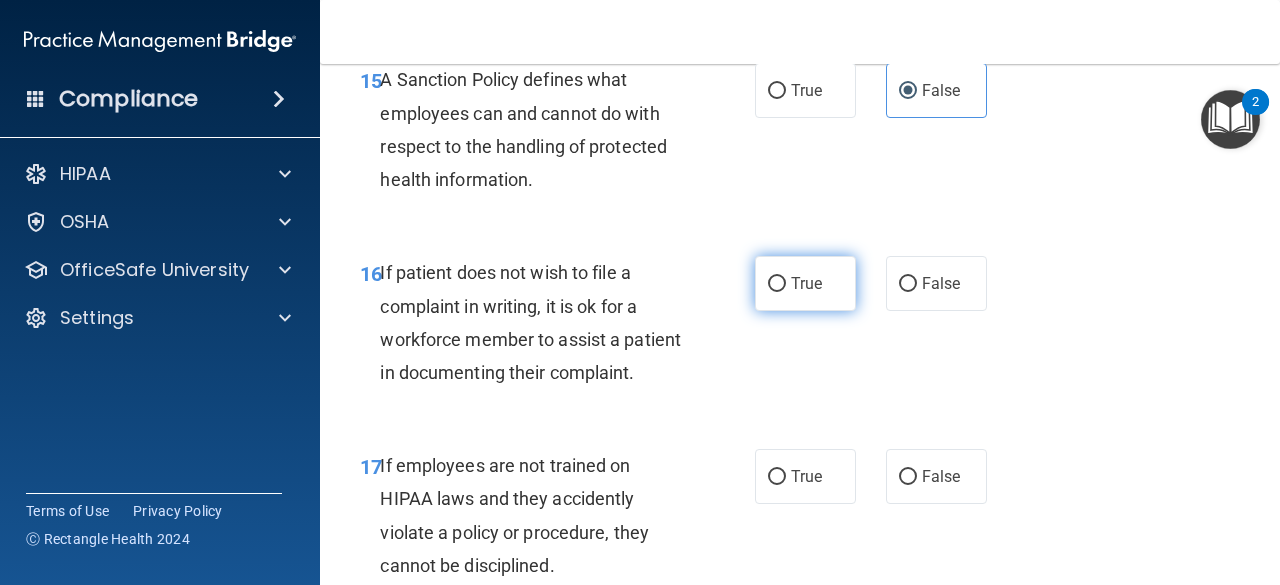 click on "True" at bounding box center [805, 283] 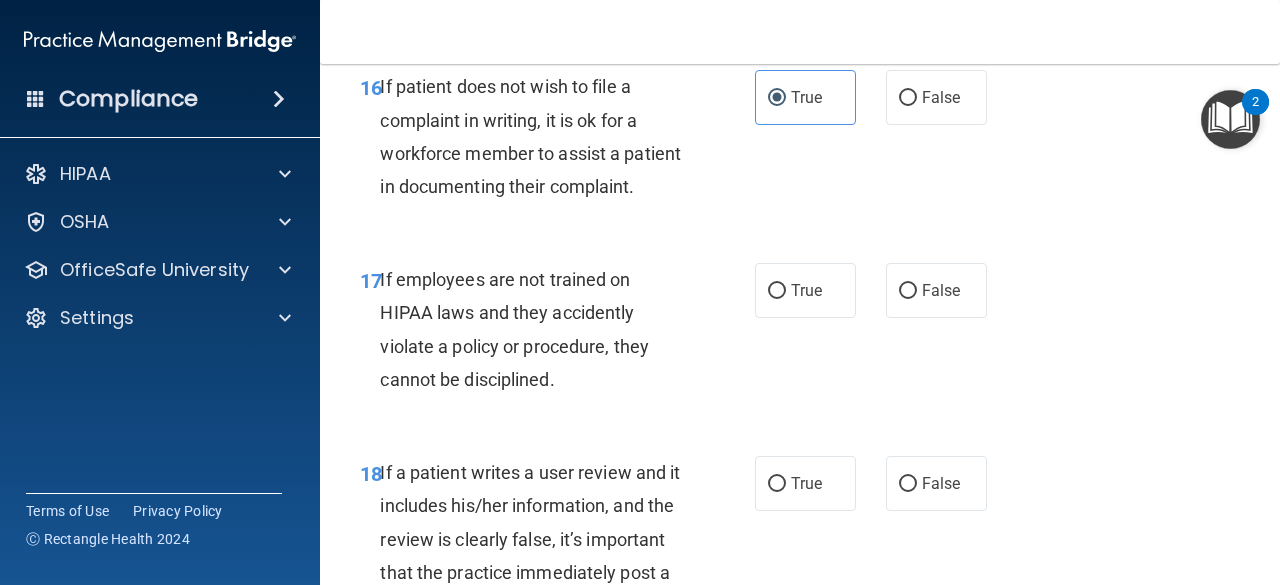 scroll, scrollTop: 3713, scrollLeft: 0, axis: vertical 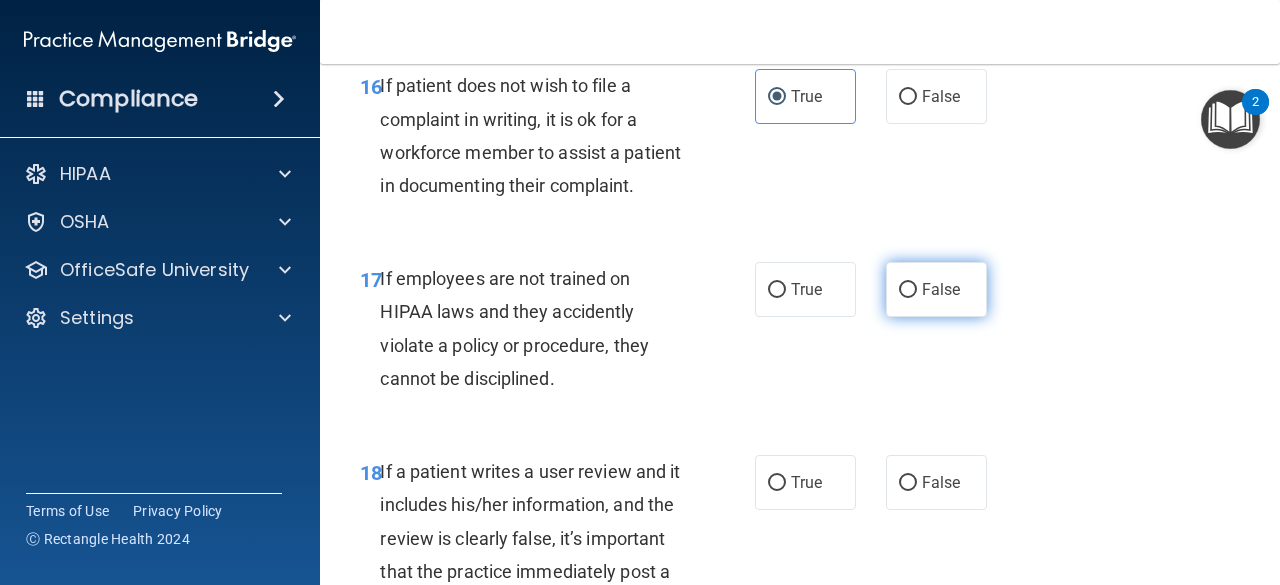 click on "False" at bounding box center (936, 289) 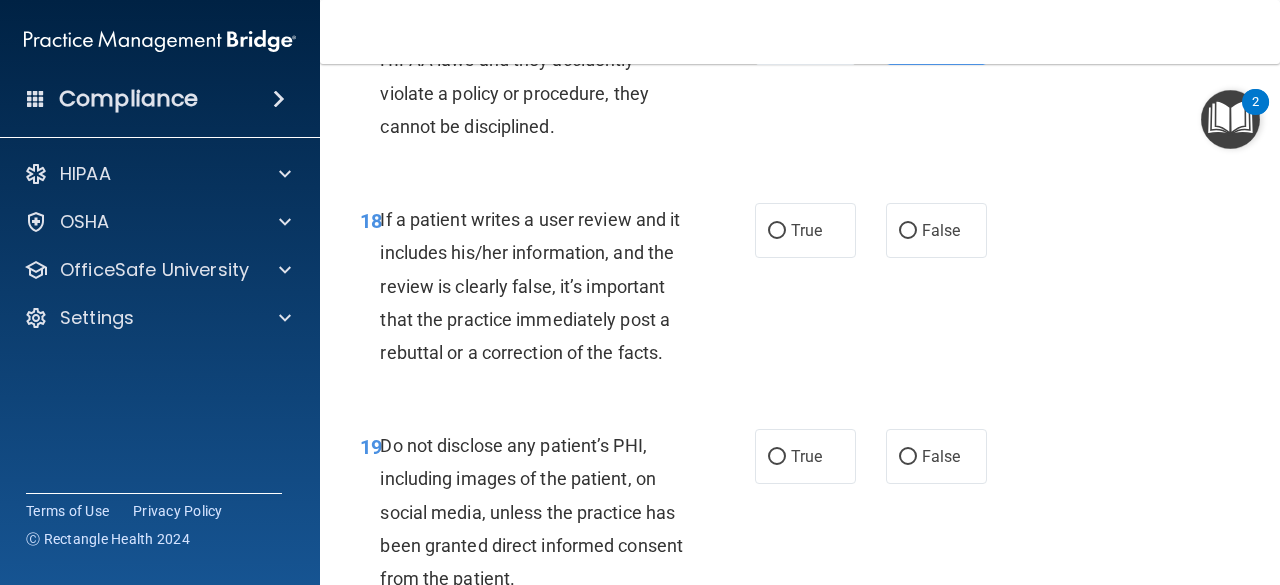 scroll, scrollTop: 3966, scrollLeft: 0, axis: vertical 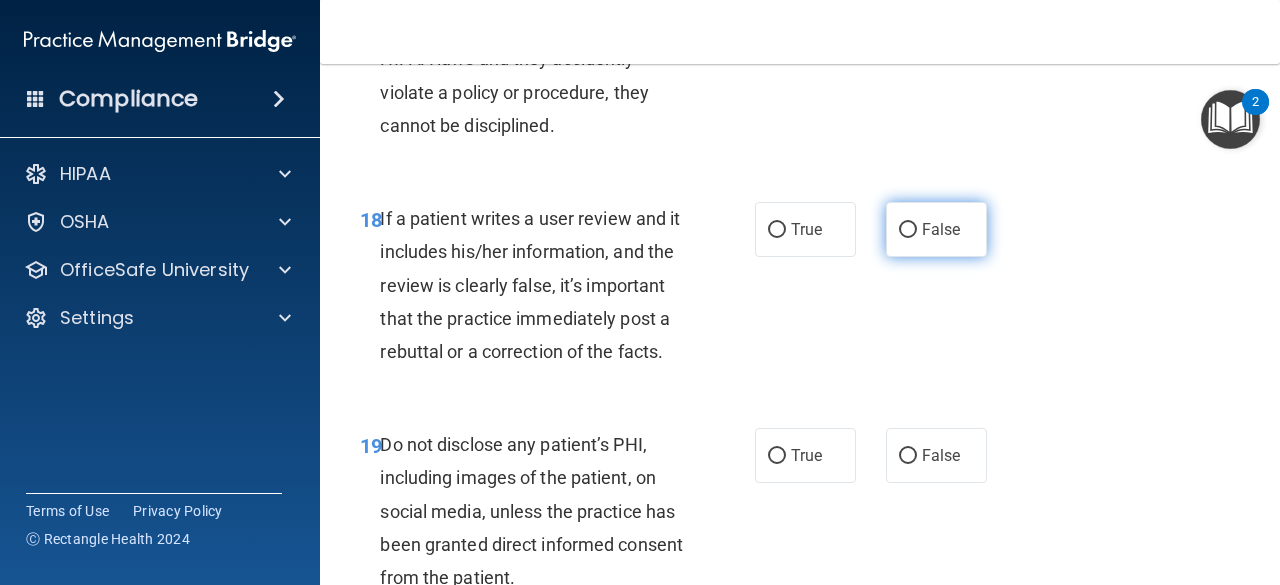click on "False" at bounding box center [941, 229] 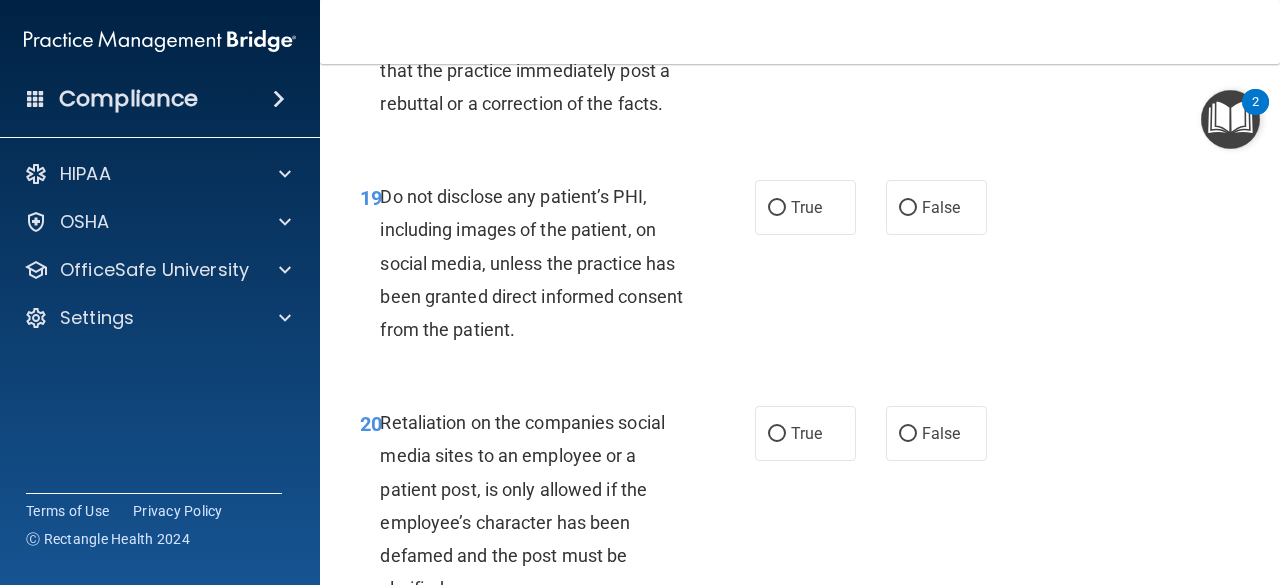 scroll, scrollTop: 4215, scrollLeft: 0, axis: vertical 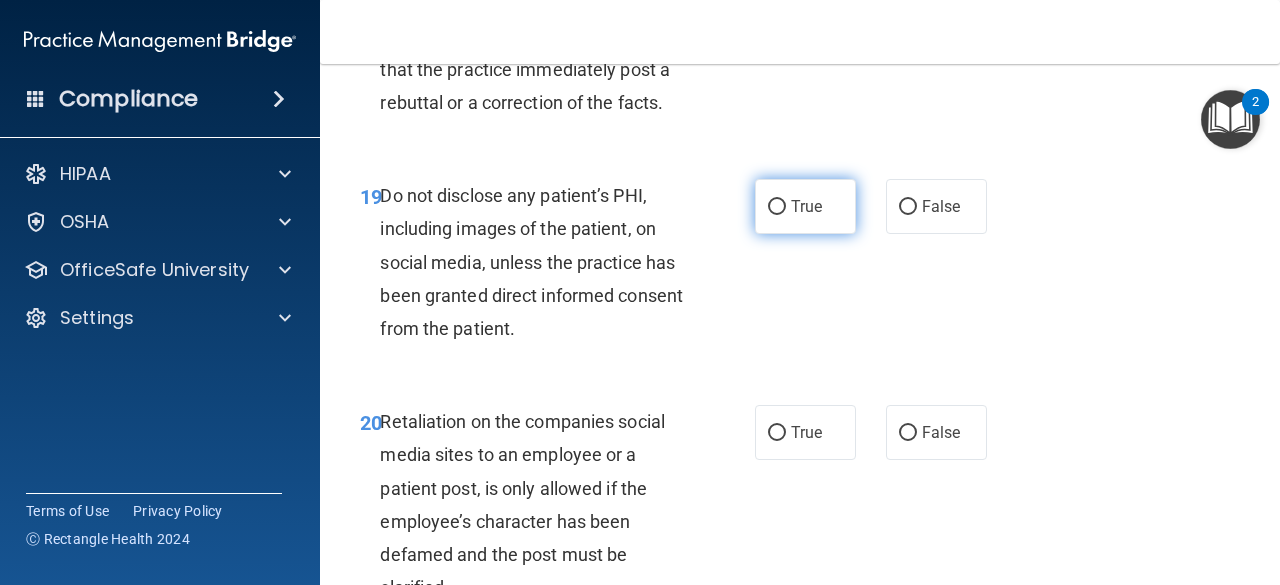 click on "True" at bounding box center (806, 206) 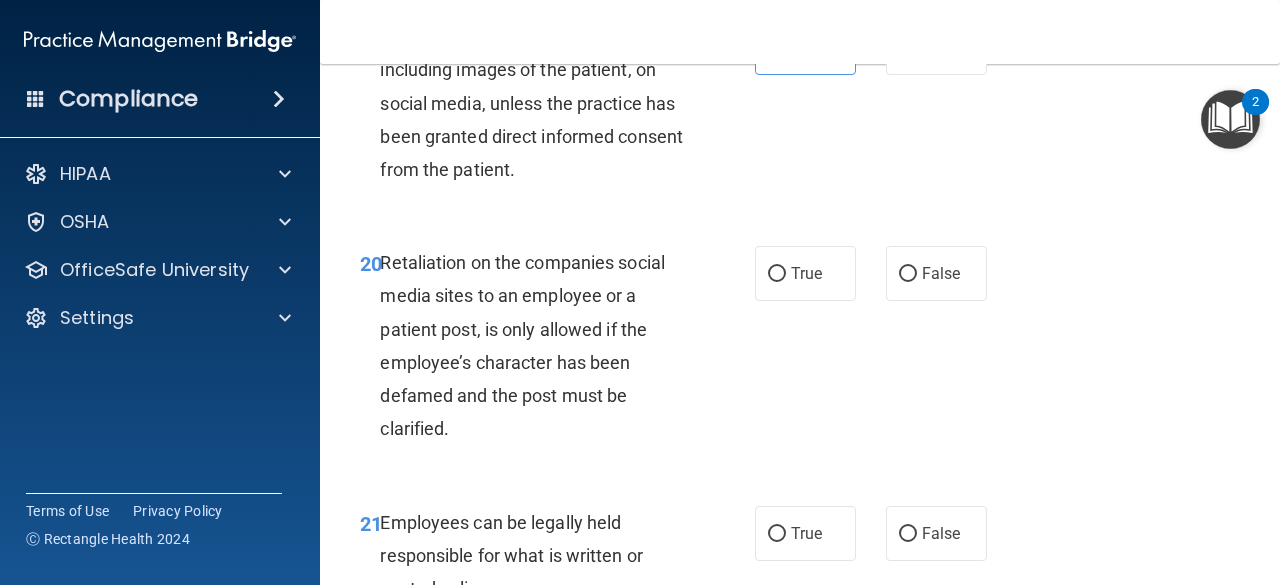 scroll, scrollTop: 4390, scrollLeft: 0, axis: vertical 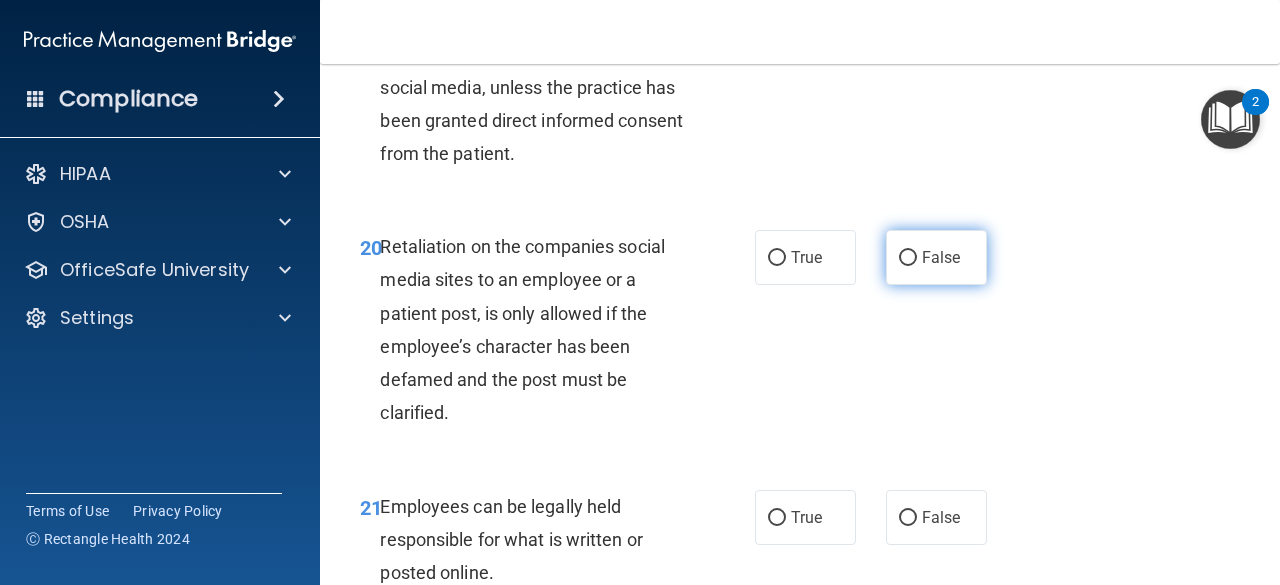 click on "False" at bounding box center [936, 257] 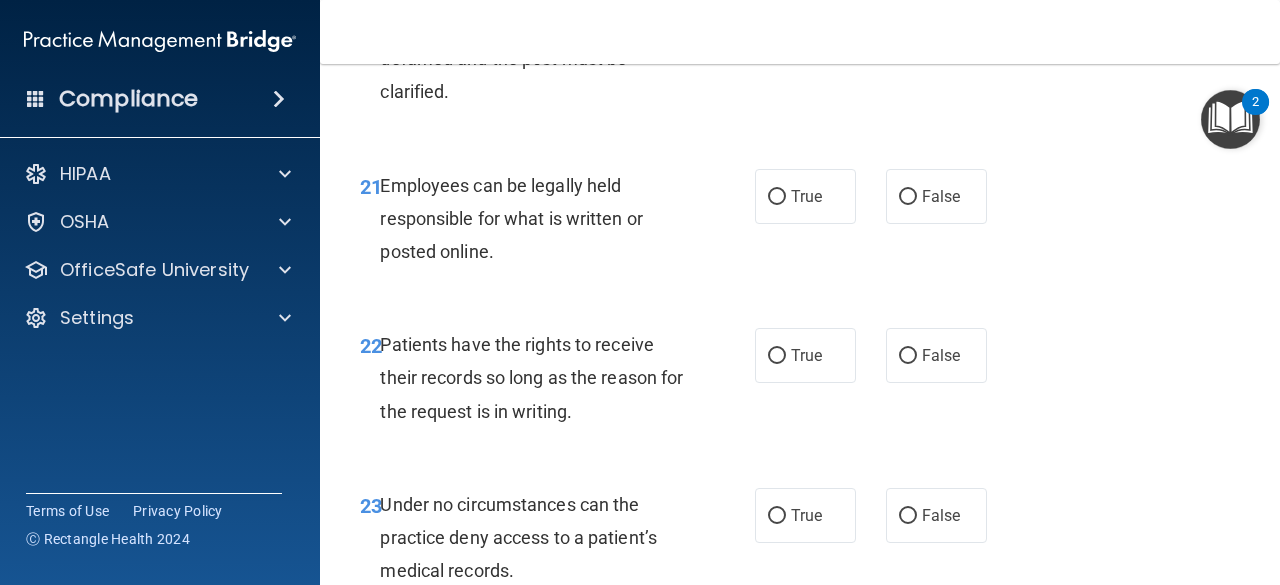 scroll, scrollTop: 4713, scrollLeft: 0, axis: vertical 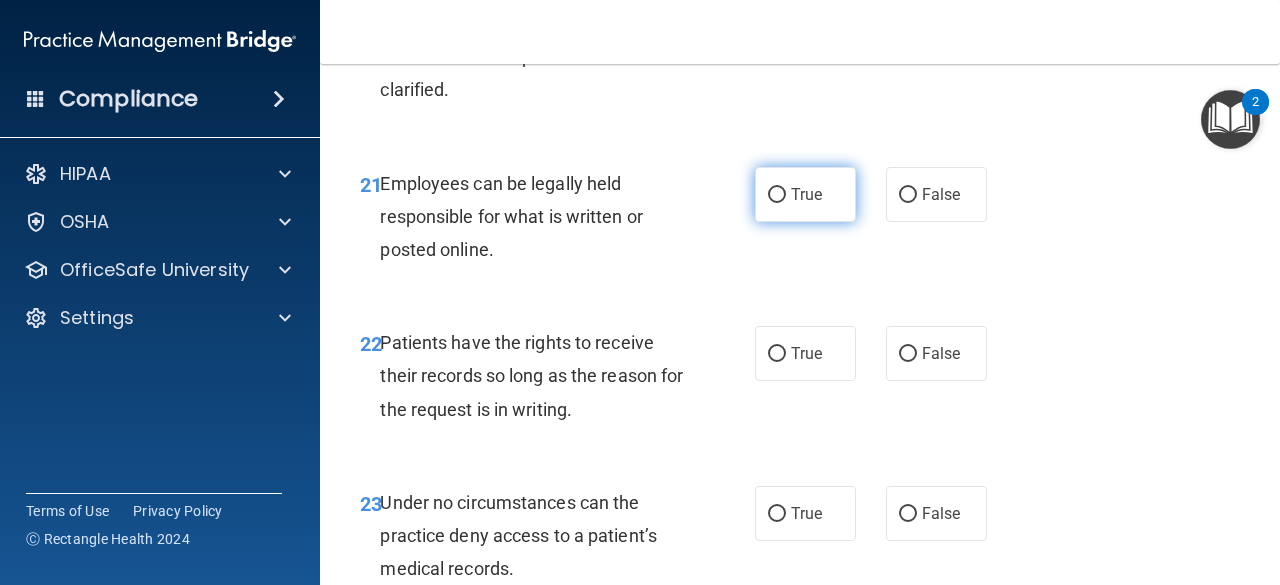 click on "True" at bounding box center [805, 194] 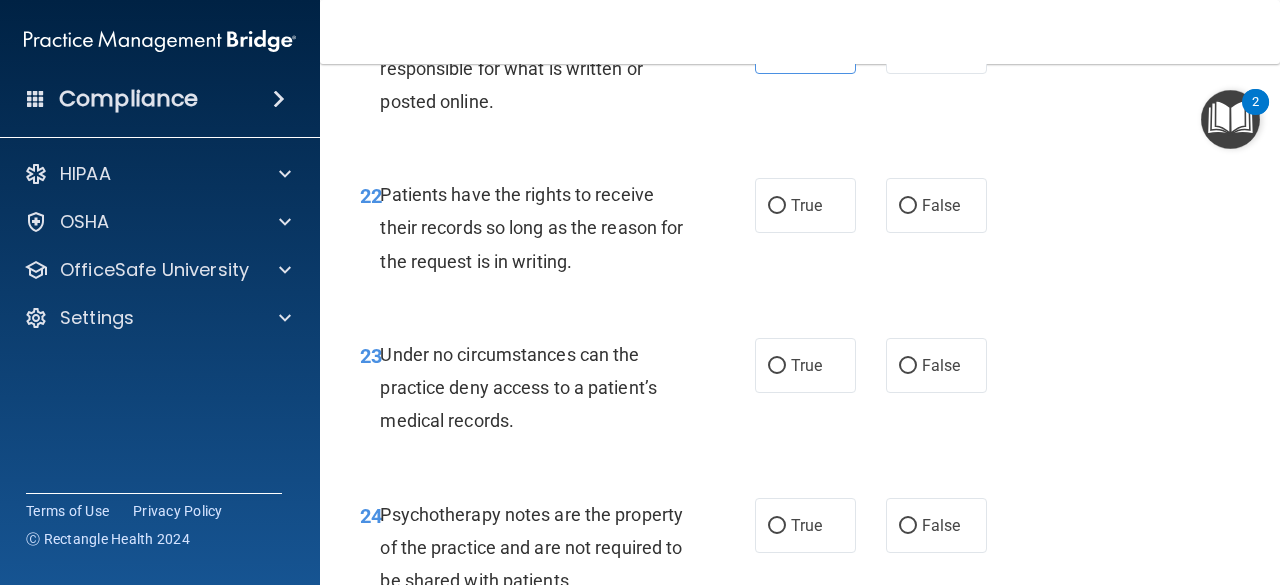 scroll, scrollTop: 4863, scrollLeft: 0, axis: vertical 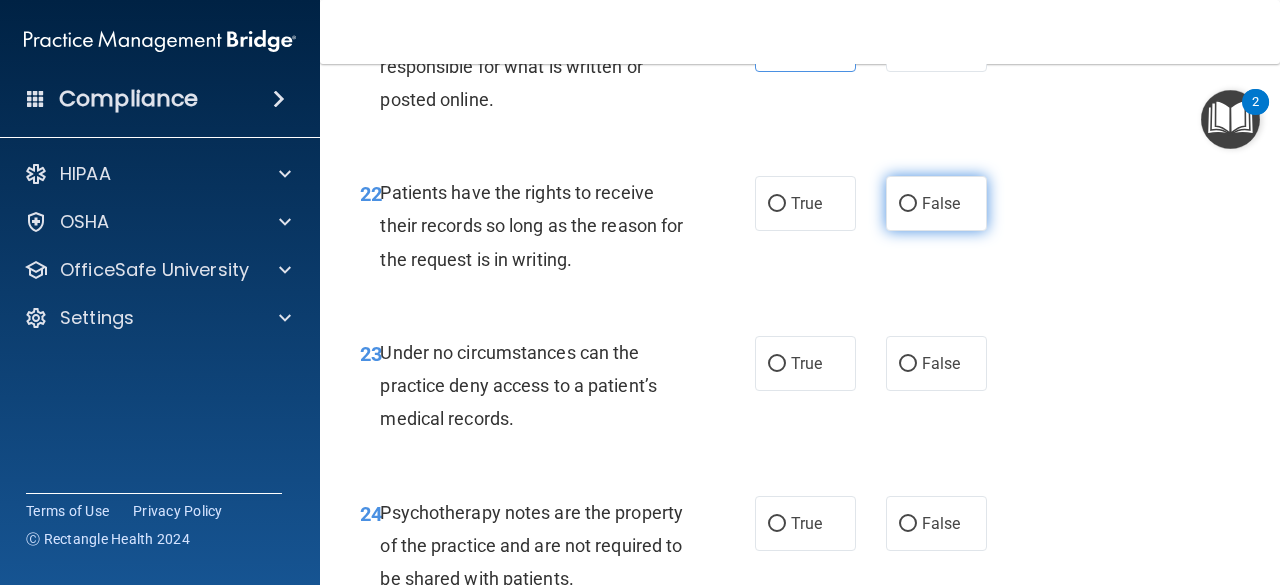 click on "False" at bounding box center [941, 203] 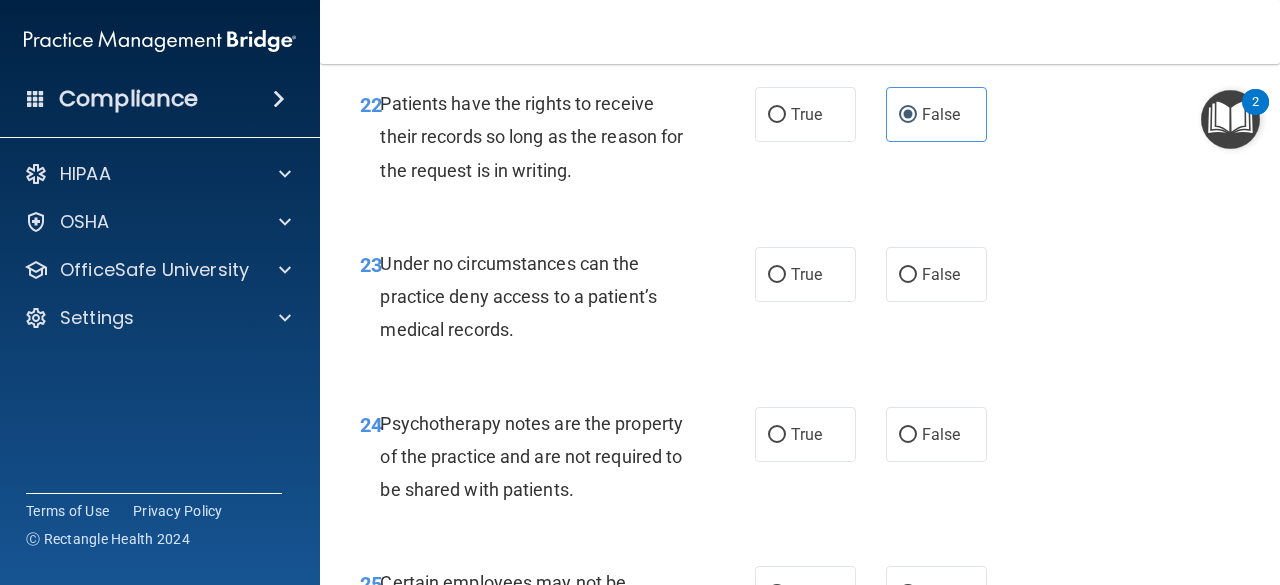 scroll, scrollTop: 4987, scrollLeft: 0, axis: vertical 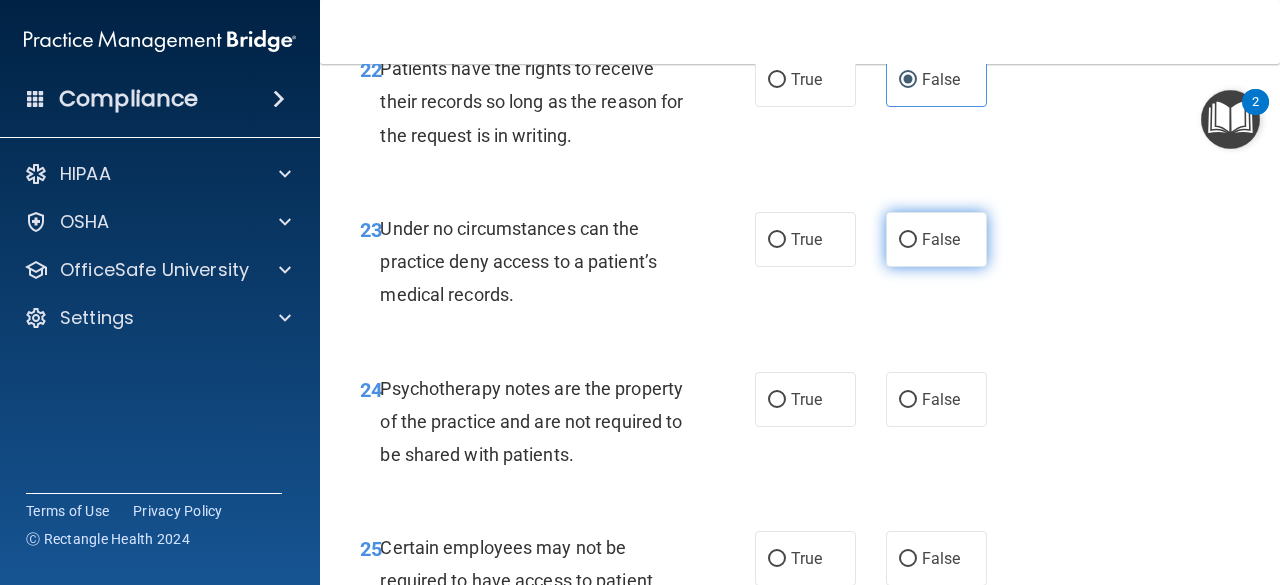 click on "False" at bounding box center [936, 239] 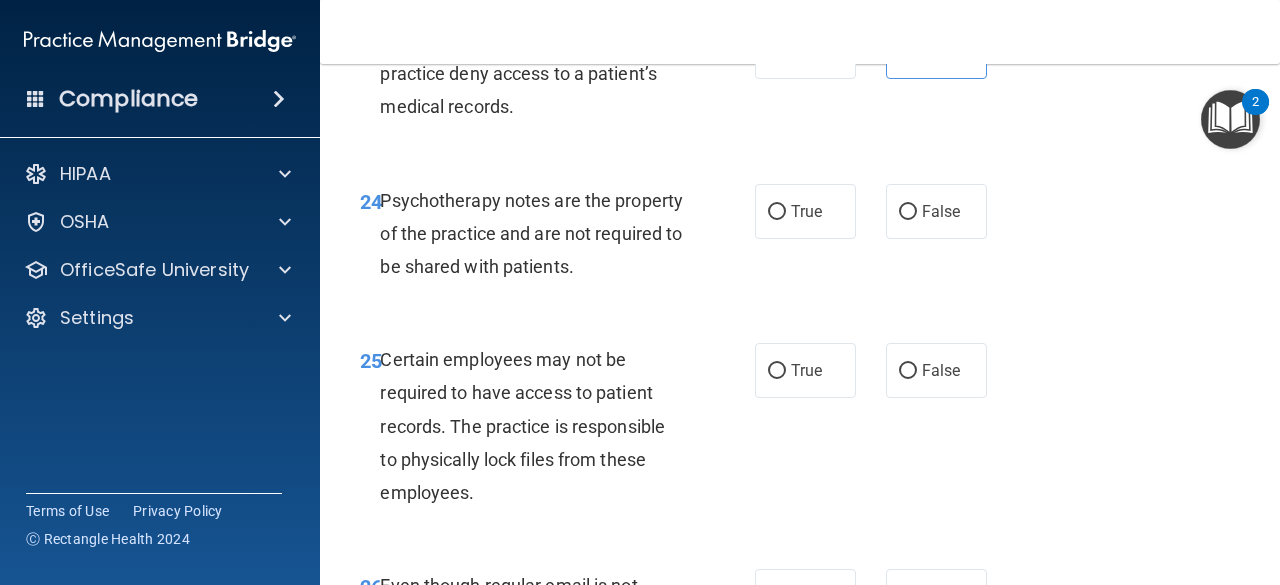 scroll, scrollTop: 5181, scrollLeft: 0, axis: vertical 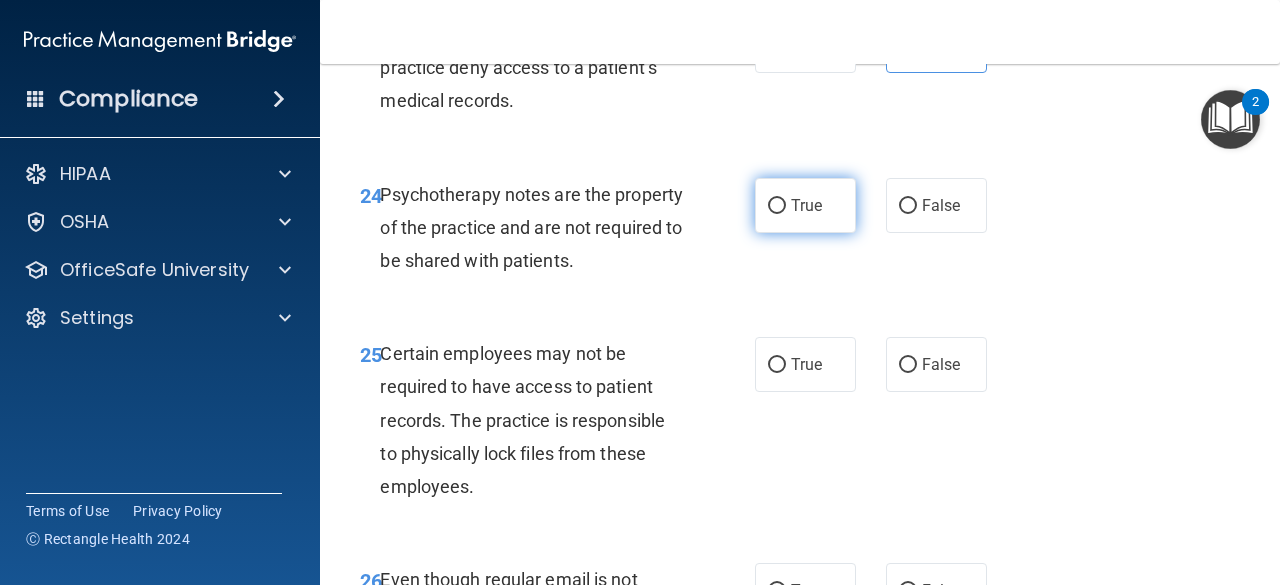 click on "True" at bounding box center (805, 205) 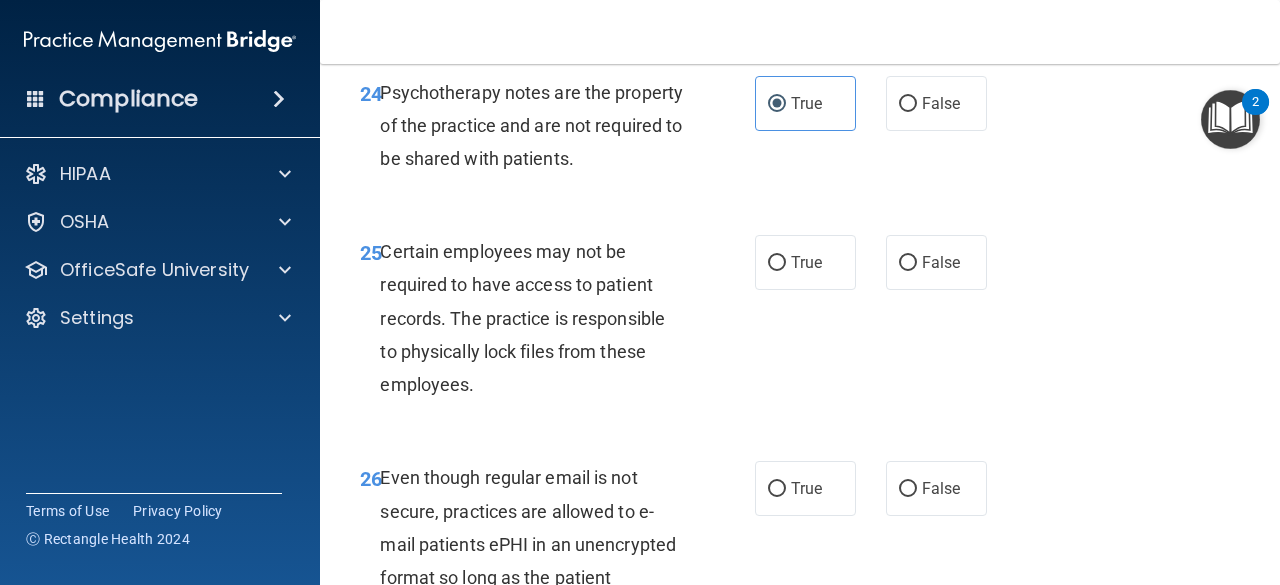 scroll, scrollTop: 5361, scrollLeft: 0, axis: vertical 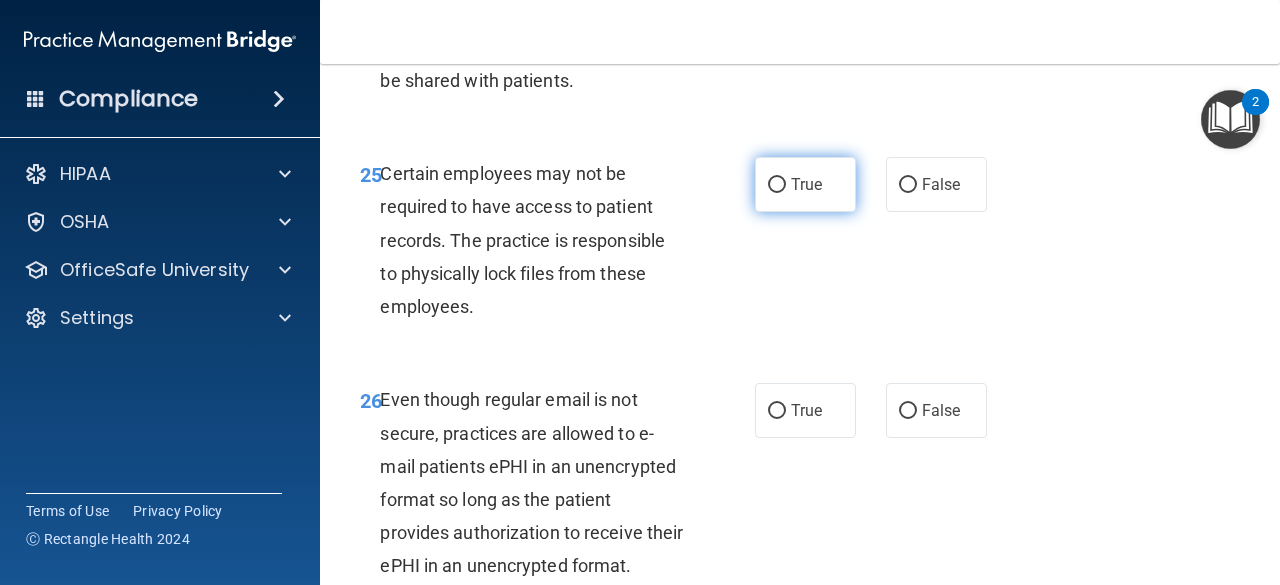 click on "True" at bounding box center [805, 184] 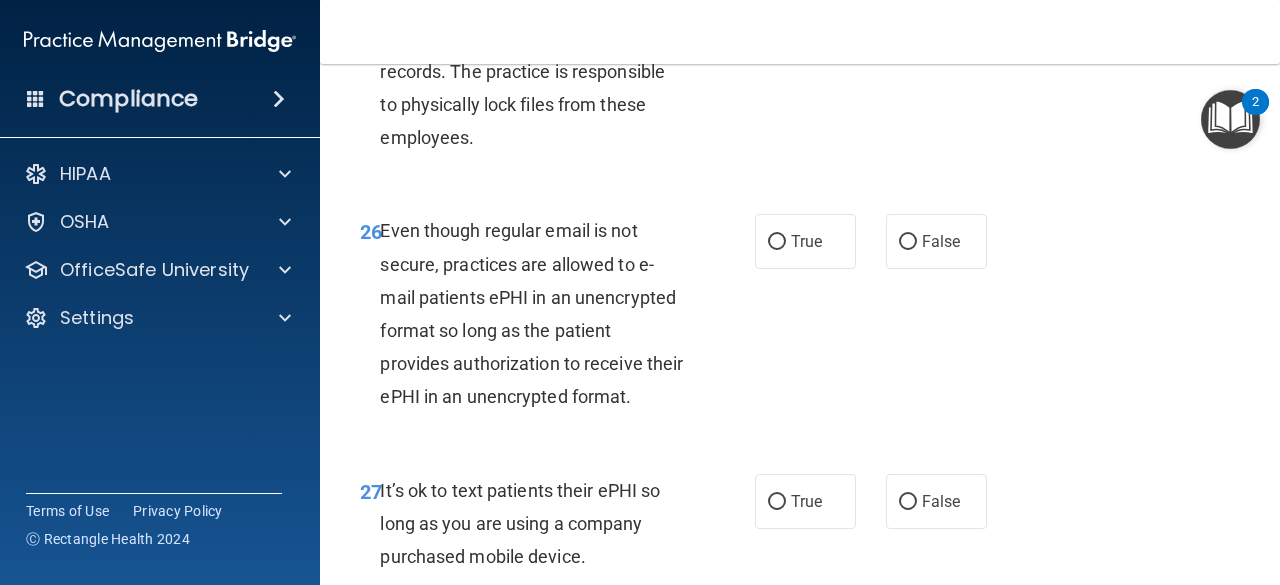 scroll, scrollTop: 5531, scrollLeft: 0, axis: vertical 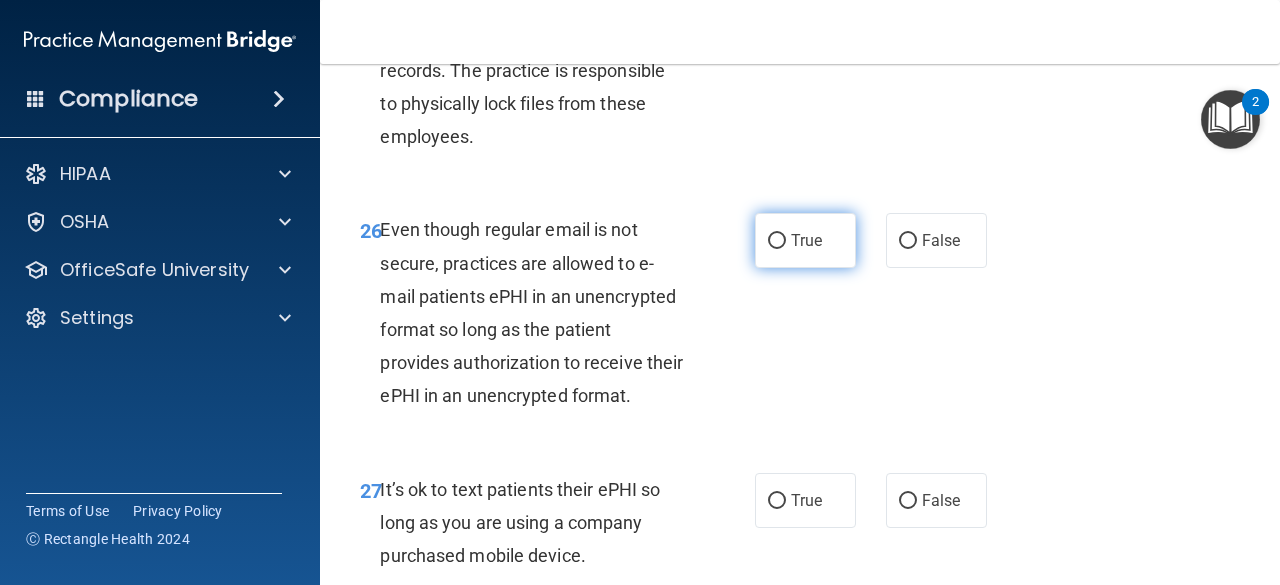 click on "True" at bounding box center [805, 240] 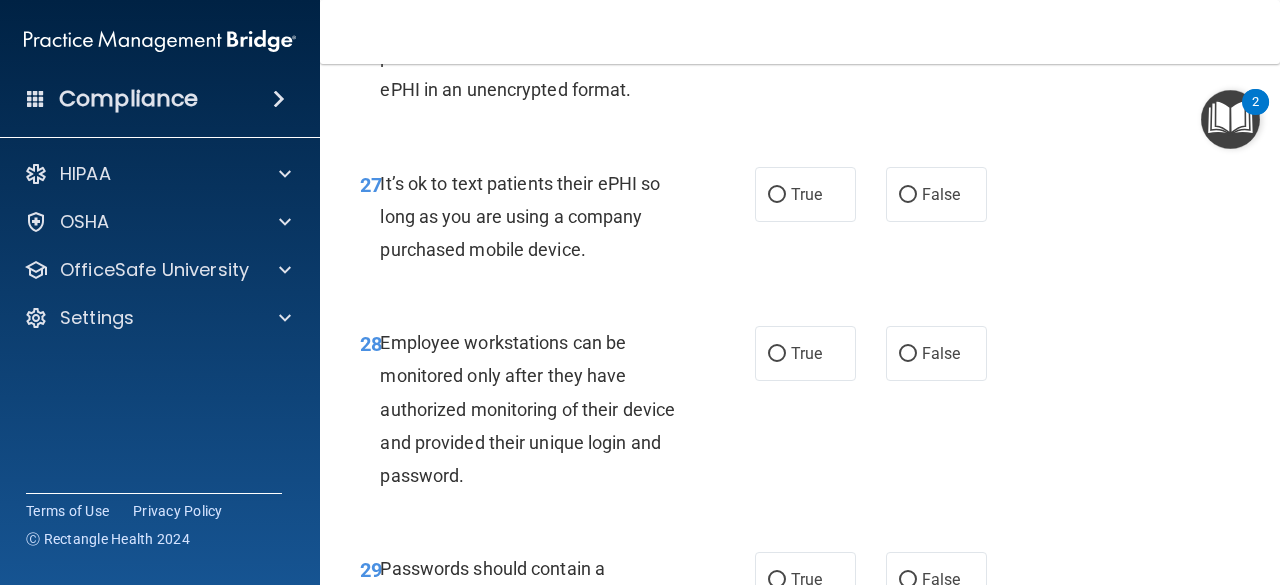 scroll, scrollTop: 5839, scrollLeft: 0, axis: vertical 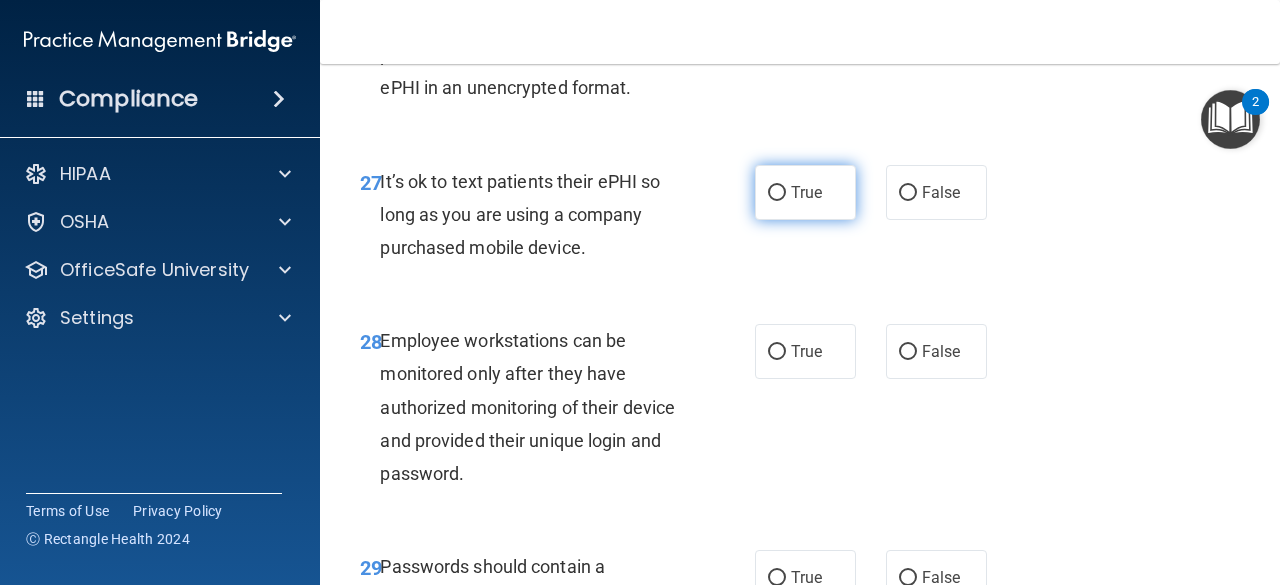 click on "True" at bounding box center [805, 192] 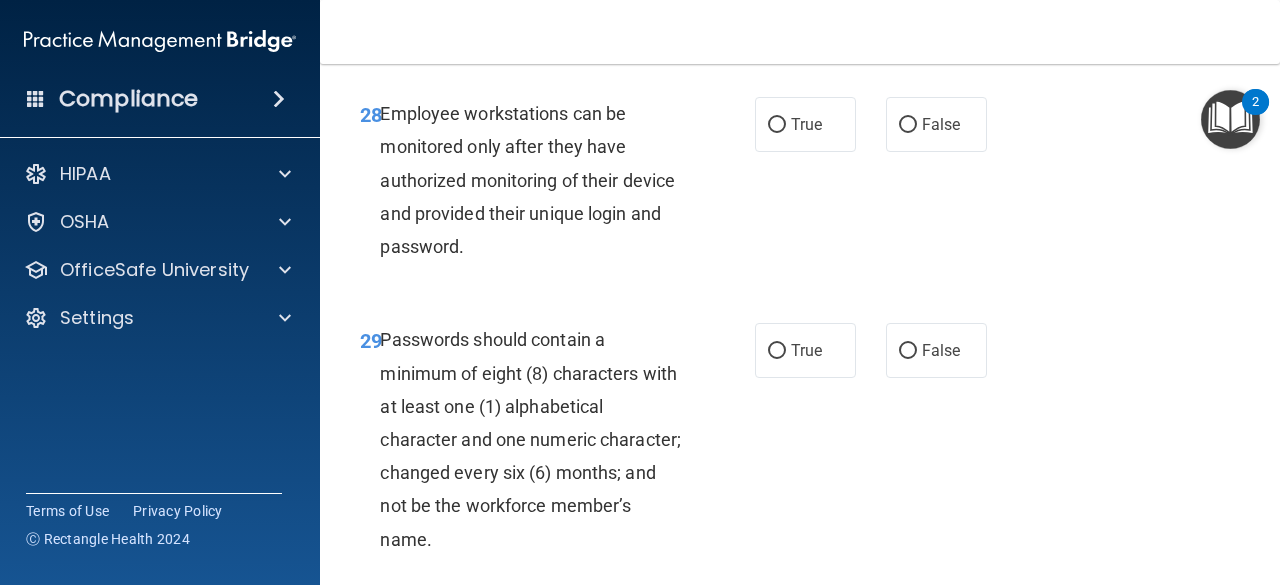 scroll, scrollTop: 6067, scrollLeft: 0, axis: vertical 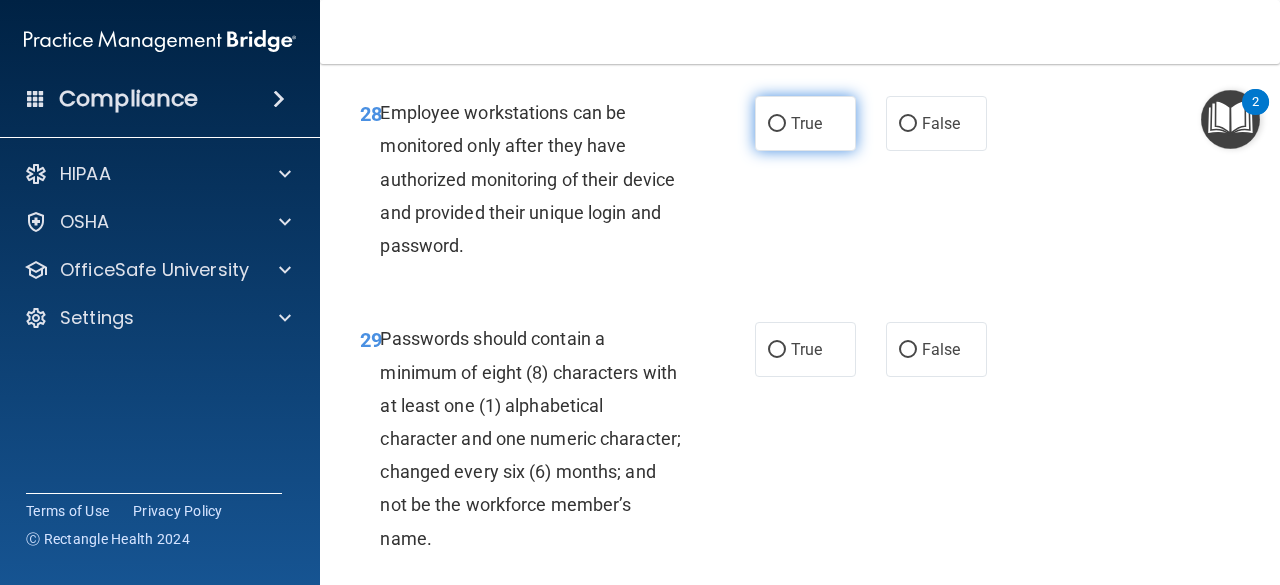 click on "True" at bounding box center (806, 123) 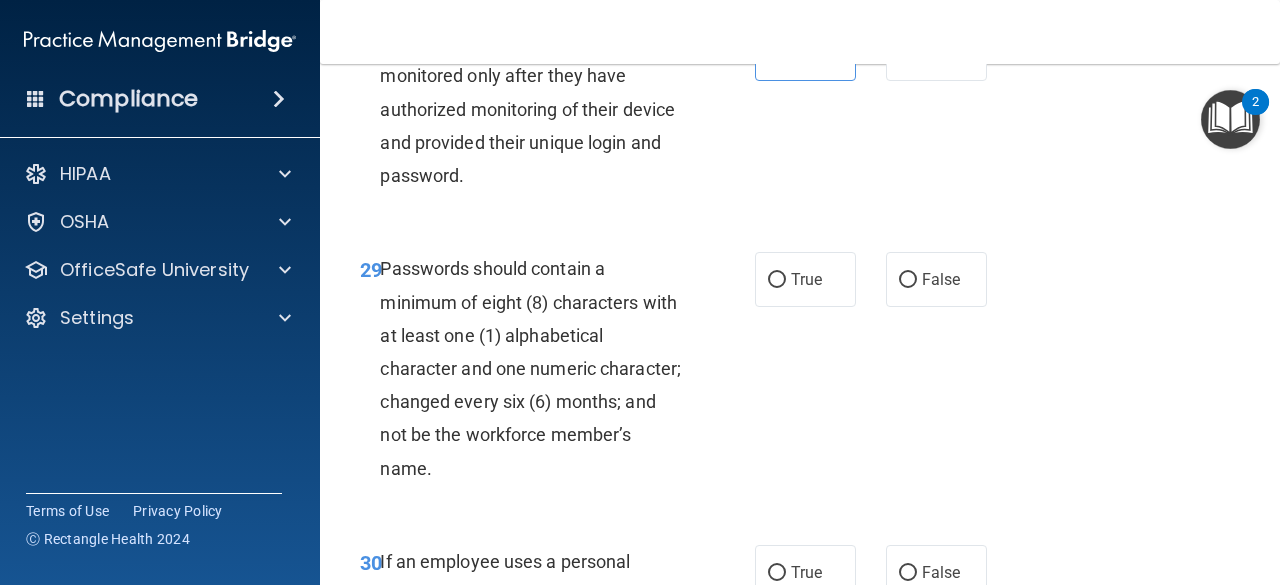 scroll, scrollTop: 6177, scrollLeft: 0, axis: vertical 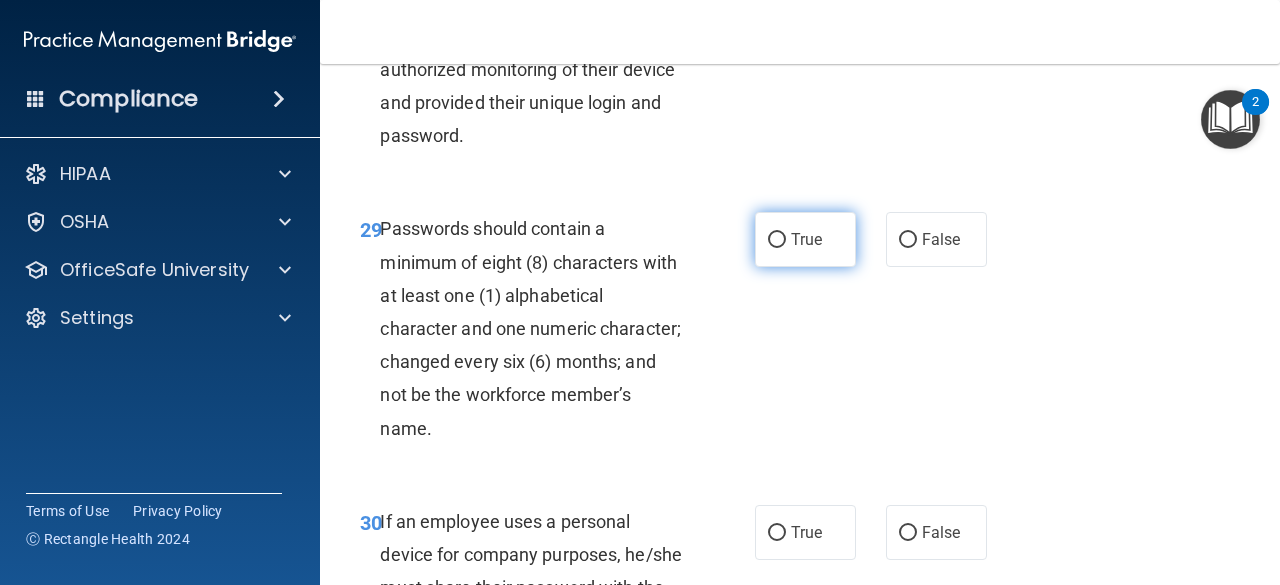 click on "True" at bounding box center [805, 239] 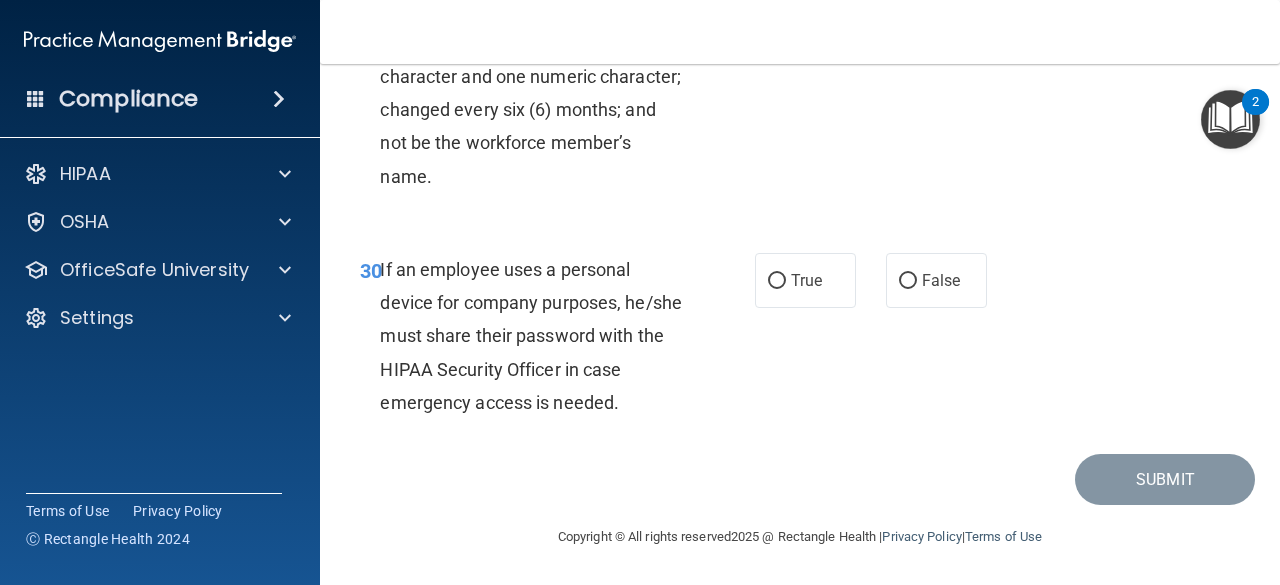 scroll, scrollTop: 6560, scrollLeft: 0, axis: vertical 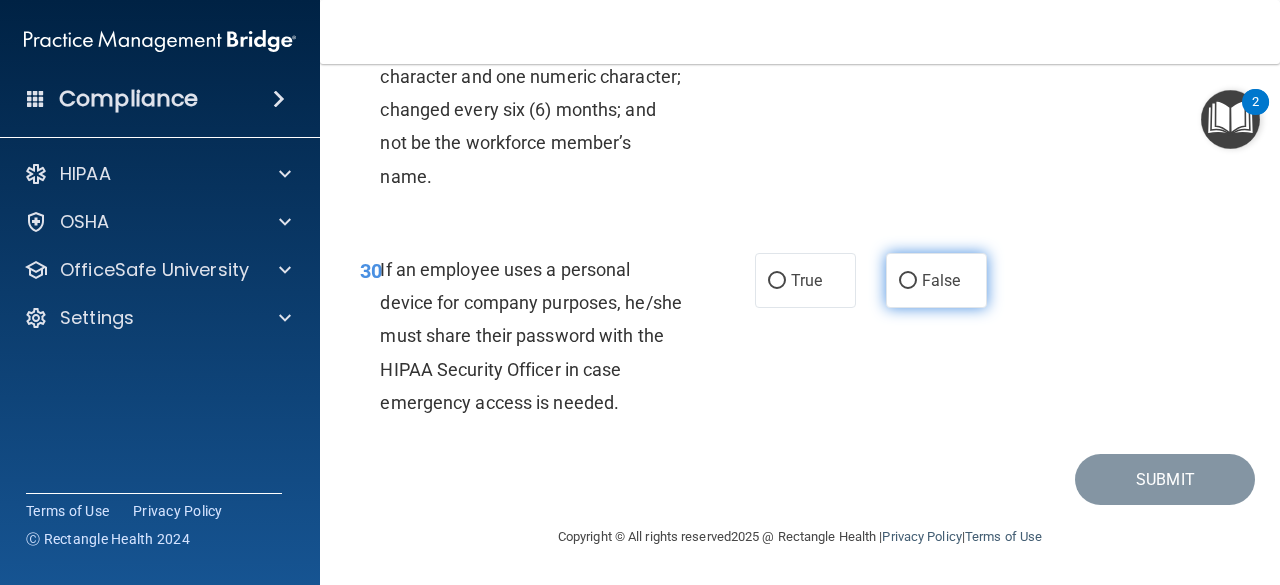 click on "False" at bounding box center (936, 280) 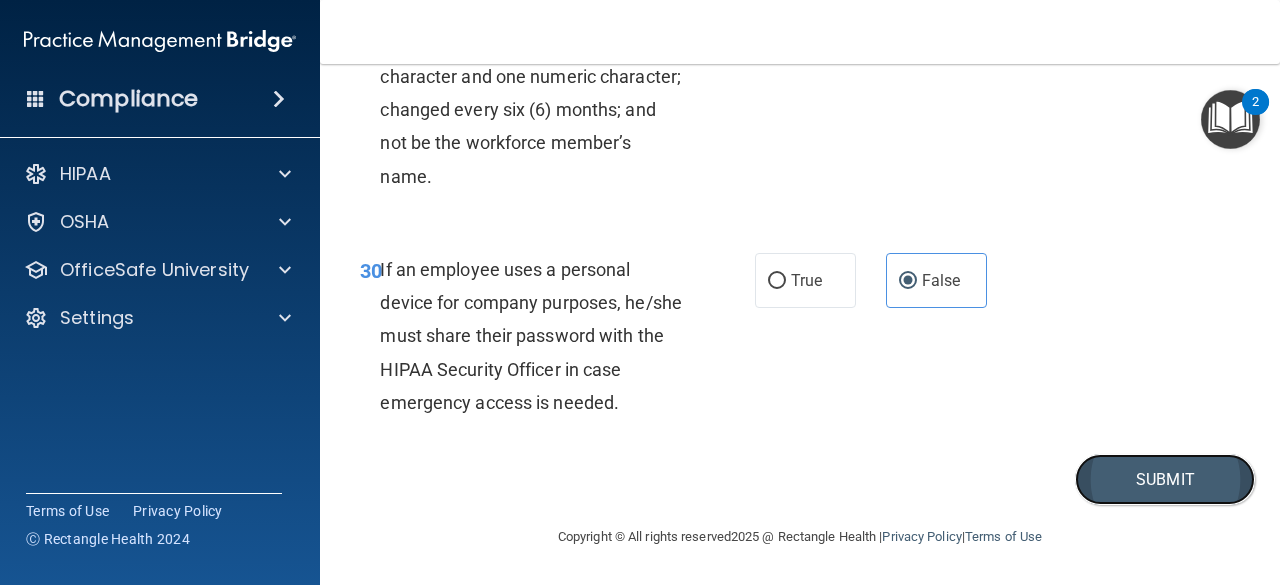 click on "Submit" at bounding box center (1165, 479) 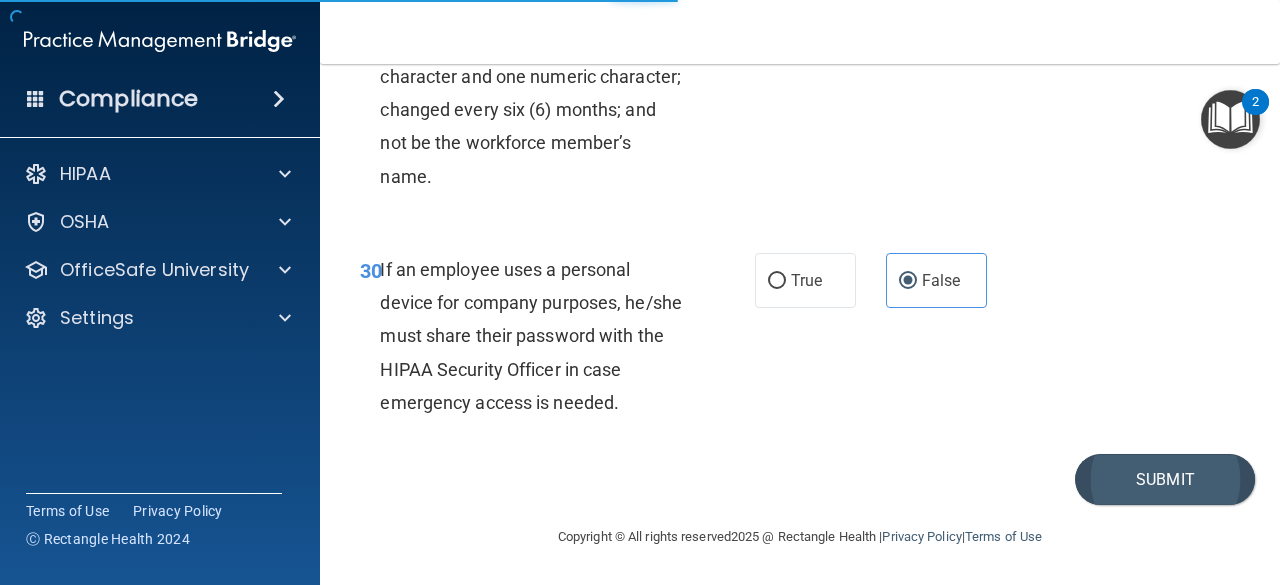 scroll, scrollTop: 0, scrollLeft: 0, axis: both 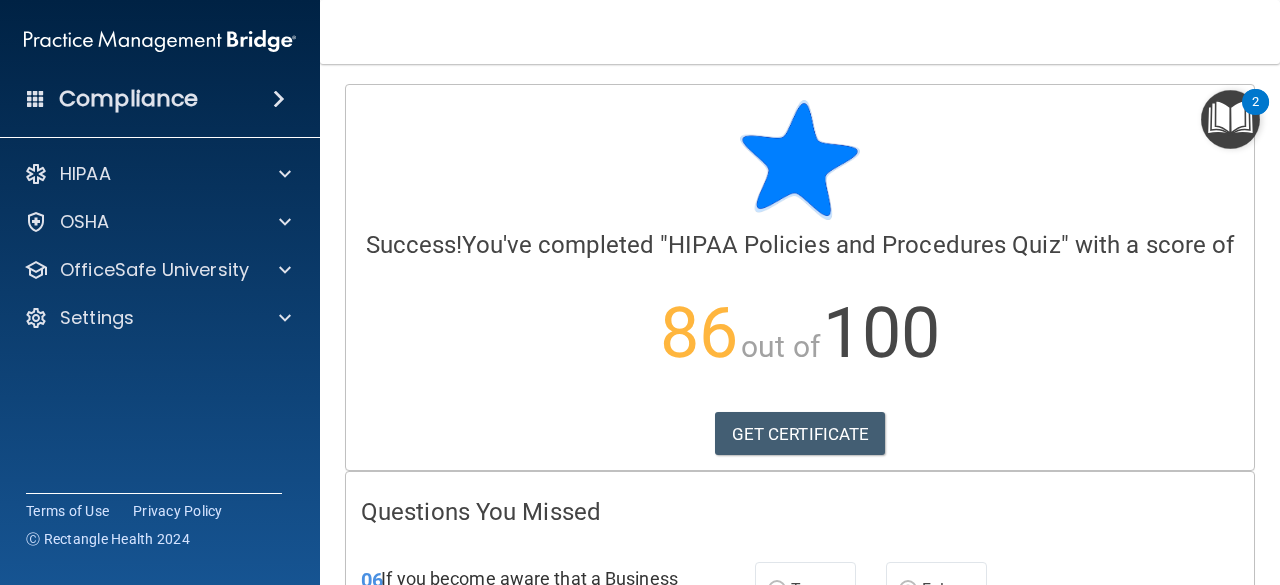 click on "GET CERTIFICATE" at bounding box center [800, 434] 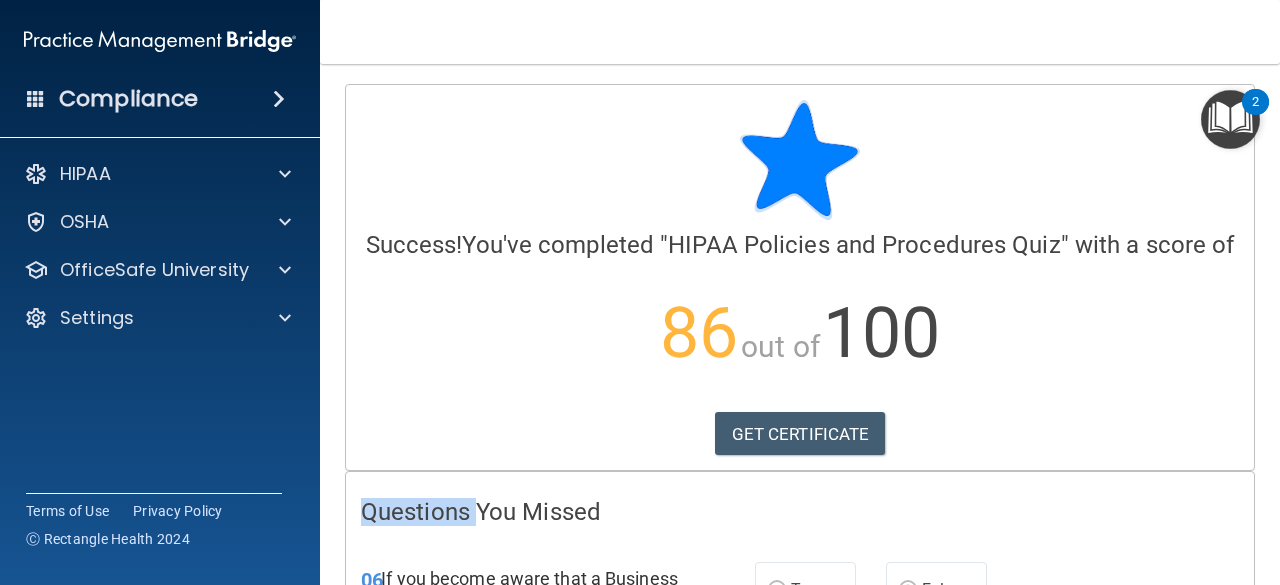 click on "GET CERTIFICATE" at bounding box center [800, 434] 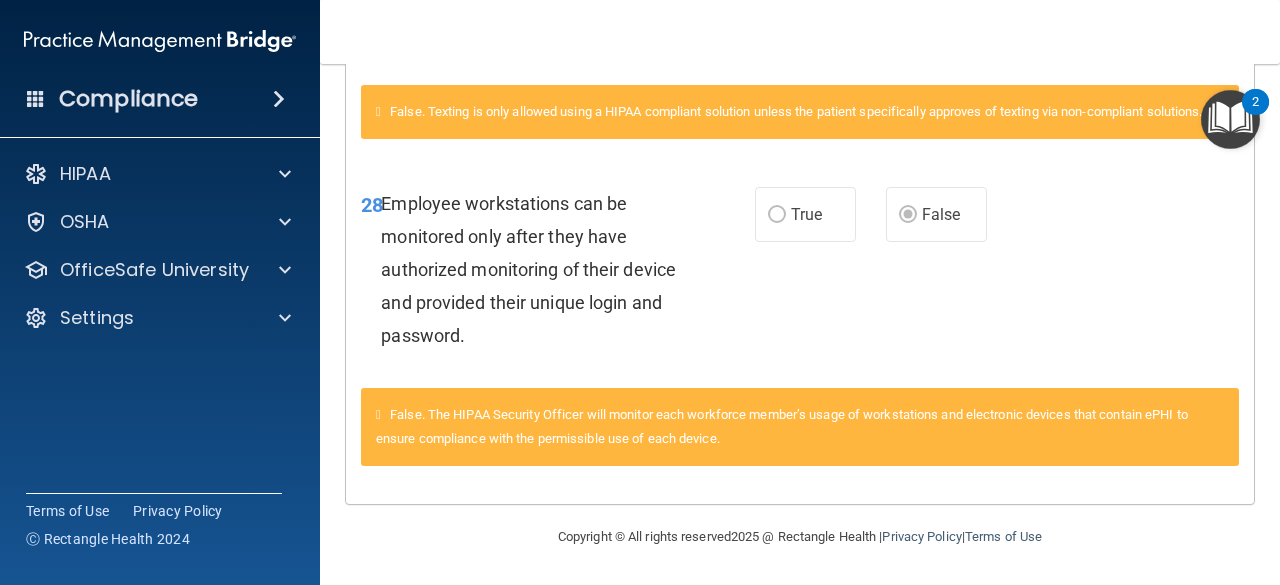 scroll, scrollTop: 1489, scrollLeft: 0, axis: vertical 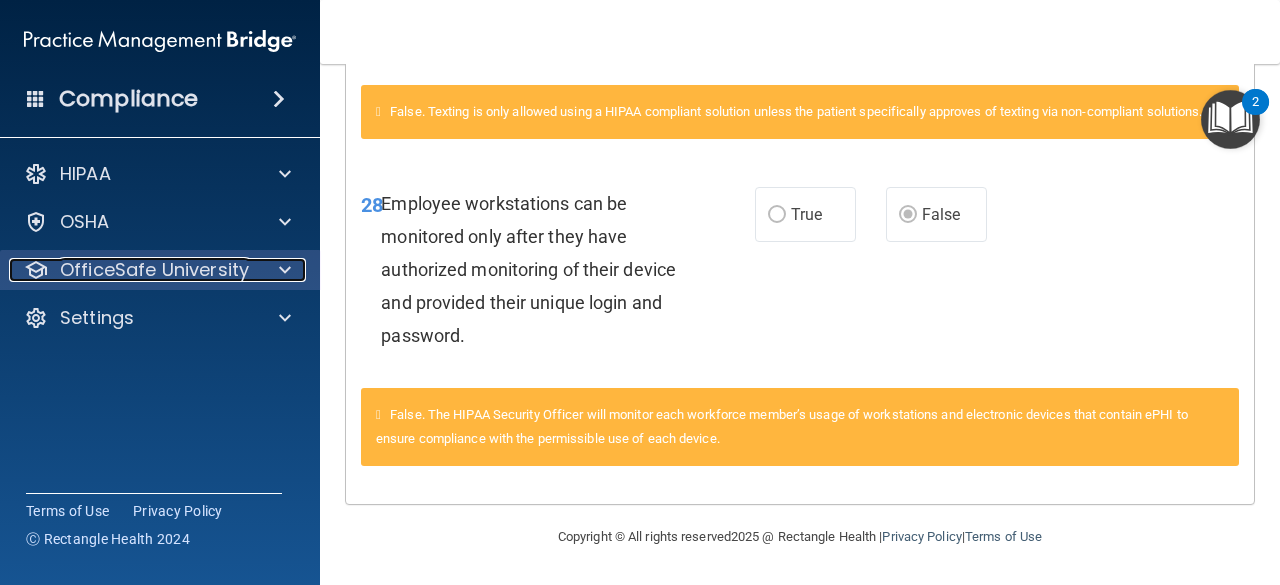 click on "OfficeSafe University" at bounding box center (154, 270) 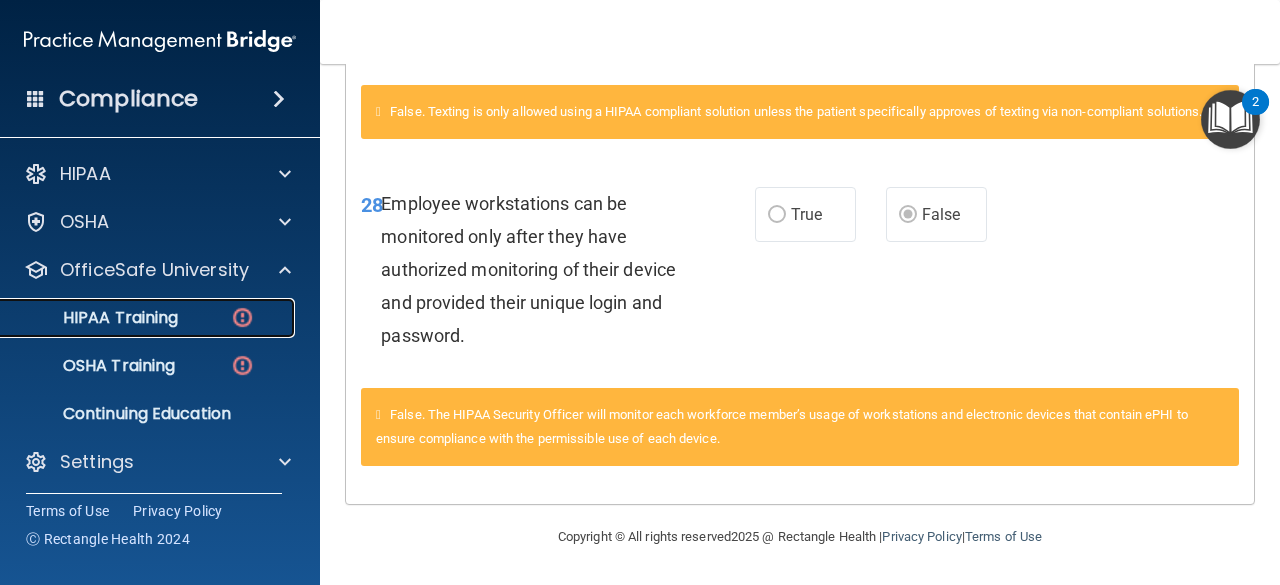click on "HIPAA Training" at bounding box center [95, 318] 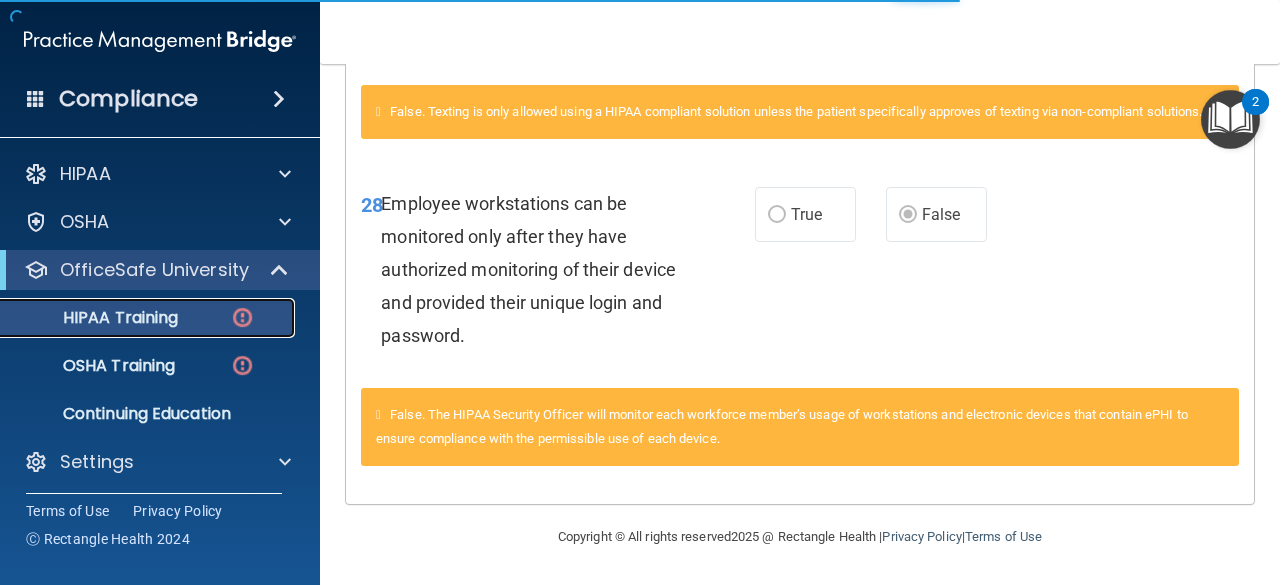 scroll, scrollTop: 1002, scrollLeft: 0, axis: vertical 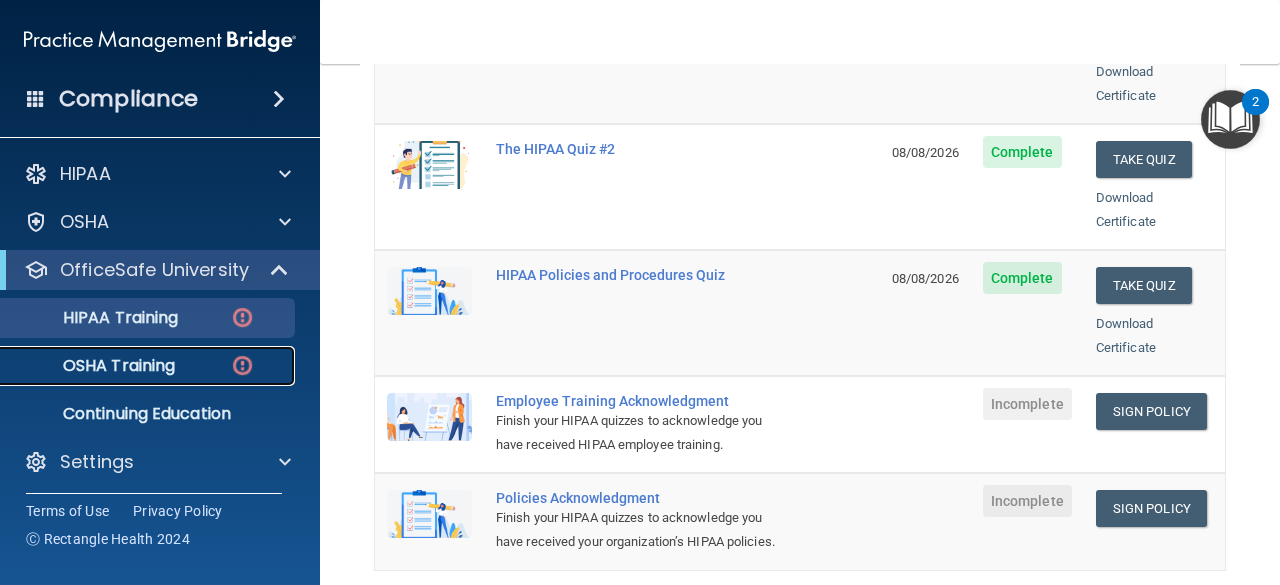 click on "OSHA Training" at bounding box center (137, 366) 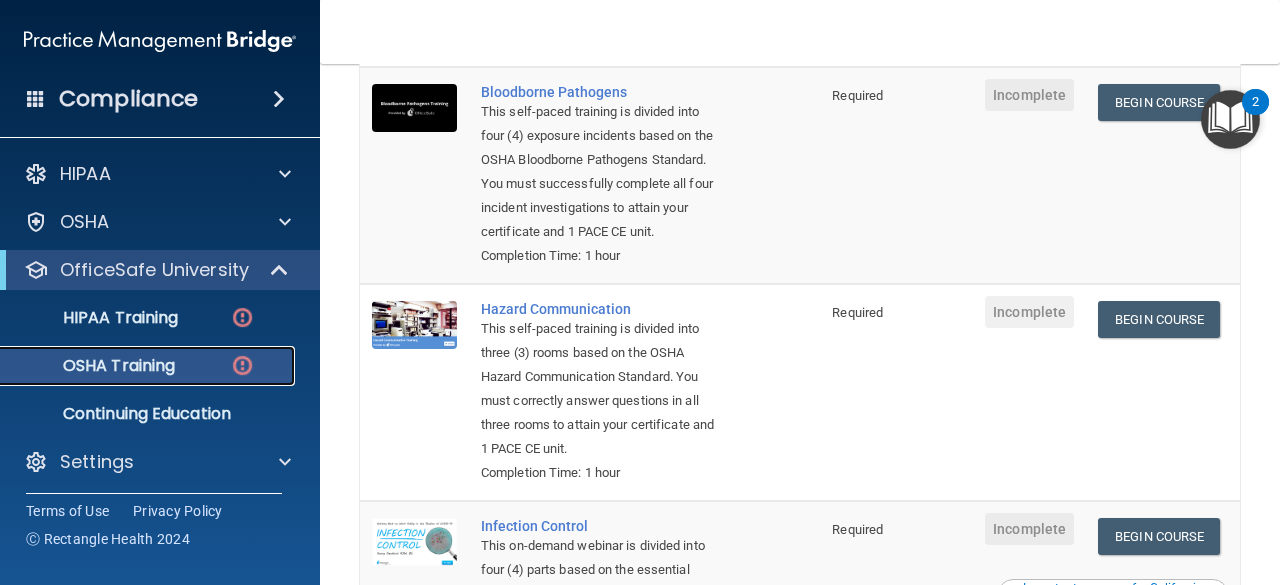 scroll, scrollTop: 0, scrollLeft: 0, axis: both 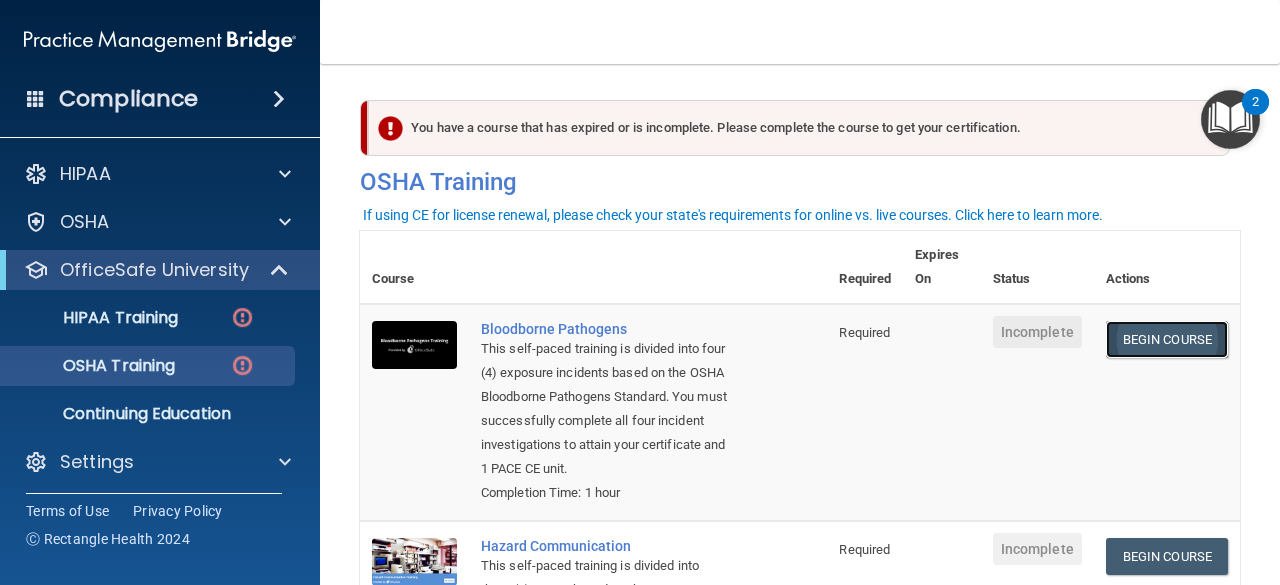 click on "Begin Course" at bounding box center [1167, 339] 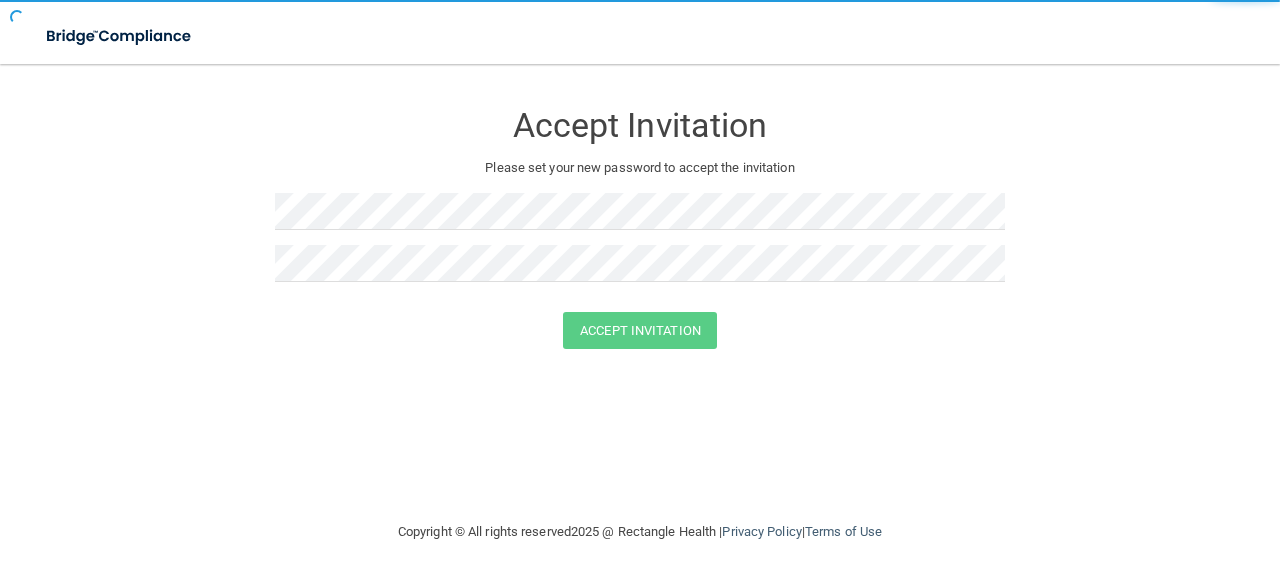 scroll, scrollTop: 0, scrollLeft: 0, axis: both 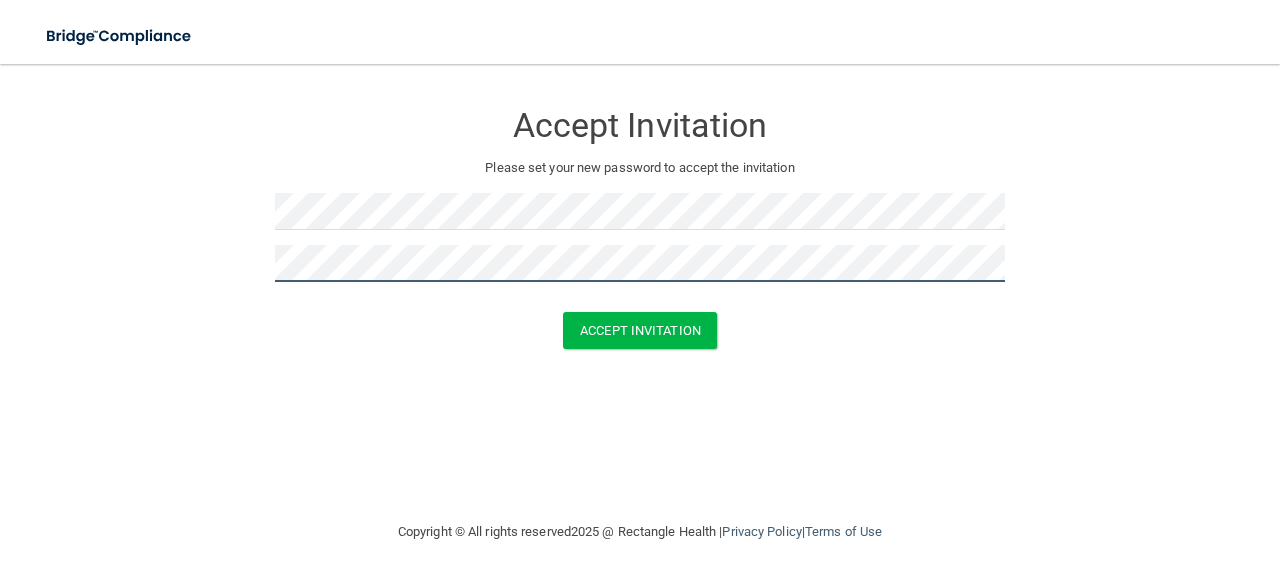 click on "Accept Invitation     Please set your new password to accept the invitation                                                 Accept Invitation              You have successfully accepted the invitation!   Click here to login ." at bounding box center (640, 228) 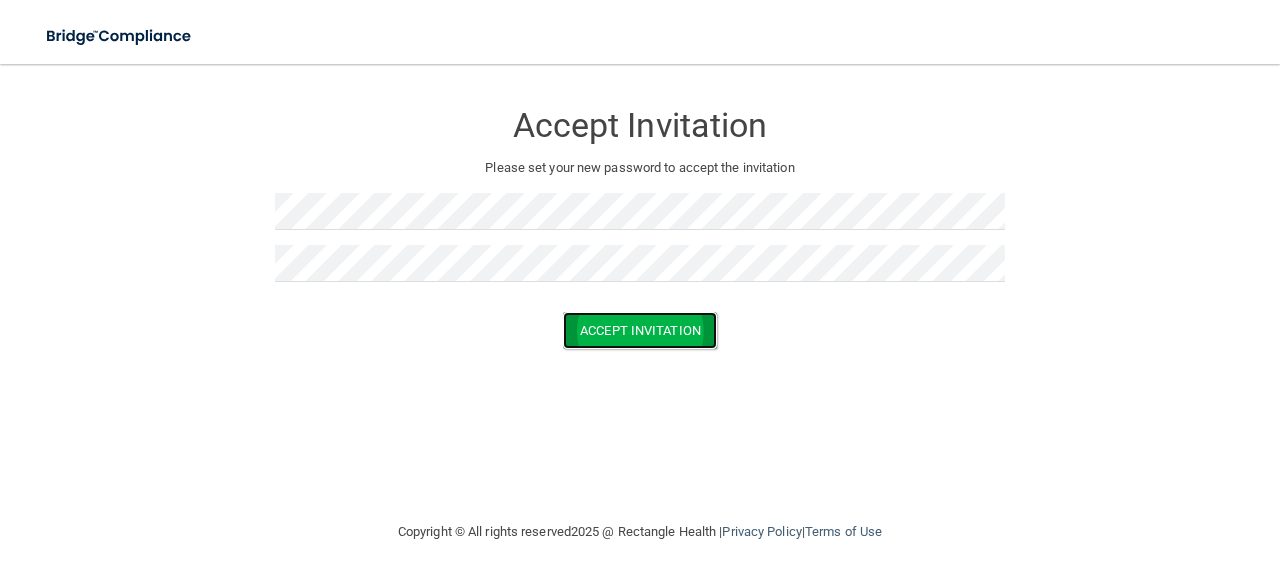click on "Accept Invitation" at bounding box center [640, 330] 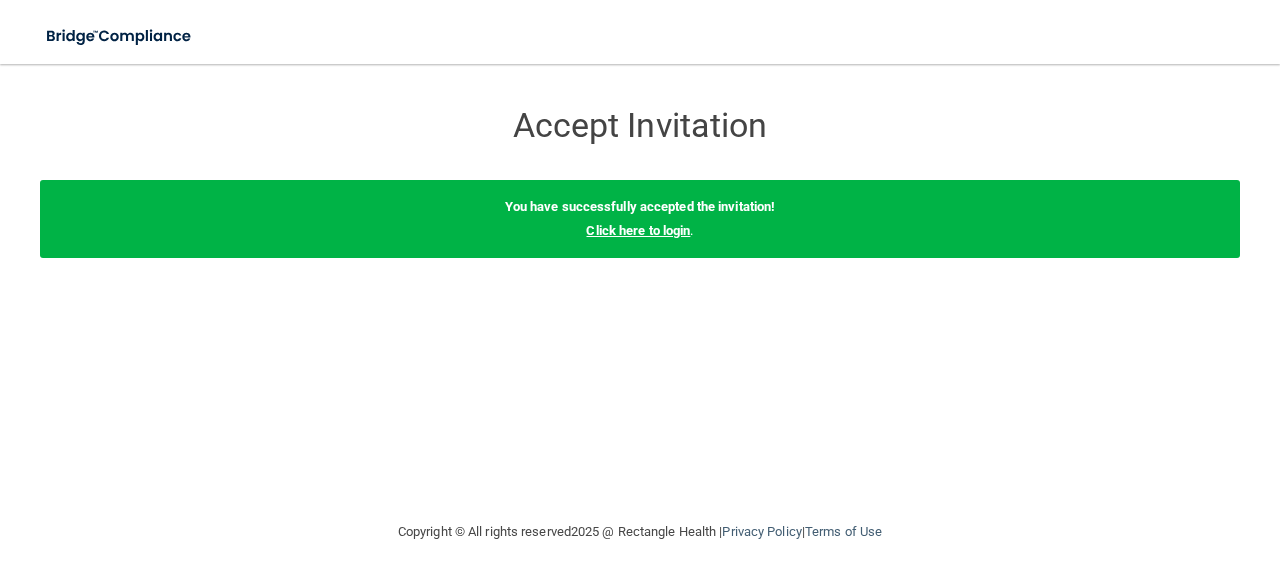 click on "Click here to login" at bounding box center (638, 230) 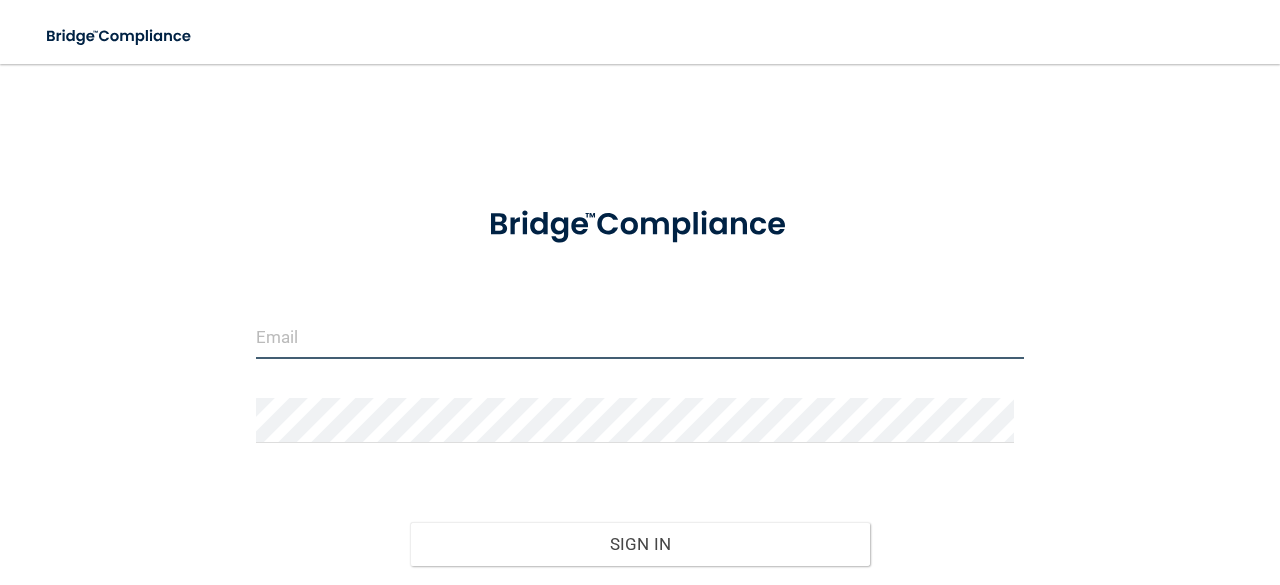 type on "Shelby.decker@lfieldpeds.com" 